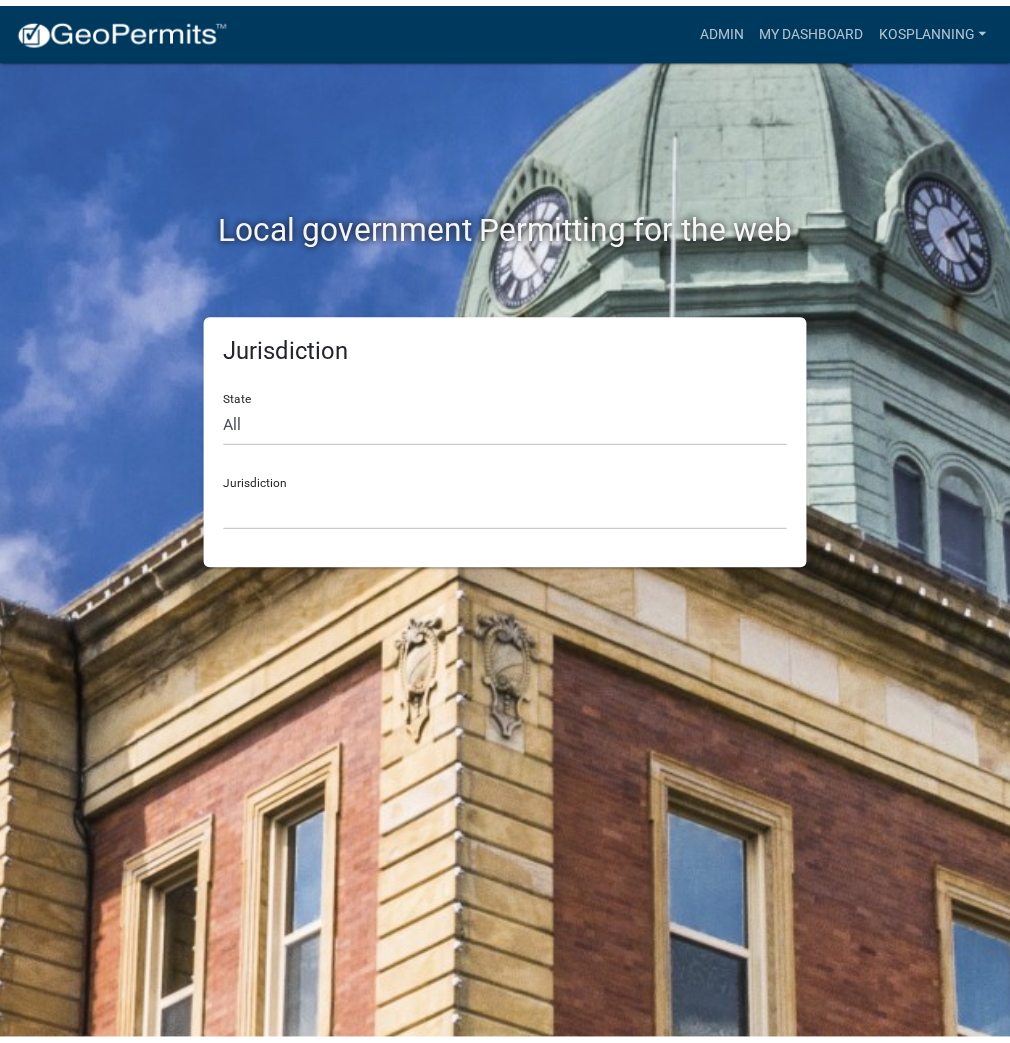 scroll, scrollTop: 0, scrollLeft: 0, axis: both 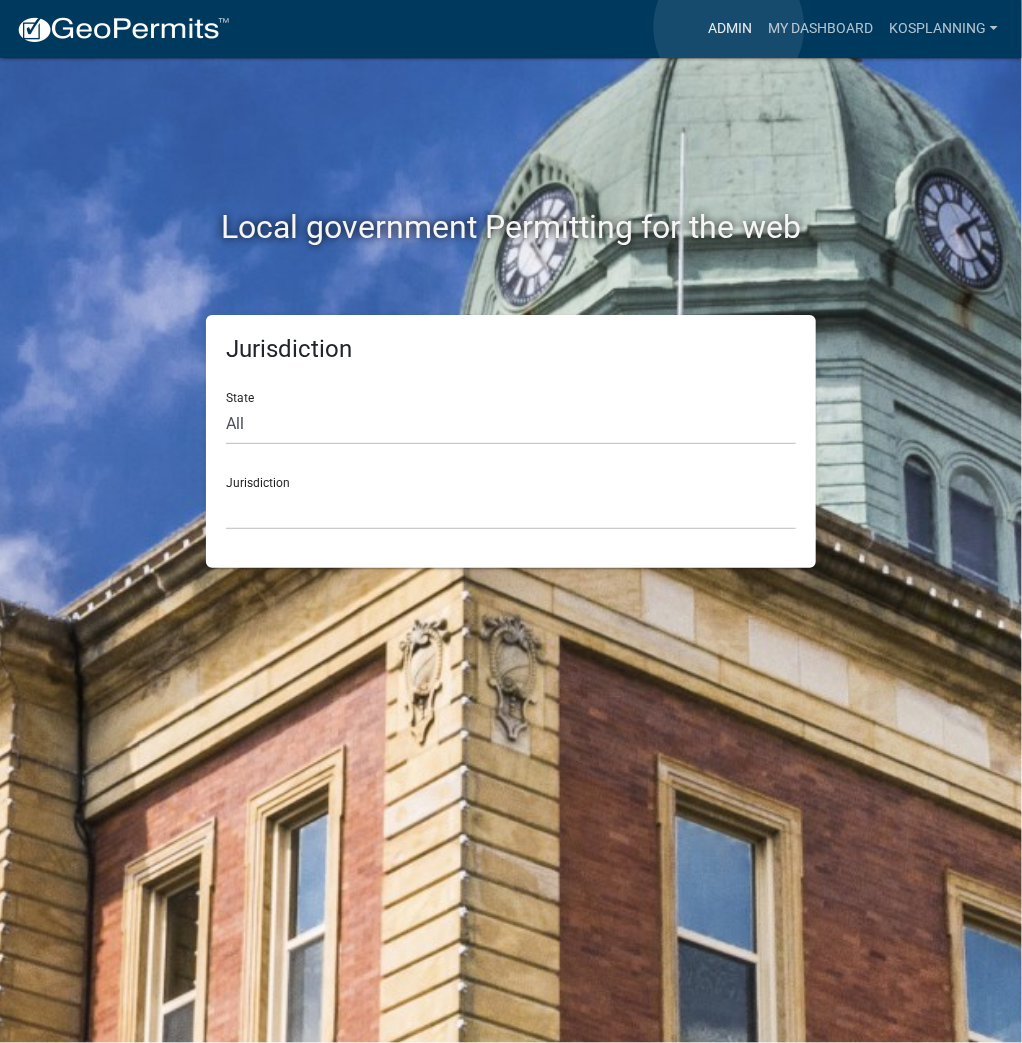 click on "Admin" at bounding box center (730, 29) 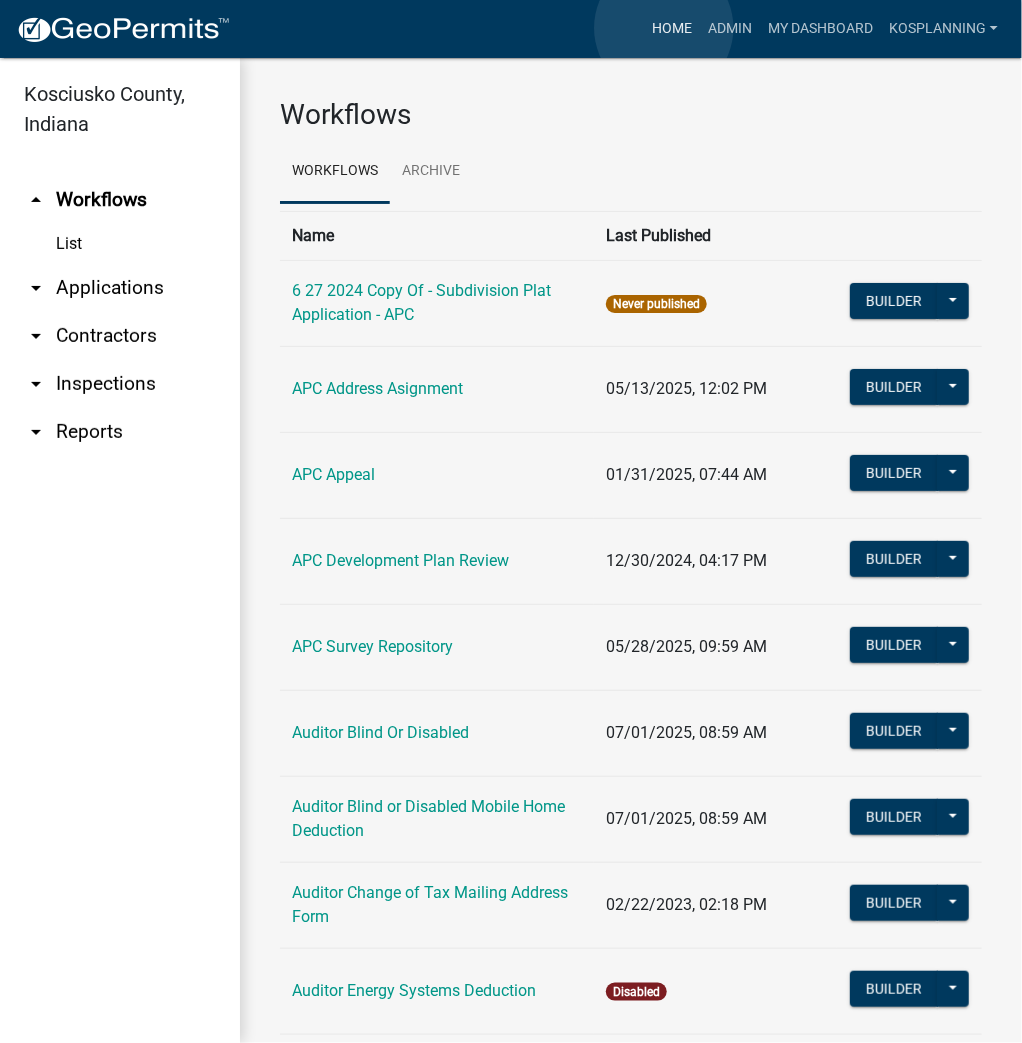 click on "Home" at bounding box center (672, 29) 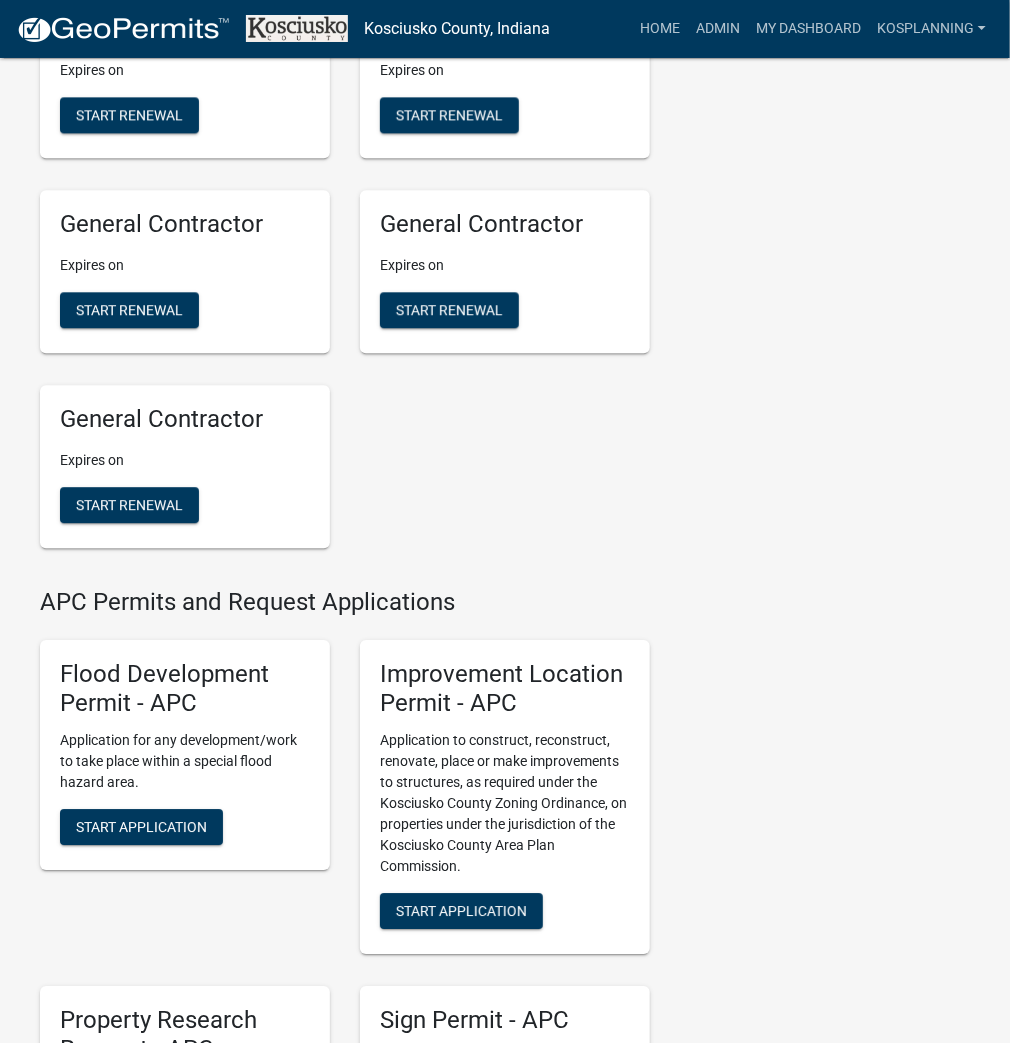 scroll, scrollTop: 1920, scrollLeft: 0, axis: vertical 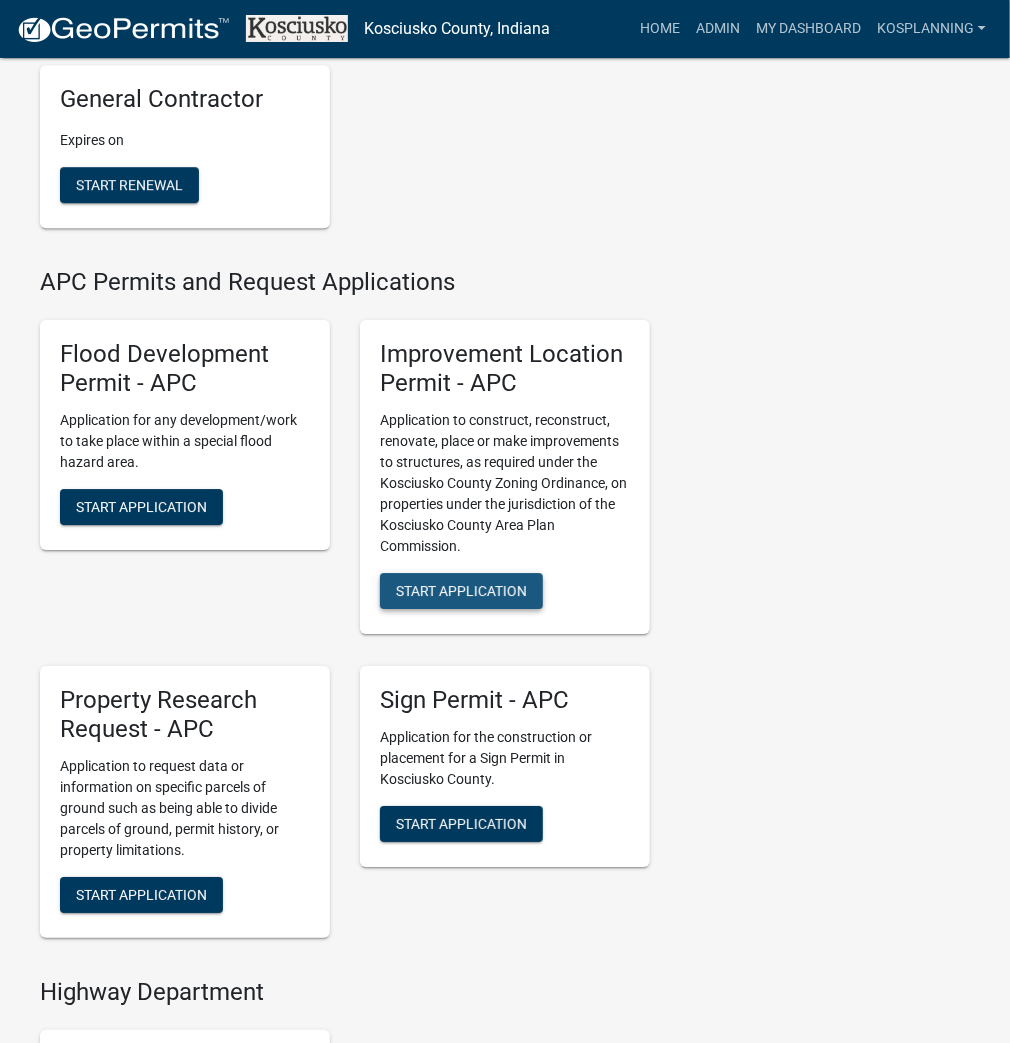 click on "Start Application" at bounding box center (461, 591) 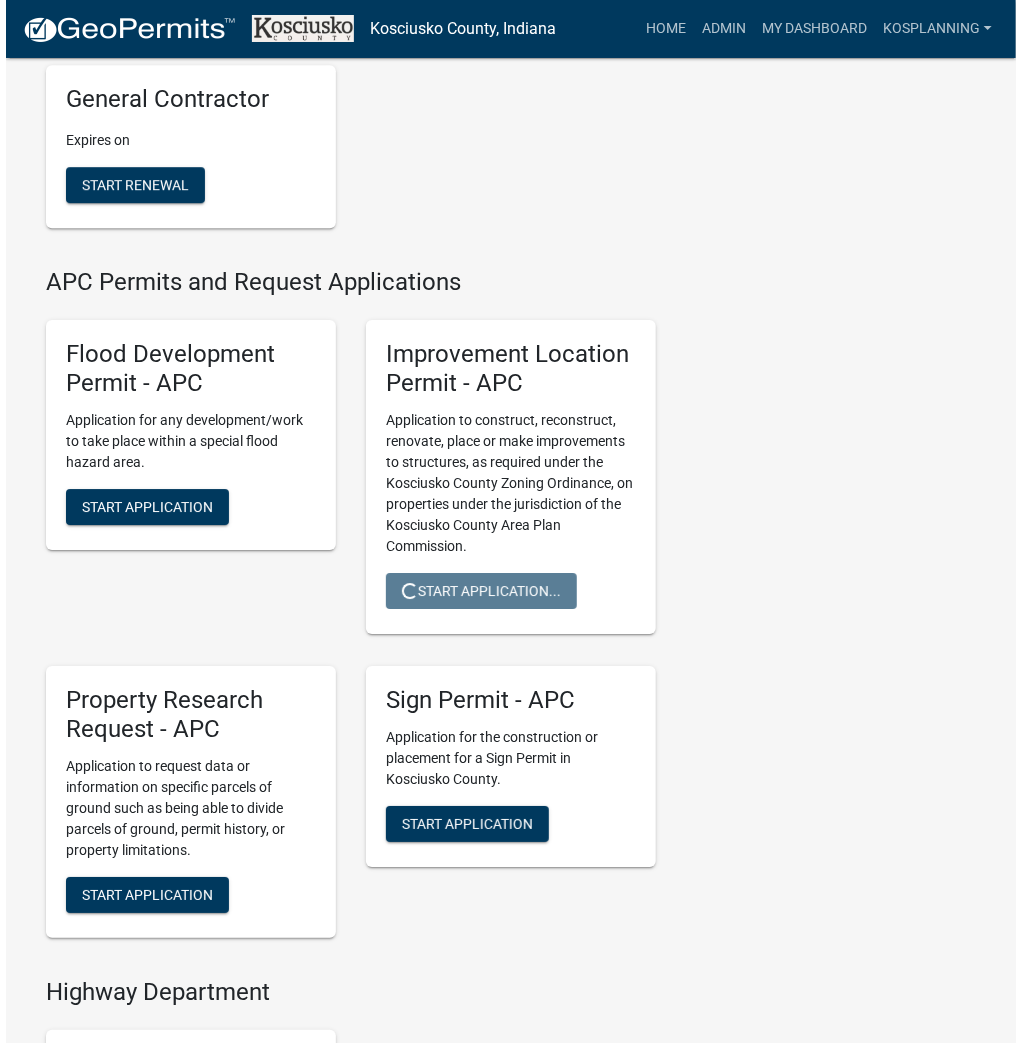 scroll, scrollTop: 0, scrollLeft: 0, axis: both 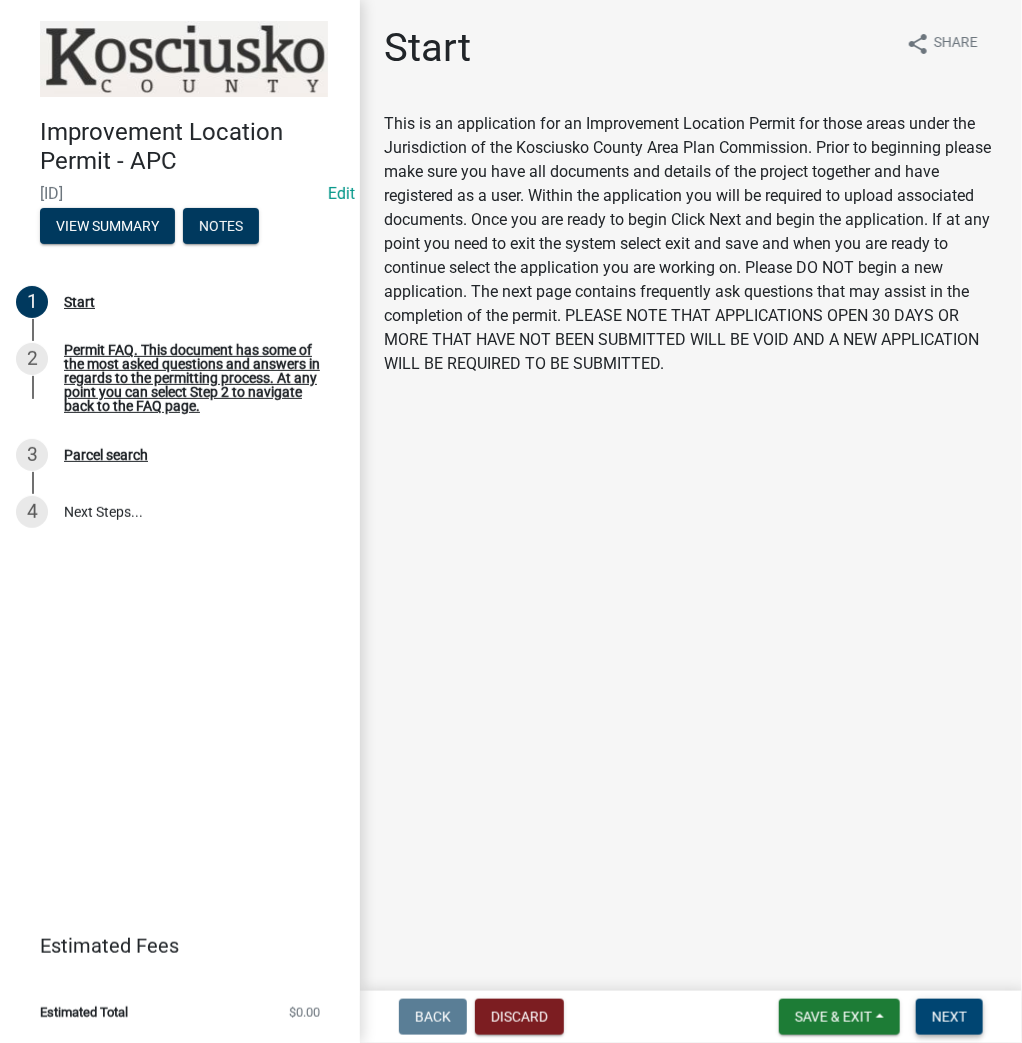 click on "Next" at bounding box center [949, 1017] 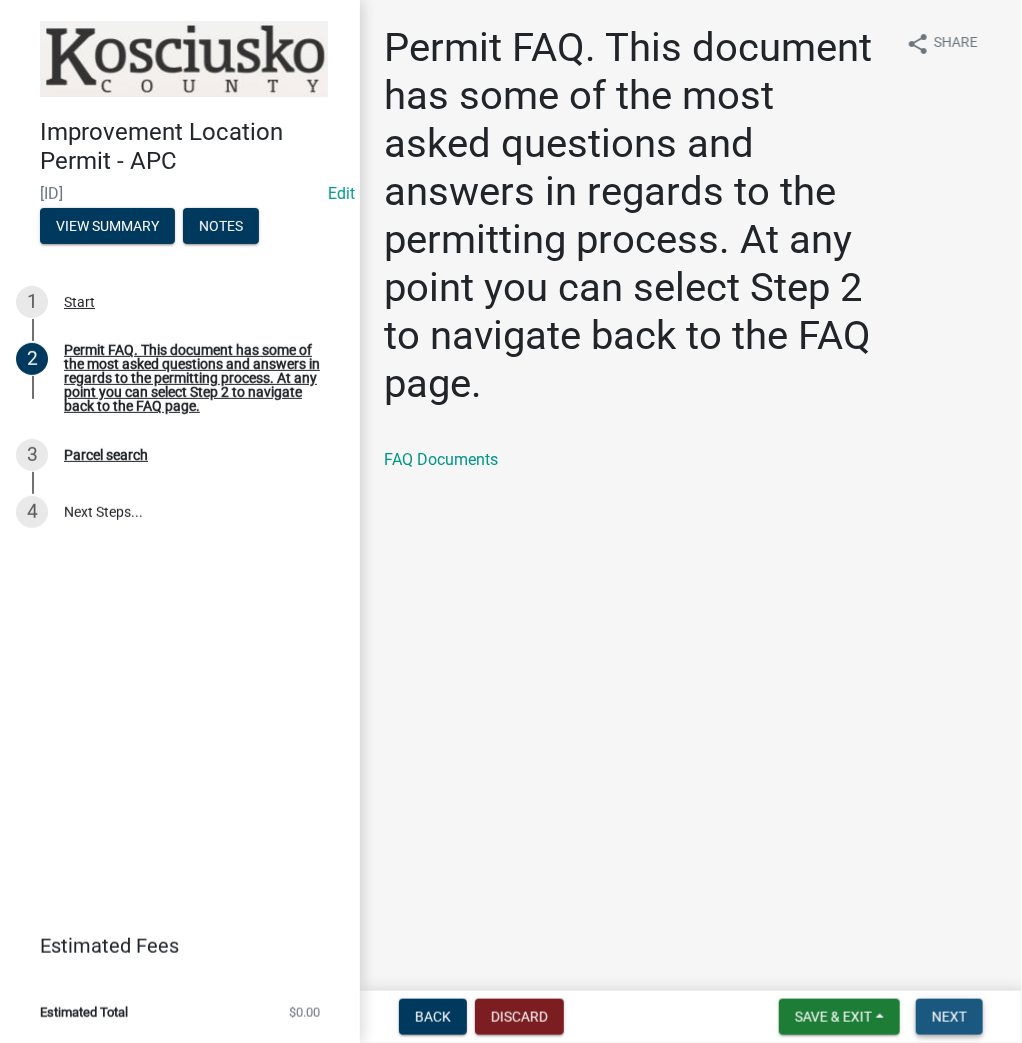 click on "Next" at bounding box center [949, 1017] 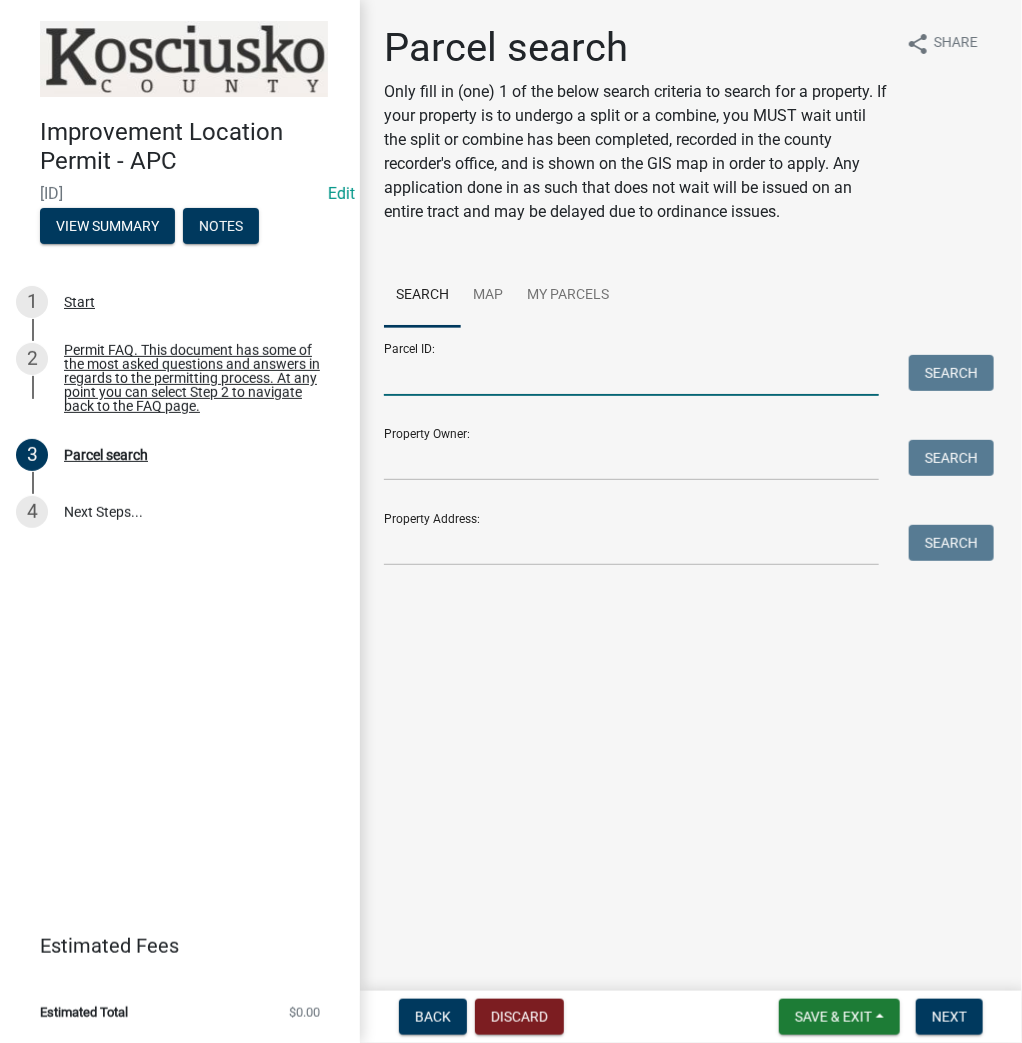 click on "Parcel ID:" at bounding box center (631, 375) 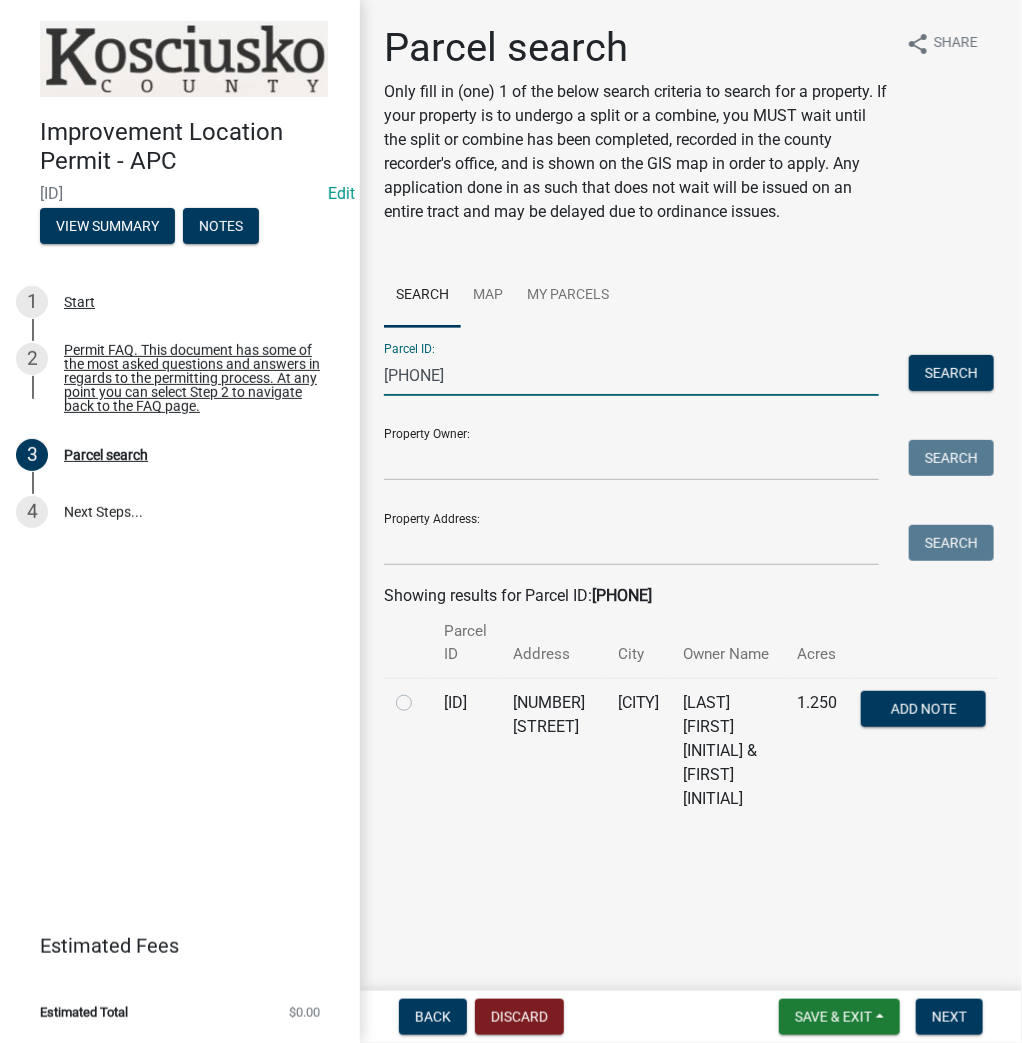 type on "[PHONE]" 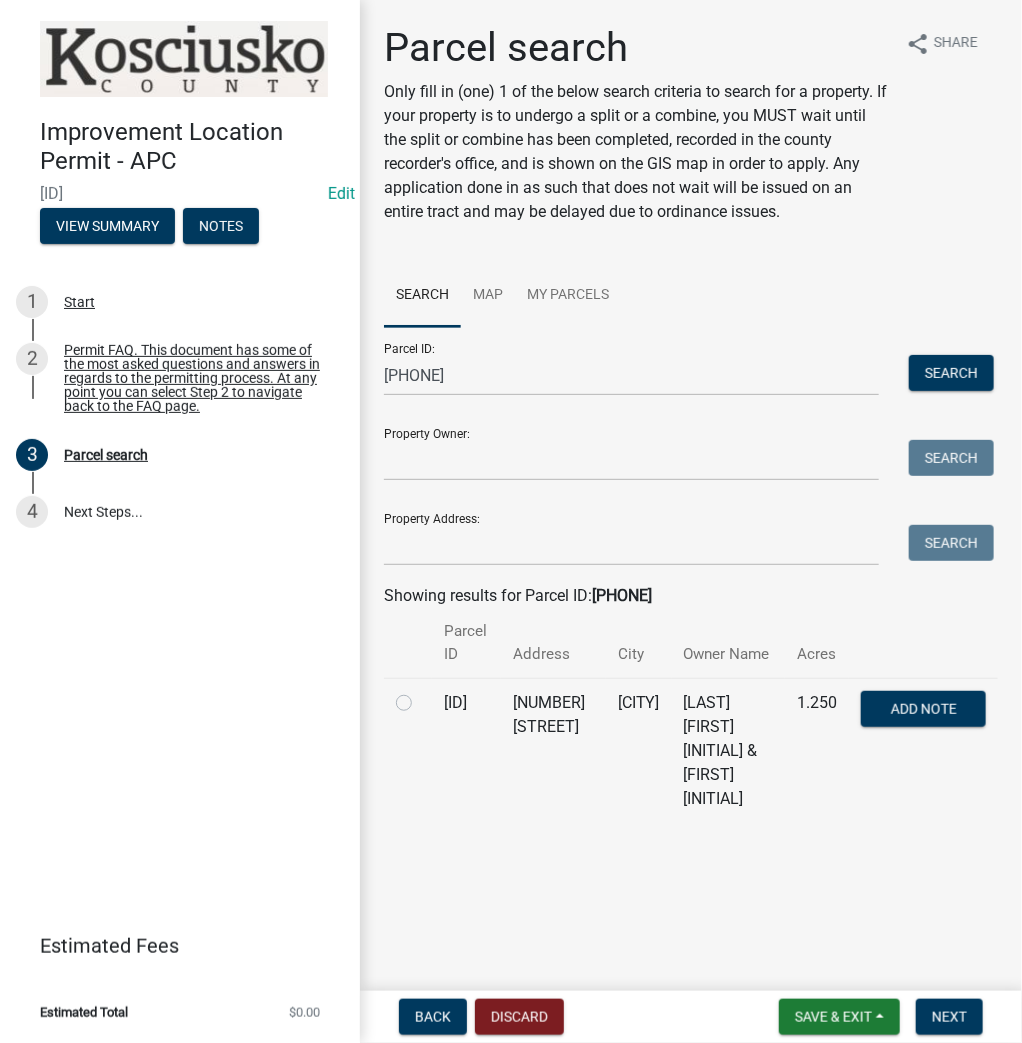 click 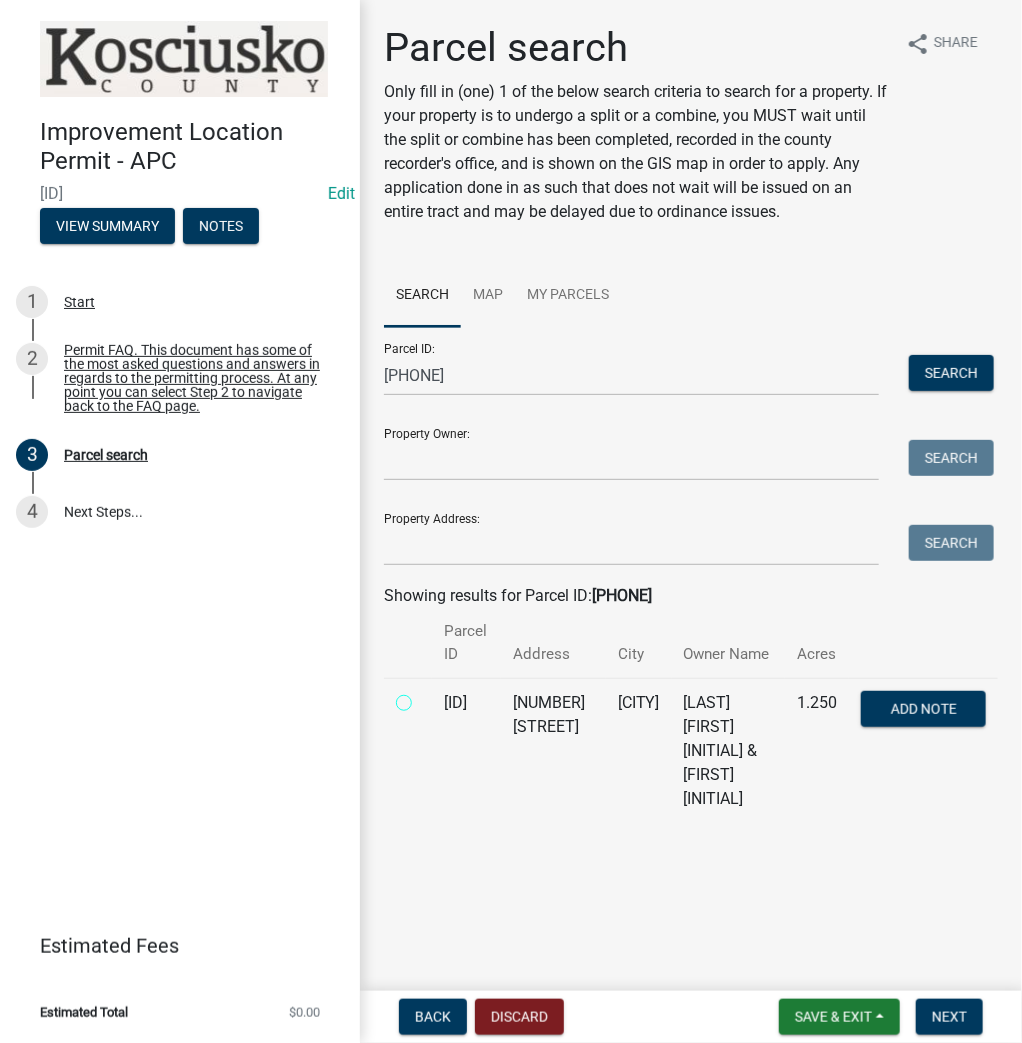 radio on "true" 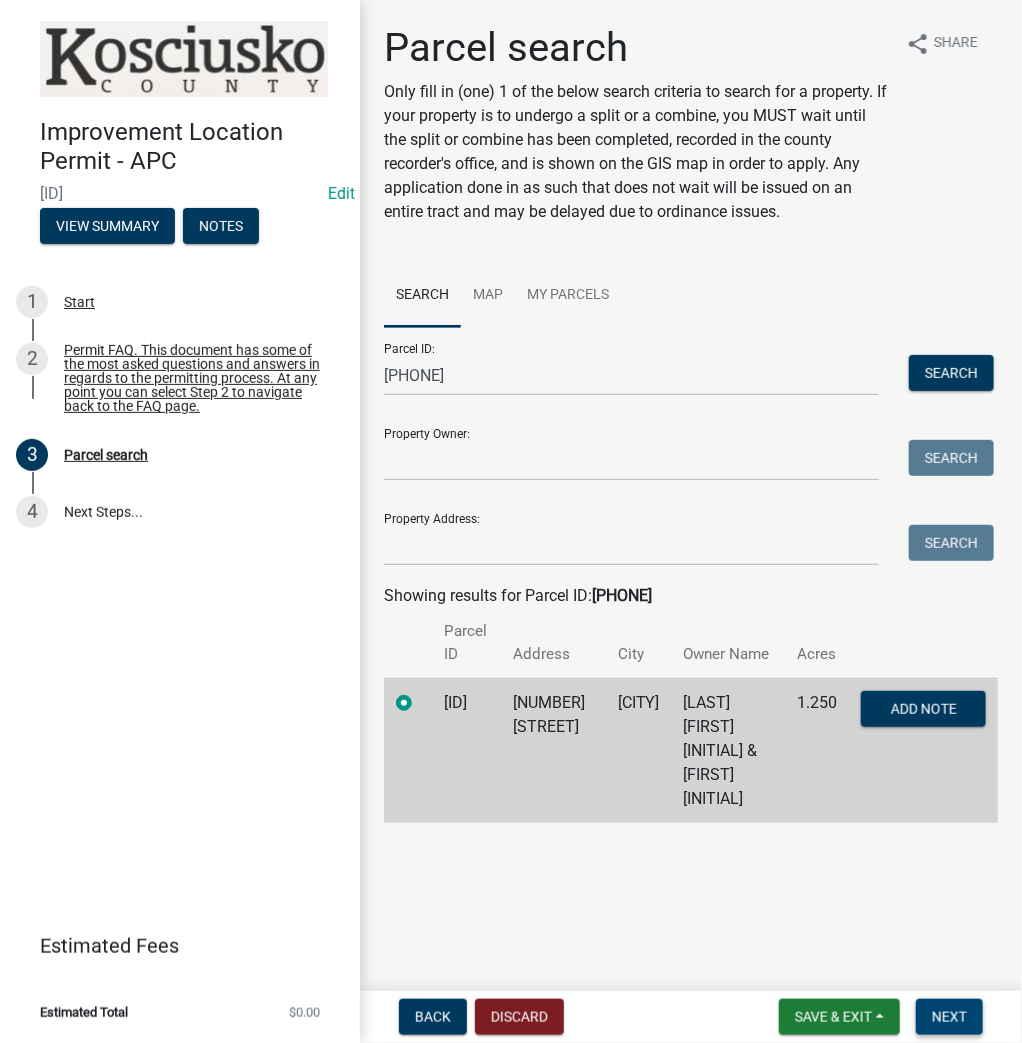 click on "Next" at bounding box center [949, 1017] 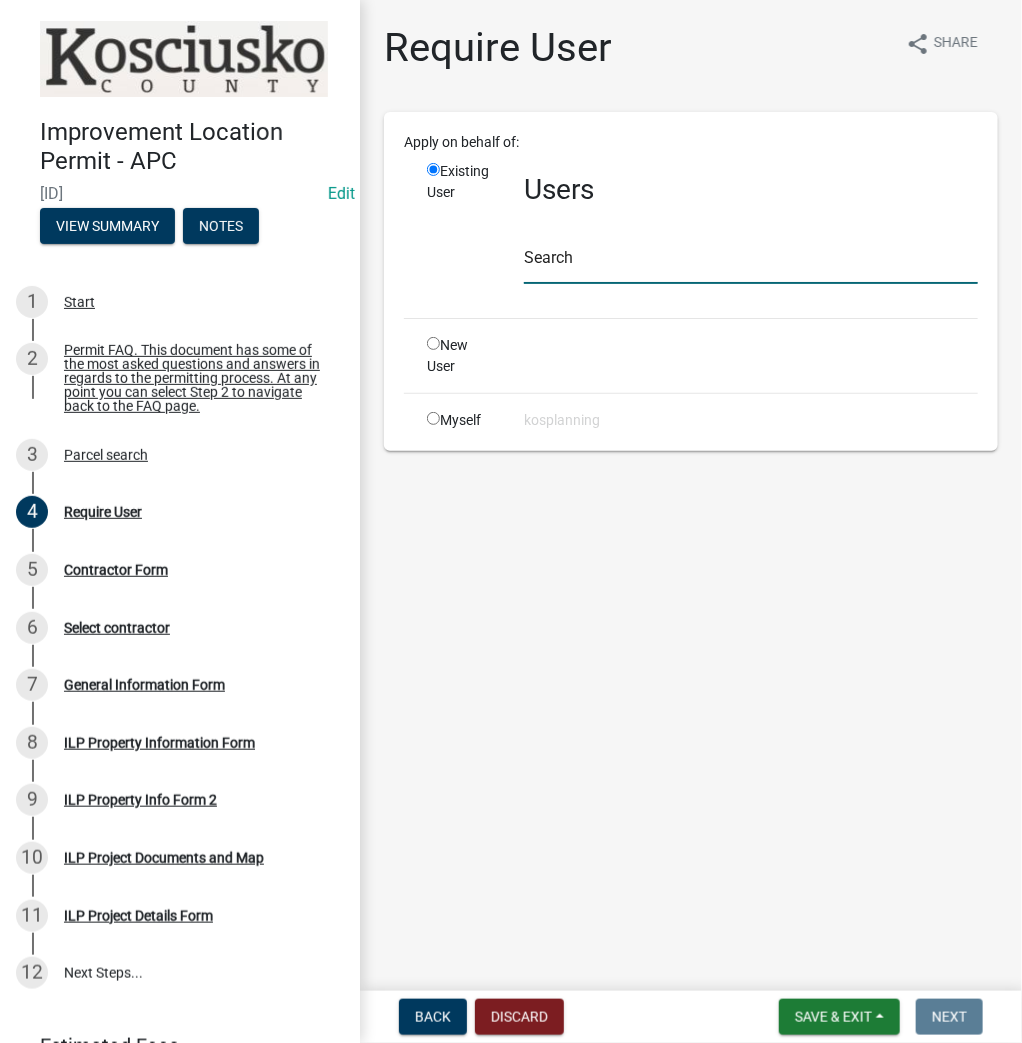 drag, startPoint x: 608, startPoint y: 264, endPoint x: 620, endPoint y: 272, distance: 14.422205 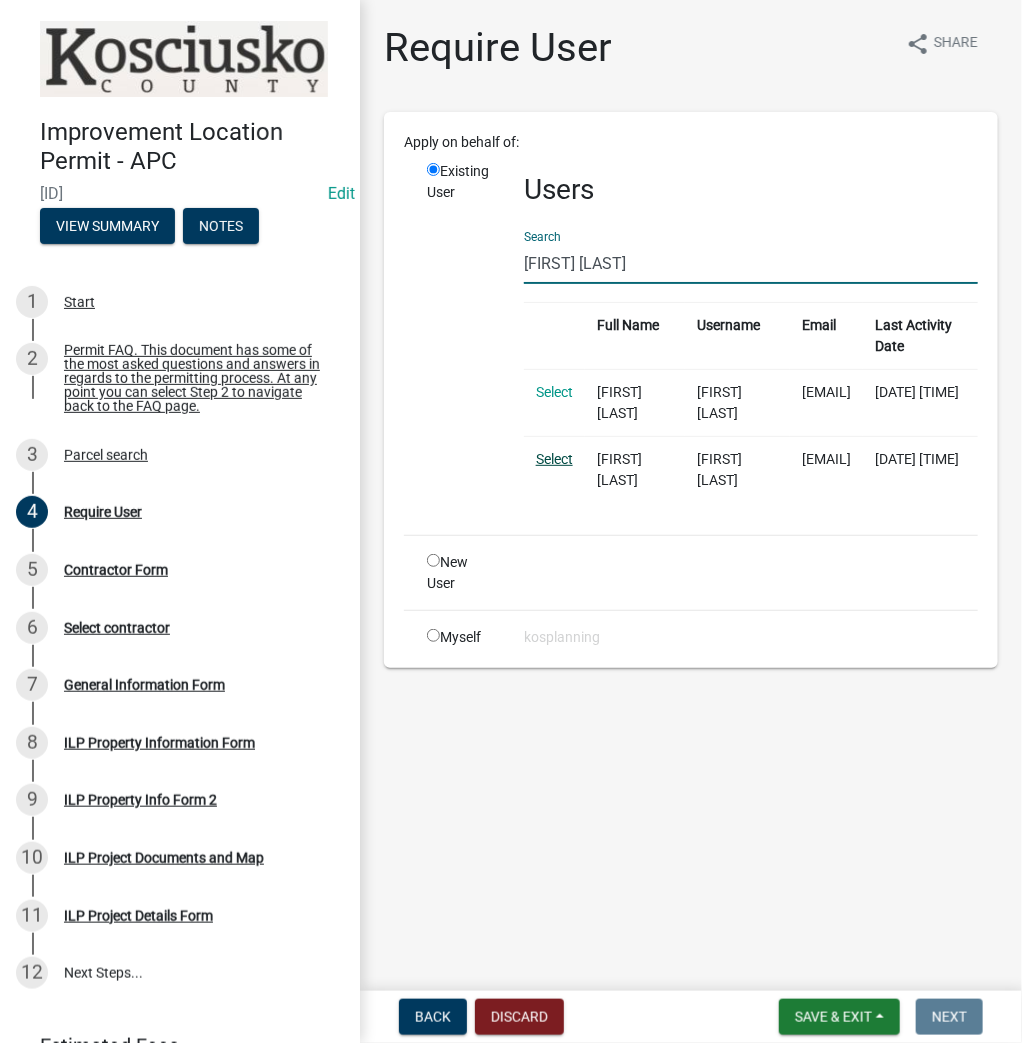 type on "[FIRST] [LAST]" 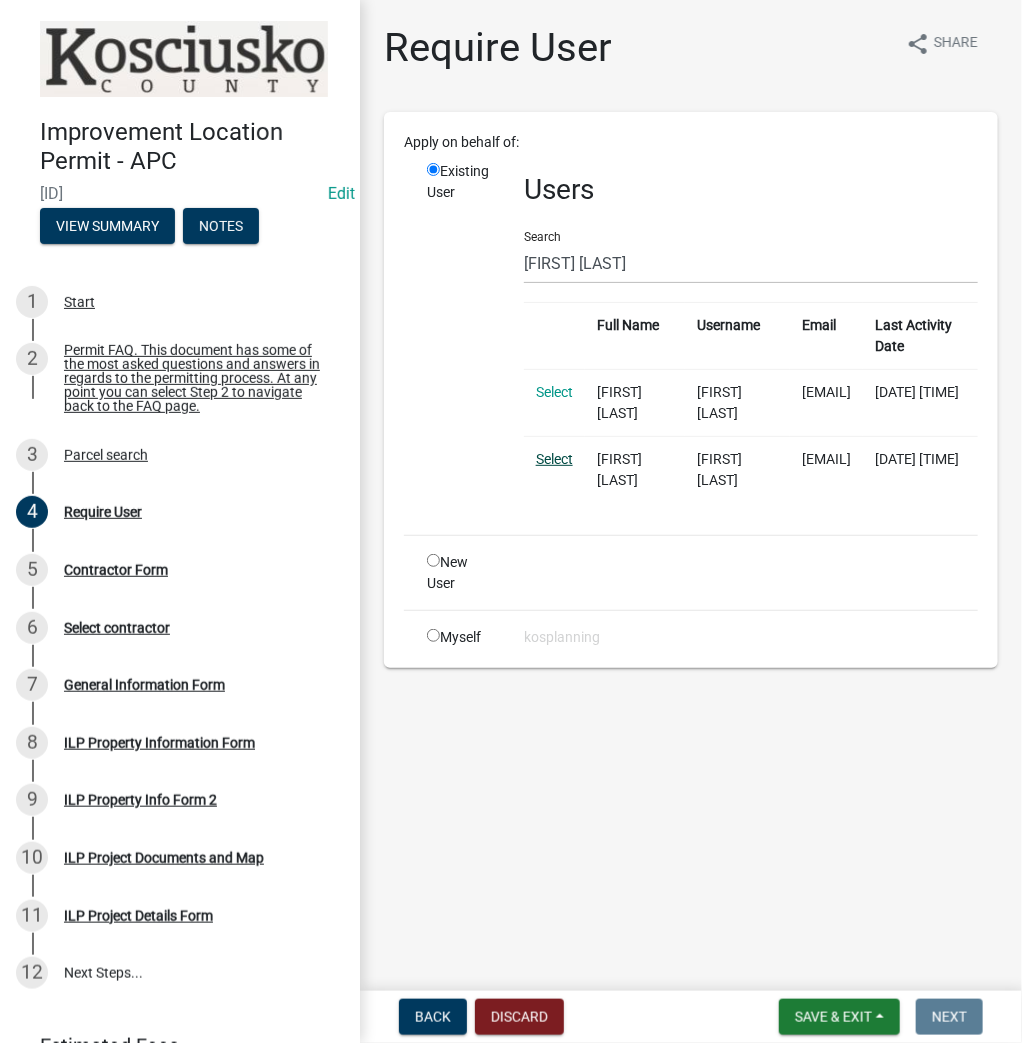 click on "Select" 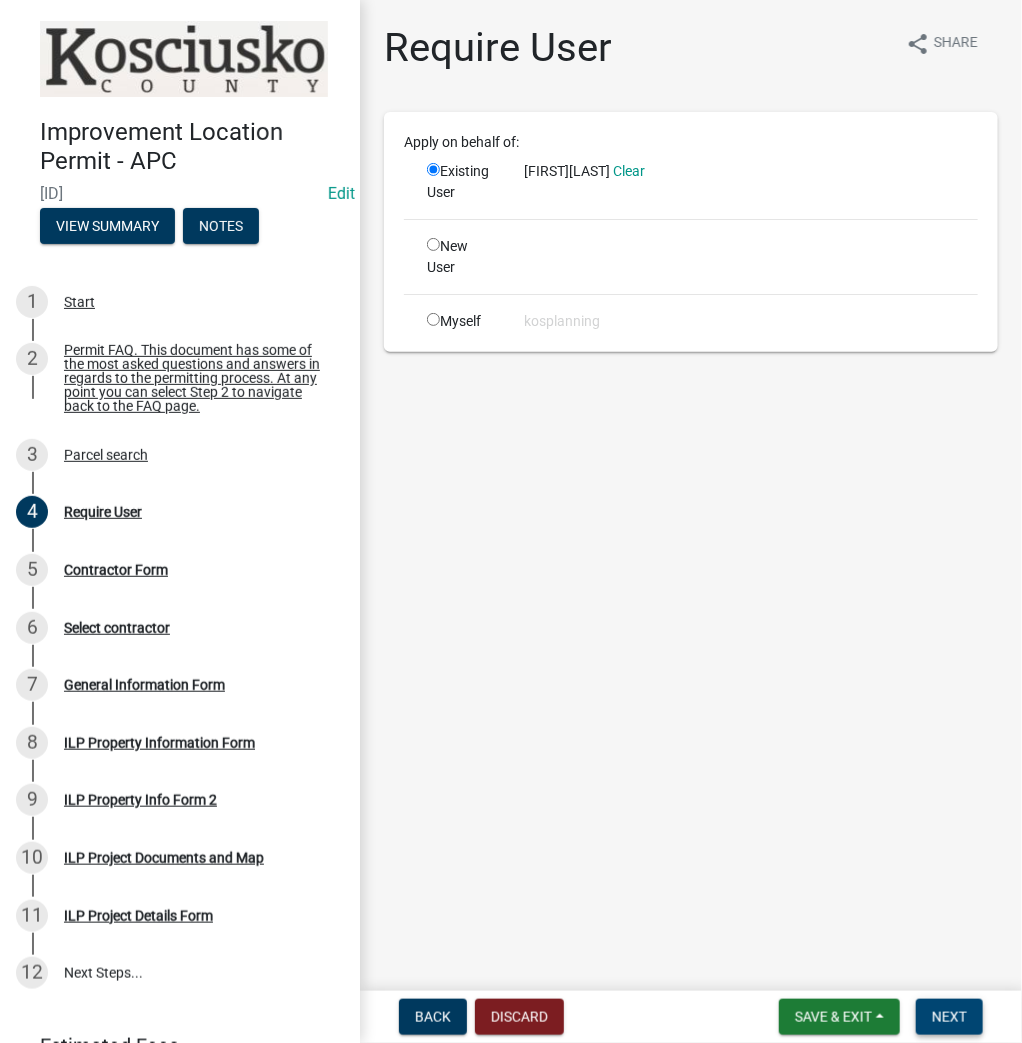 click on "Next" at bounding box center [949, 1017] 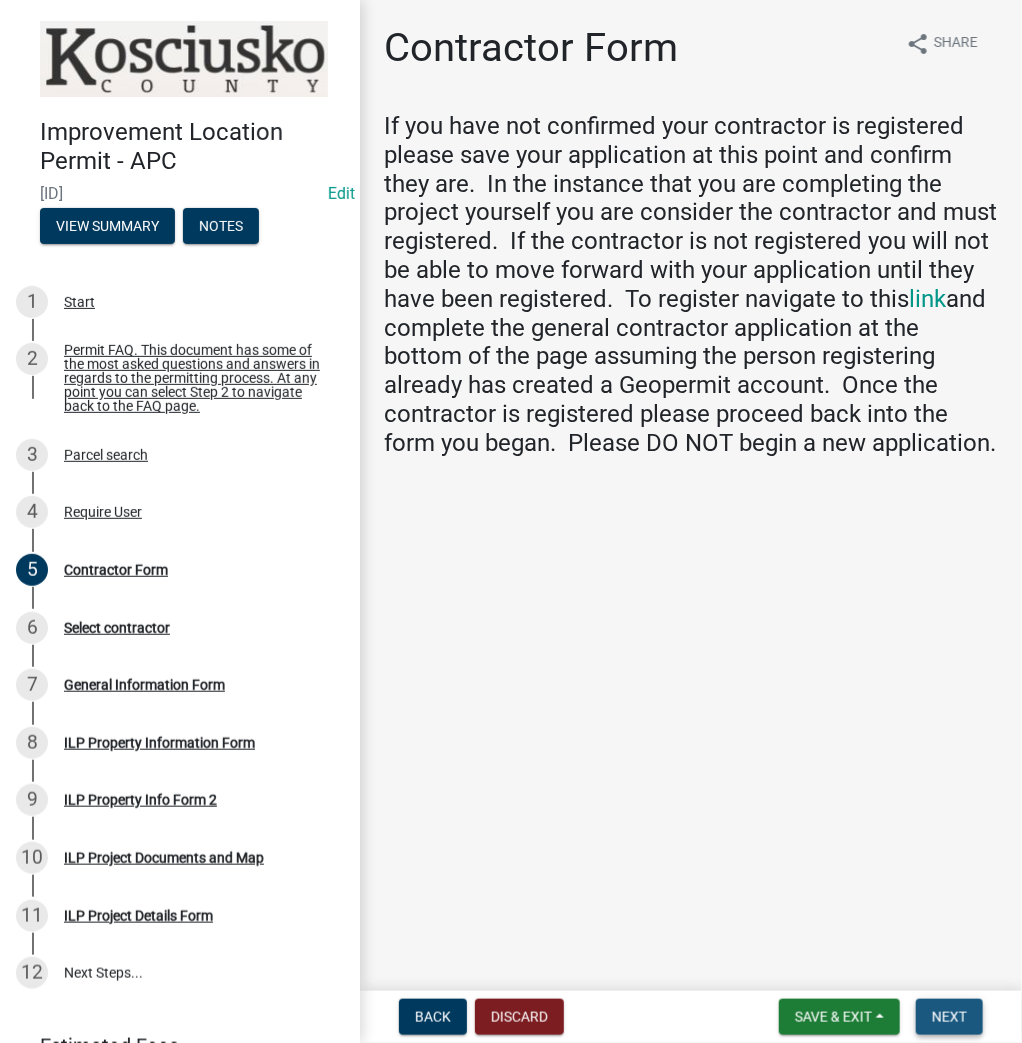 drag, startPoint x: 950, startPoint y: 1026, endPoint x: 936, endPoint y: 1015, distance: 17.804493 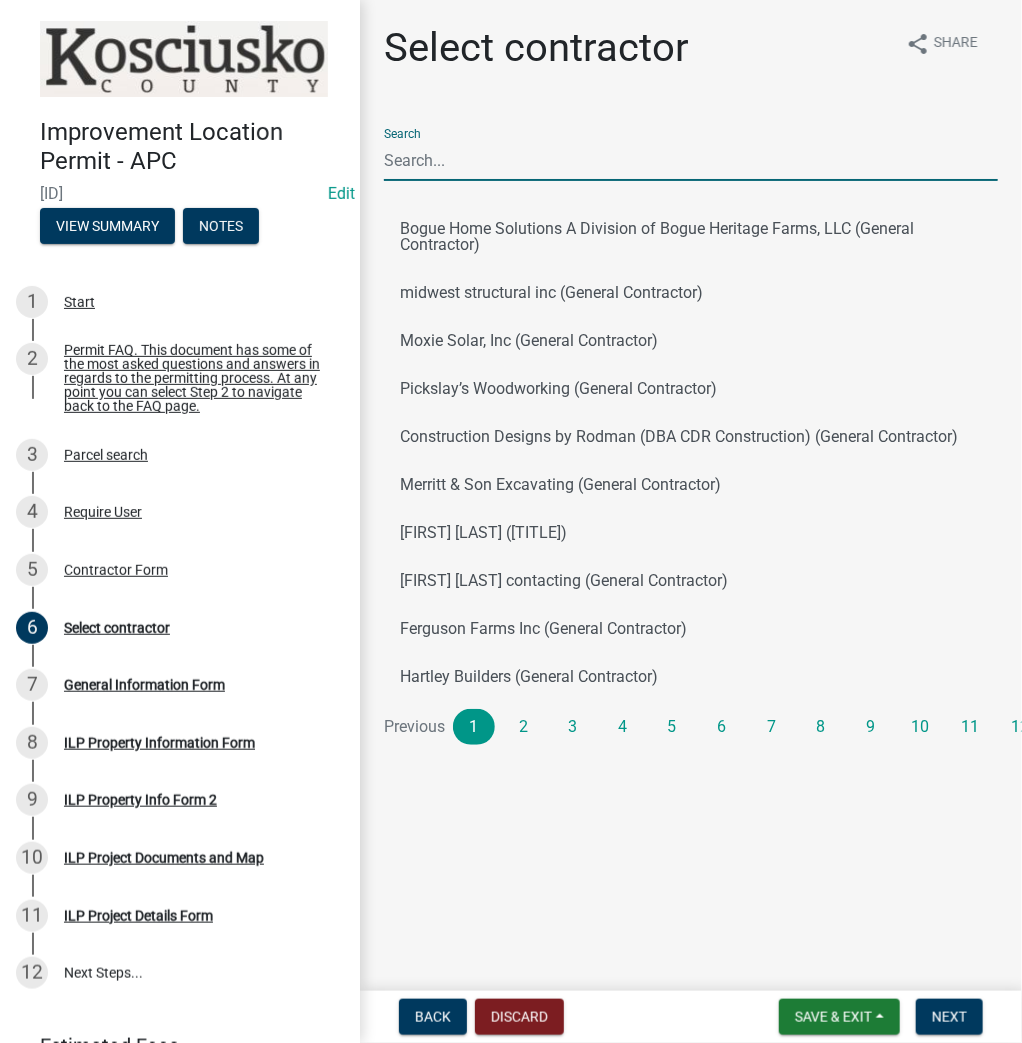 click on "Search" at bounding box center [691, 160] 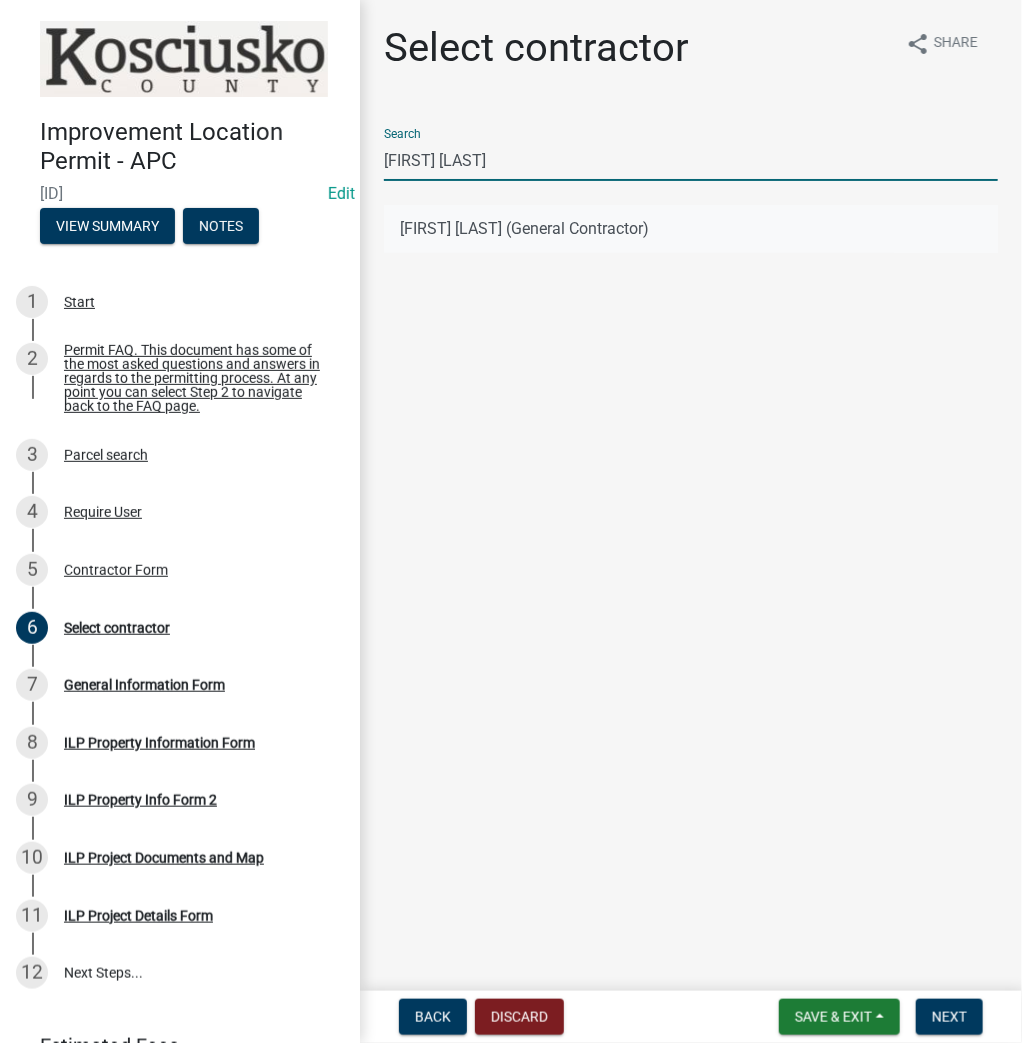 type on "[FIRST] [LAST]" 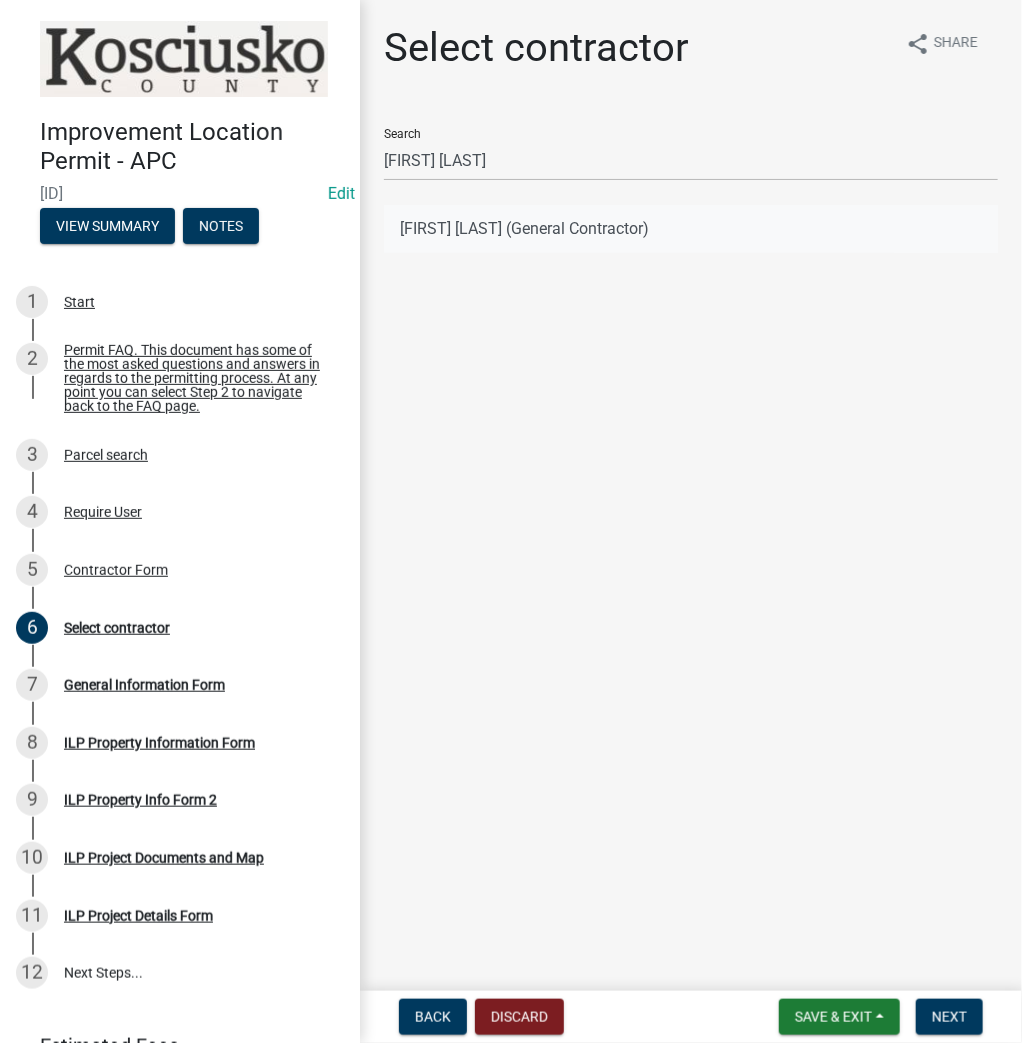 click on "[FIRST] [LAST] (General Contractor)" 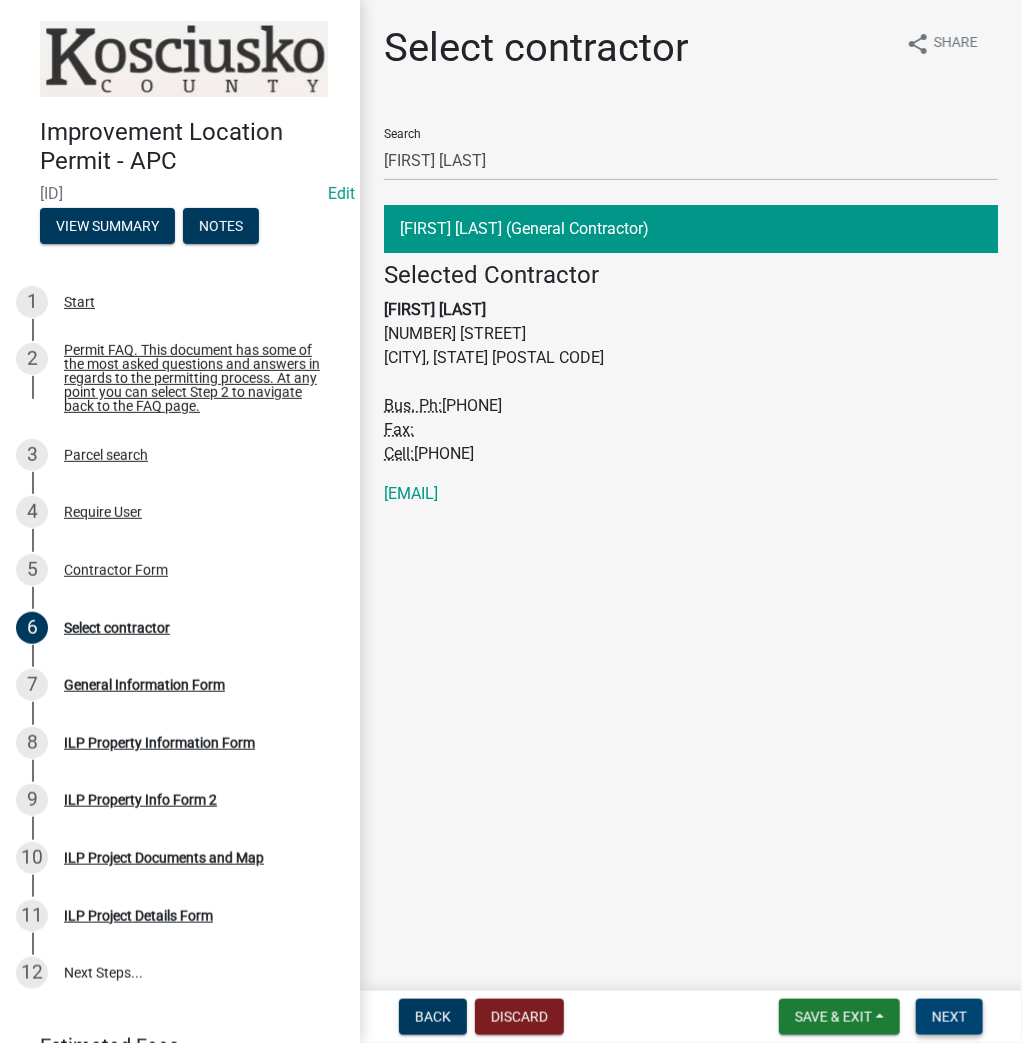 click on "Next" at bounding box center [949, 1017] 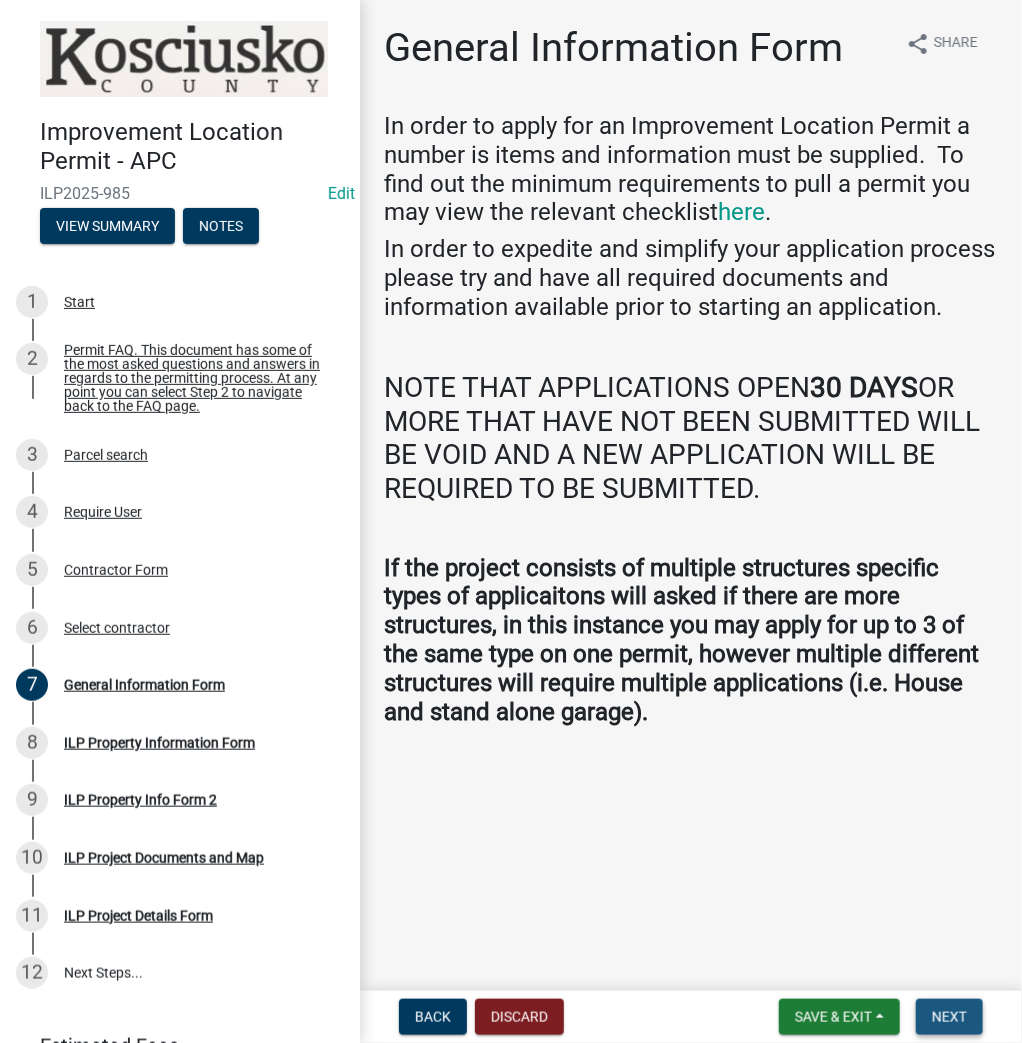 click on "Next" at bounding box center [949, 1017] 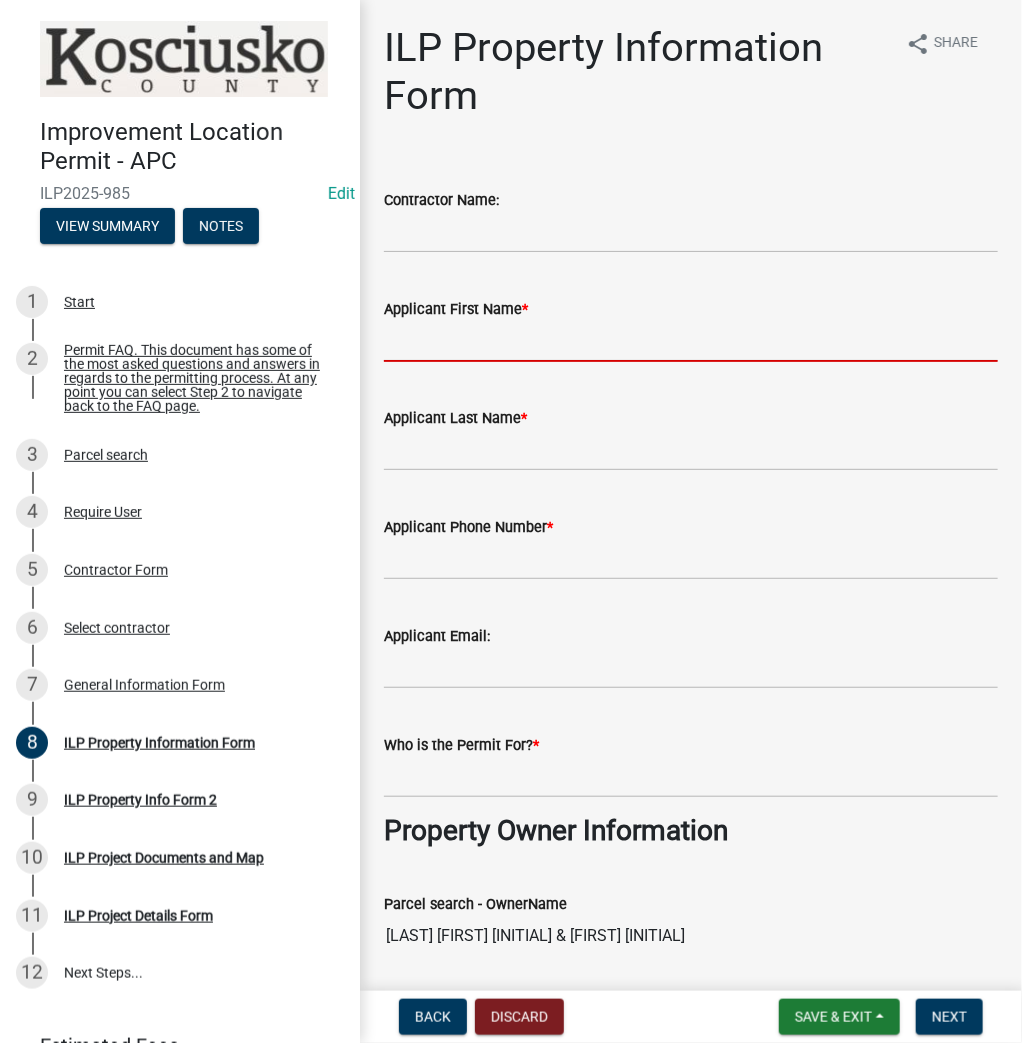 click on "Applicant First Name  *" at bounding box center [691, 341] 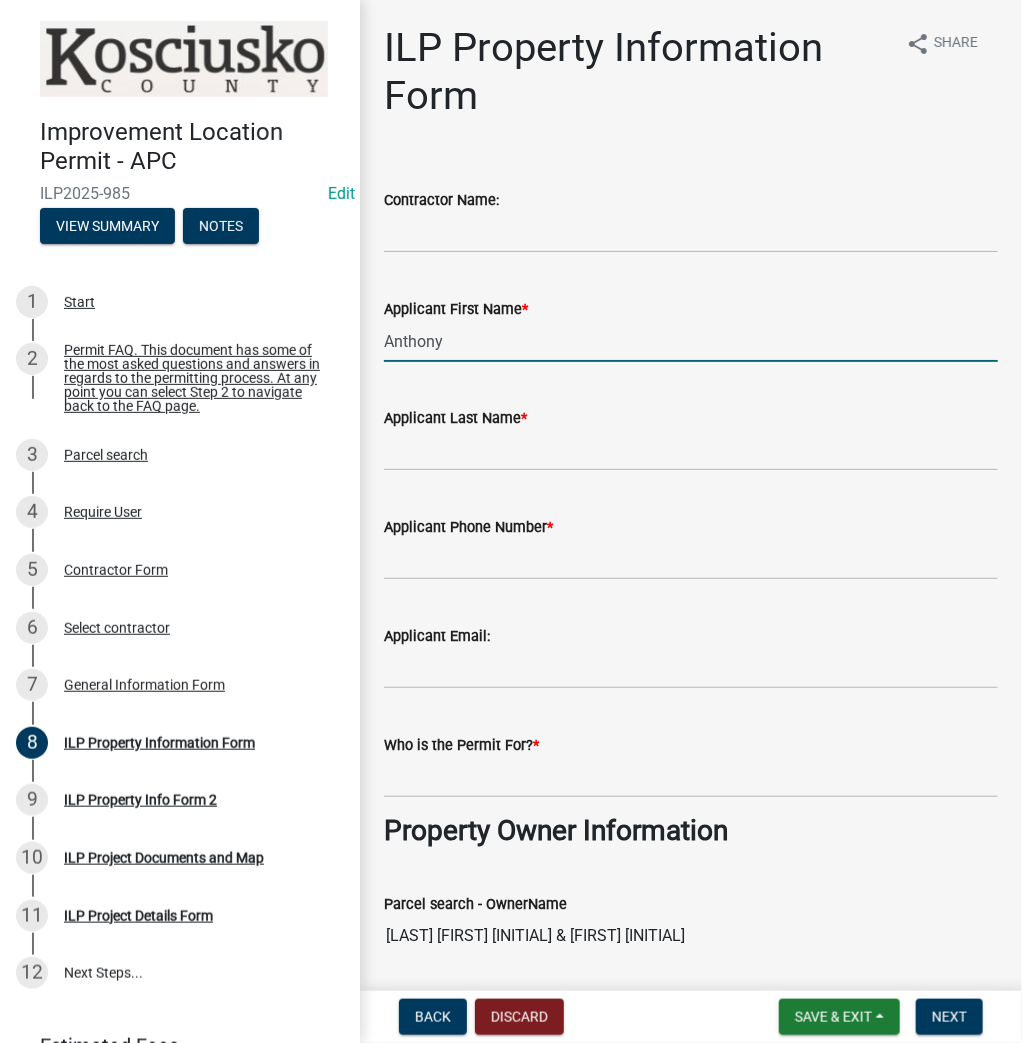type on "Anthony" 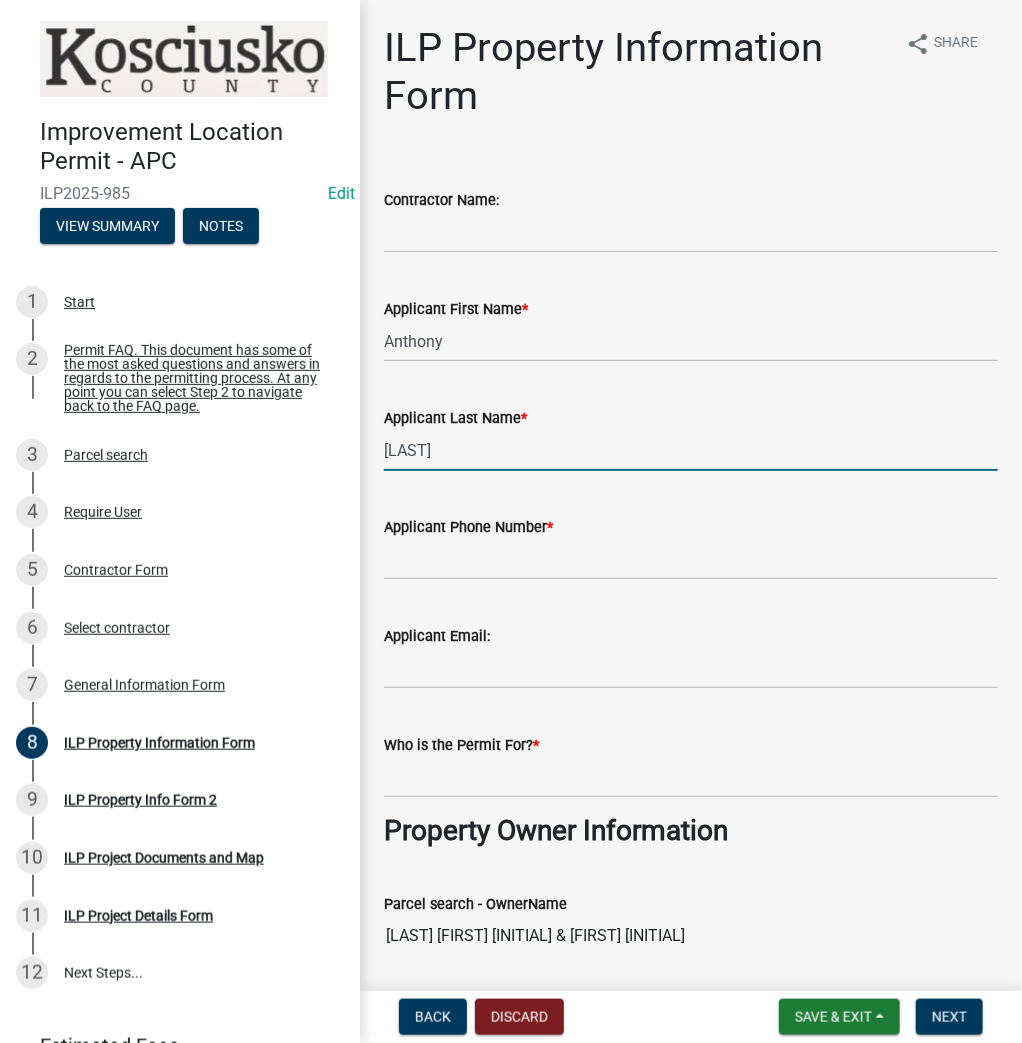 type on "[LAST]" 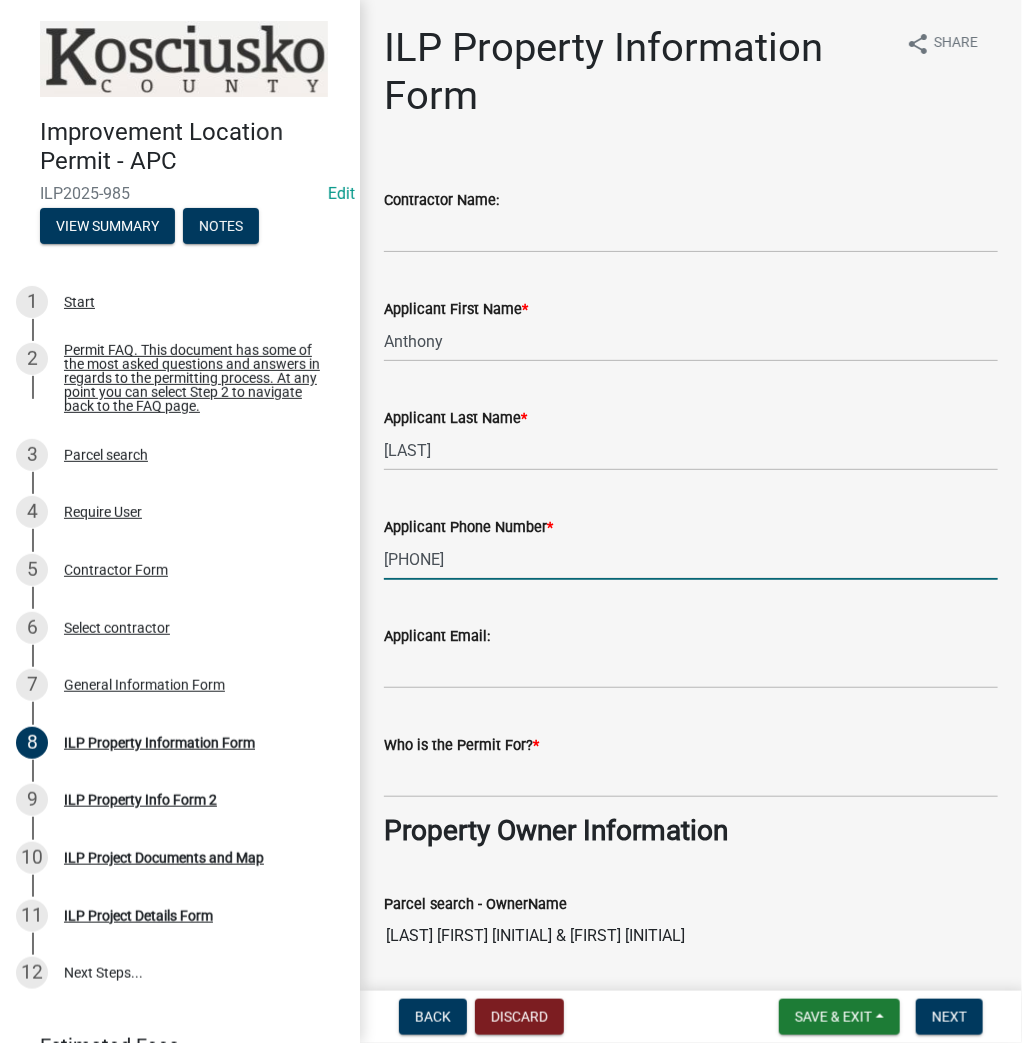 type on "[PHONE]" 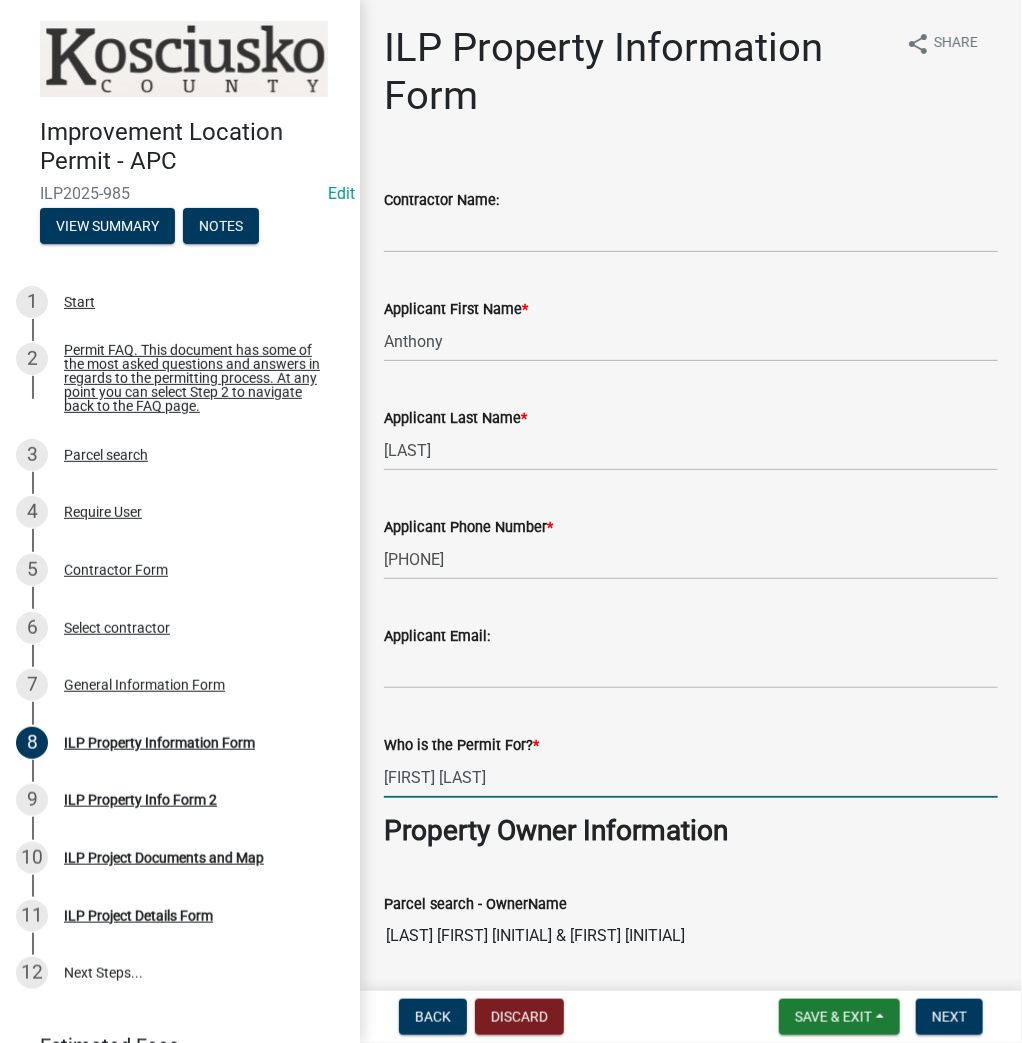 type on "[FIRST] [LAST]" 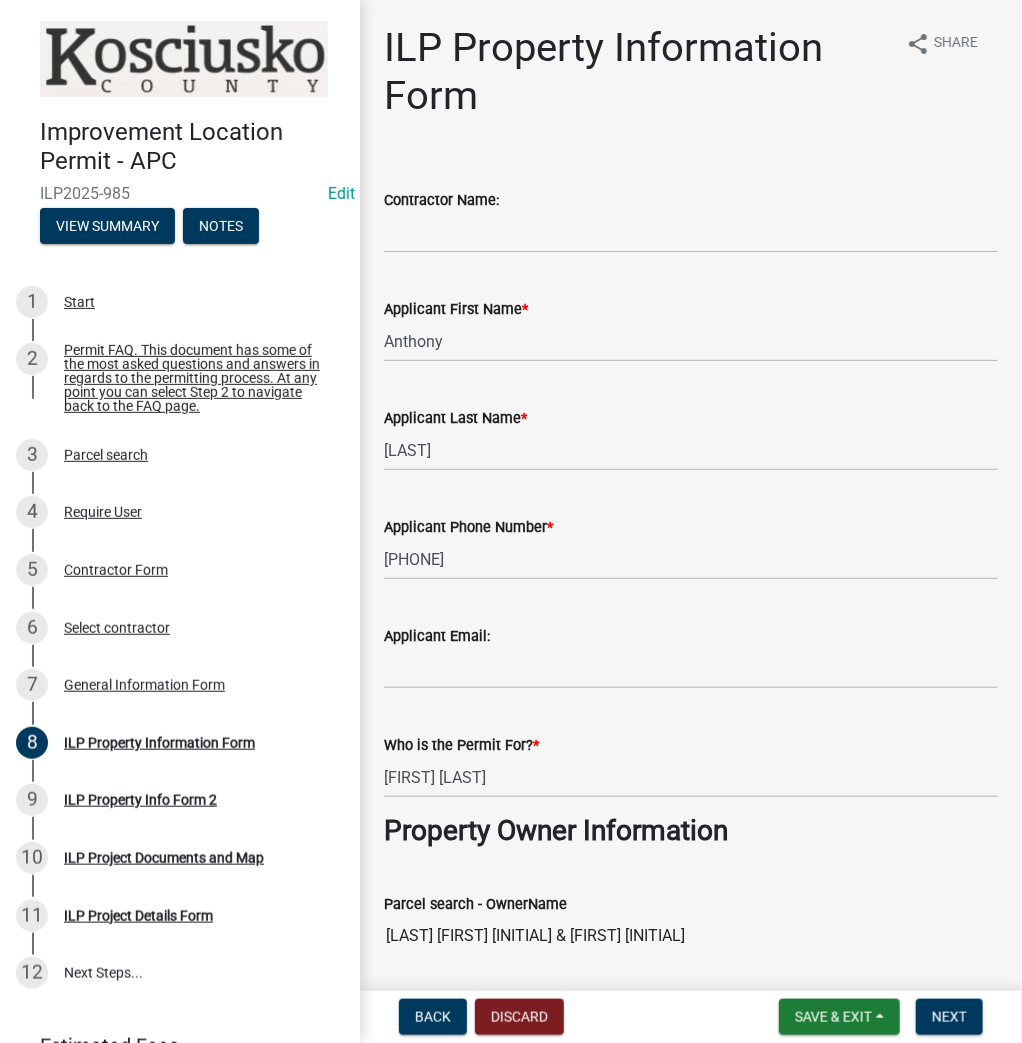 scroll, scrollTop: 551, scrollLeft: 0, axis: vertical 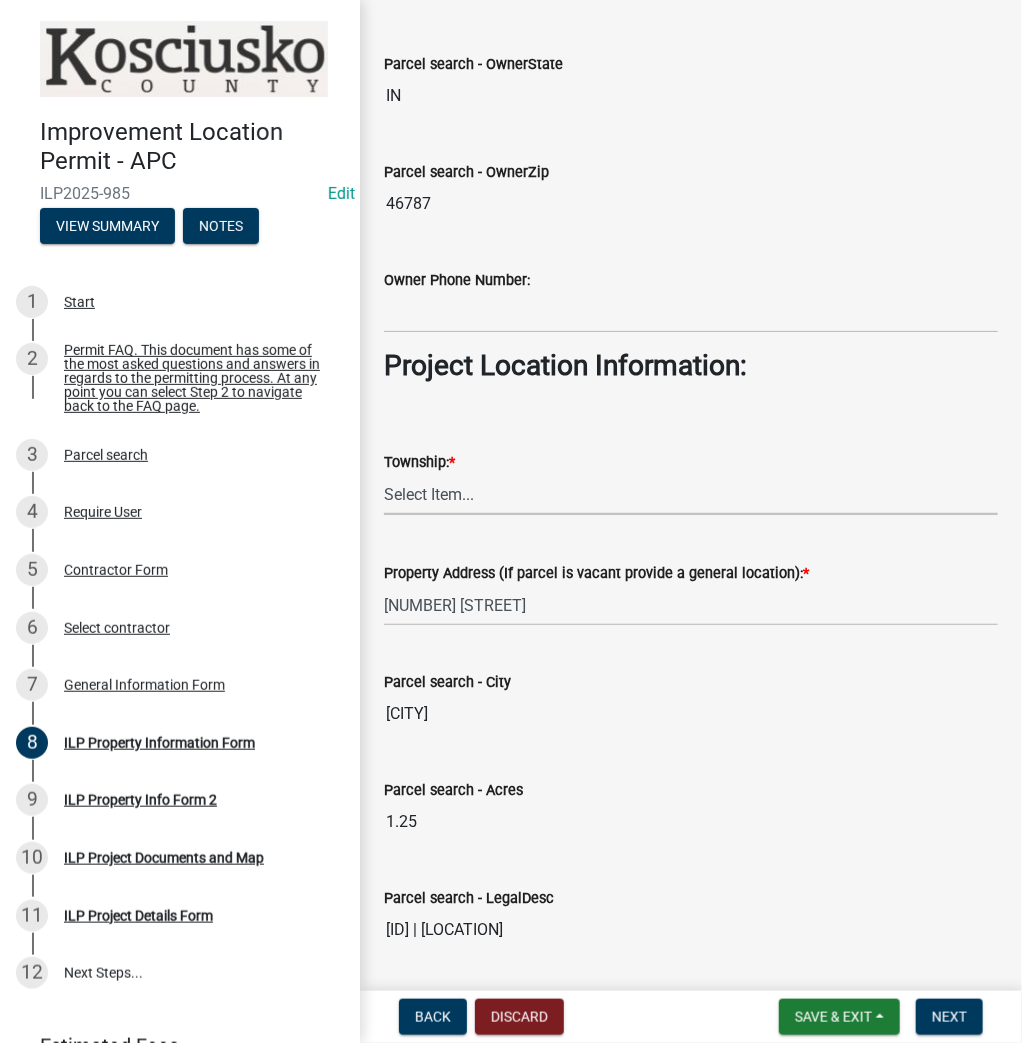 select on "[UUID]" 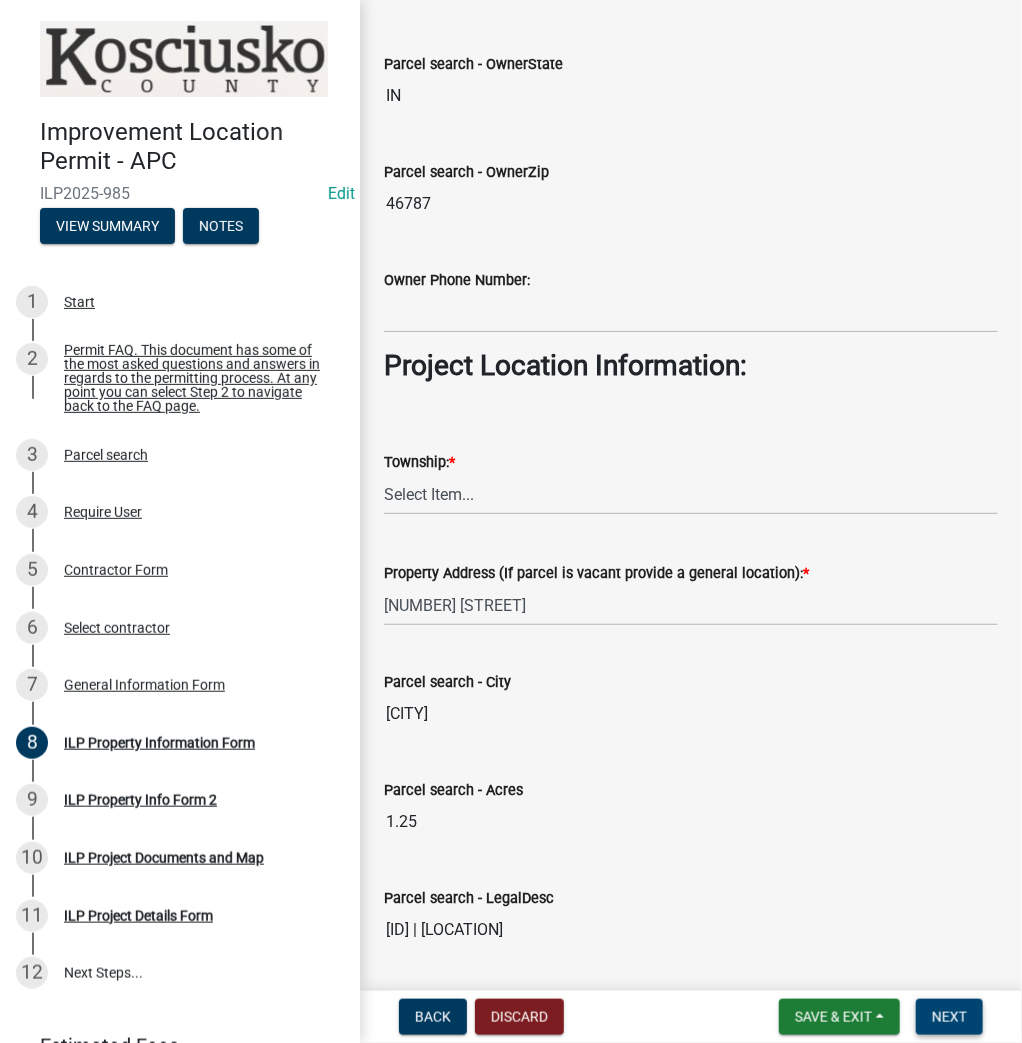 click on "Next" at bounding box center (949, 1017) 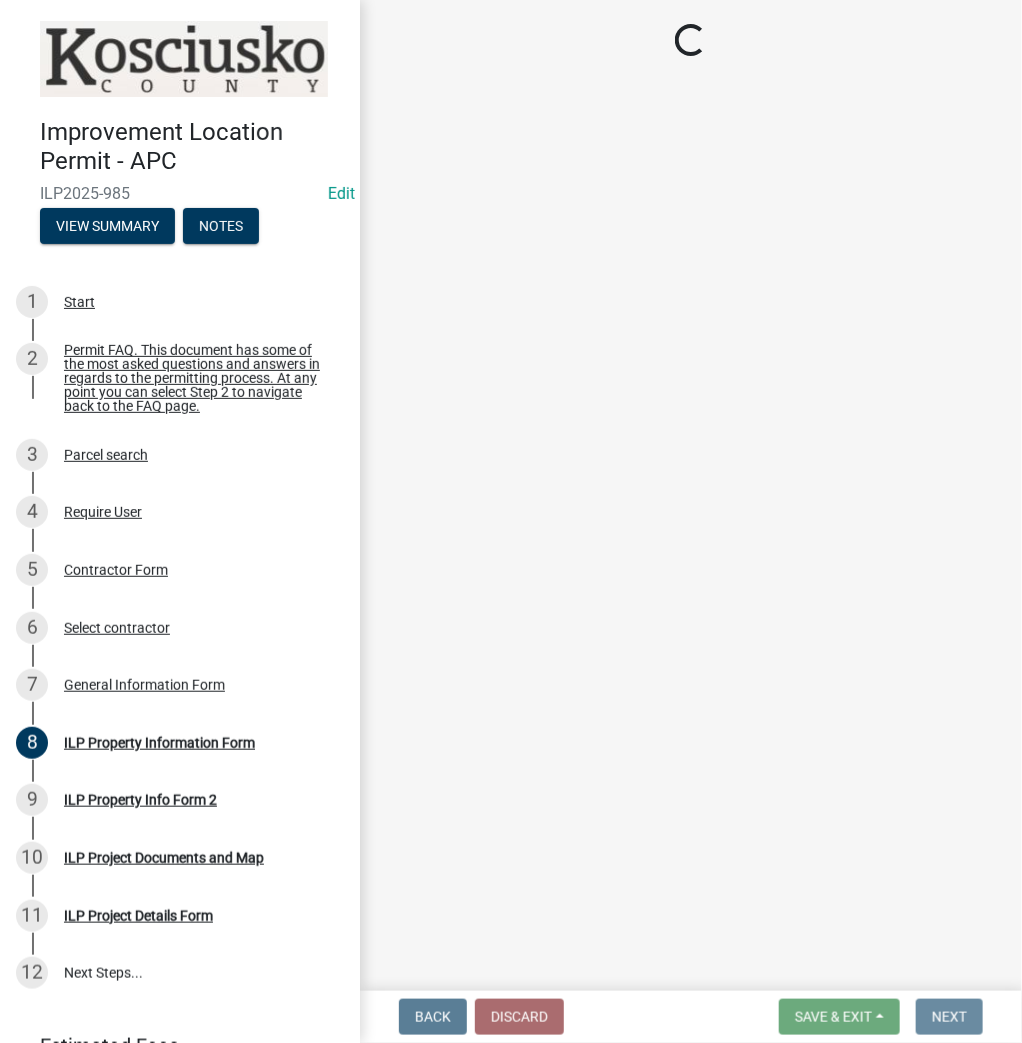 scroll, scrollTop: 0, scrollLeft: 0, axis: both 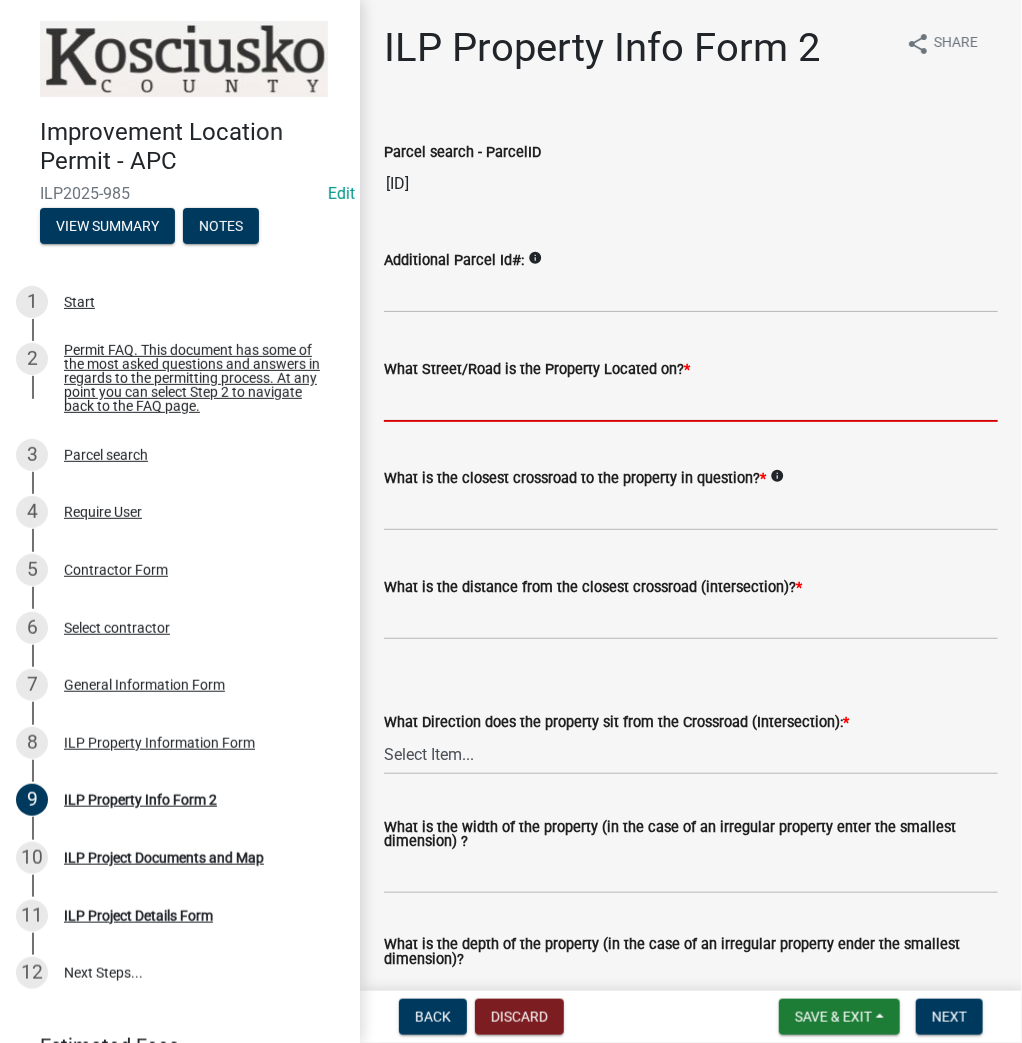 click on "What Street/Road is the Property Located on?  *" at bounding box center [691, 401] 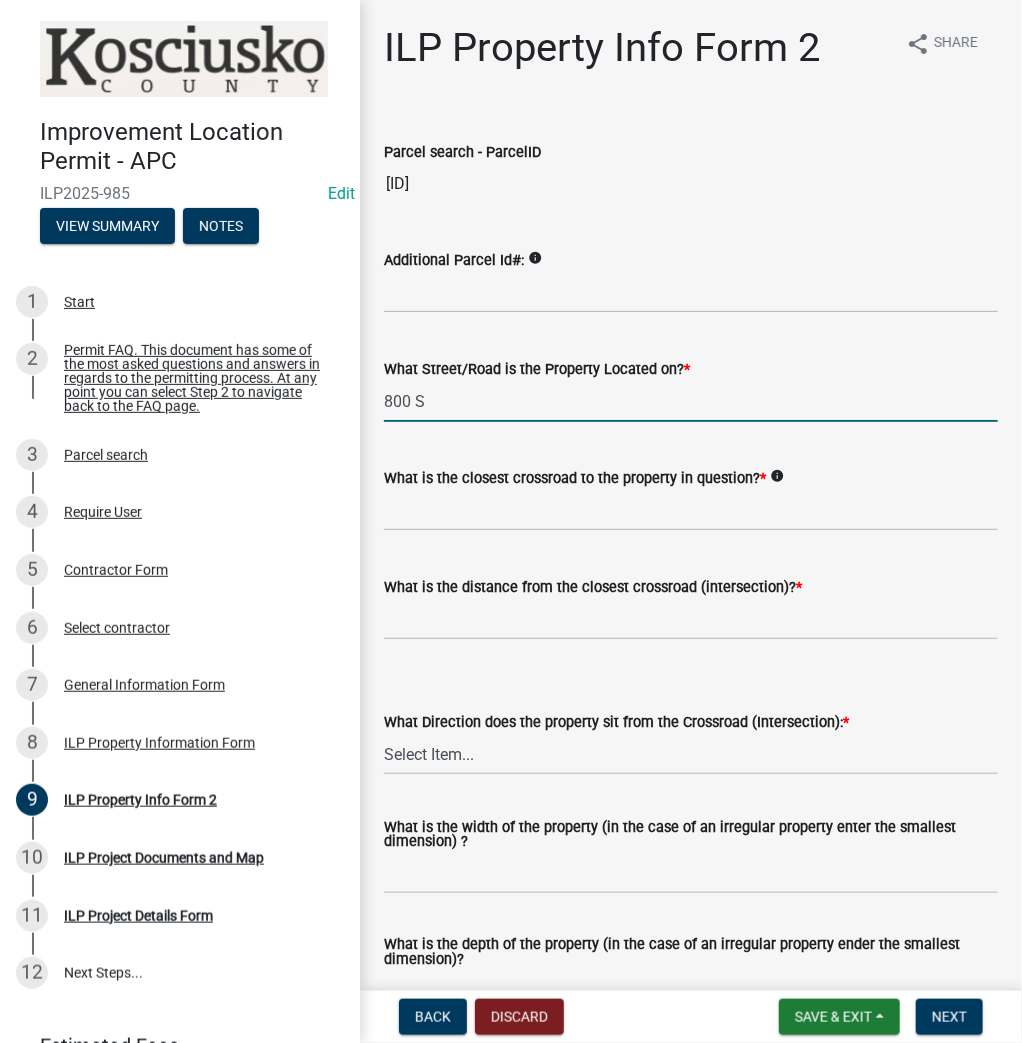 type on "800 S" 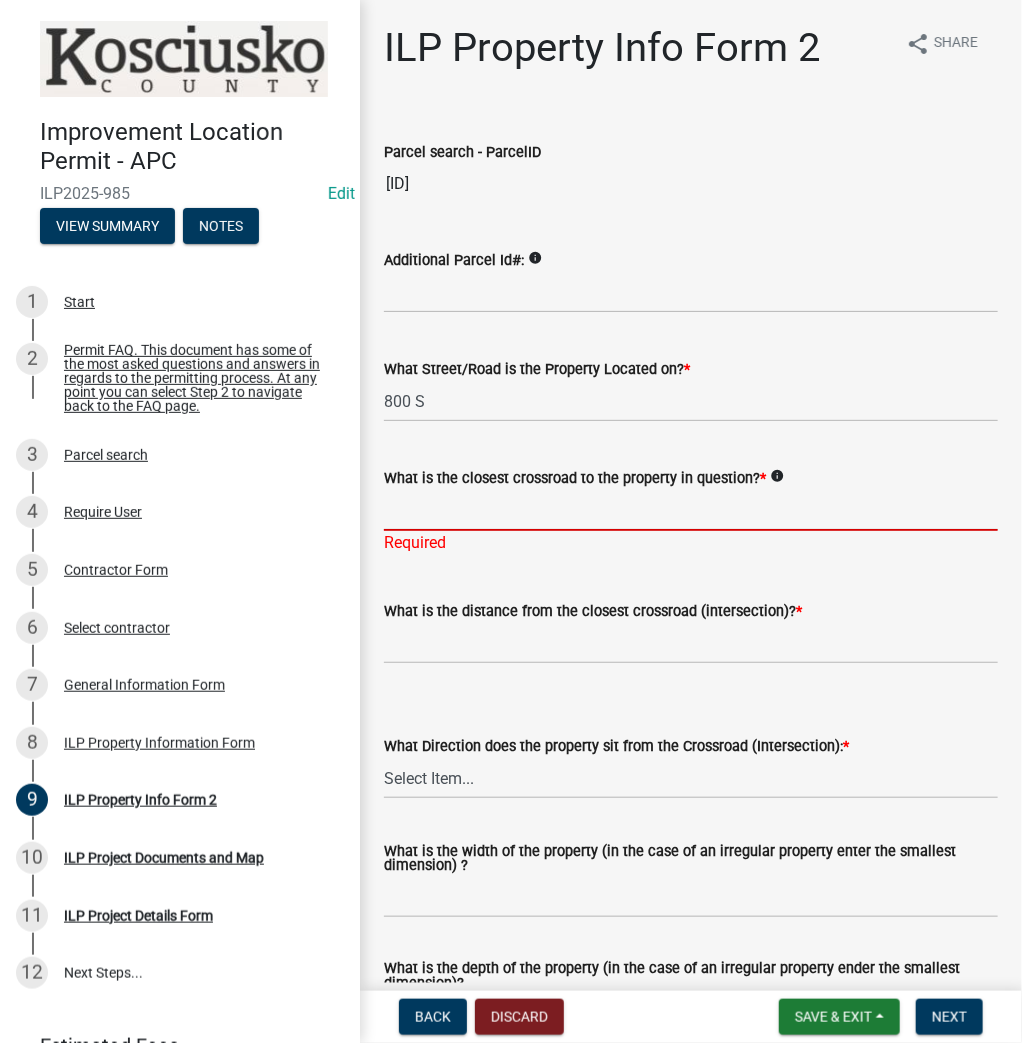 click on "What is the closest crossroad to the property in question?  *" at bounding box center [691, 510] 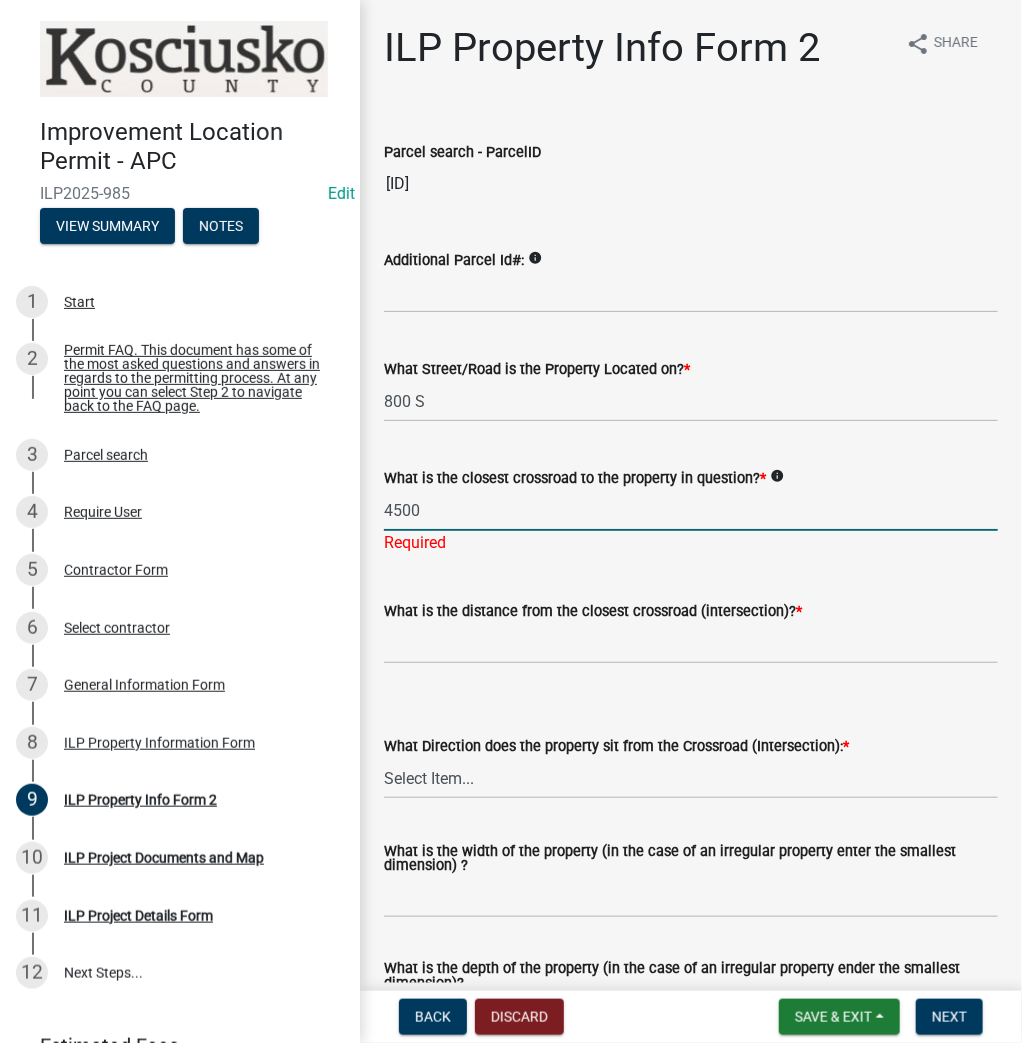 type on "4500" 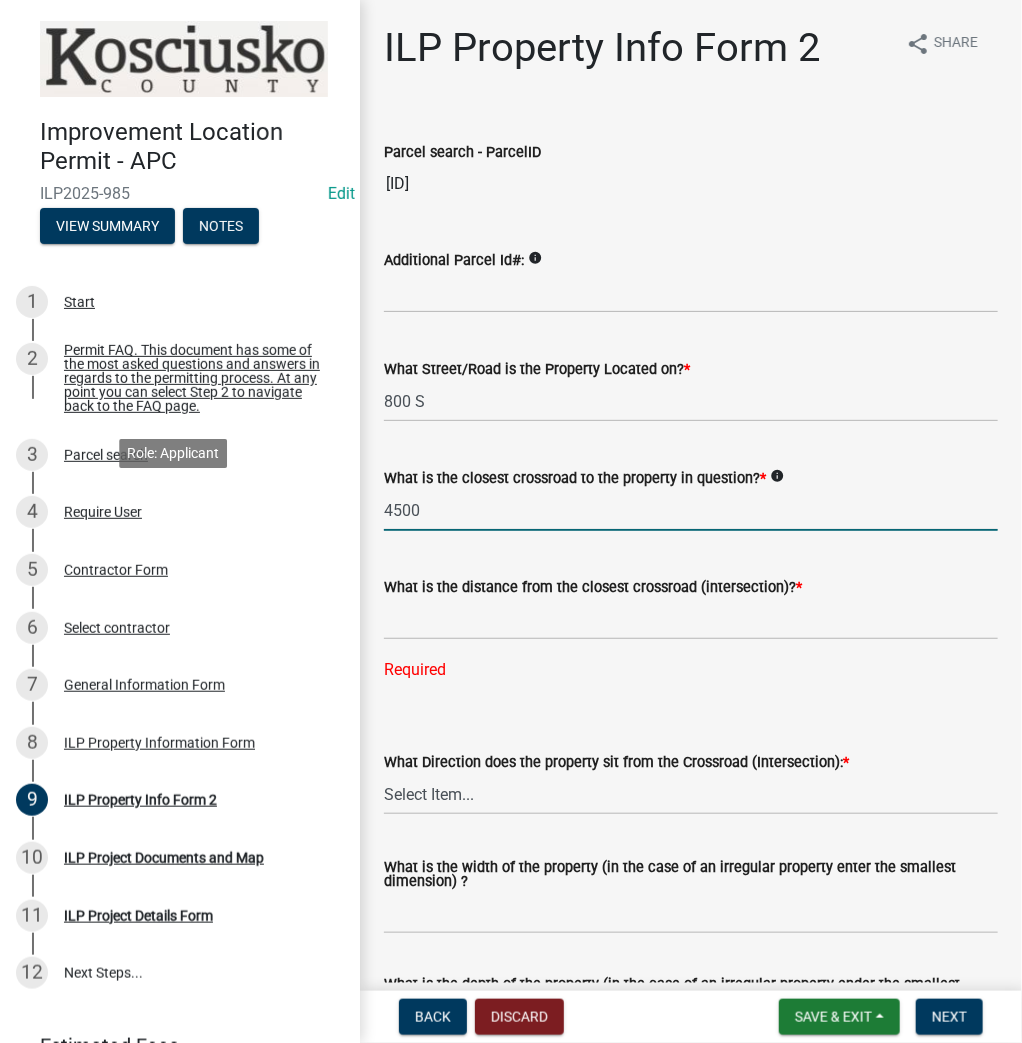 drag, startPoint x: 438, startPoint y: 508, endPoint x: 449, endPoint y: 628, distance: 120.50311 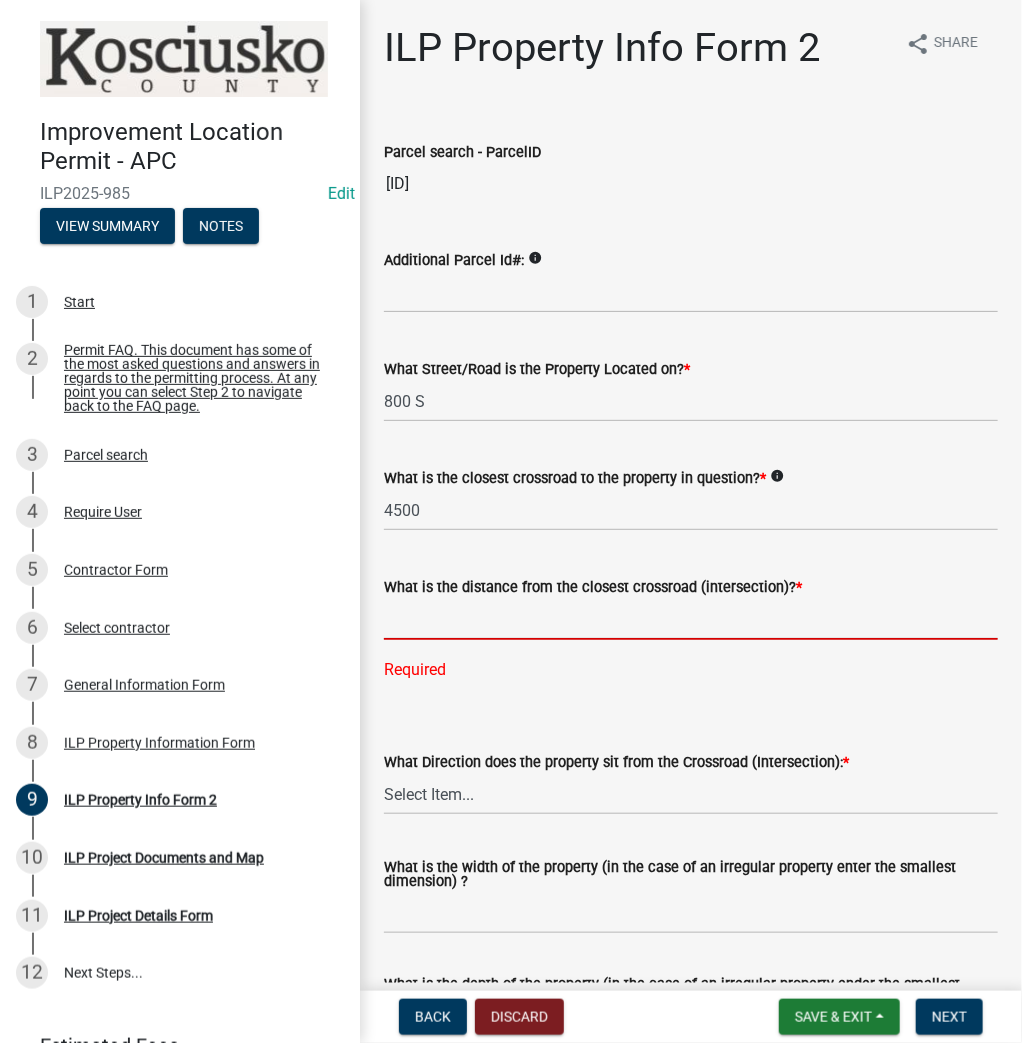 click 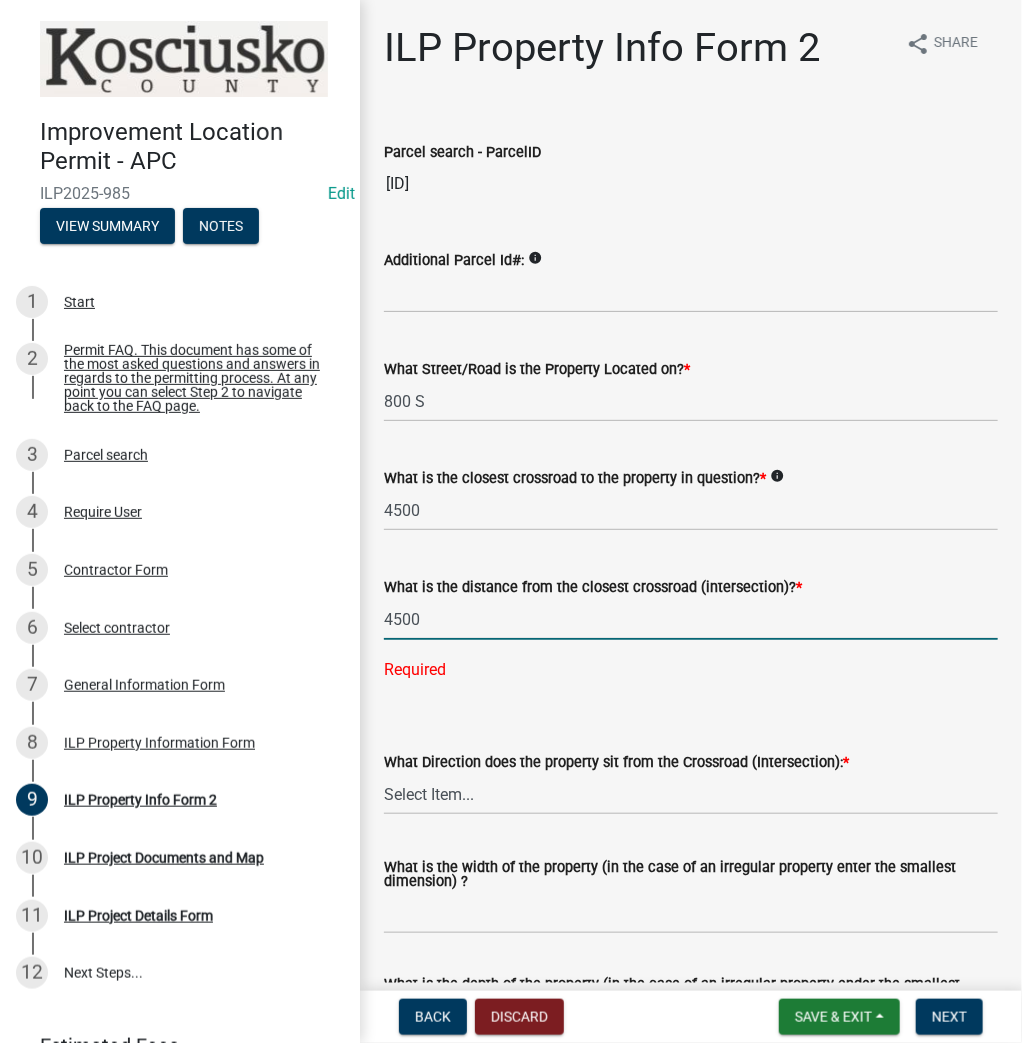 type on "4500" 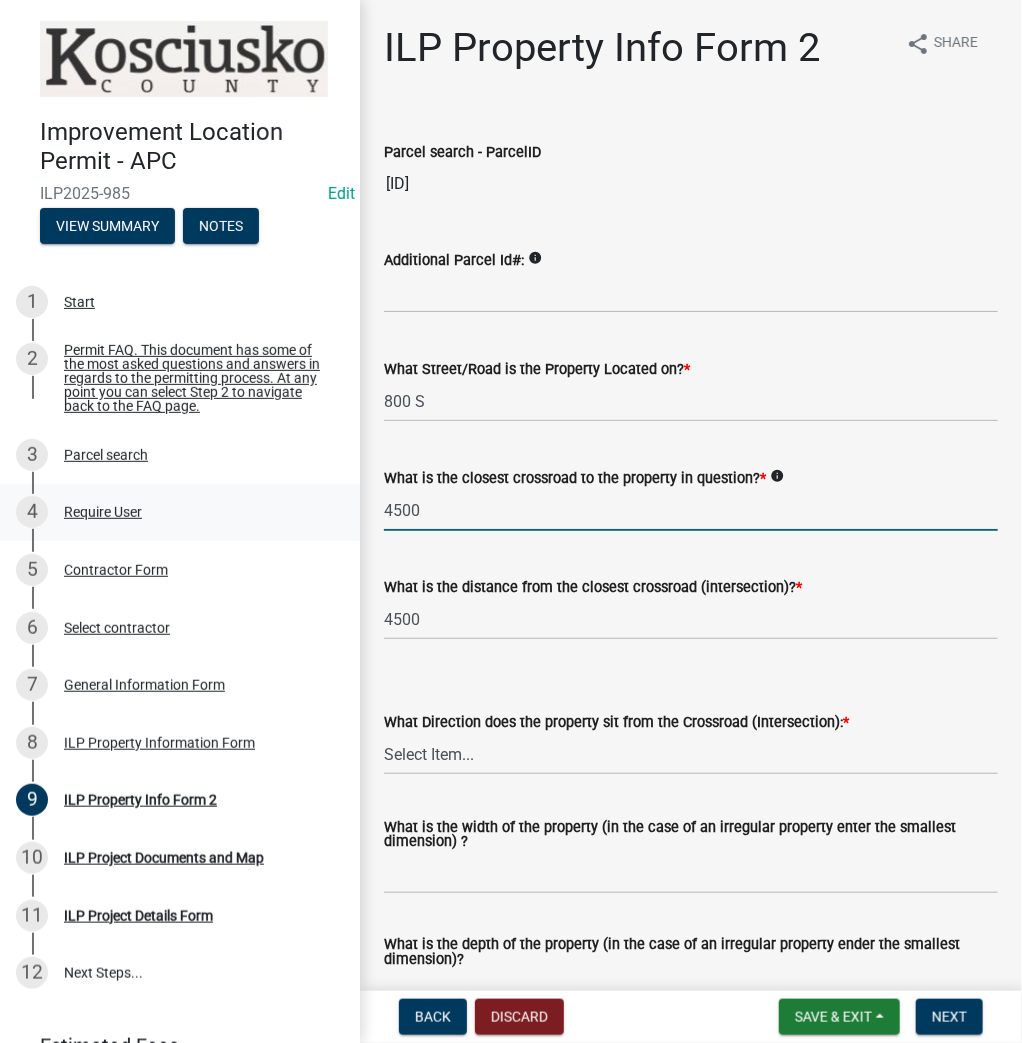 drag, startPoint x: 432, startPoint y: 498, endPoint x: 158, endPoint y: 496, distance: 274.0073 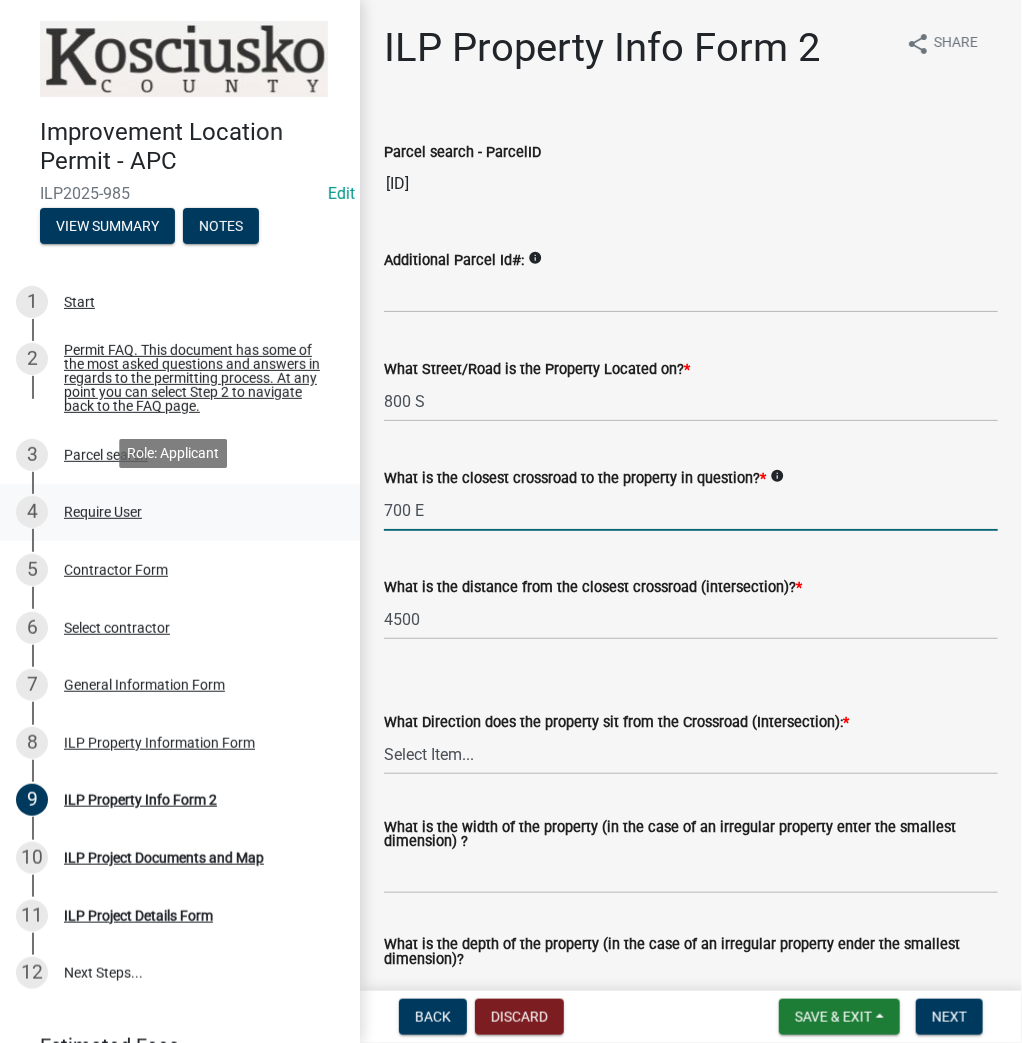 type on "700 E" 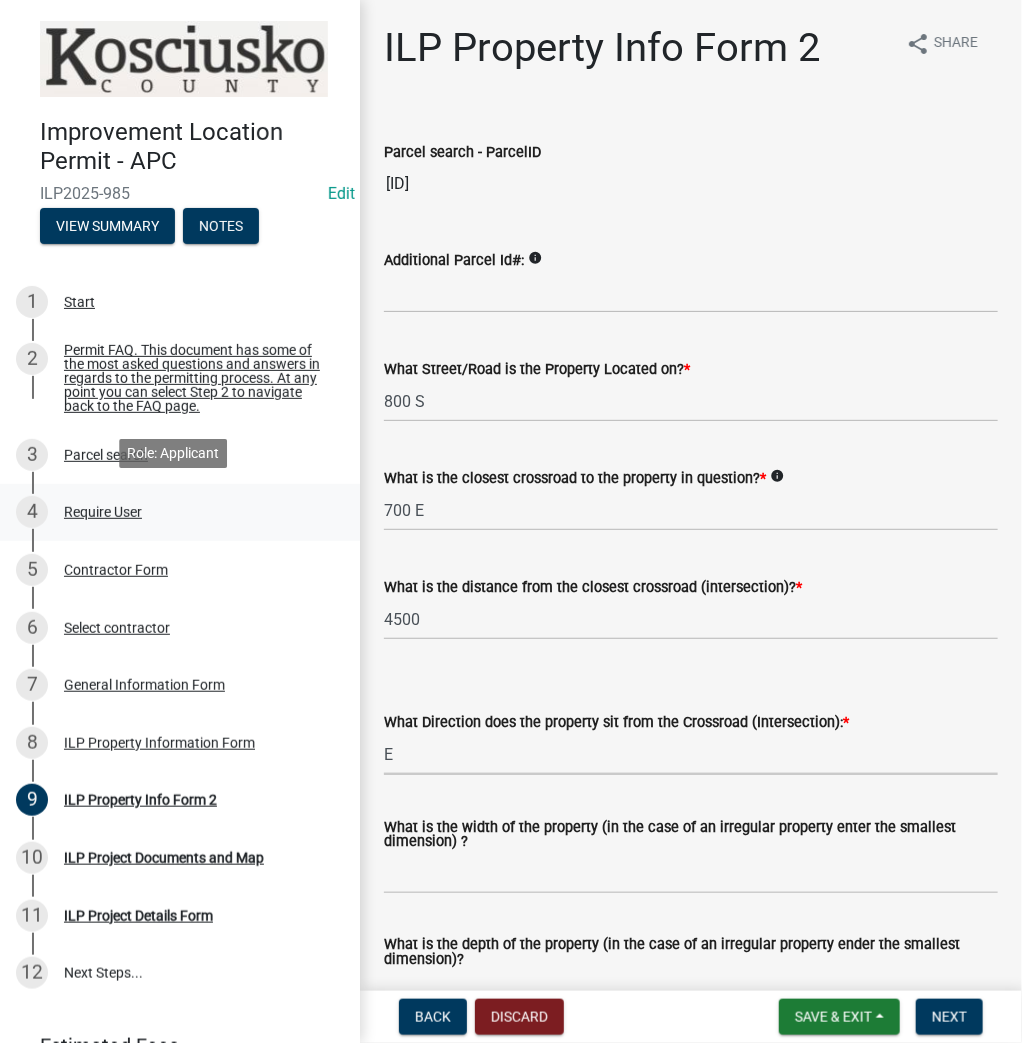select on "5d8d9a6f-68f4-4910-b8ad-905844ed2da1" 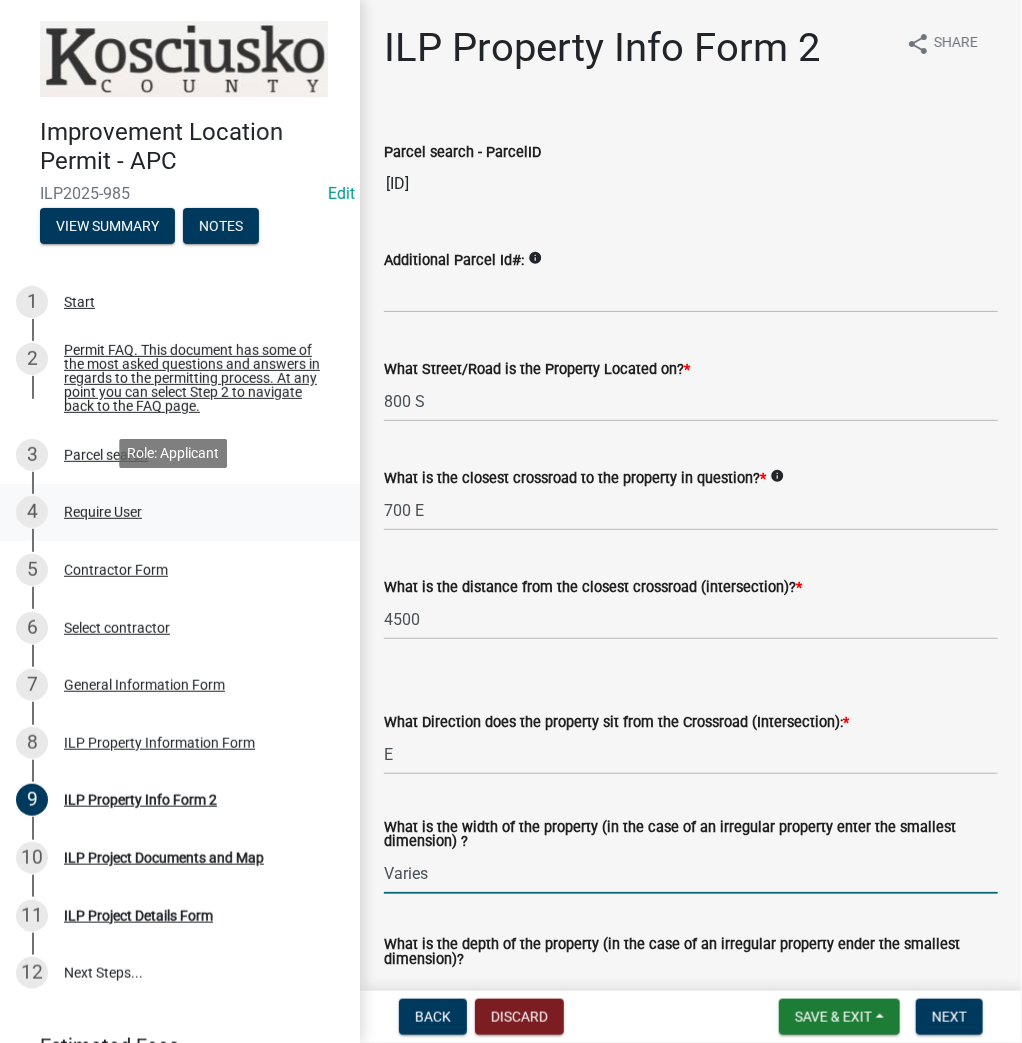 type on "Varies" 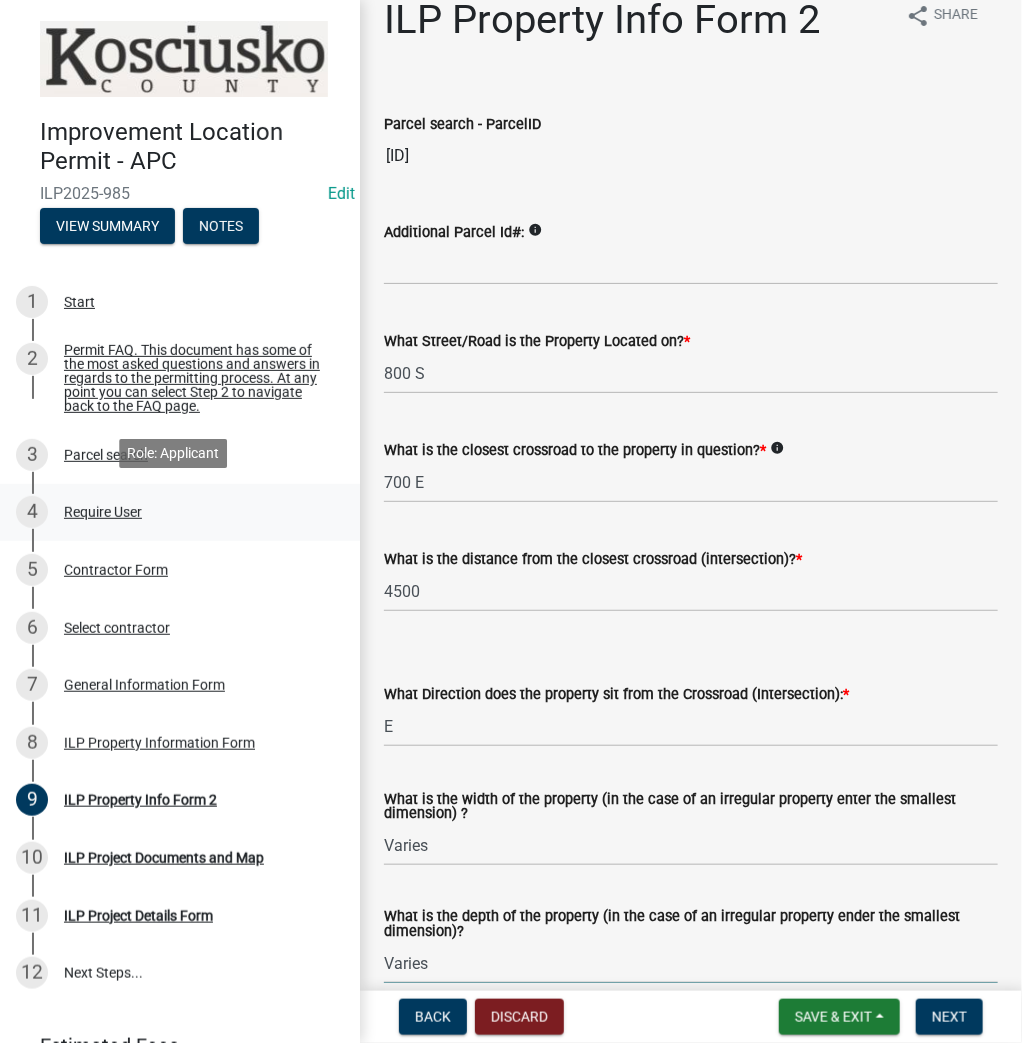 type on "Varies" 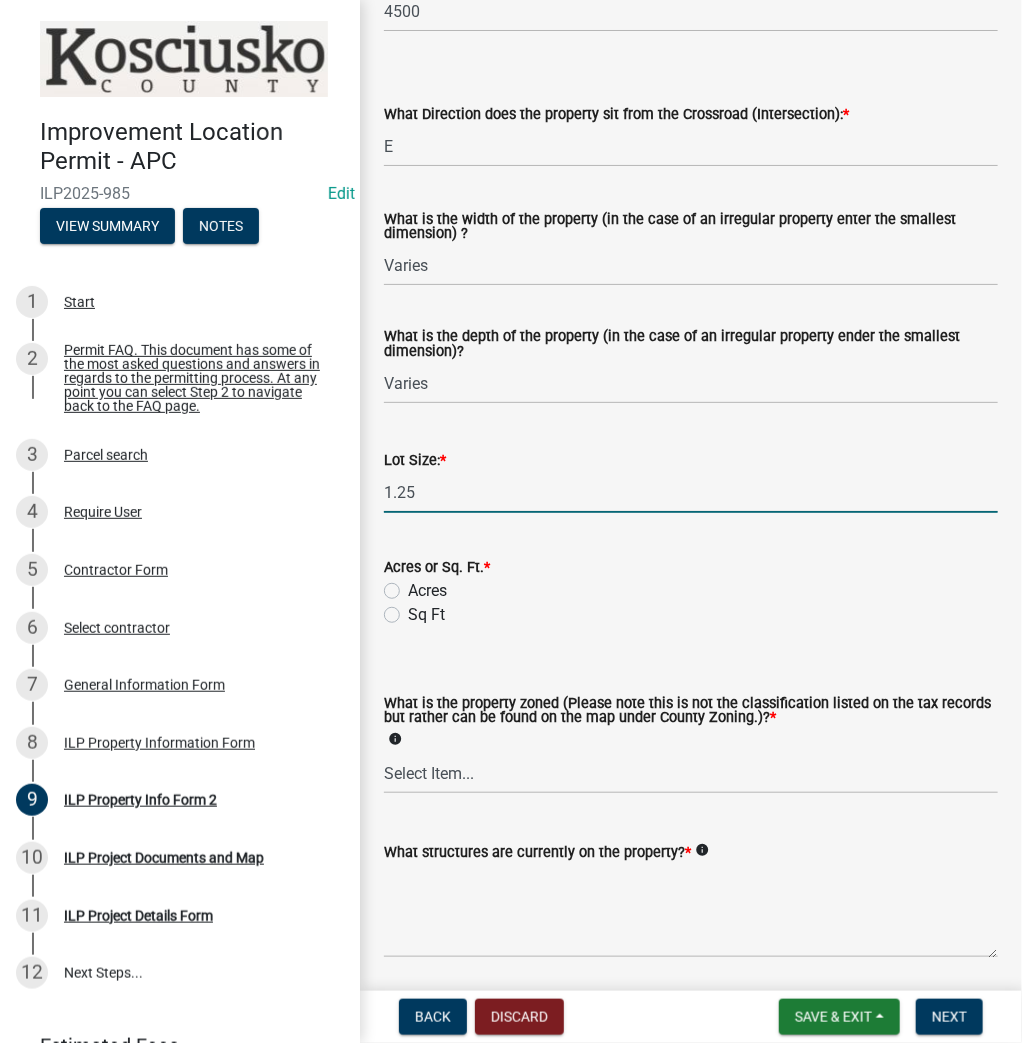 type on "1.25" 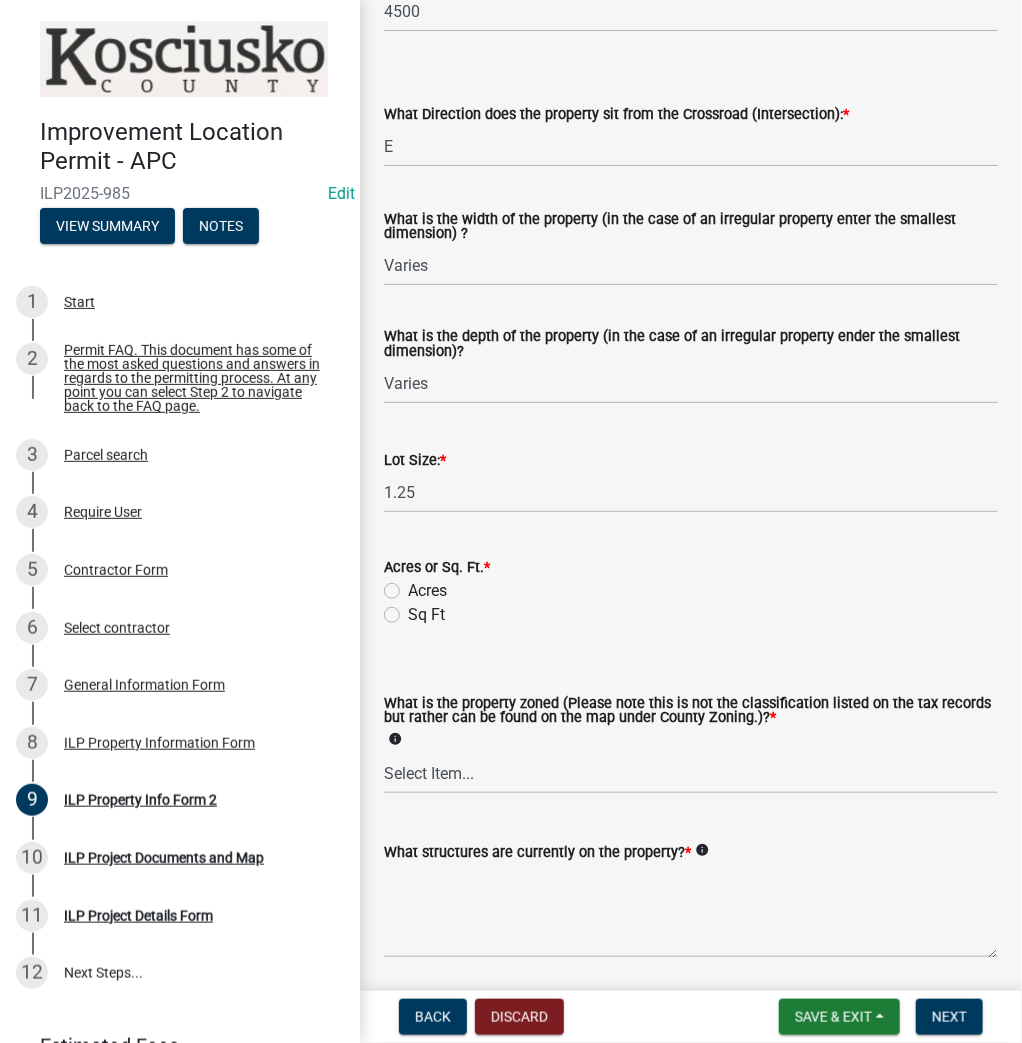 click on "Acres" 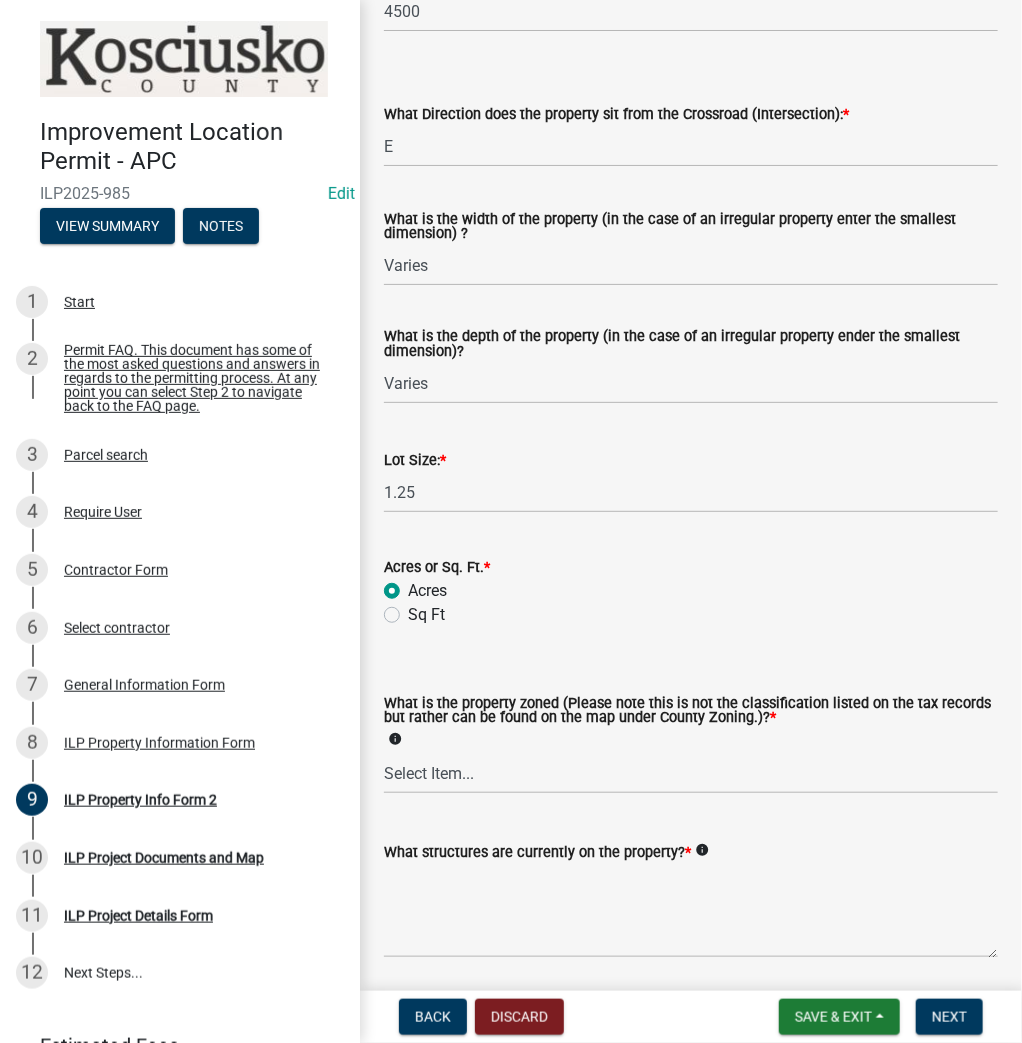 radio on "true" 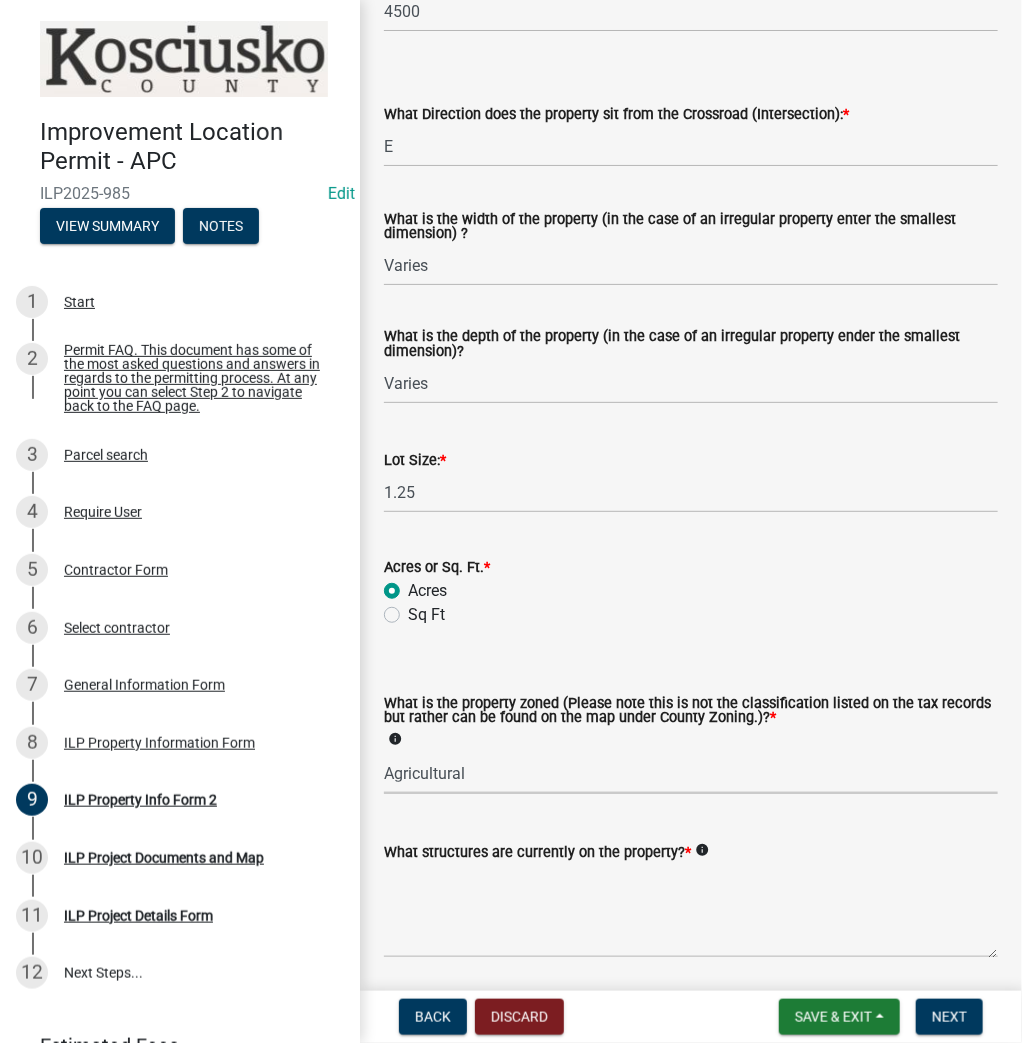 select on "ea119d11-e52e-4559-b746-af06211fe819" 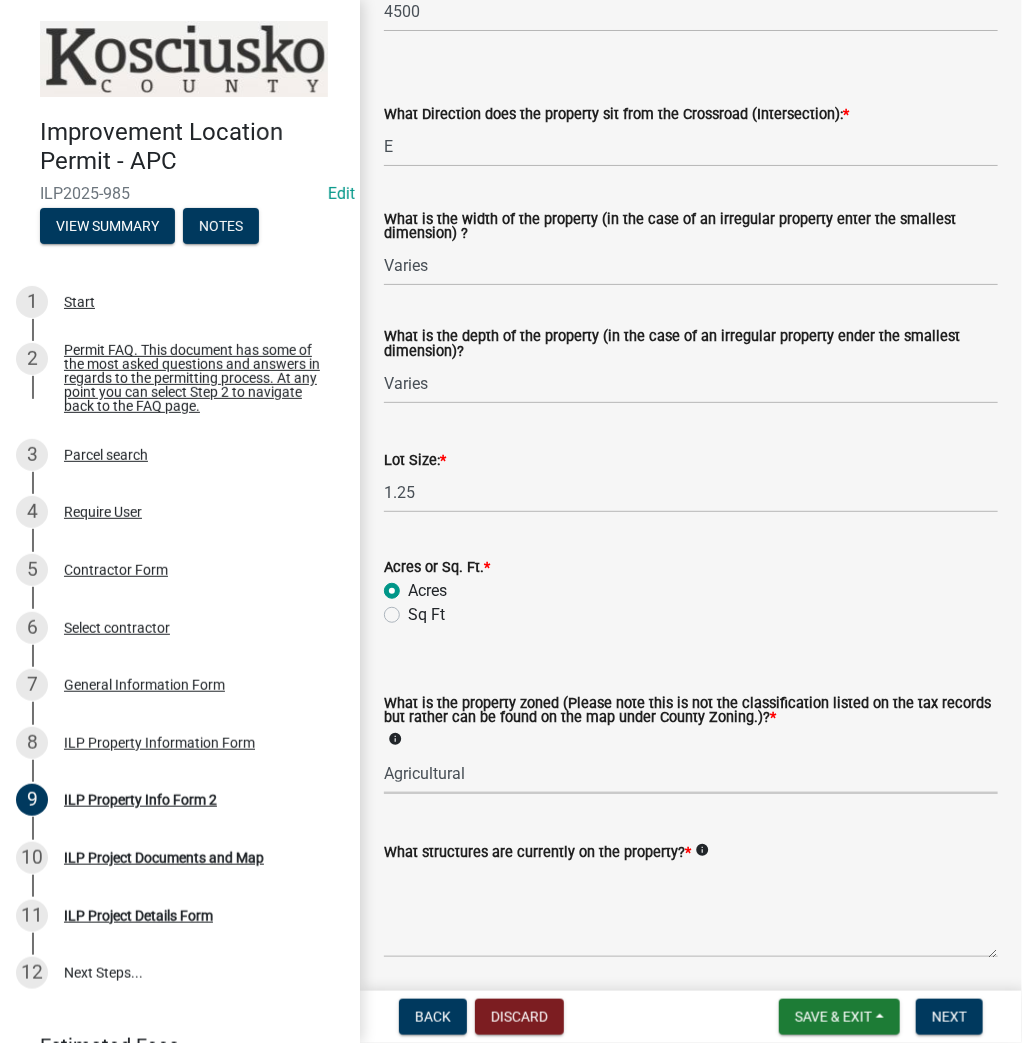 click on "Select Item...   Agricultural   Agricultural 2   Commercial   Environmental   Industrial 1   Industrial 2   Industrial 3   Public Use   Residential" at bounding box center (691, 773) 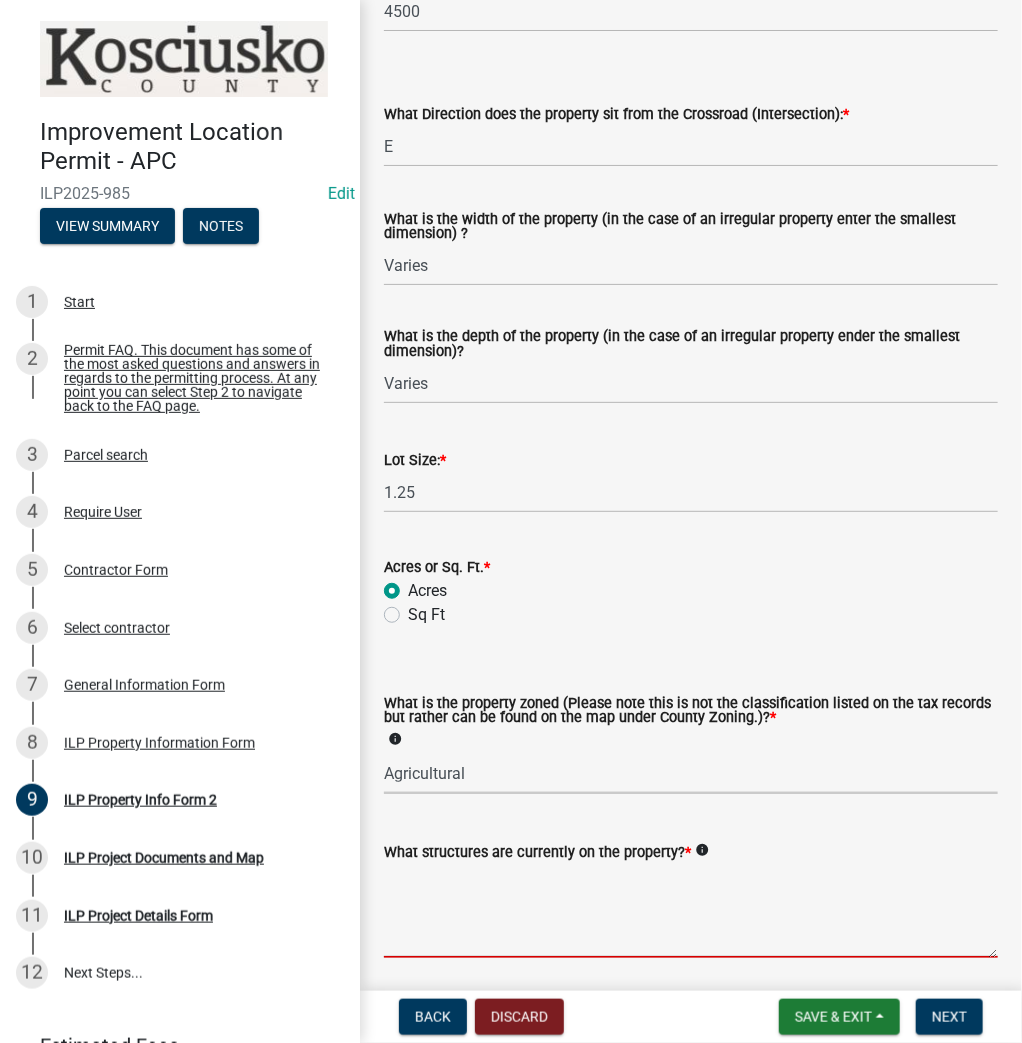 click on "What structures are currently on the property?  *" at bounding box center (691, 911) 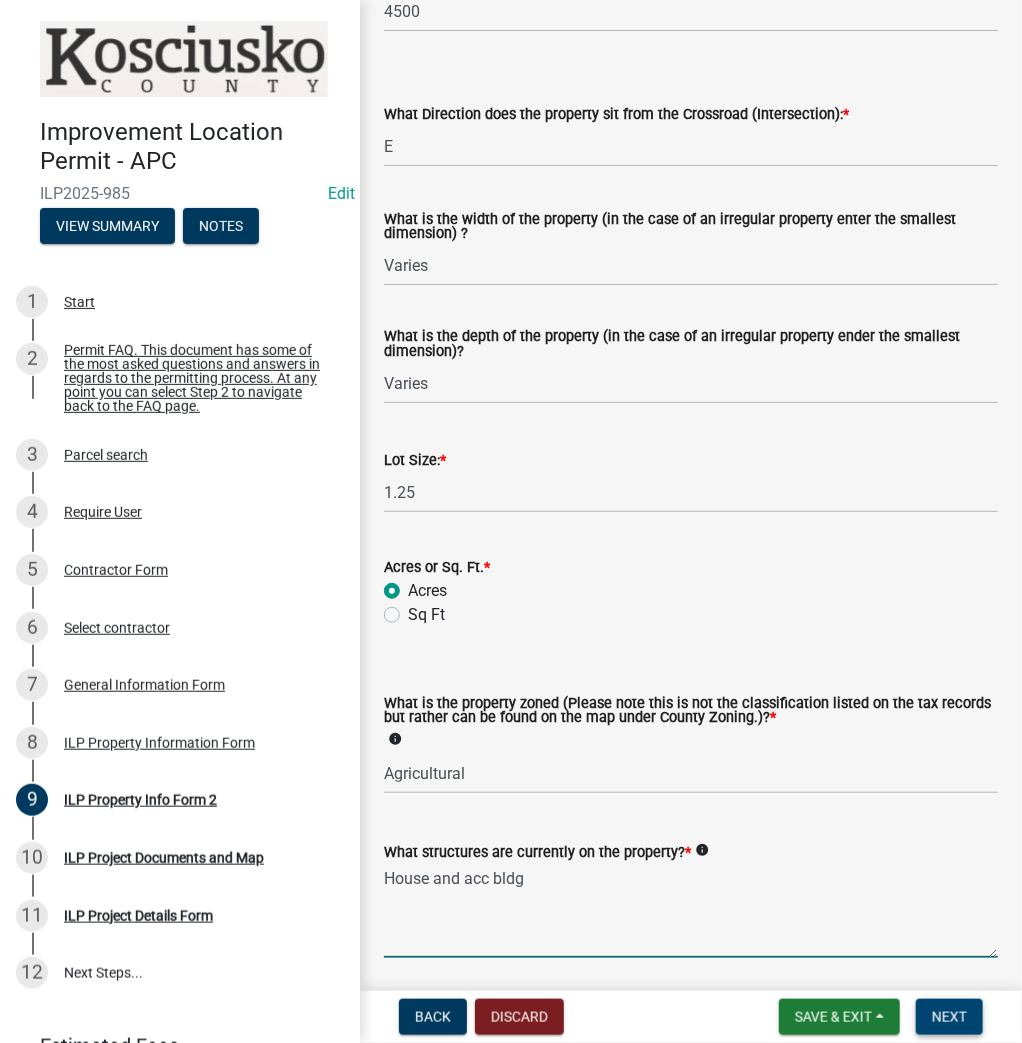type on "House and acc bldg" 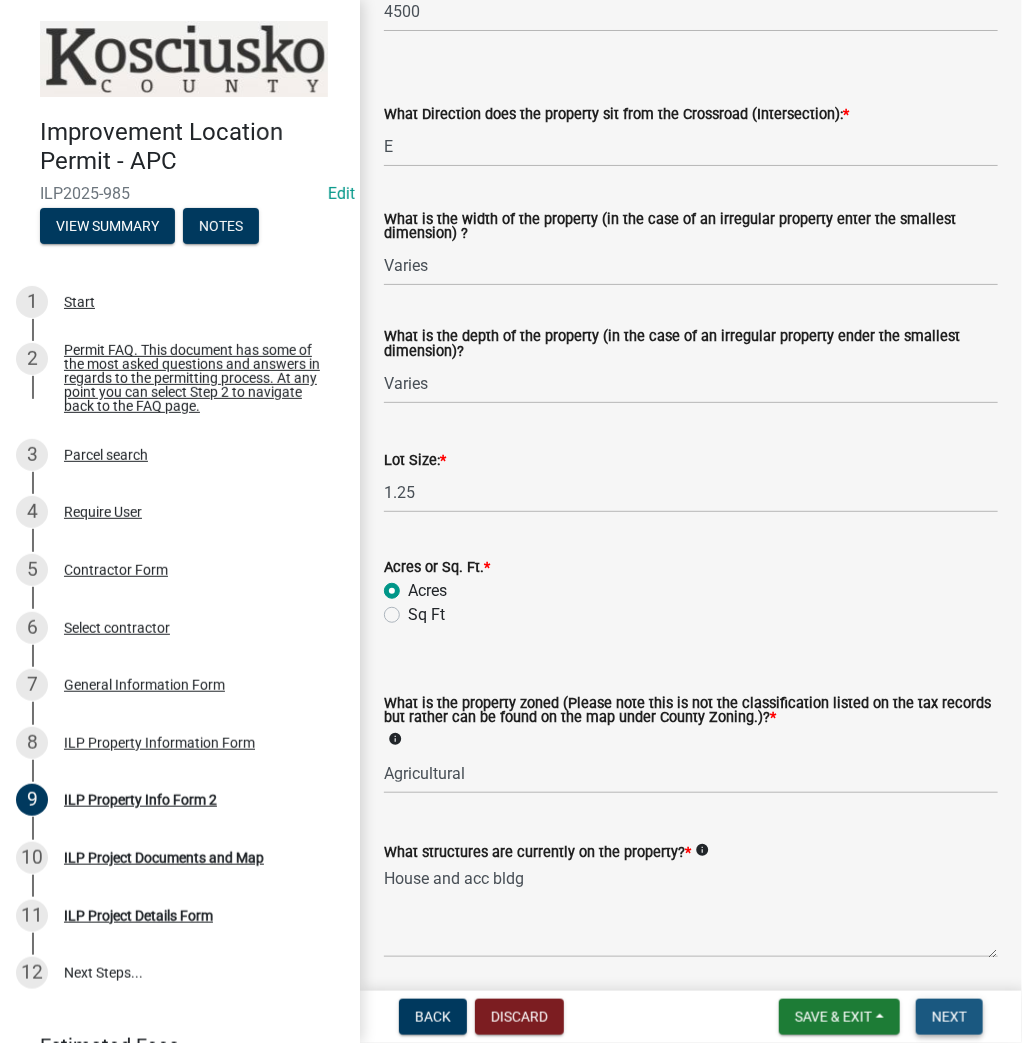click on "Next" at bounding box center [949, 1017] 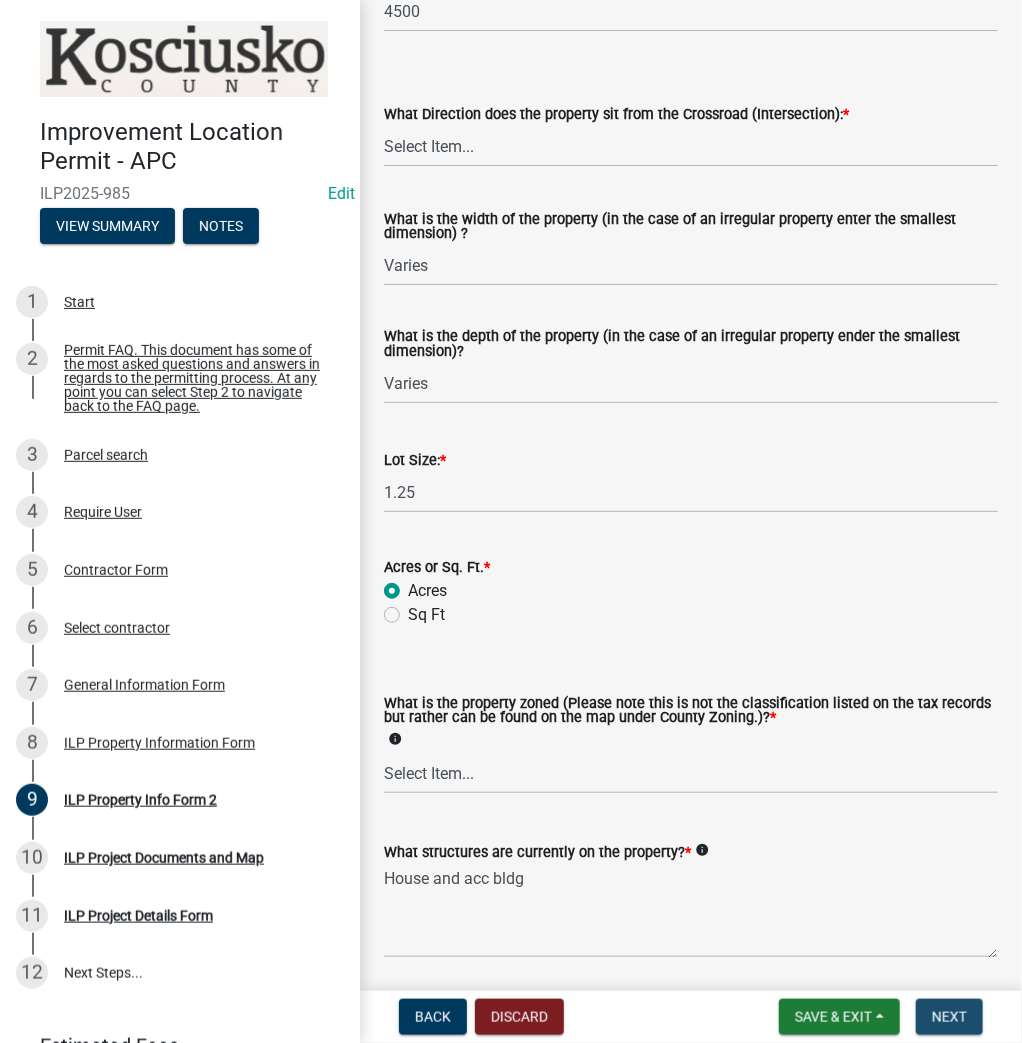 scroll, scrollTop: 0, scrollLeft: 0, axis: both 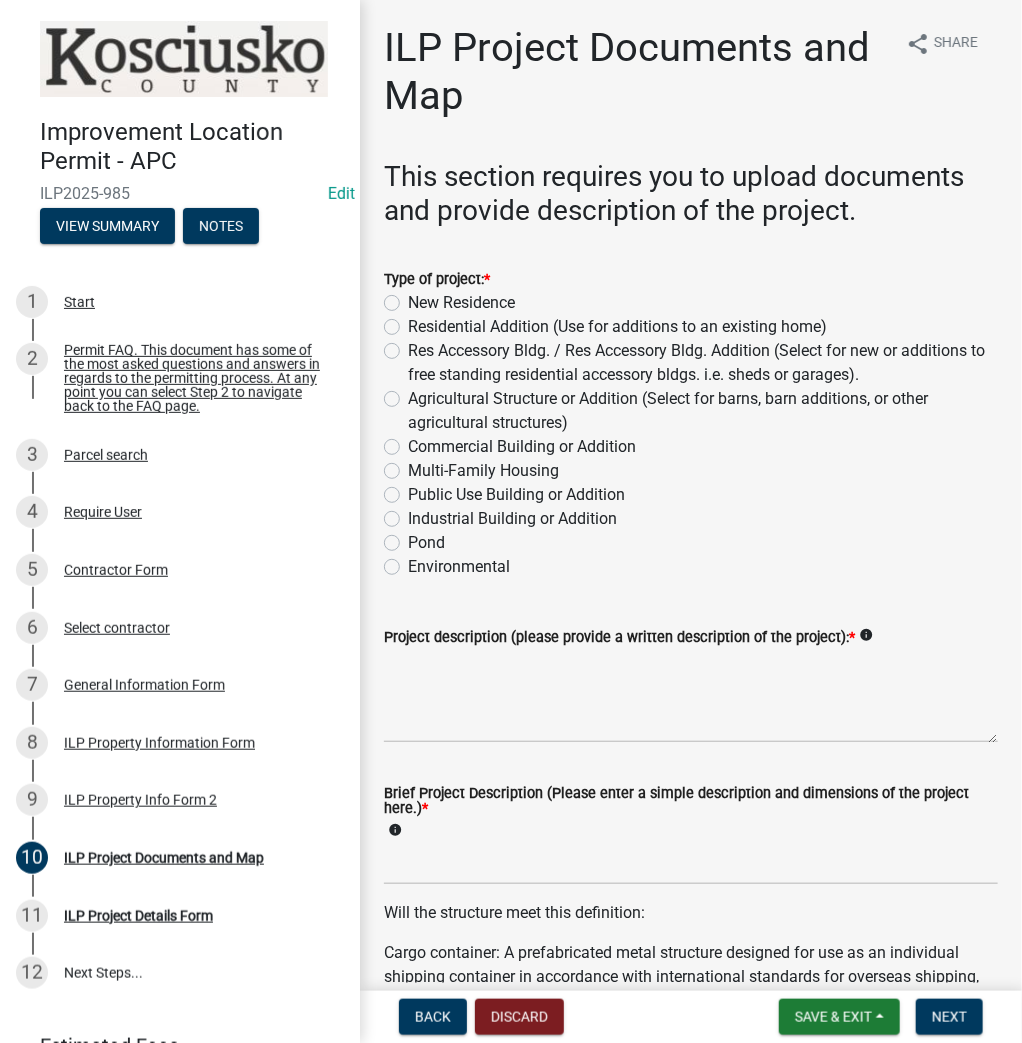 click on "Agricultural Structure or Addition (Select for barns, barn additions, or other agricultural structures)" 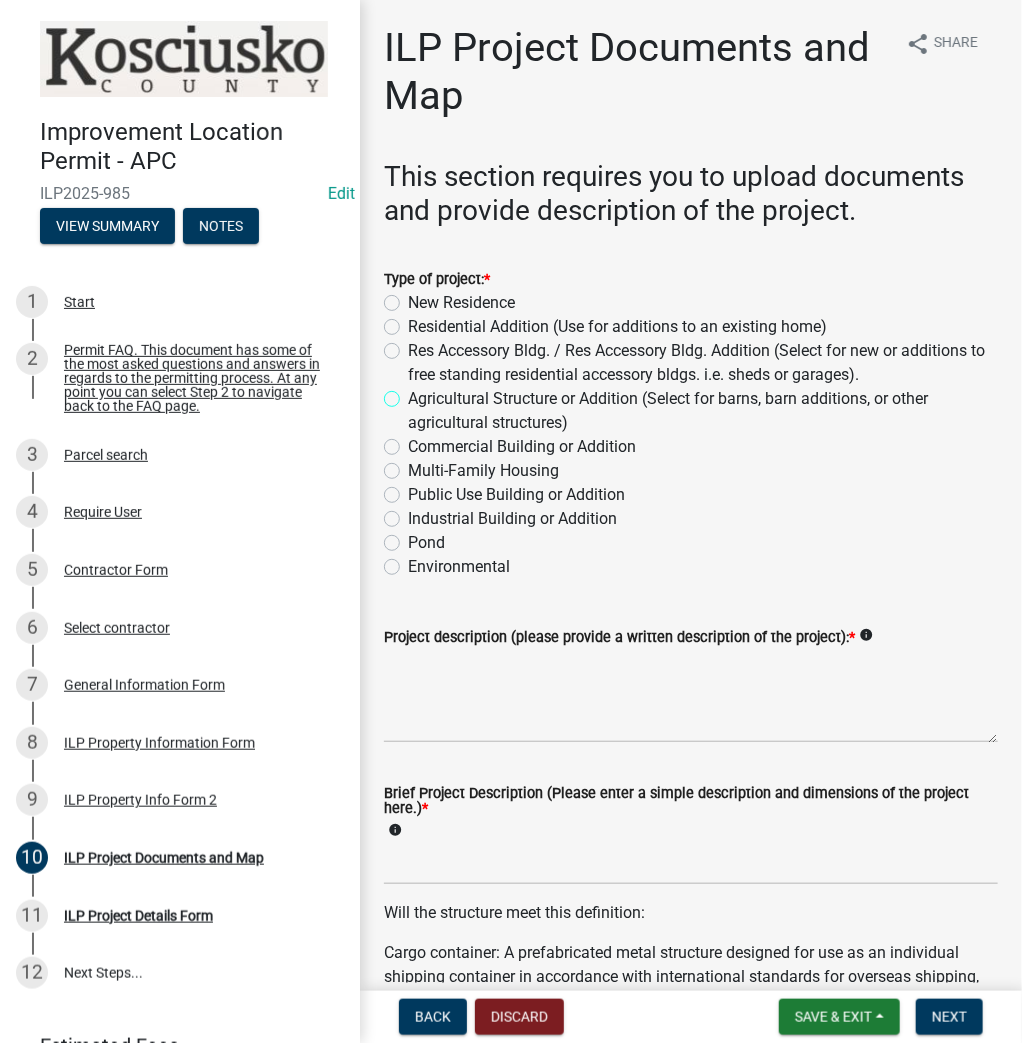 click on "Agricultural Structure or Addition (Select for barns, barn additions, or other agricultural structures)" at bounding box center (414, 393) 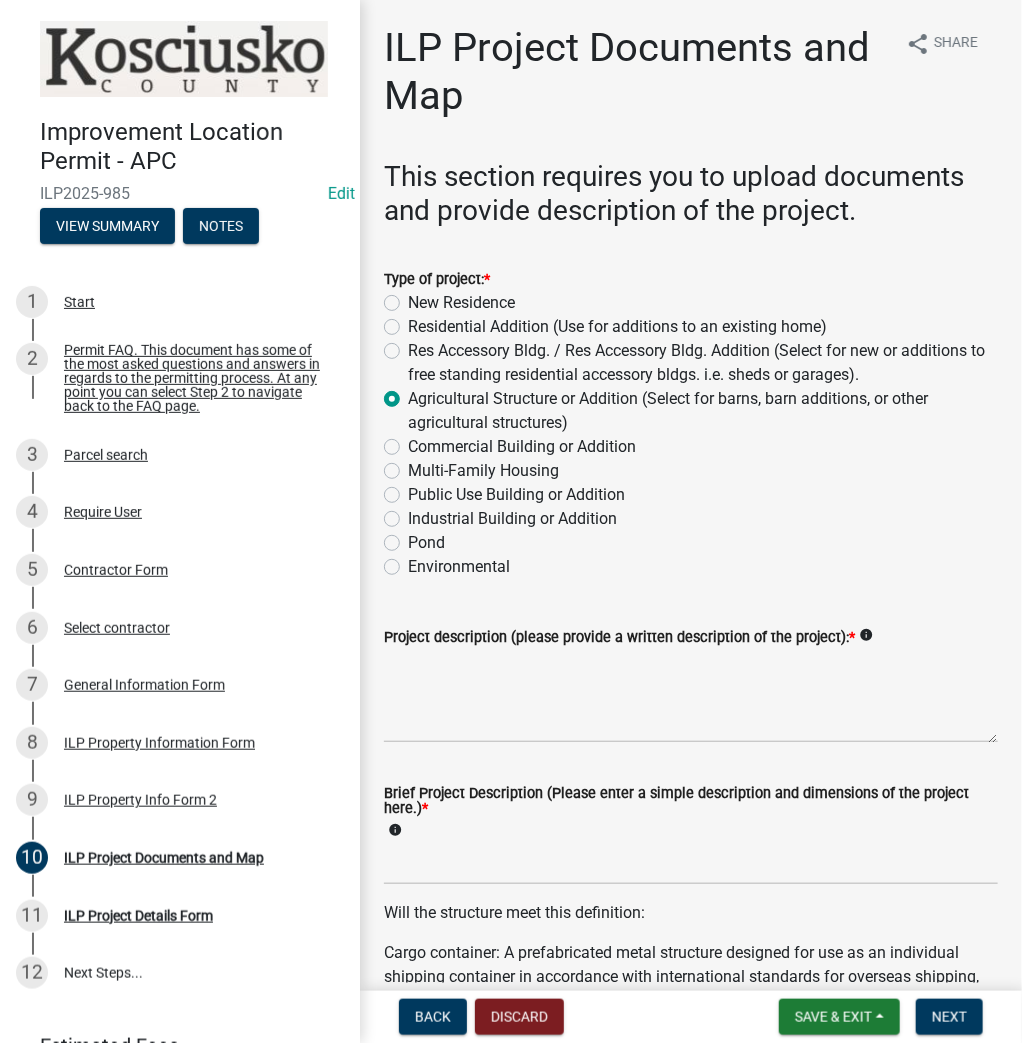 radio on "true" 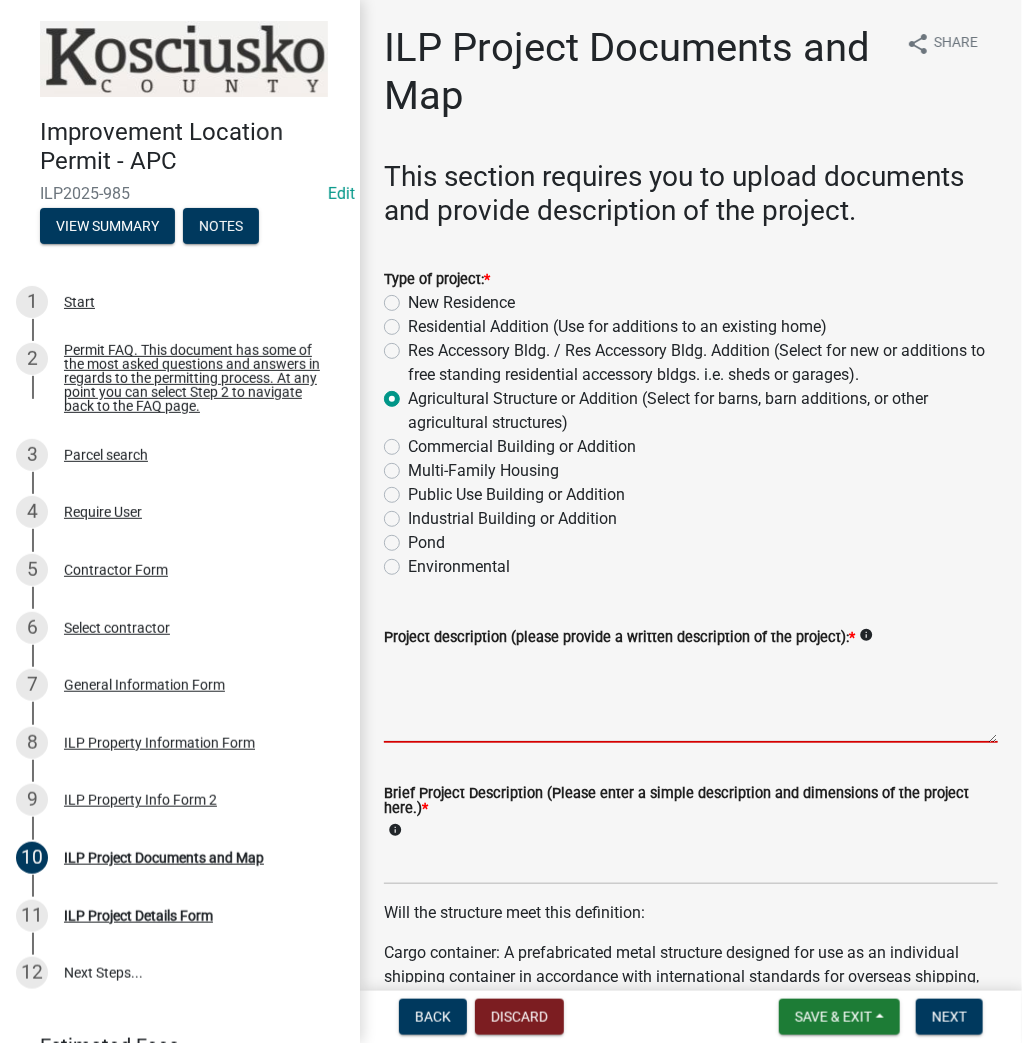 click on "Project description (please provide a written description of the project):  *" at bounding box center (691, 696) 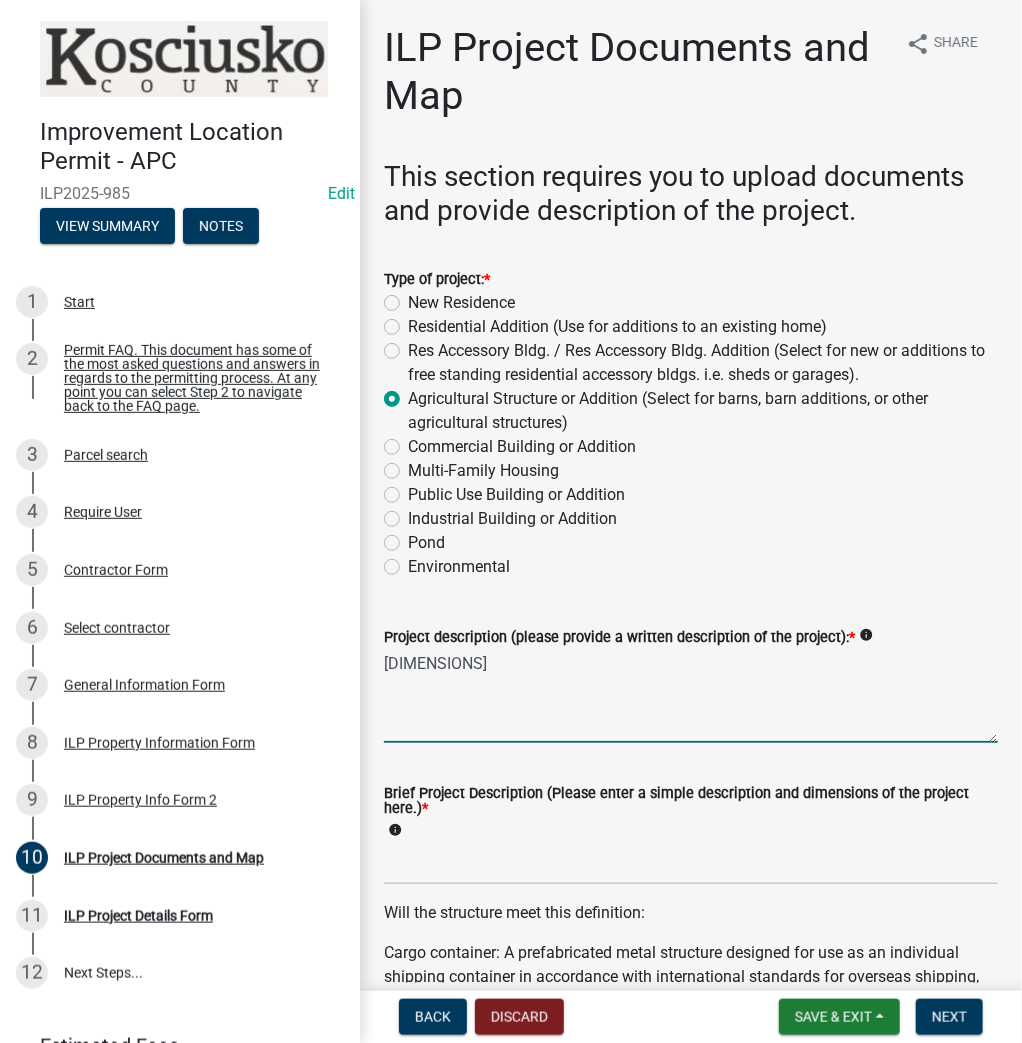 click on "[DIMENSIONS]" at bounding box center [691, 696] 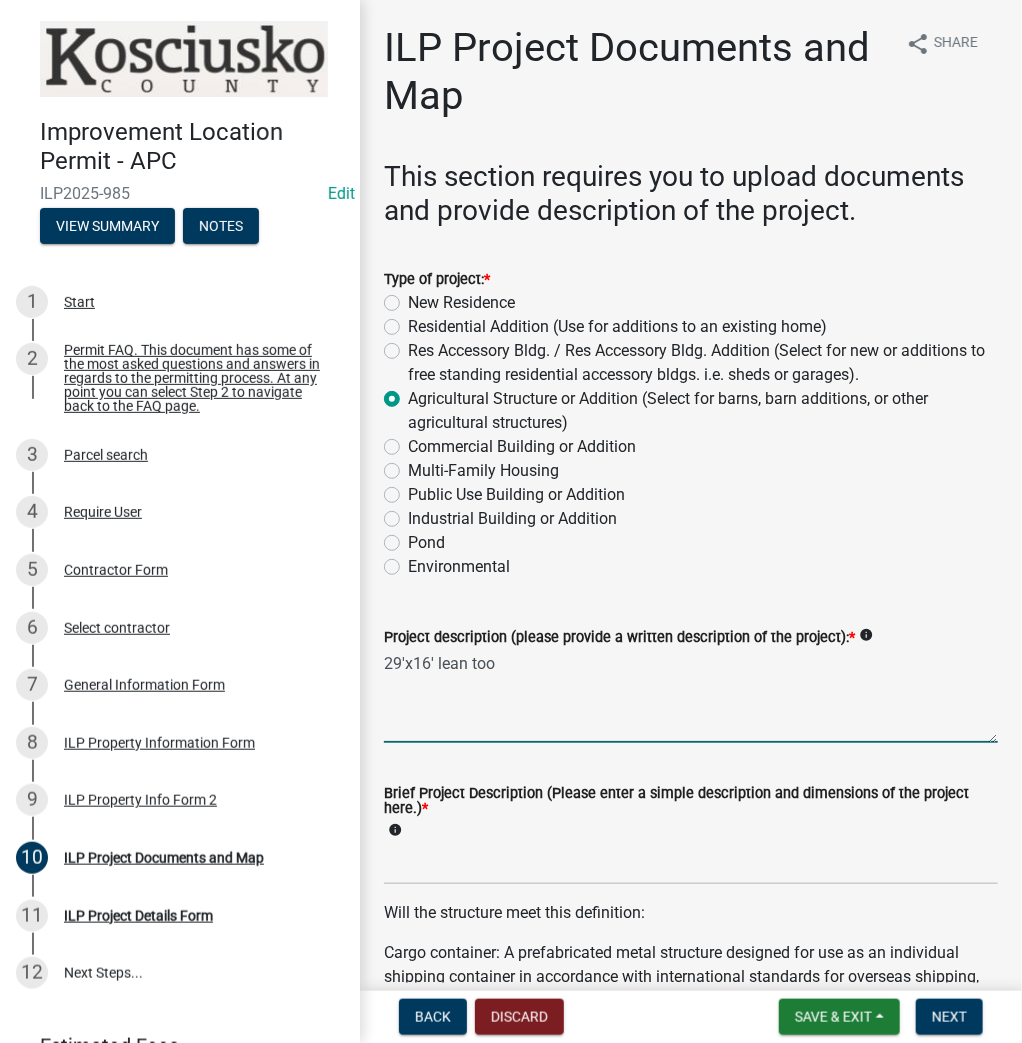 type on "29'x16' lean too" 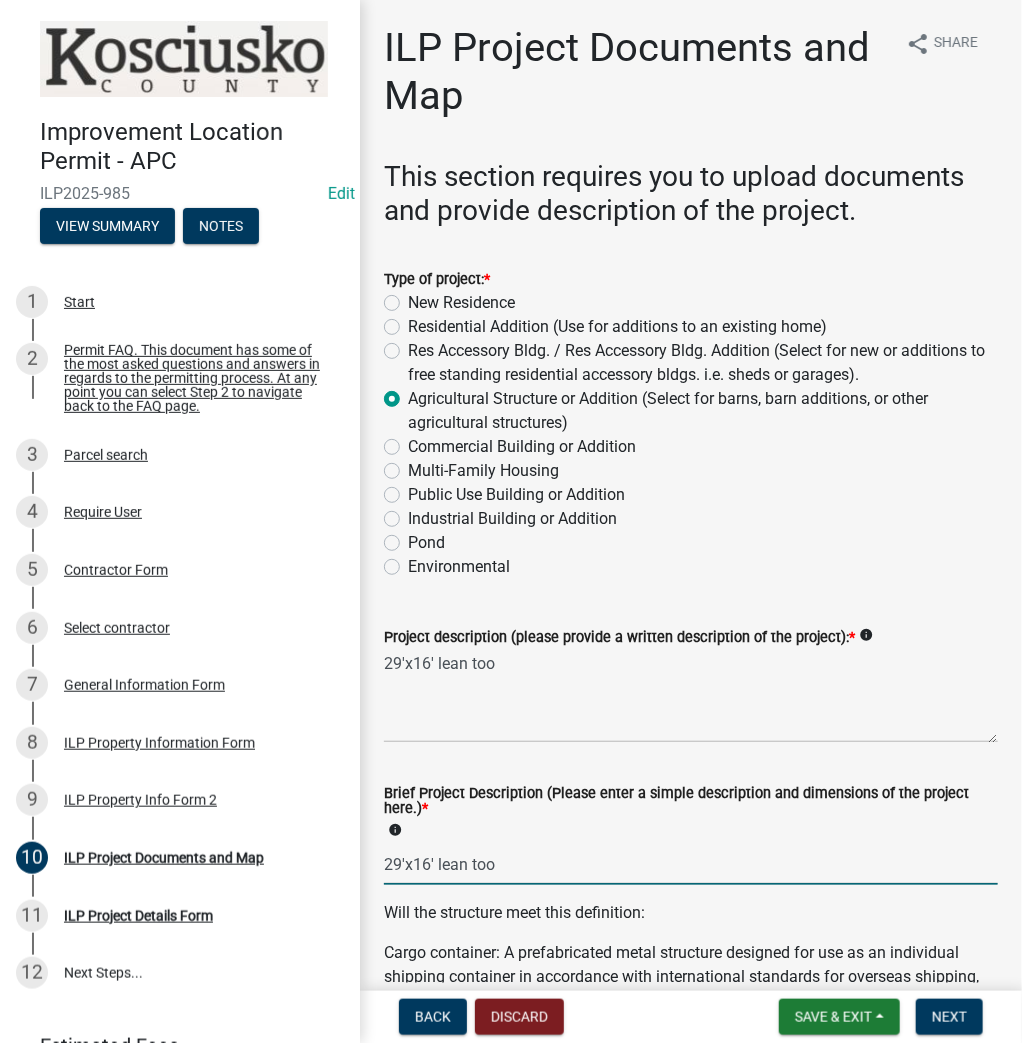 type on "29'x16' lean too" 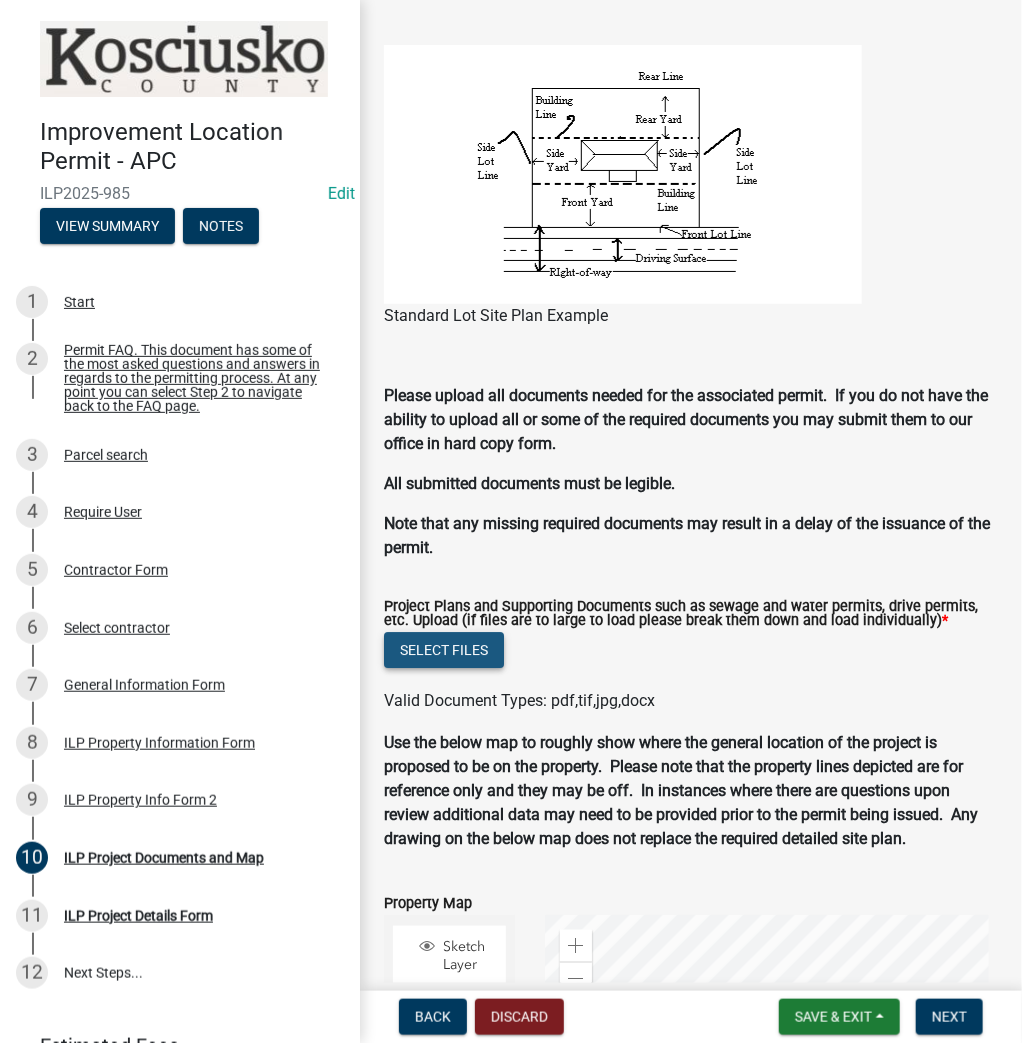 click on "Select files" 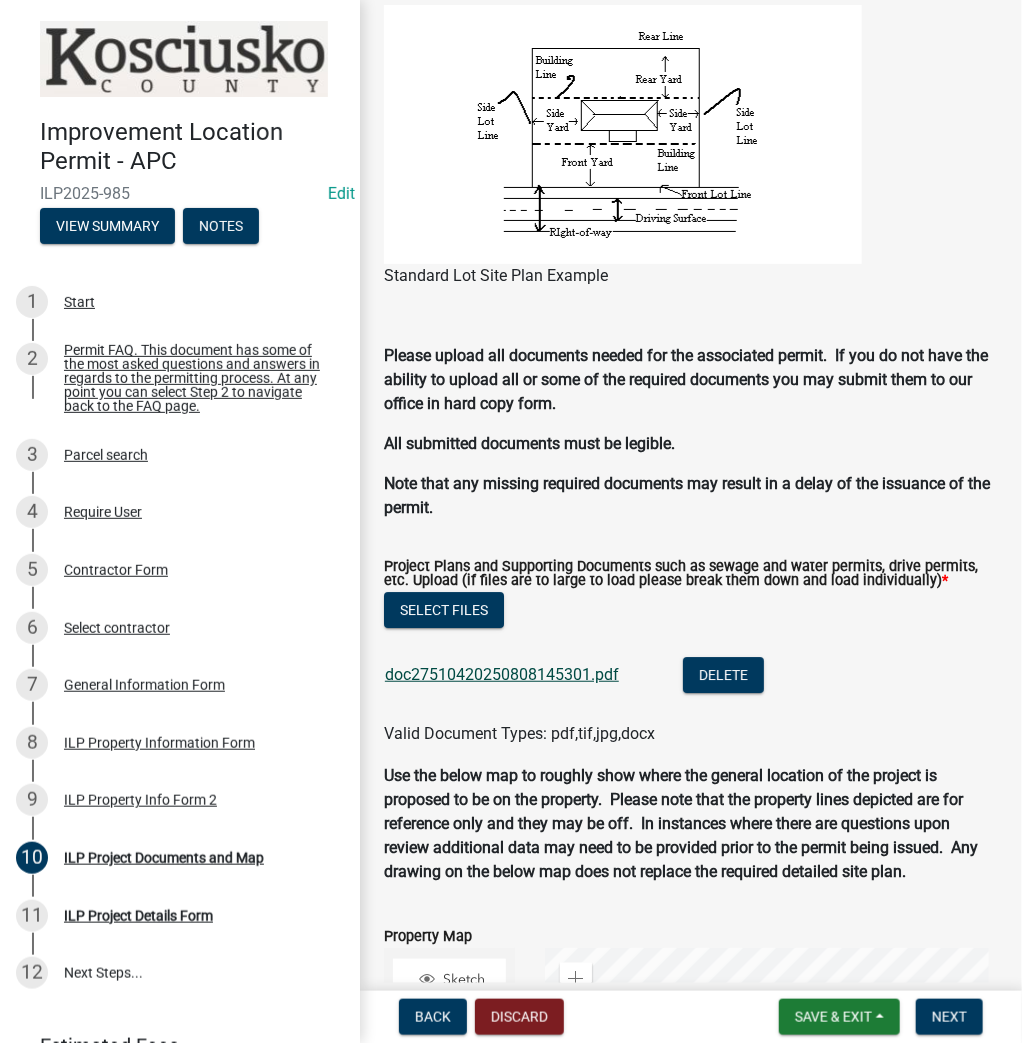 click on "doc27510420250808145301.pdf" 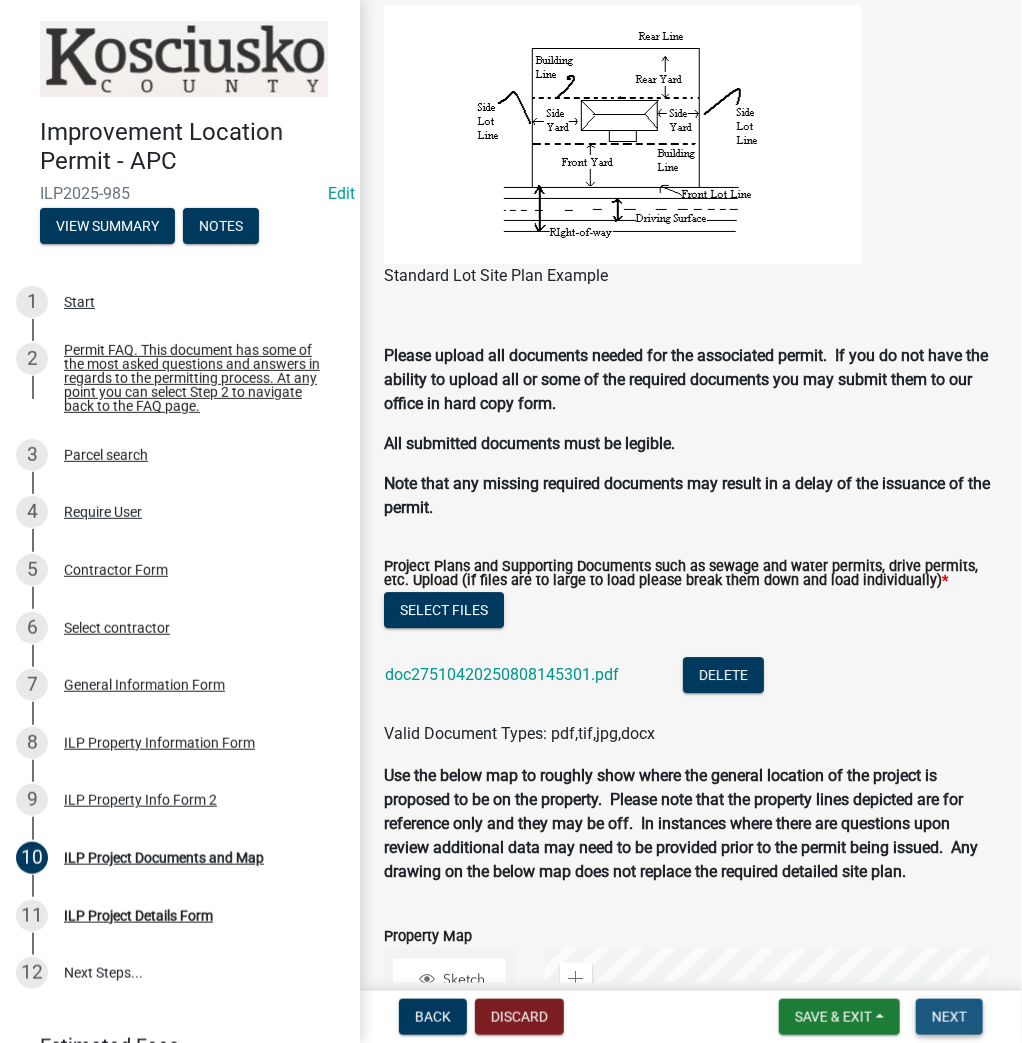 click on "Next" at bounding box center (949, 1017) 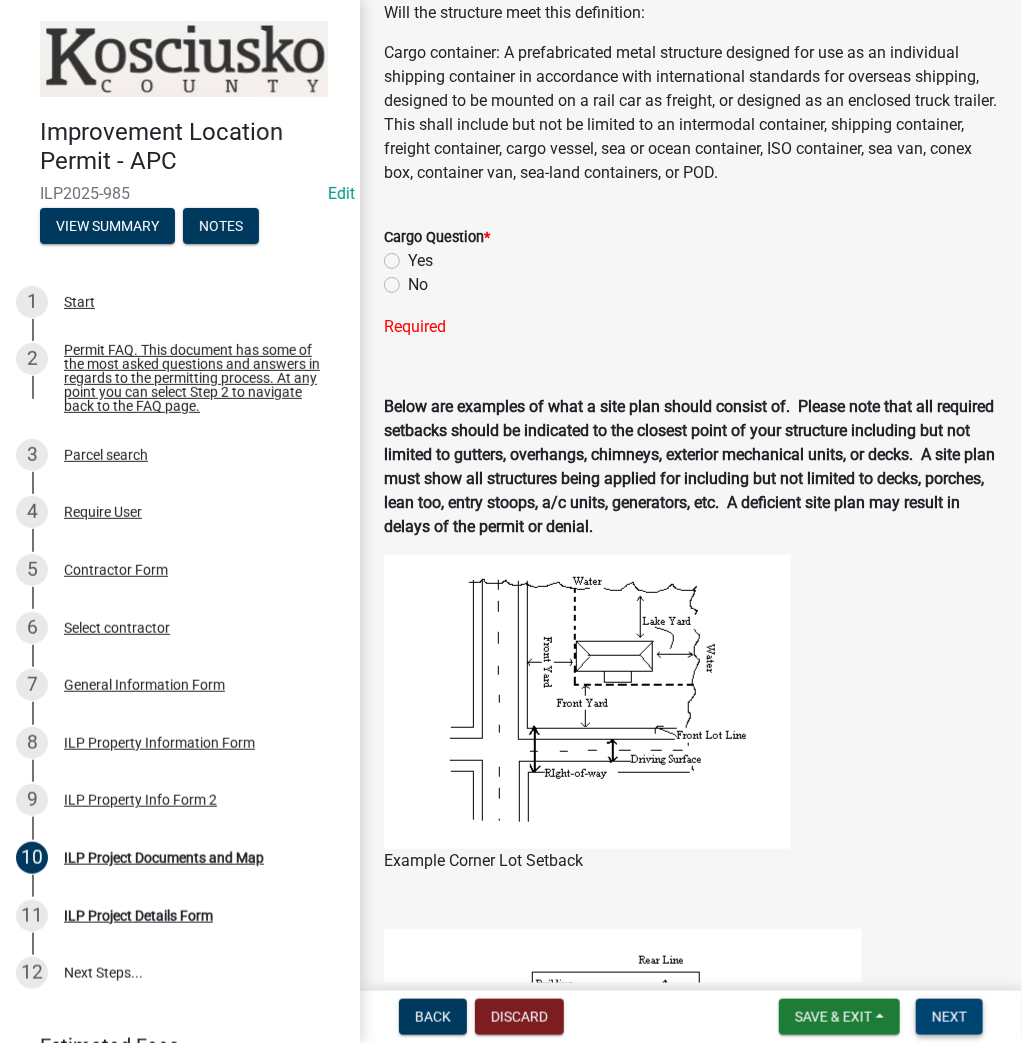 scroll, scrollTop: 784, scrollLeft: 0, axis: vertical 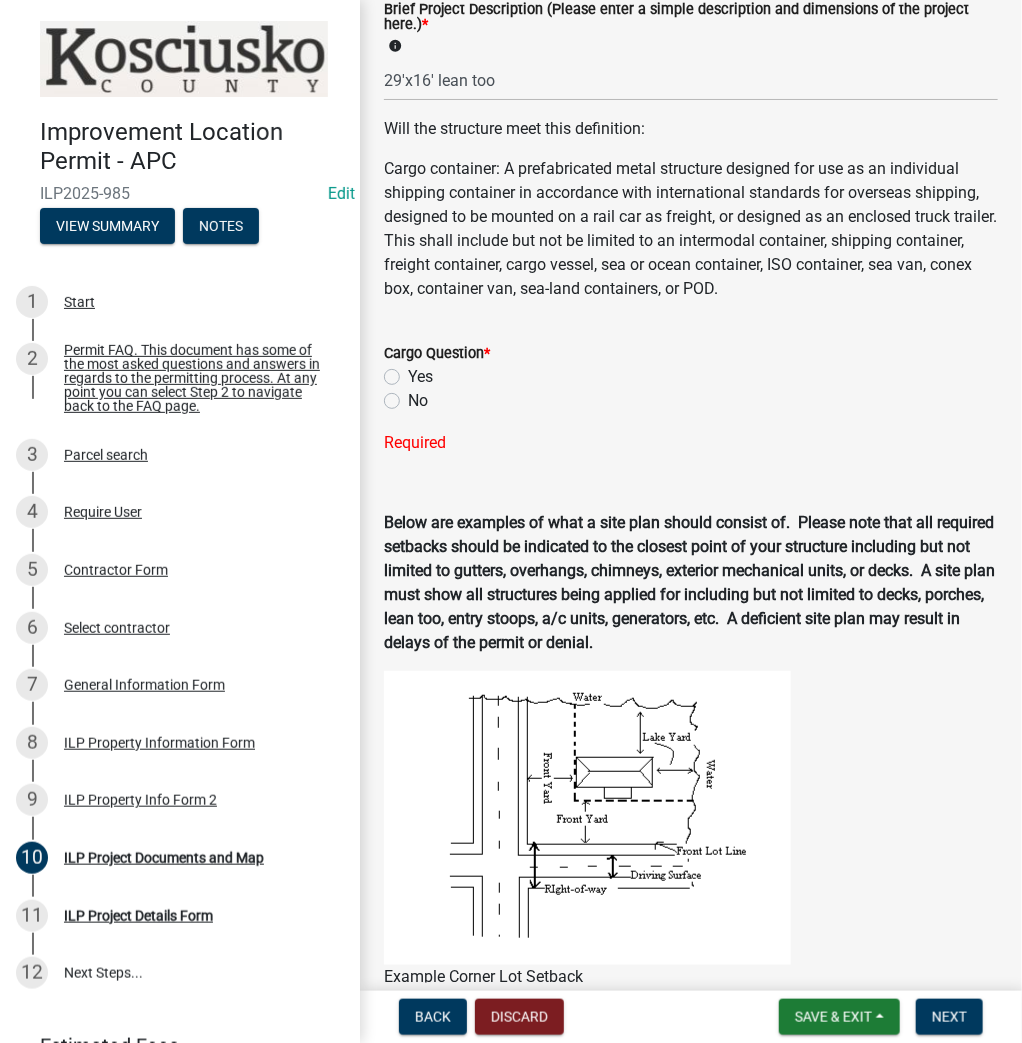 click on "No" 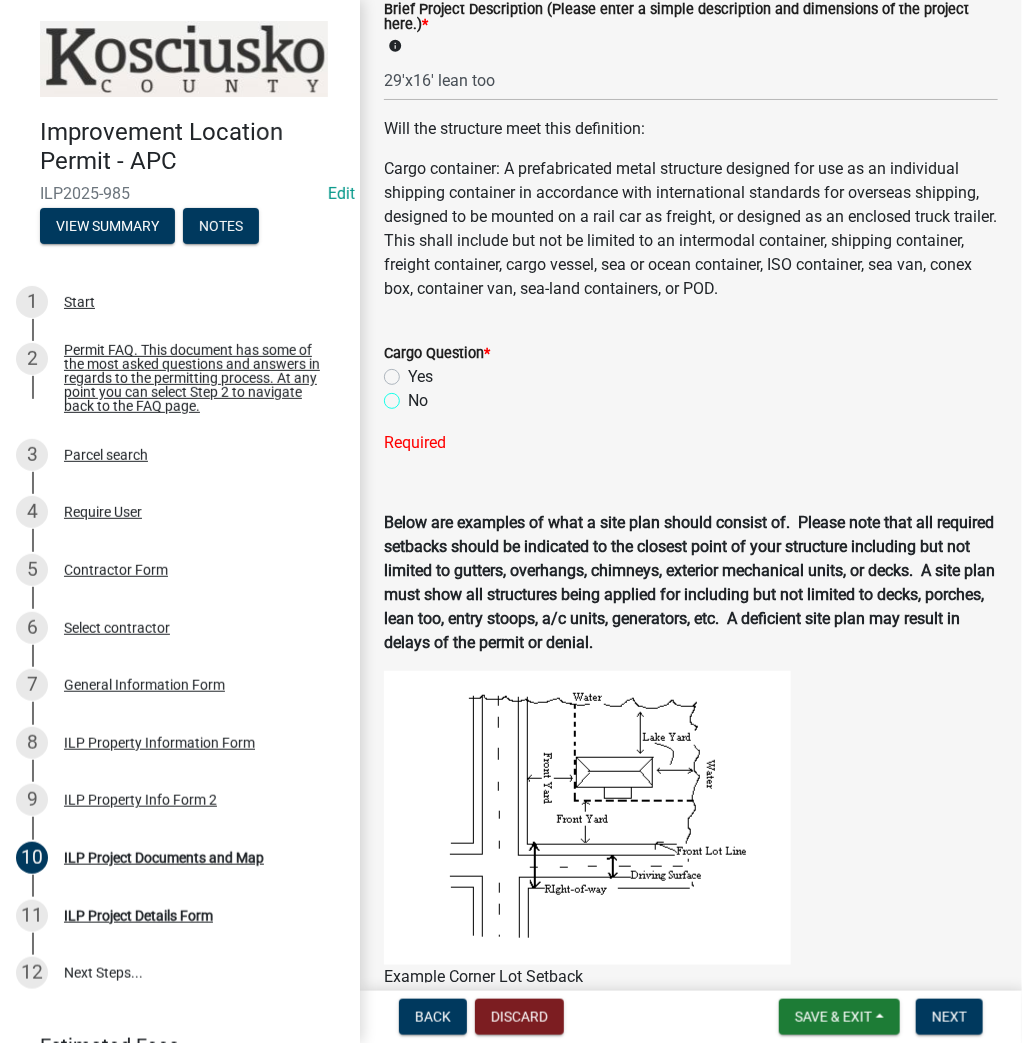 click on "No" at bounding box center [414, 395] 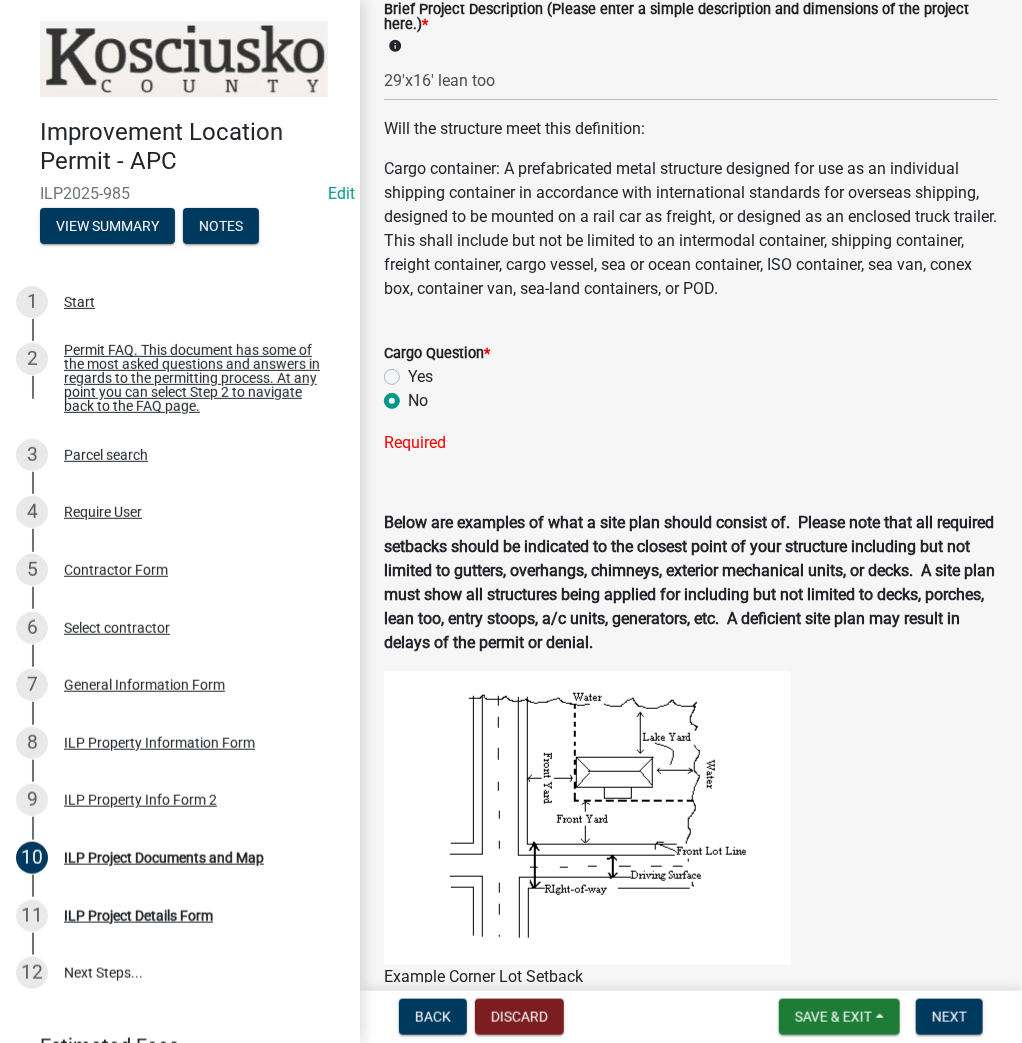 radio on "true" 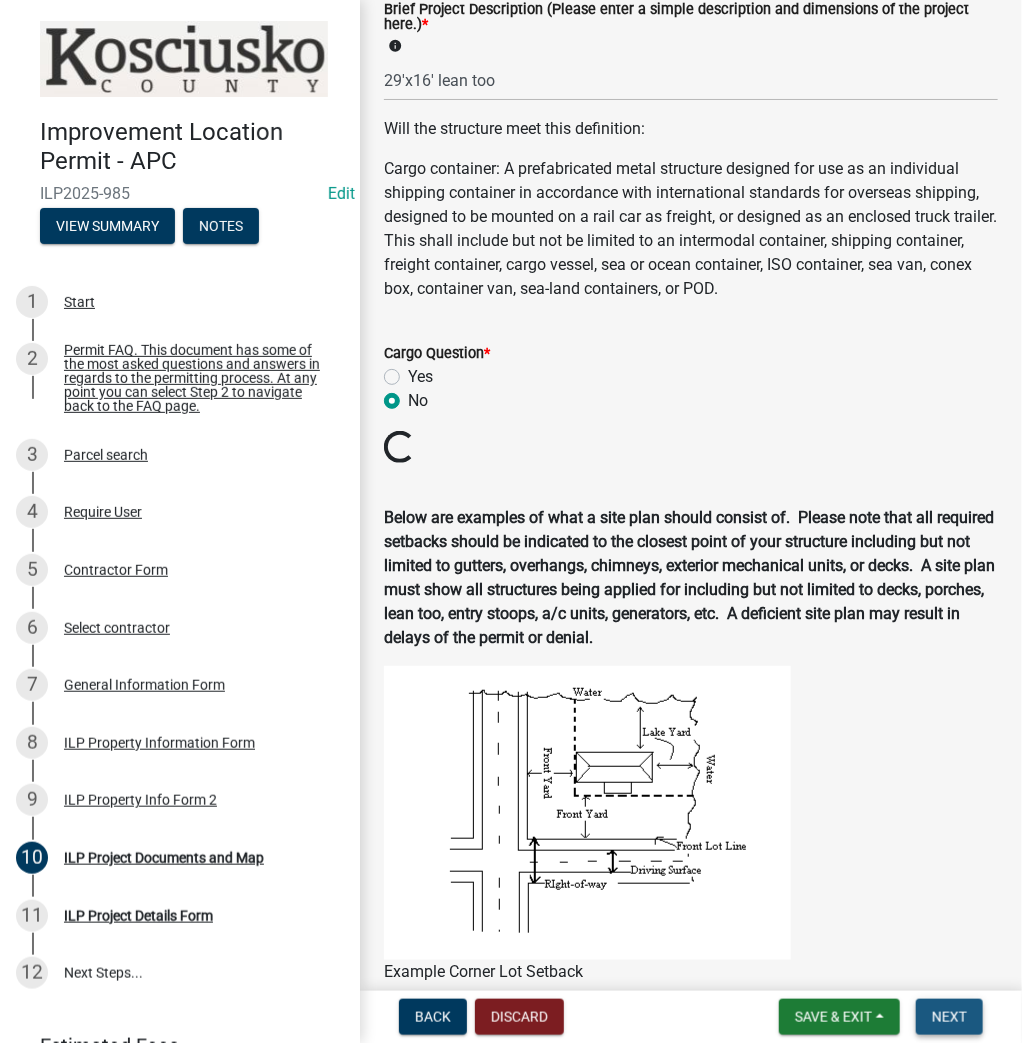 click on "Next" at bounding box center (949, 1017) 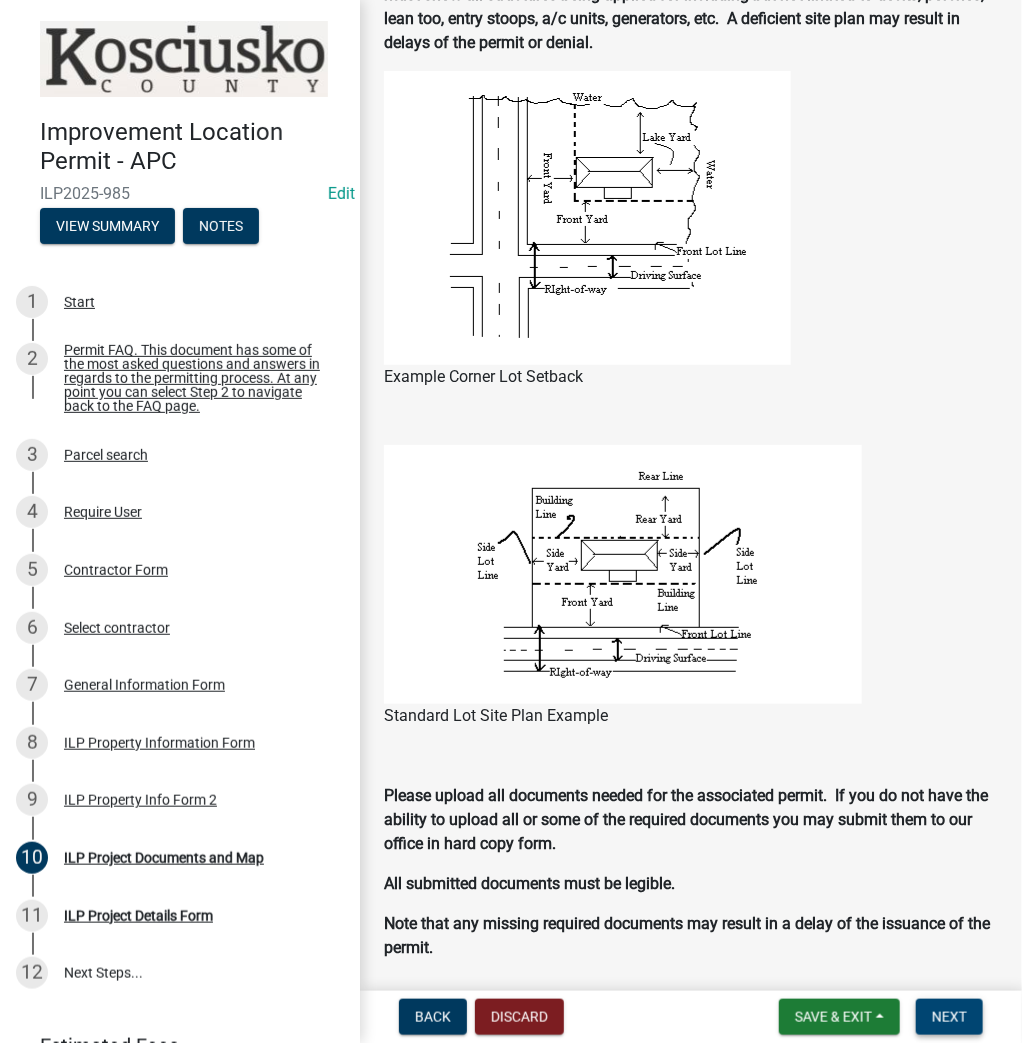 scroll, scrollTop: 1664, scrollLeft: 0, axis: vertical 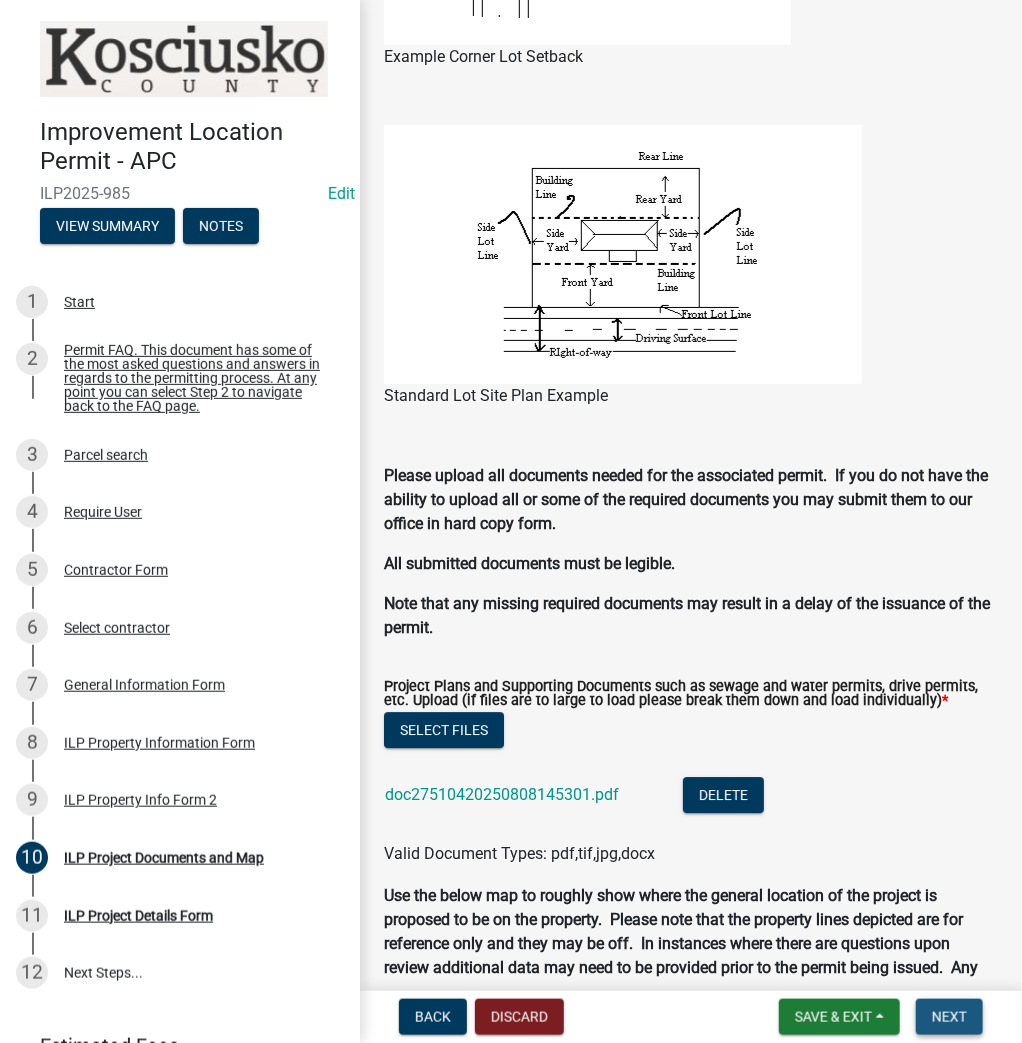 click on "Next" at bounding box center [949, 1017] 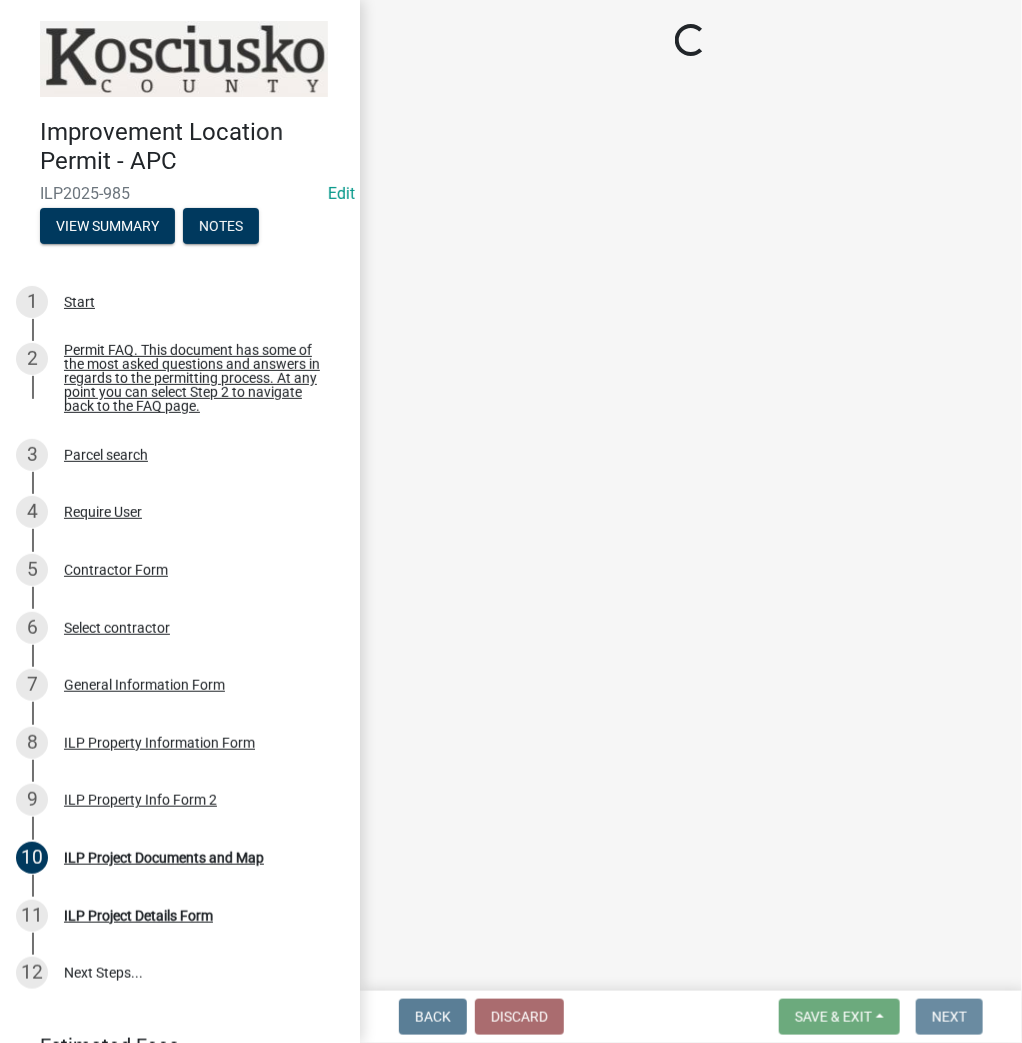 scroll, scrollTop: 0, scrollLeft: 0, axis: both 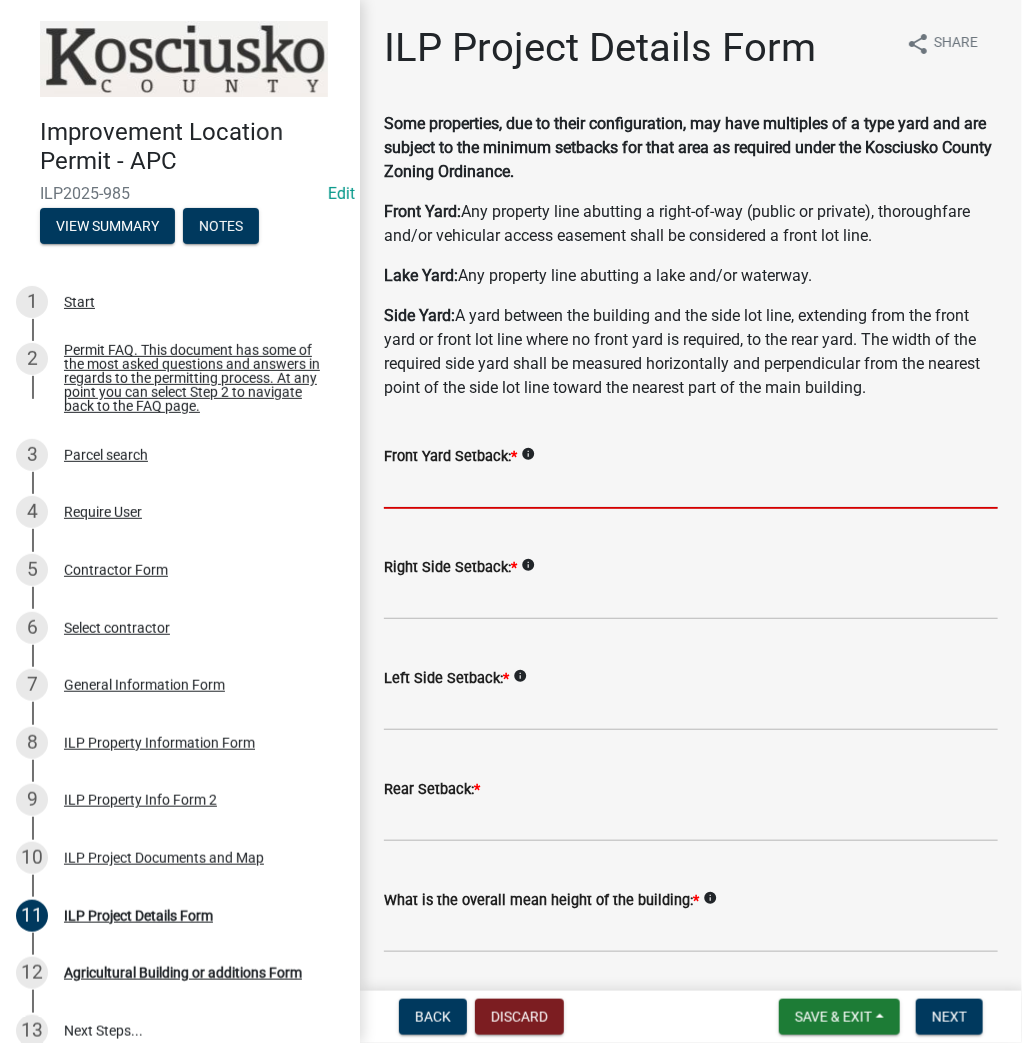 drag, startPoint x: 468, startPoint y: 498, endPoint x: 456, endPoint y: 492, distance: 13.416408 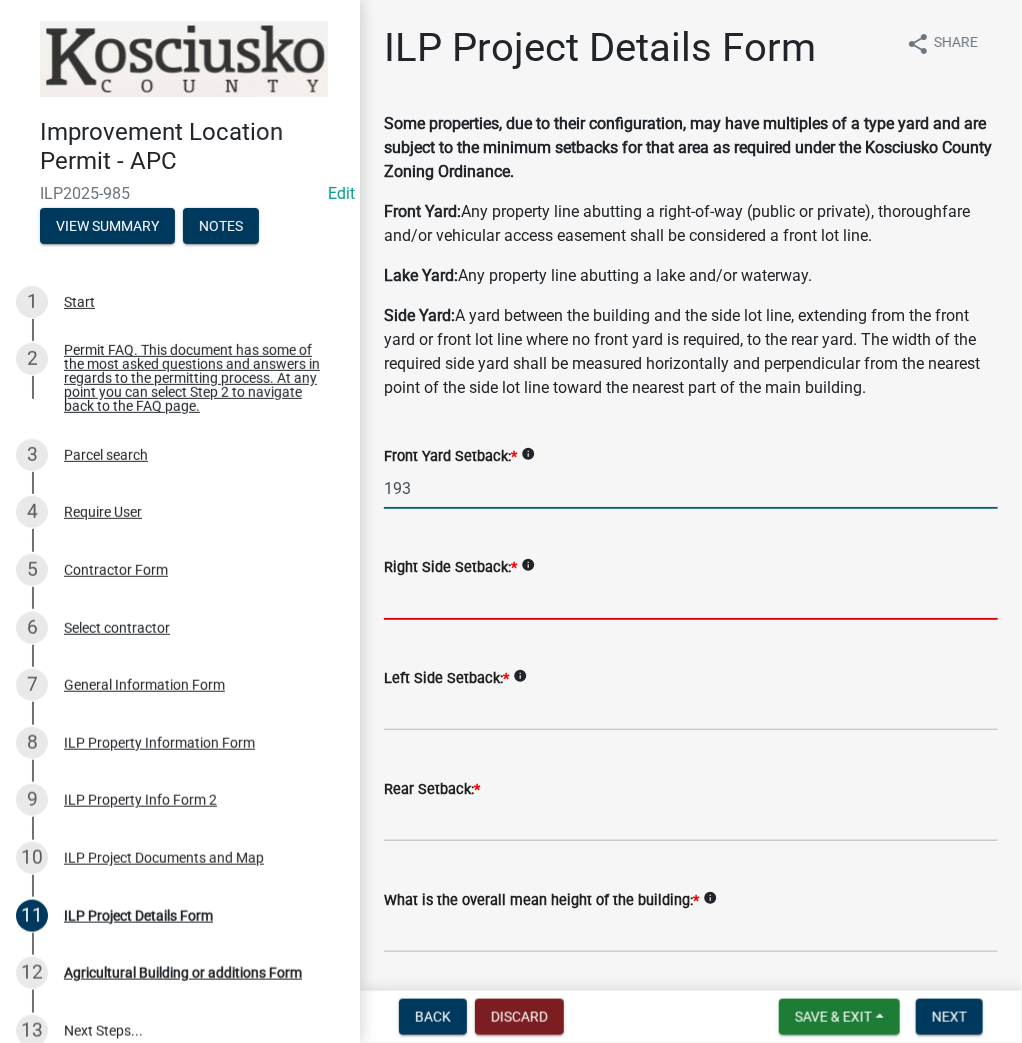 type on "193.0" 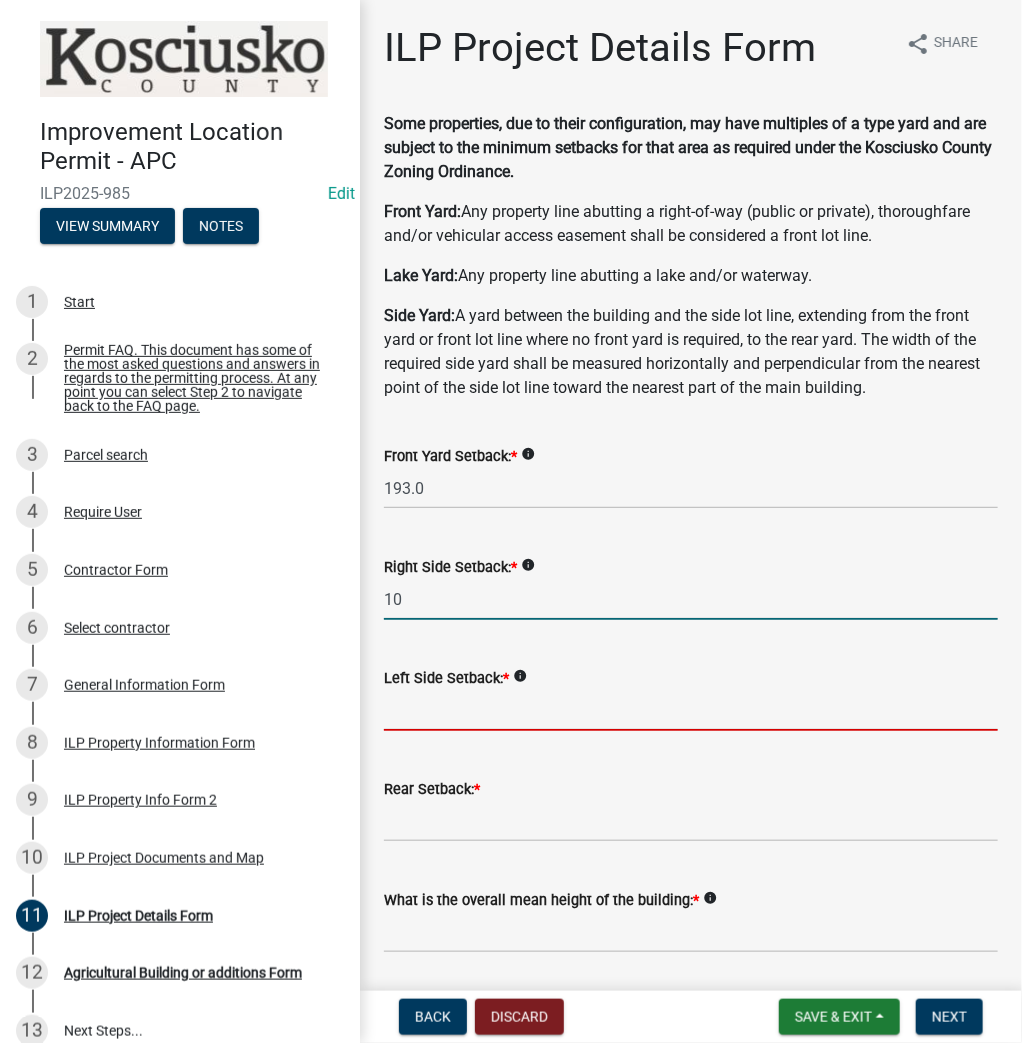 type on "10.0" 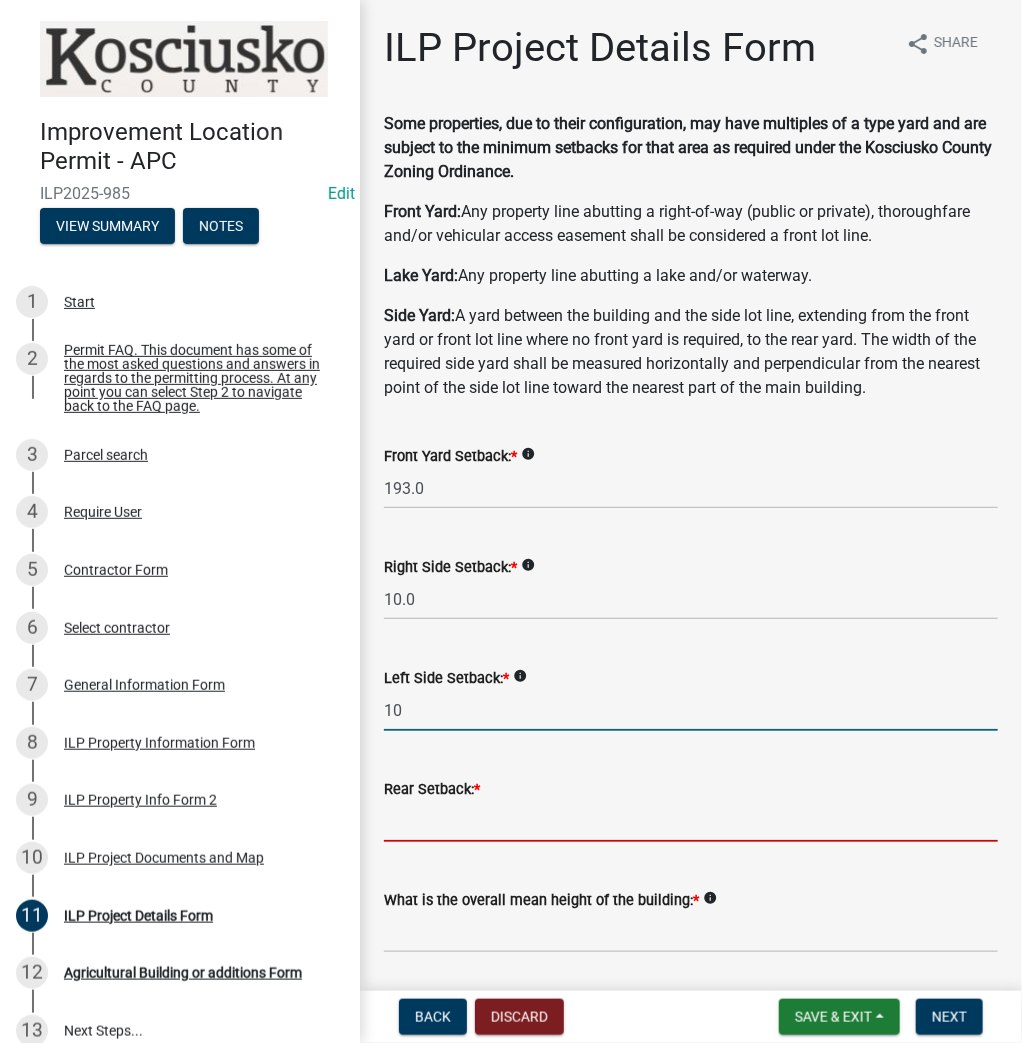 type on "10.0" 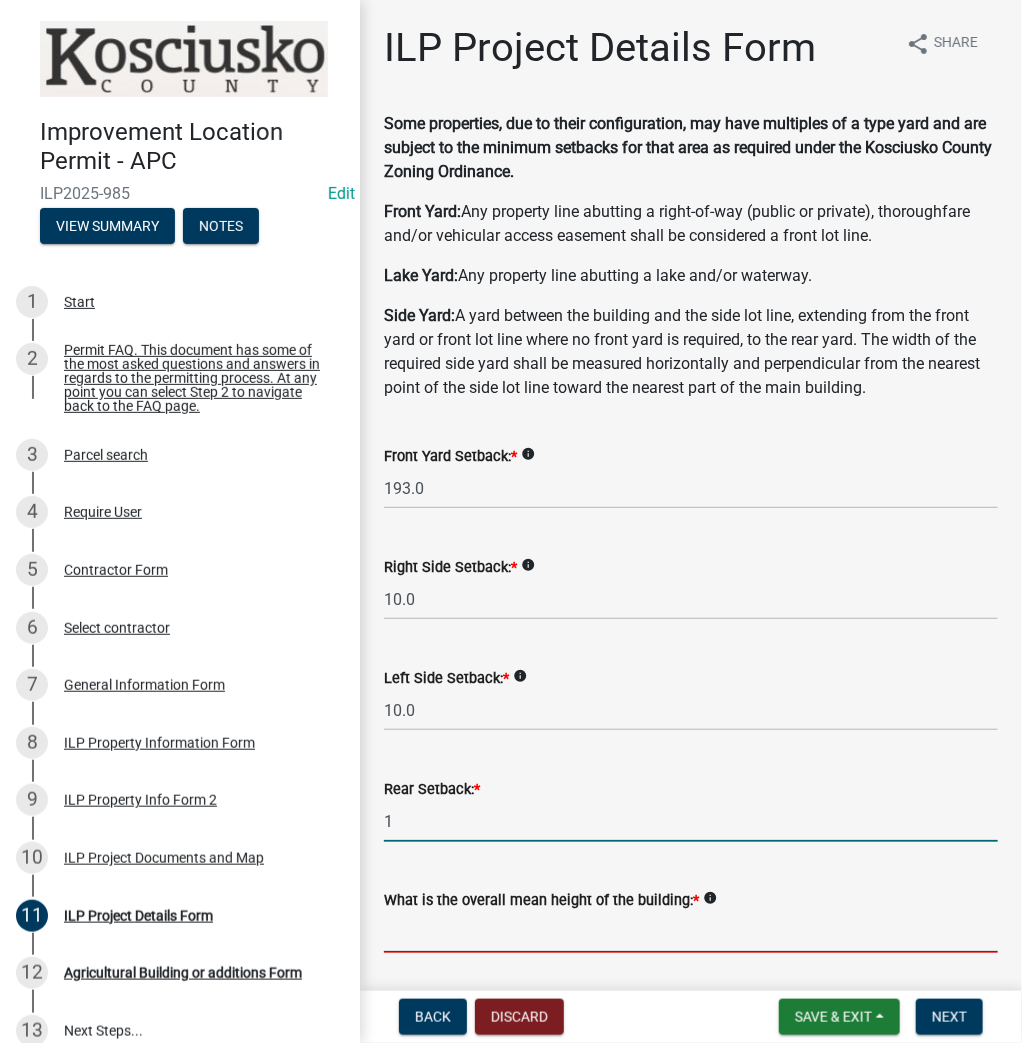 type on "1.0" 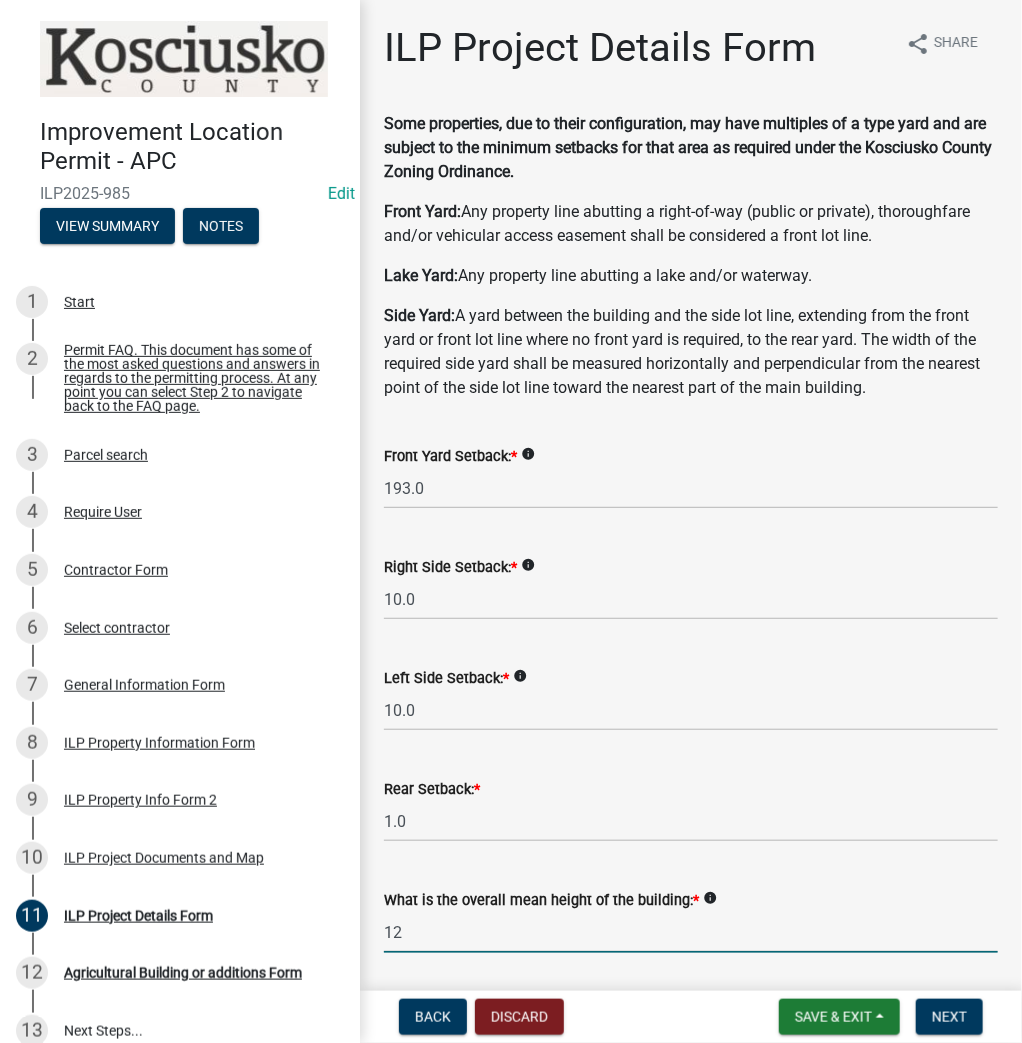 type on "12.0" 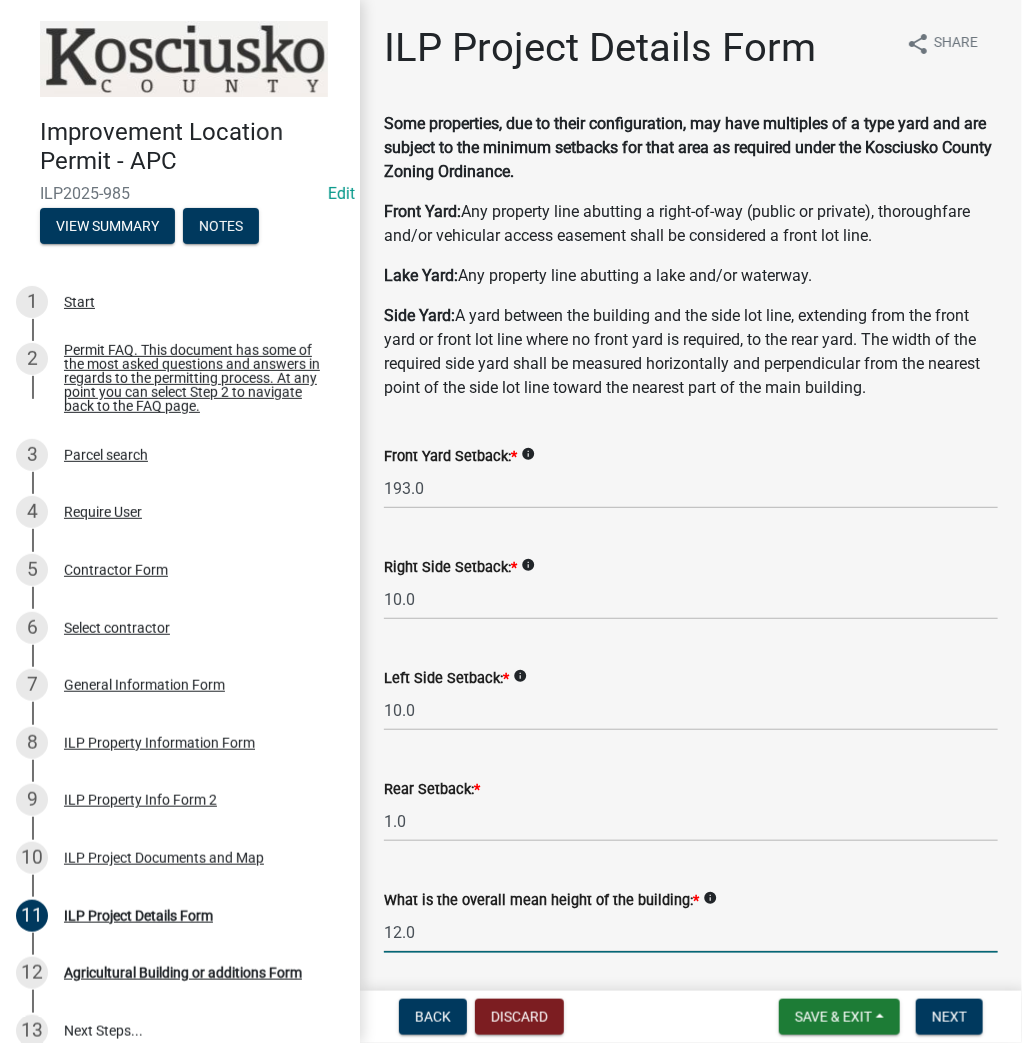 scroll, scrollTop: 552, scrollLeft: 0, axis: vertical 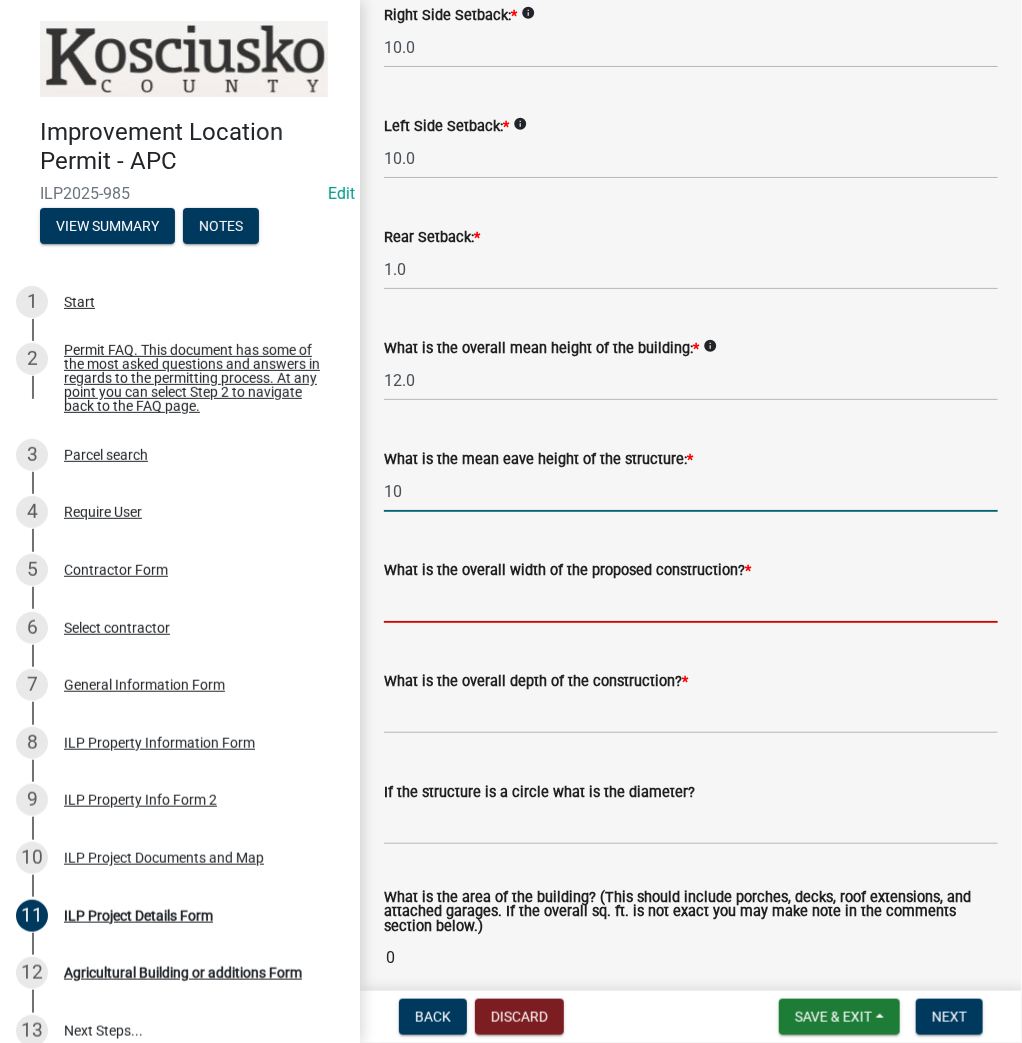 type on "10.0" 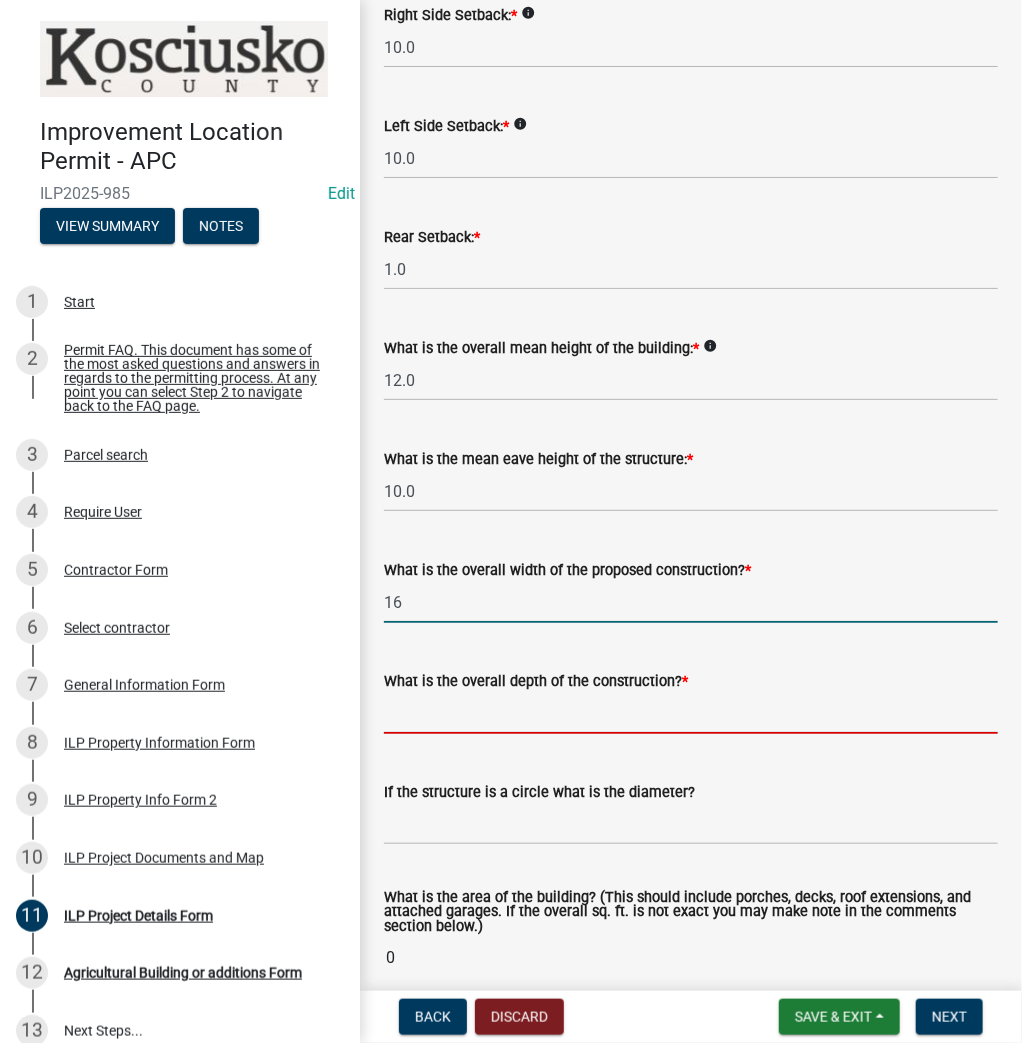 type on "16.00" 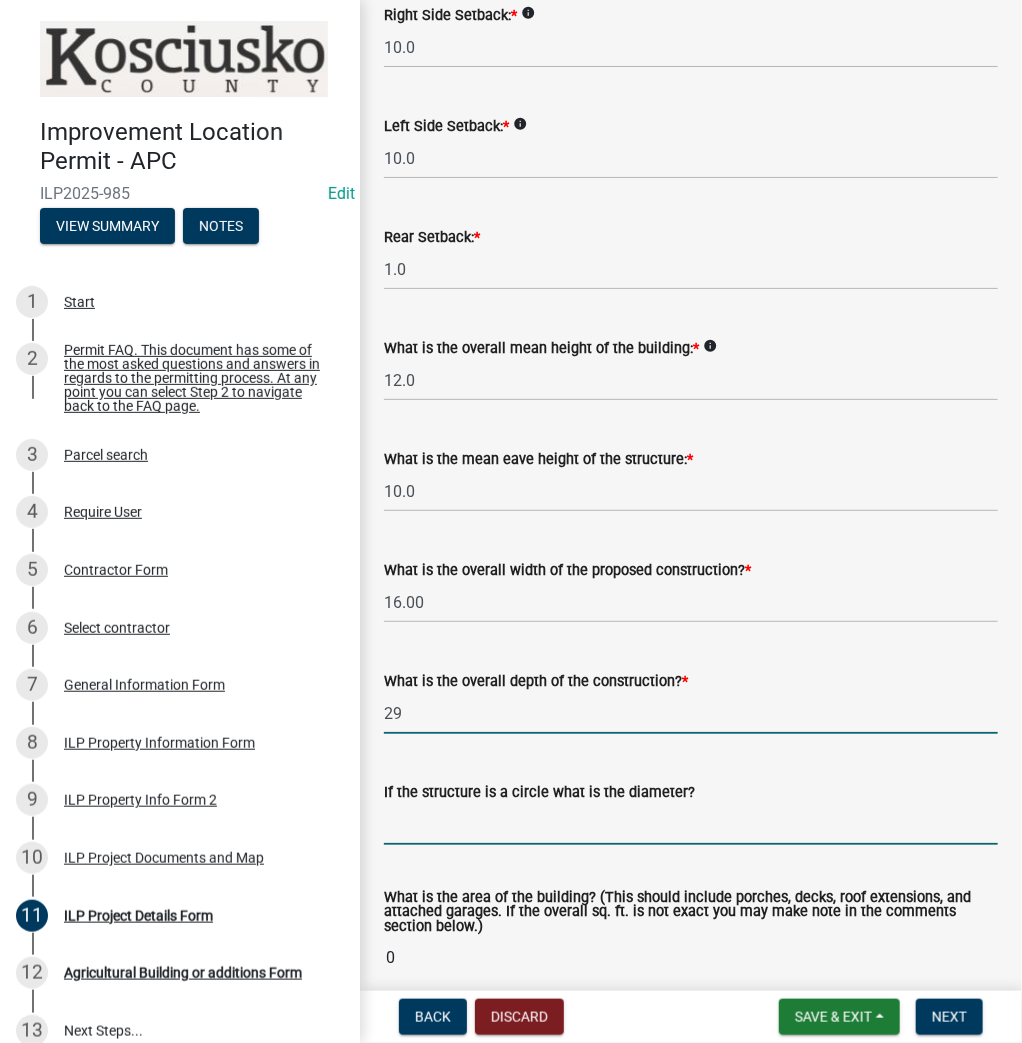 type on "29.00" 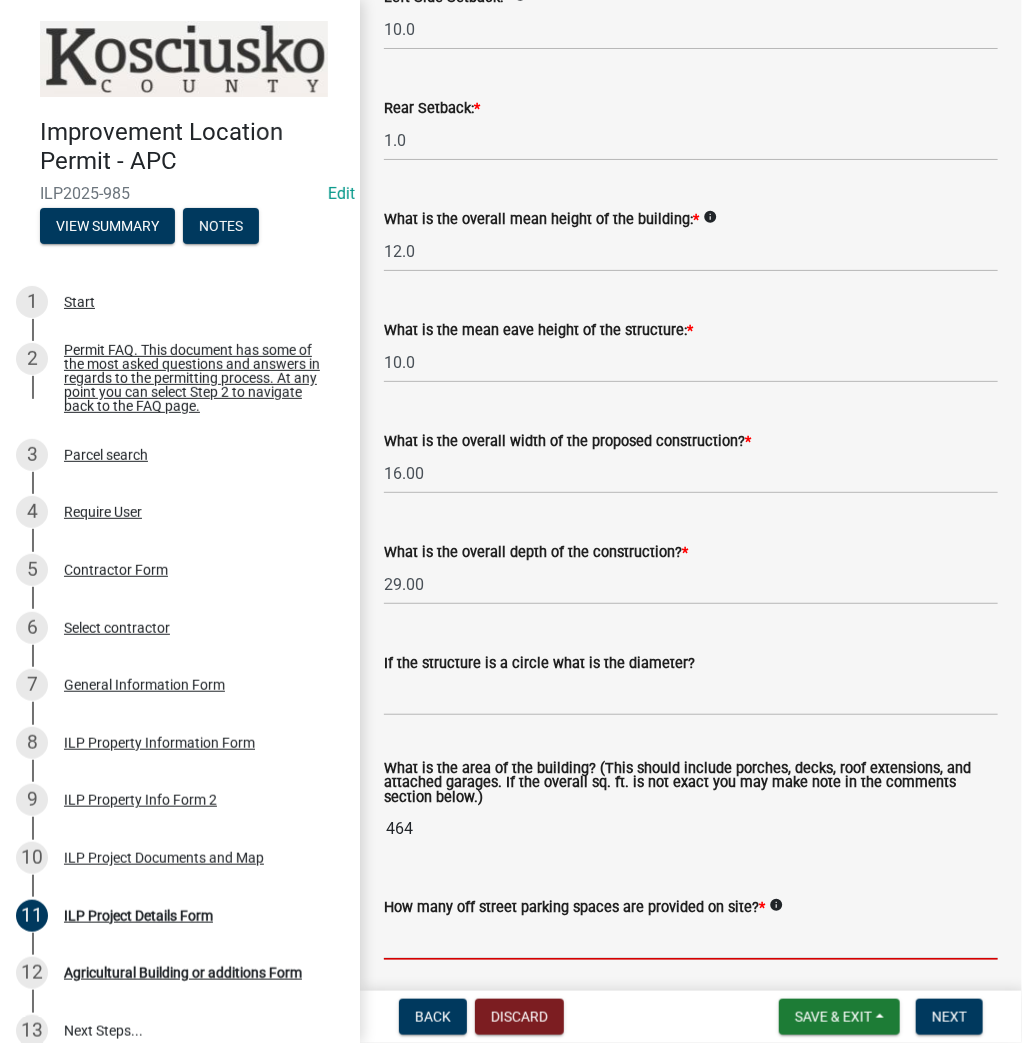scroll, scrollTop: 799, scrollLeft: 0, axis: vertical 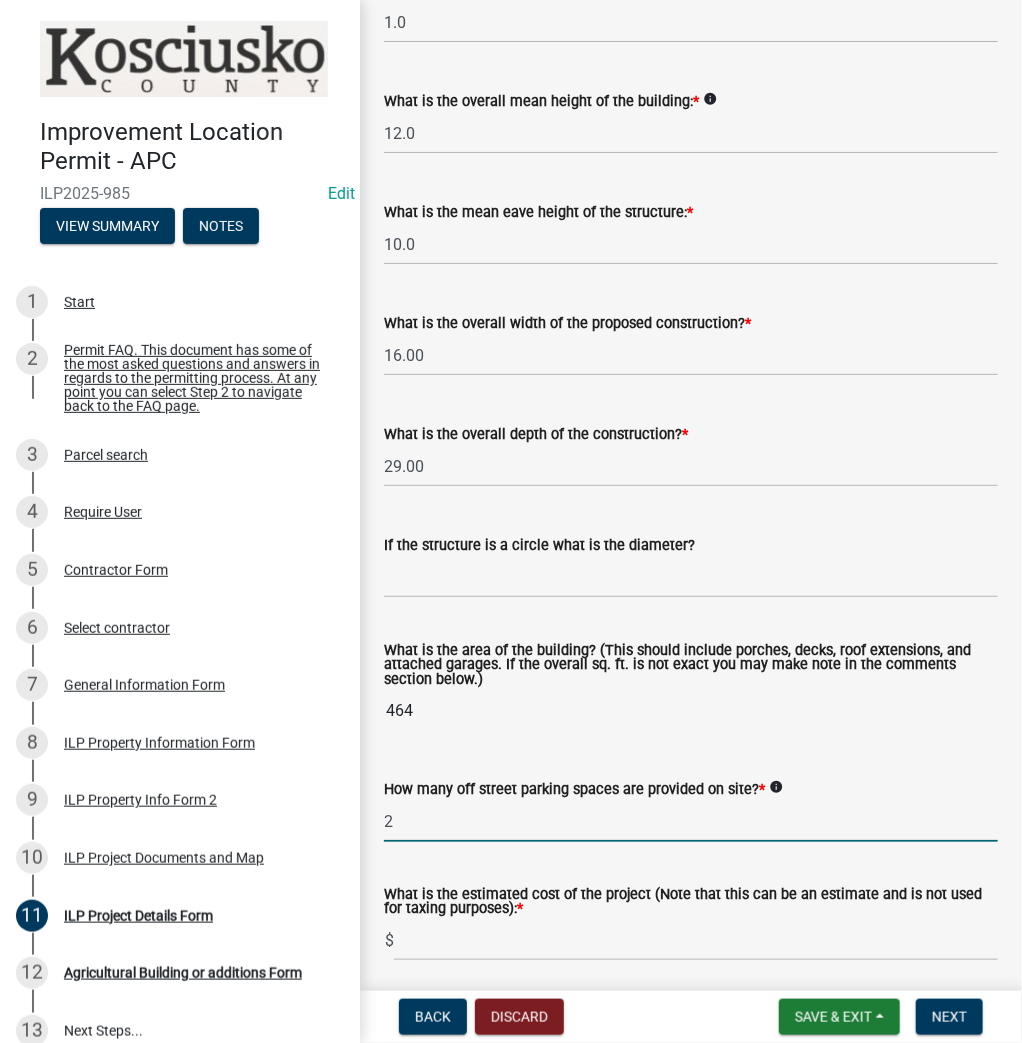 type on "2" 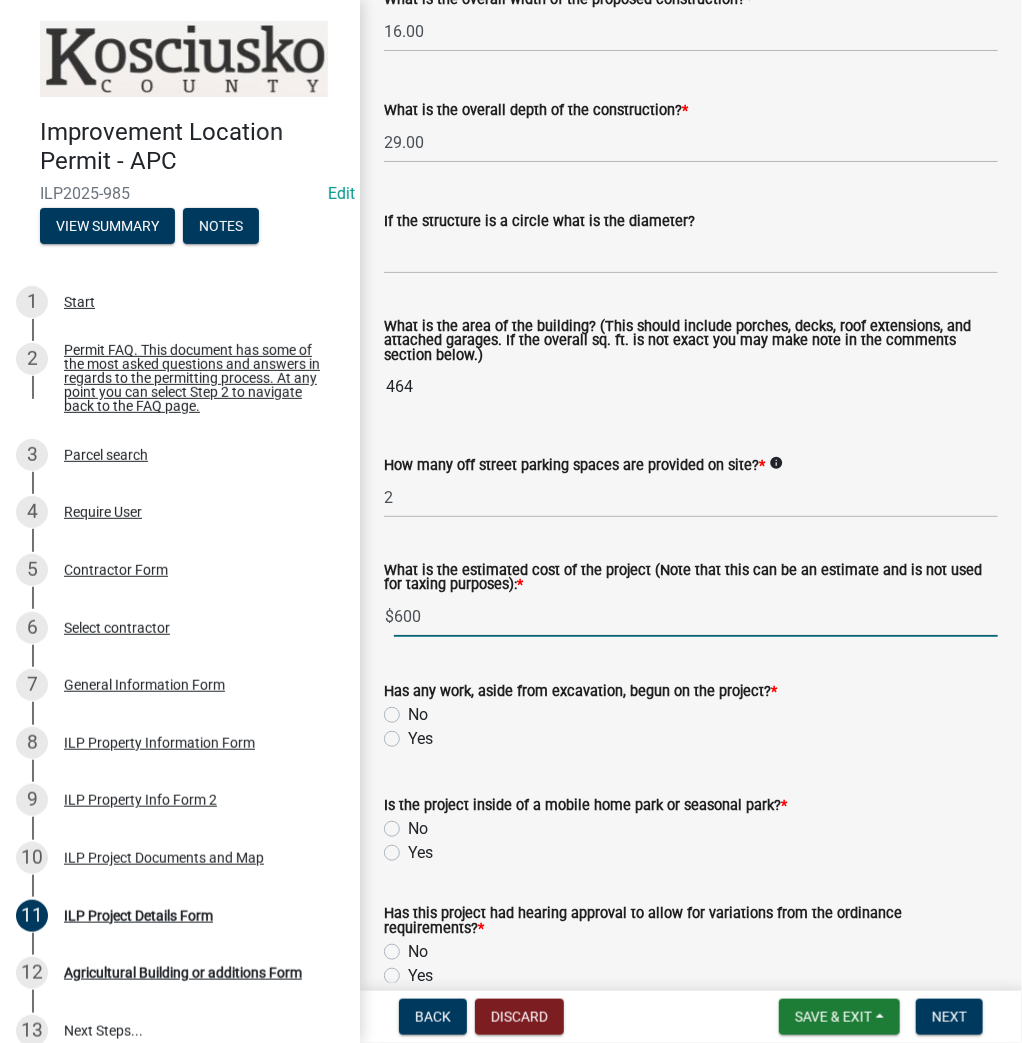 scroll, scrollTop: 1279, scrollLeft: 0, axis: vertical 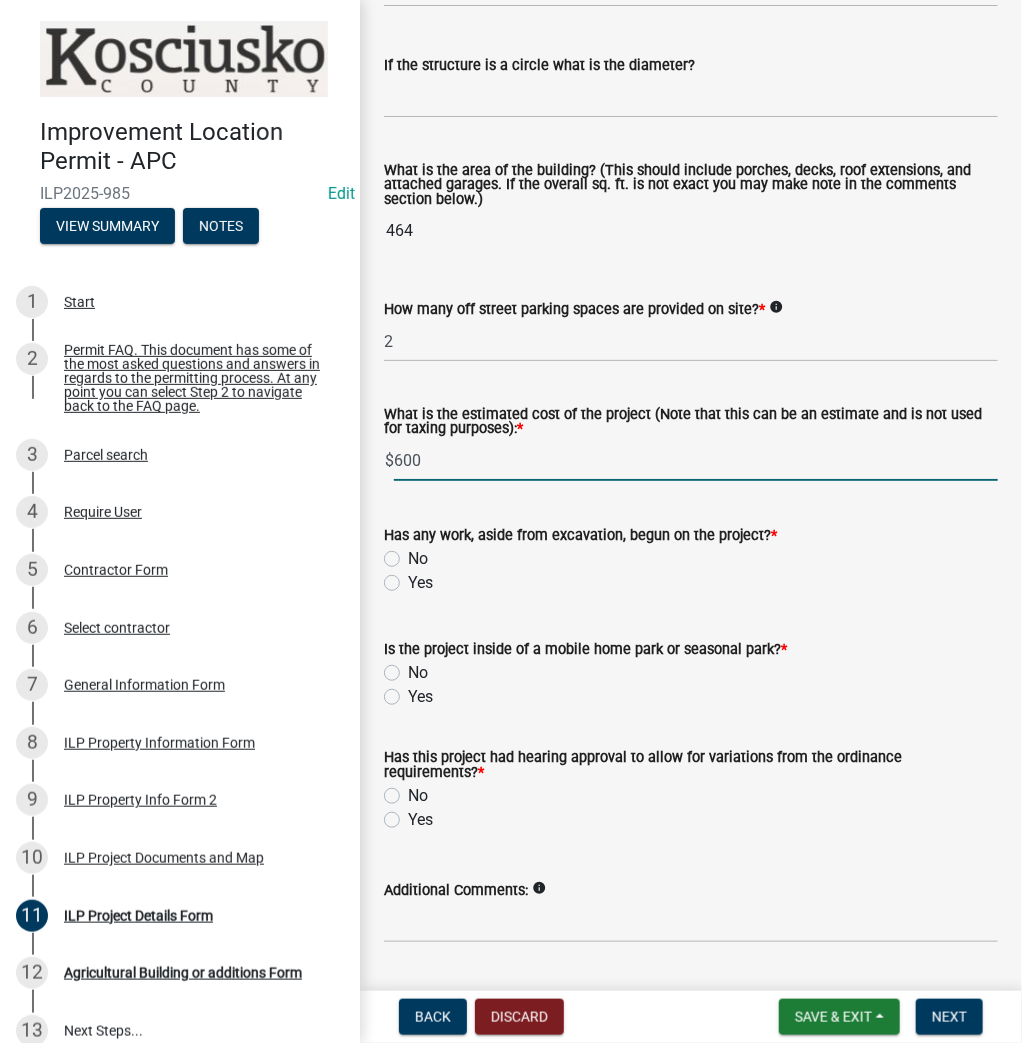 type on "600" 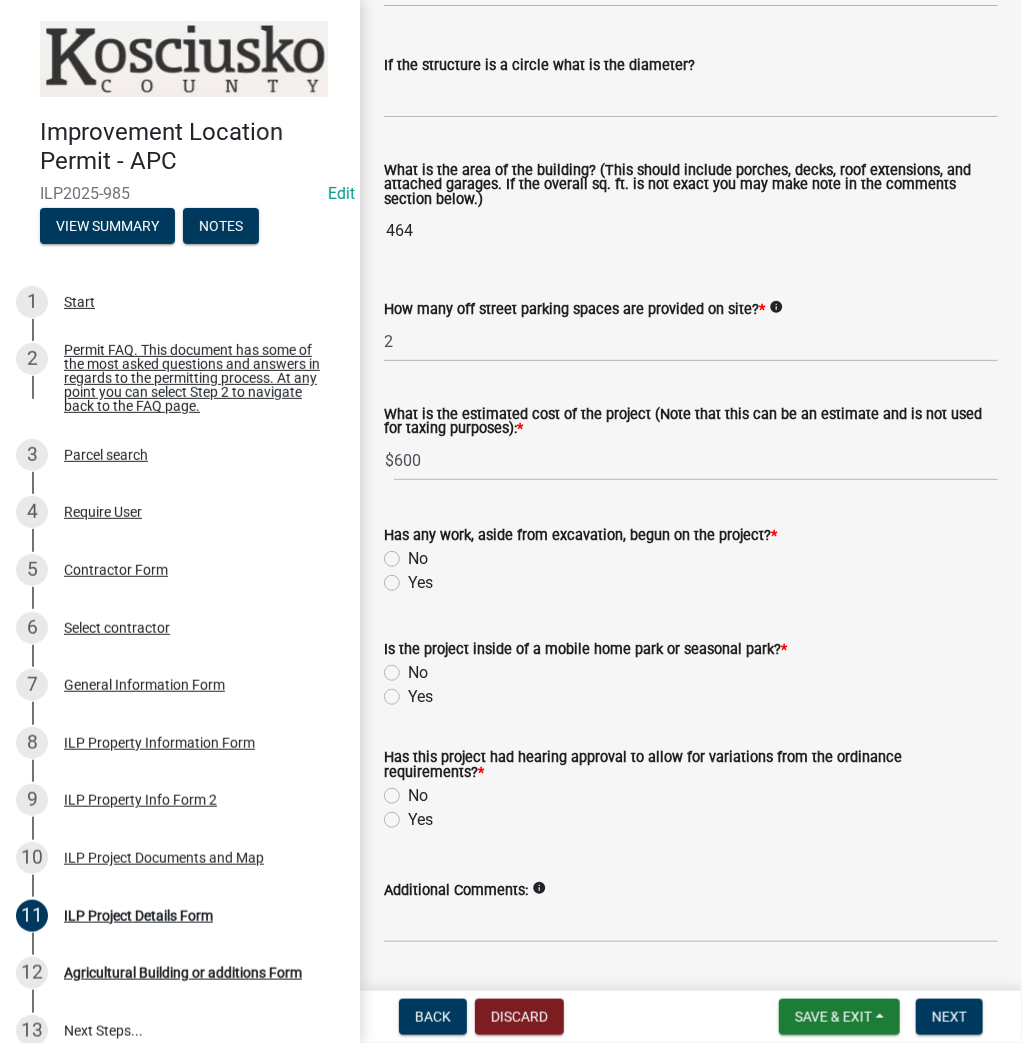 click on "No" 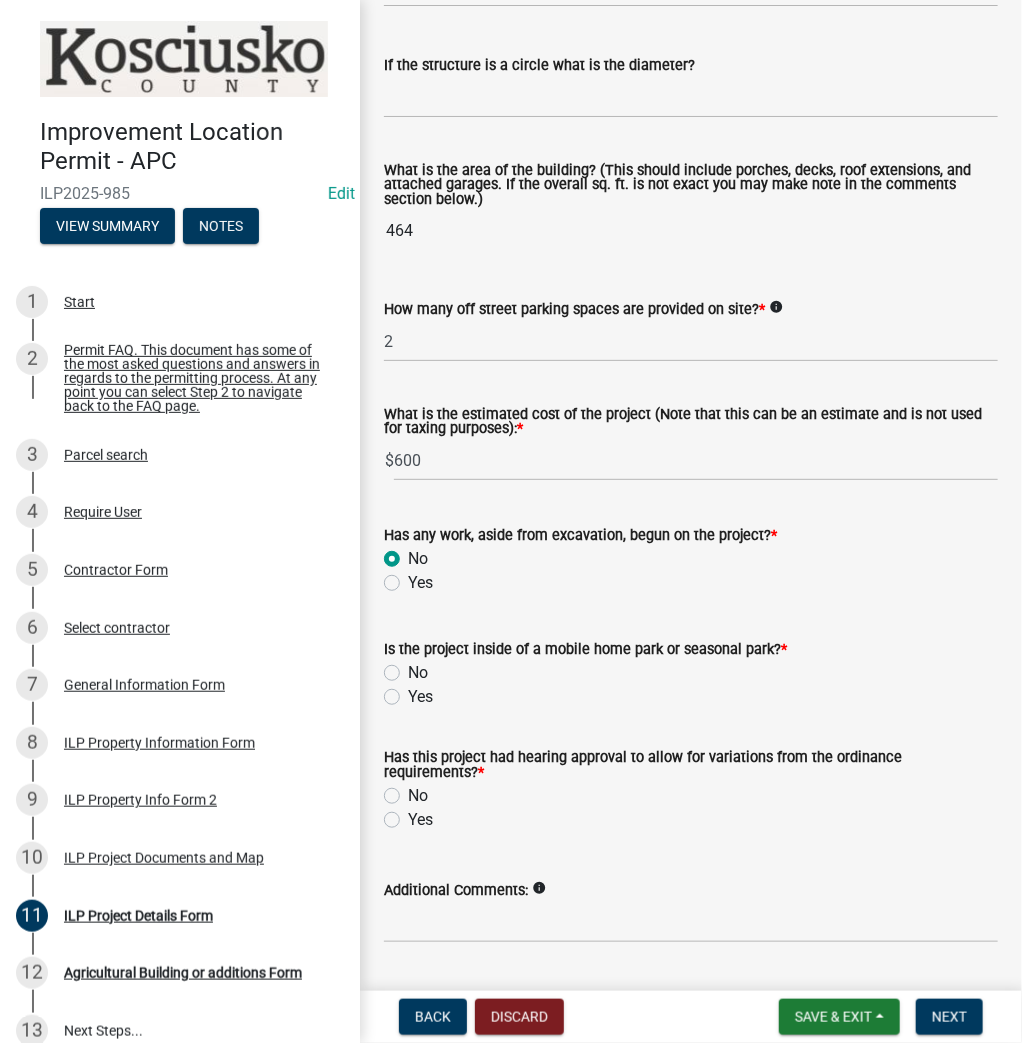 radio on "true" 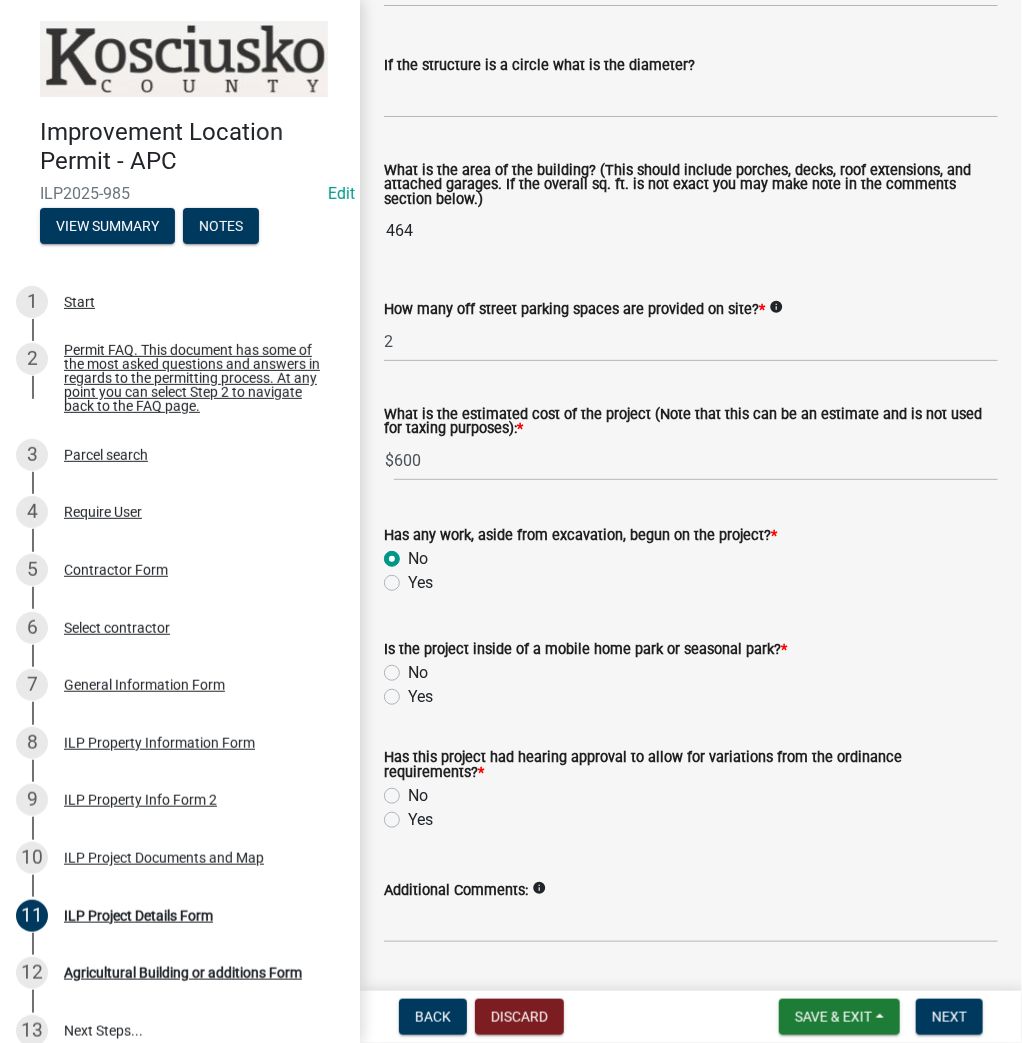 click on "Yes" 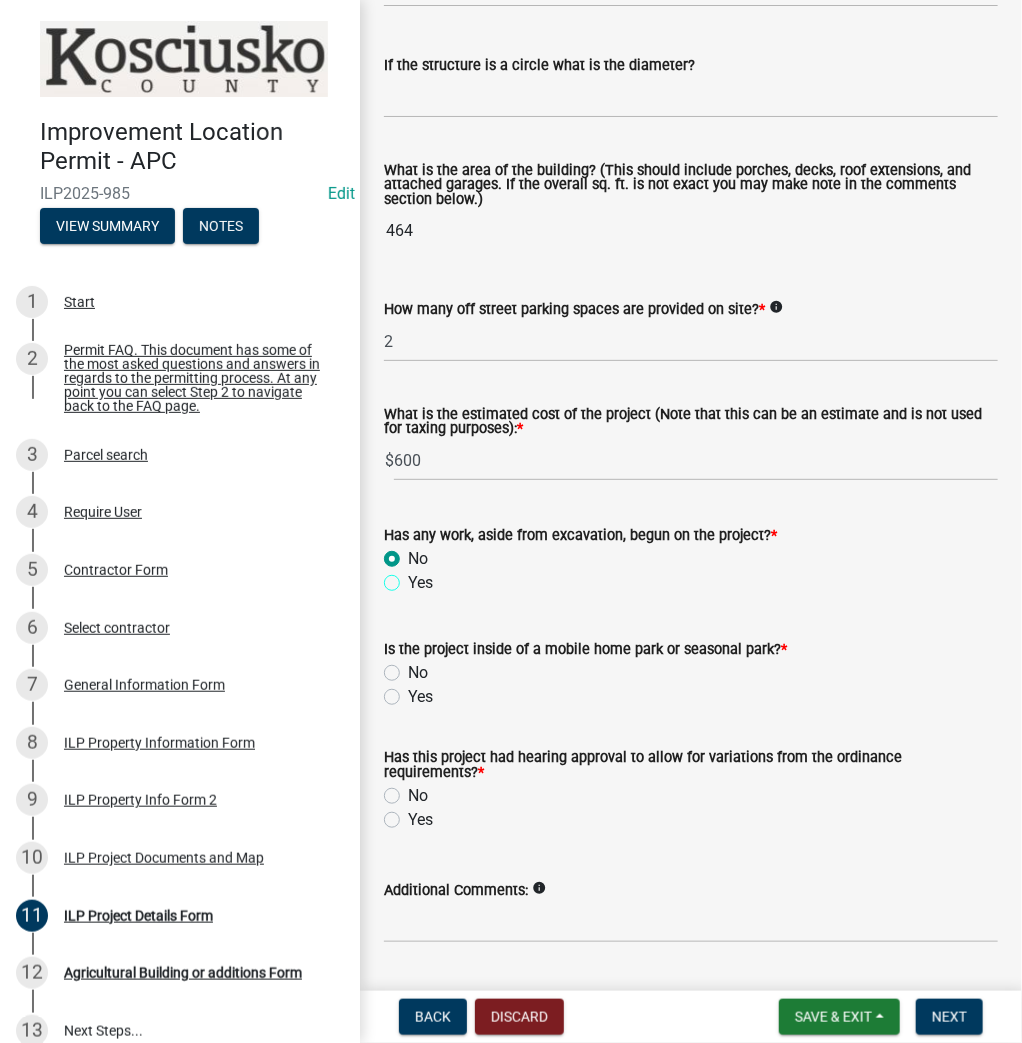 click on "Yes" at bounding box center [414, 577] 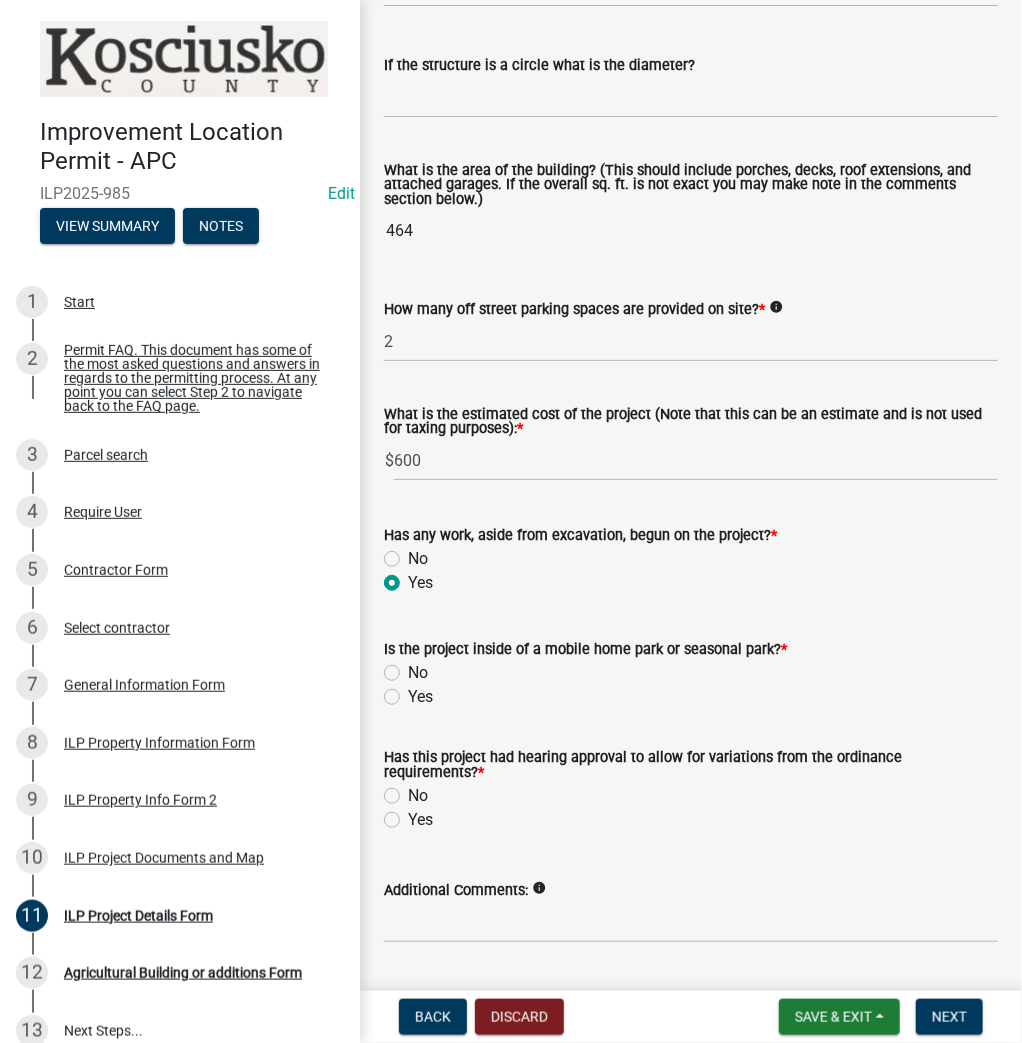 radio on "true" 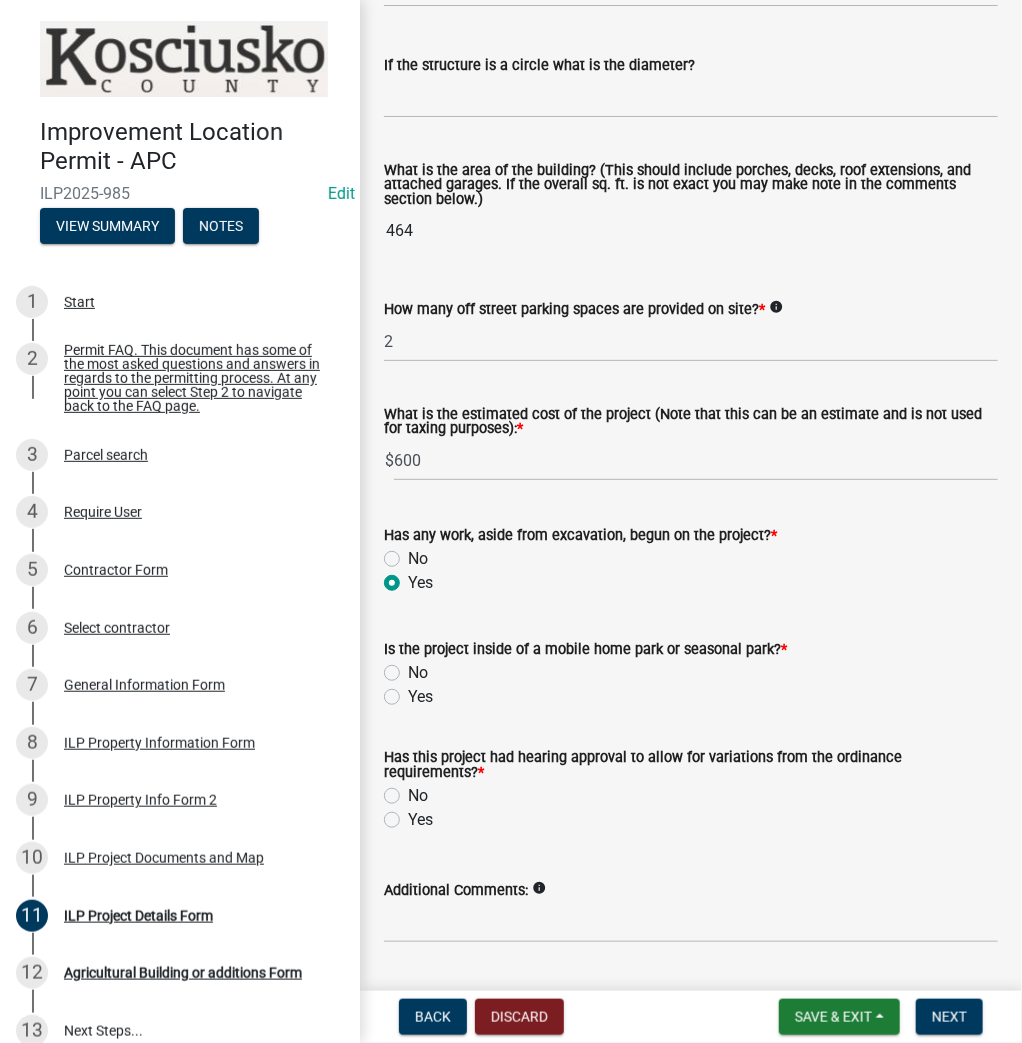 click on "No" 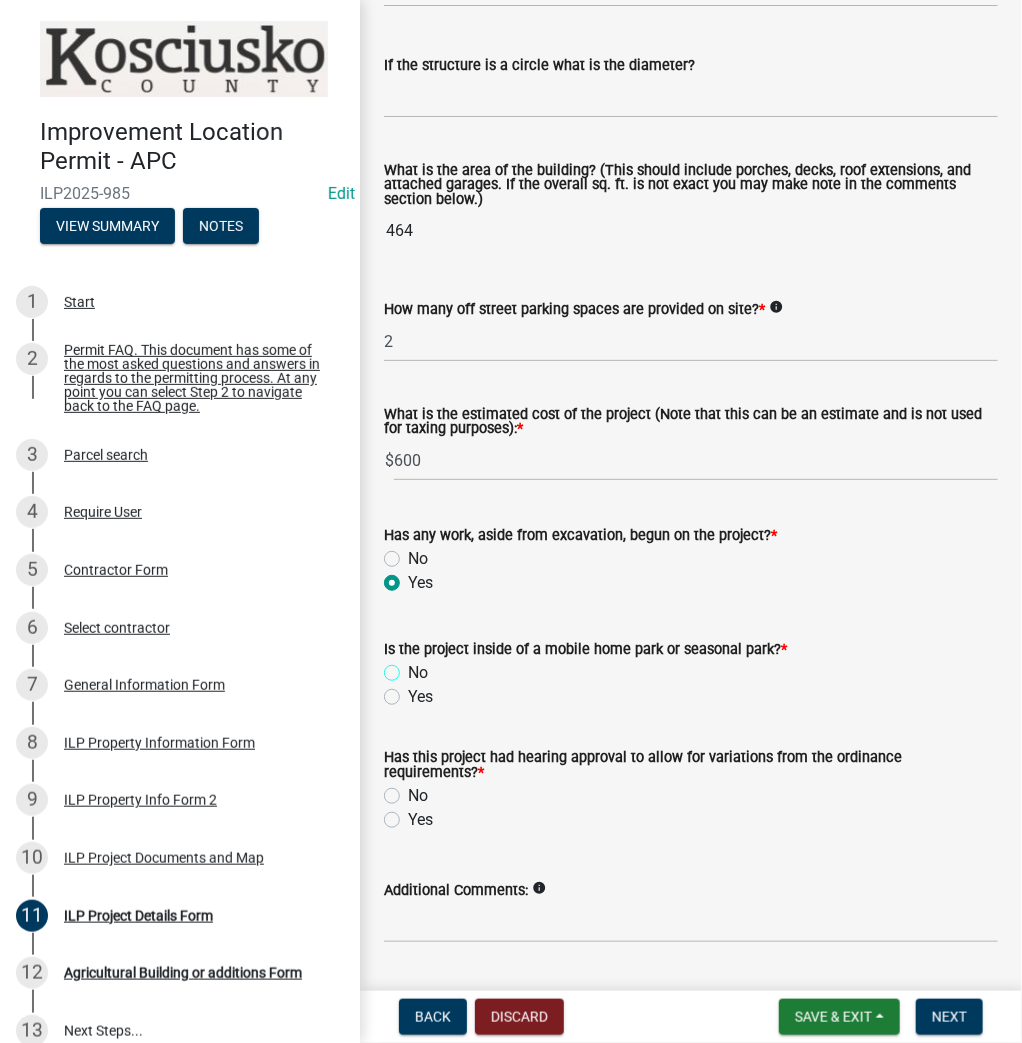 click on "No" at bounding box center (414, 667) 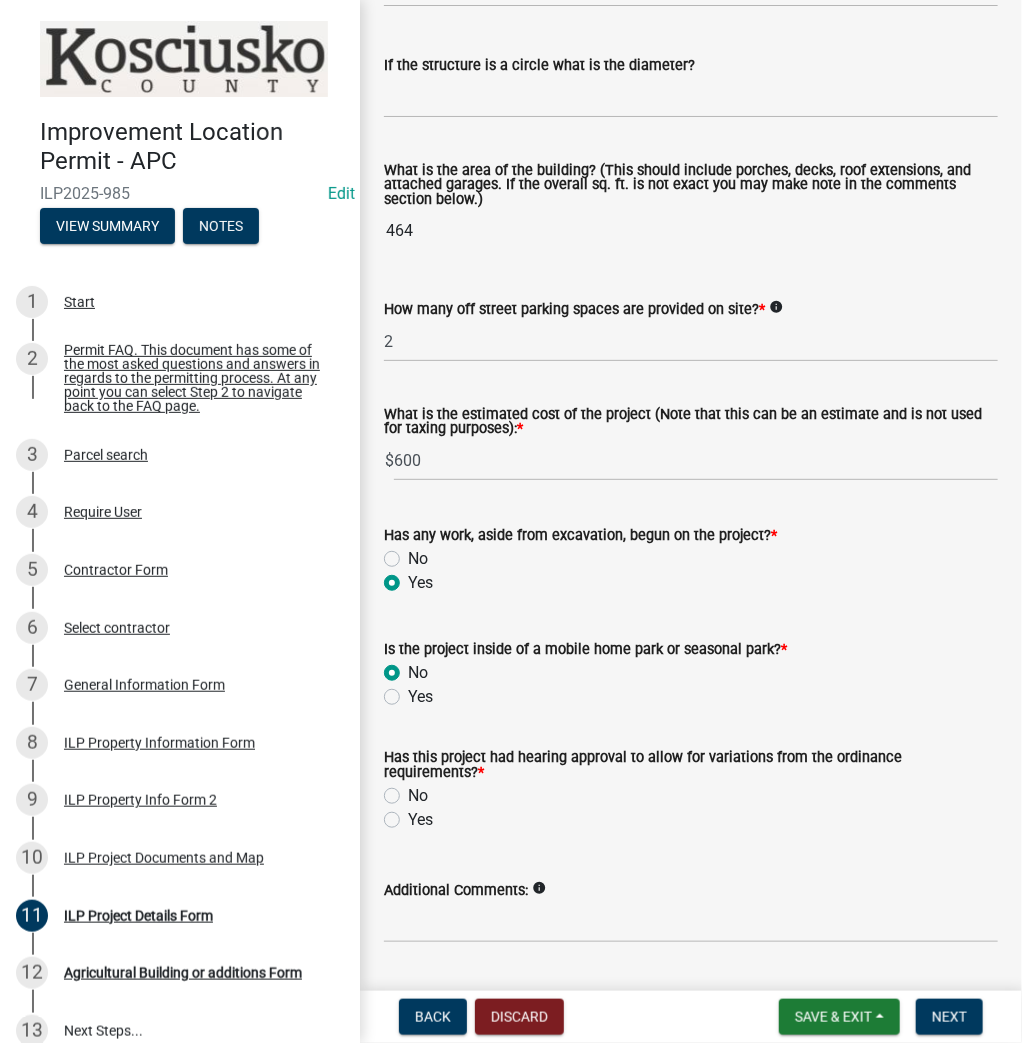 radio on "true" 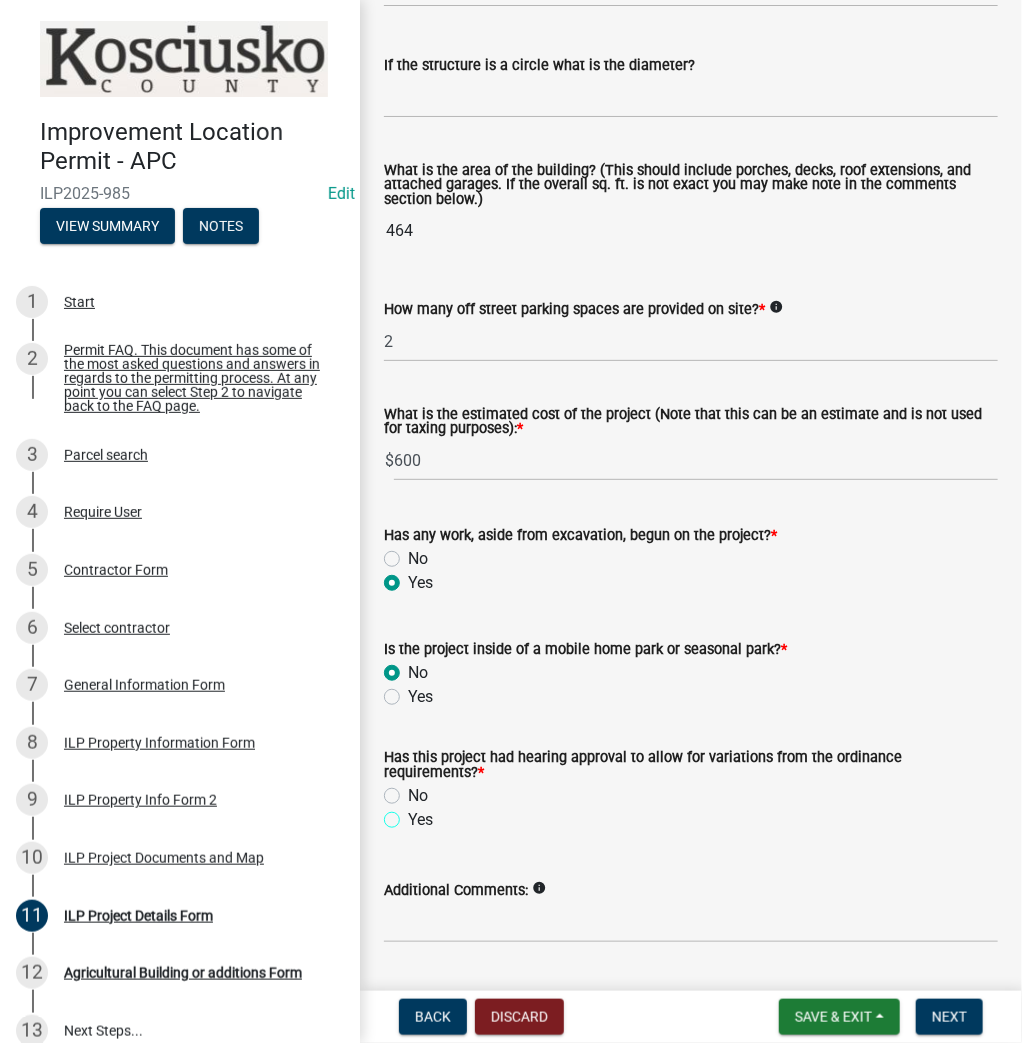 click on "Yes" at bounding box center [414, 814] 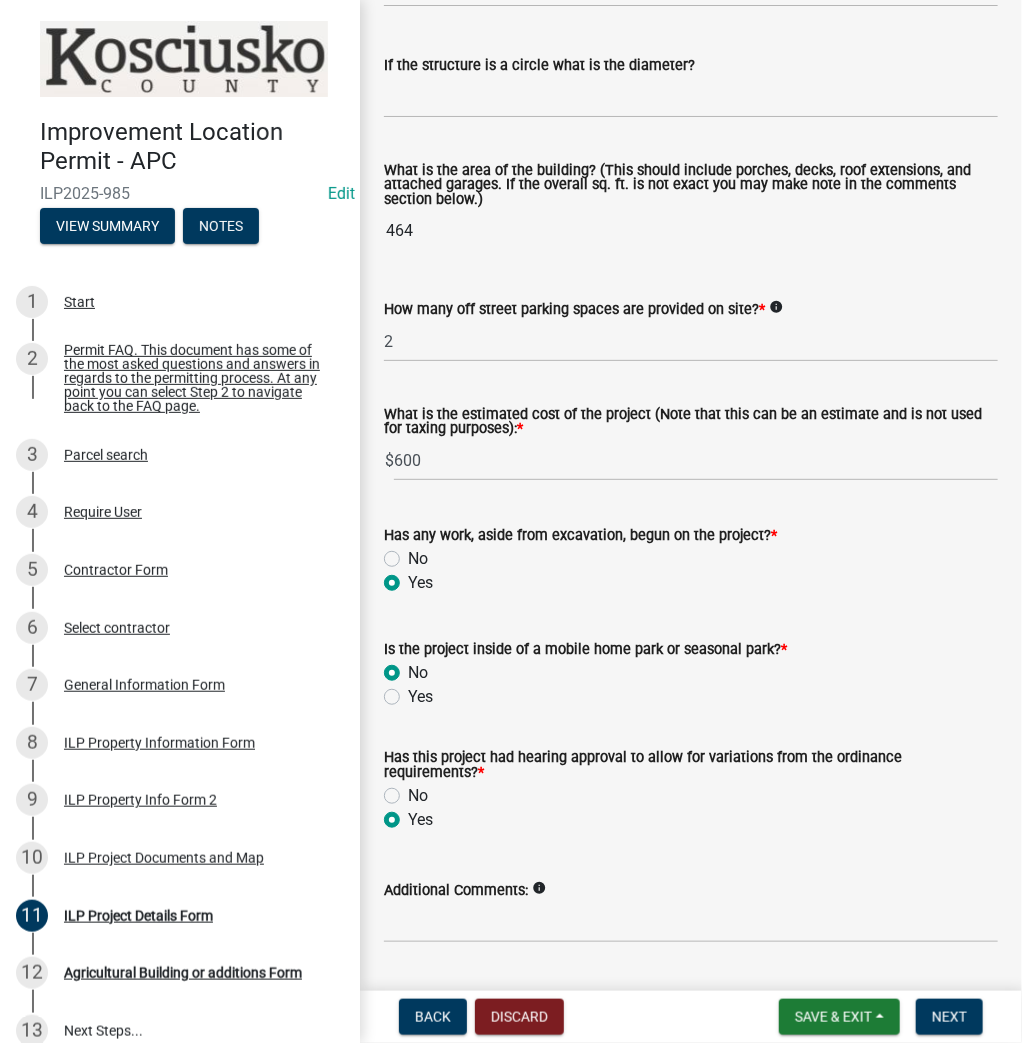 radio on "true" 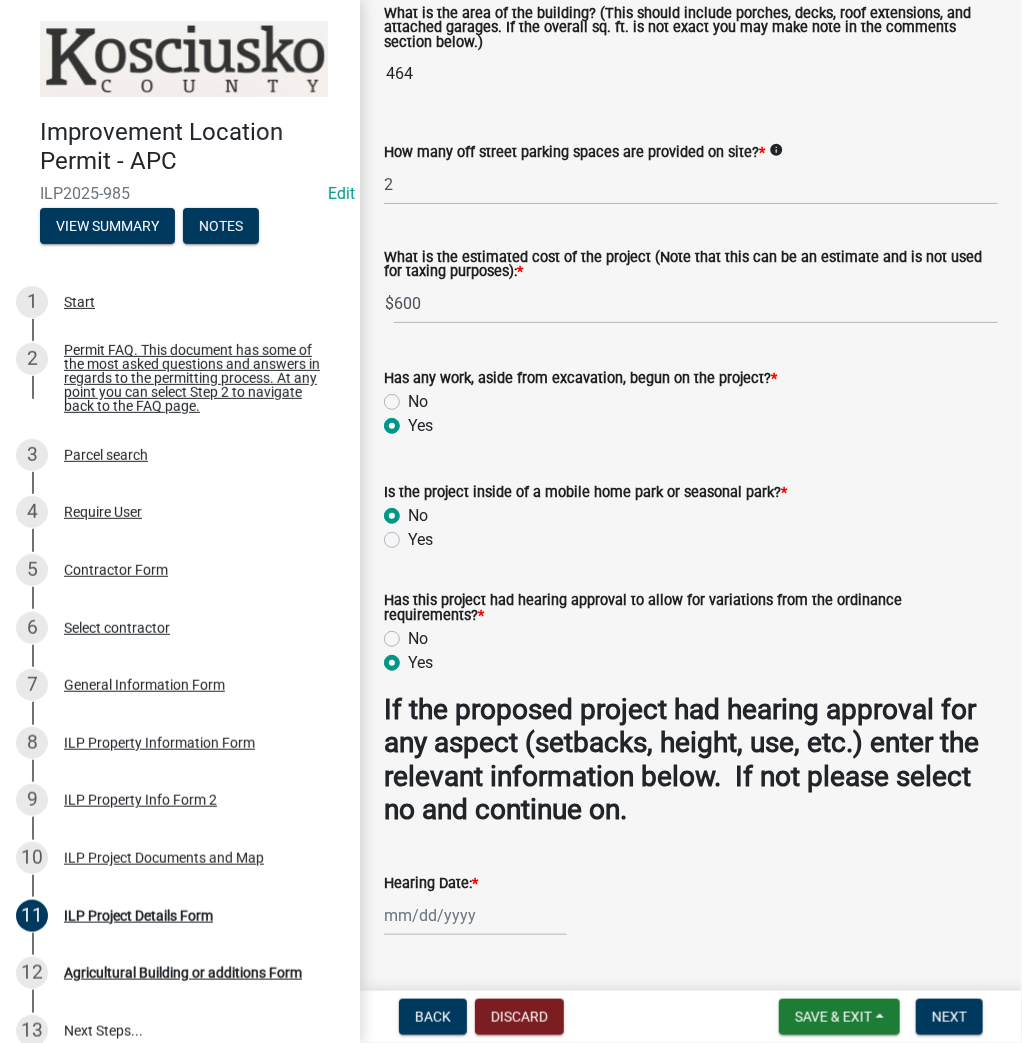 scroll, scrollTop: 1676, scrollLeft: 0, axis: vertical 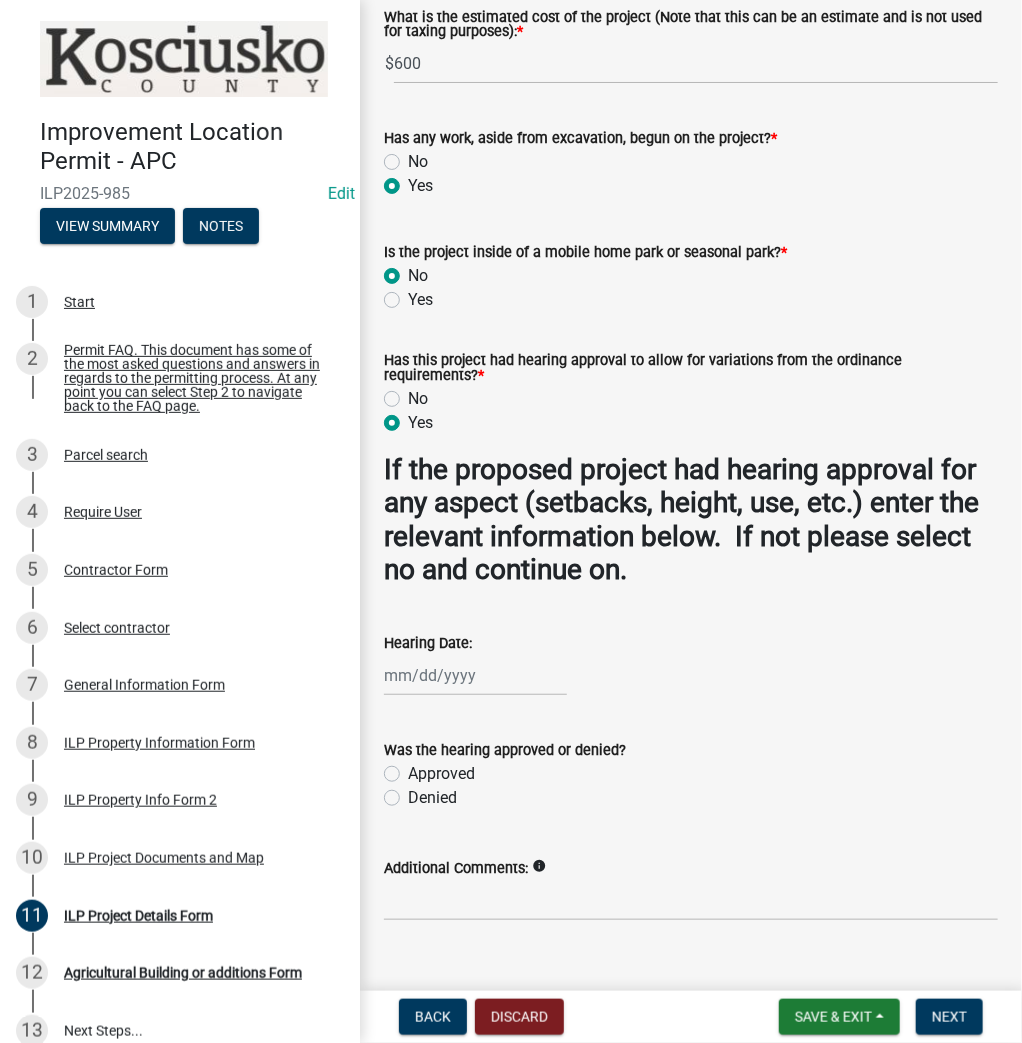 select on "8" 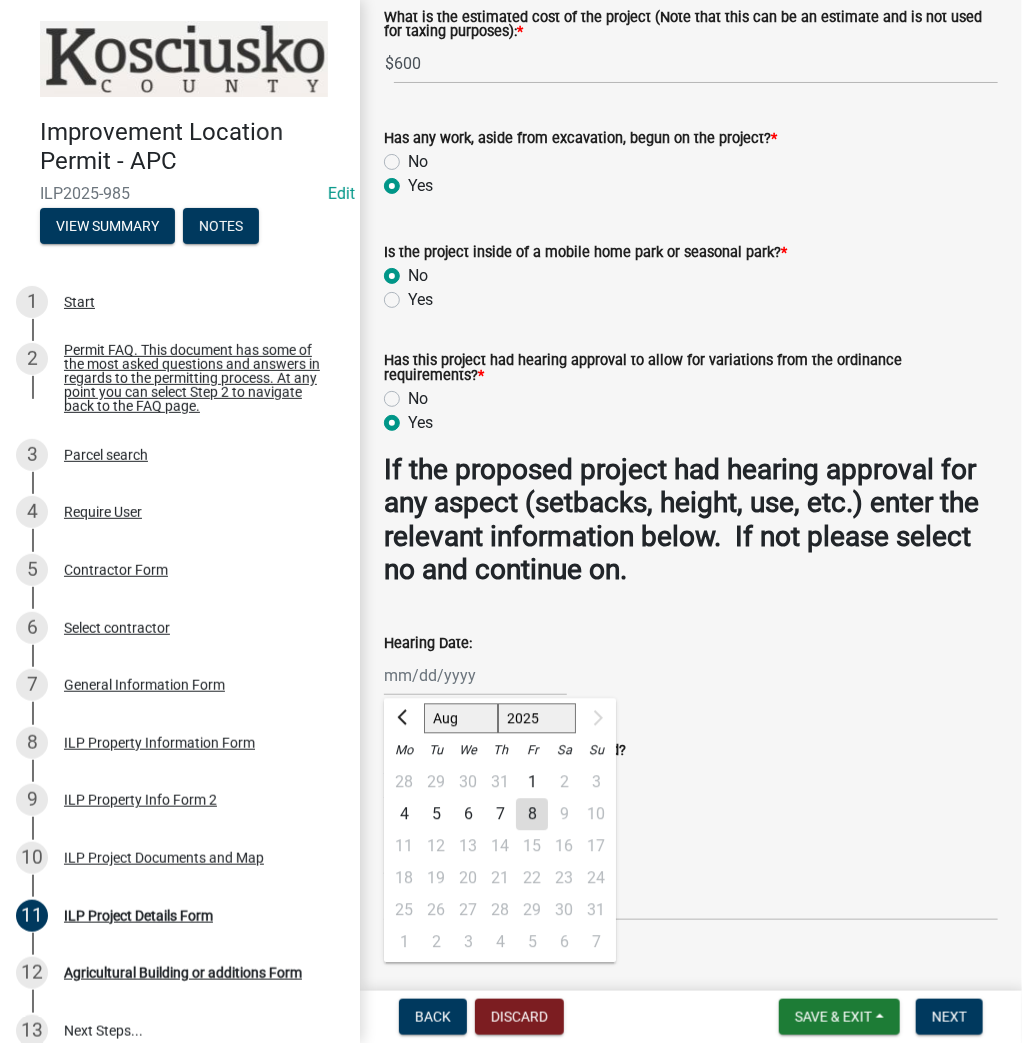 click on "Jan Feb Mar Apr May Jun Jul Aug 1525 1526 1527 1528 1529 1530 1531 1532 1533 1534 1535 1536 1537 1538 1539 1540 1541 1542 1543 1544 1545 1546 1547 1548 1549 1550 1551 1552 1553 1554 1555 1556 1557 1558 1559 1560 1561 1562 1563 1564 1565 1566 1567 1568 1569 1570 1571 1572 1573 1574 1575 1576 1577 1578 1579 1580 1581 1582 1583 1584 1585 1586 1587 1588 1589 1590 1591 1592 1593 1594 1595 1596 1597 1598 1599 1600 1601 1602 1603 1604 1605 1606 1607 1608 1609 1610 1611 1612 1613 1614 1615 1616 1617 1618 1619 1620 1621 1622 1623 1624 1625 1626 1627 1628 1629 1630 1631 1632 1633 1634 1635 1636 1637 1638 1639 1640 1641 1642 1643 1644 1645 1646 1647 1648 1649 1650 1651 1652 1653 1654 1655 1656 1657 1658 1659 1660 1661 1662 1663 1664 1665 1666 1667 1668 1669 1670 1671 1672 1673 1674 1675 1676 1677 1678 1679 1680 1681 1682 1683 1684 1685 1686 1687 1688 1689 1690 1691 1692 1693 1694 1695 1696 1697 1698 1699 1700 1701 1702 1703 1704 1705 1706 1707 1708 1709 1710 1711 1712 1713 1714 1715 1716 1717 1718 1719 1720 1721 1722 Mo" 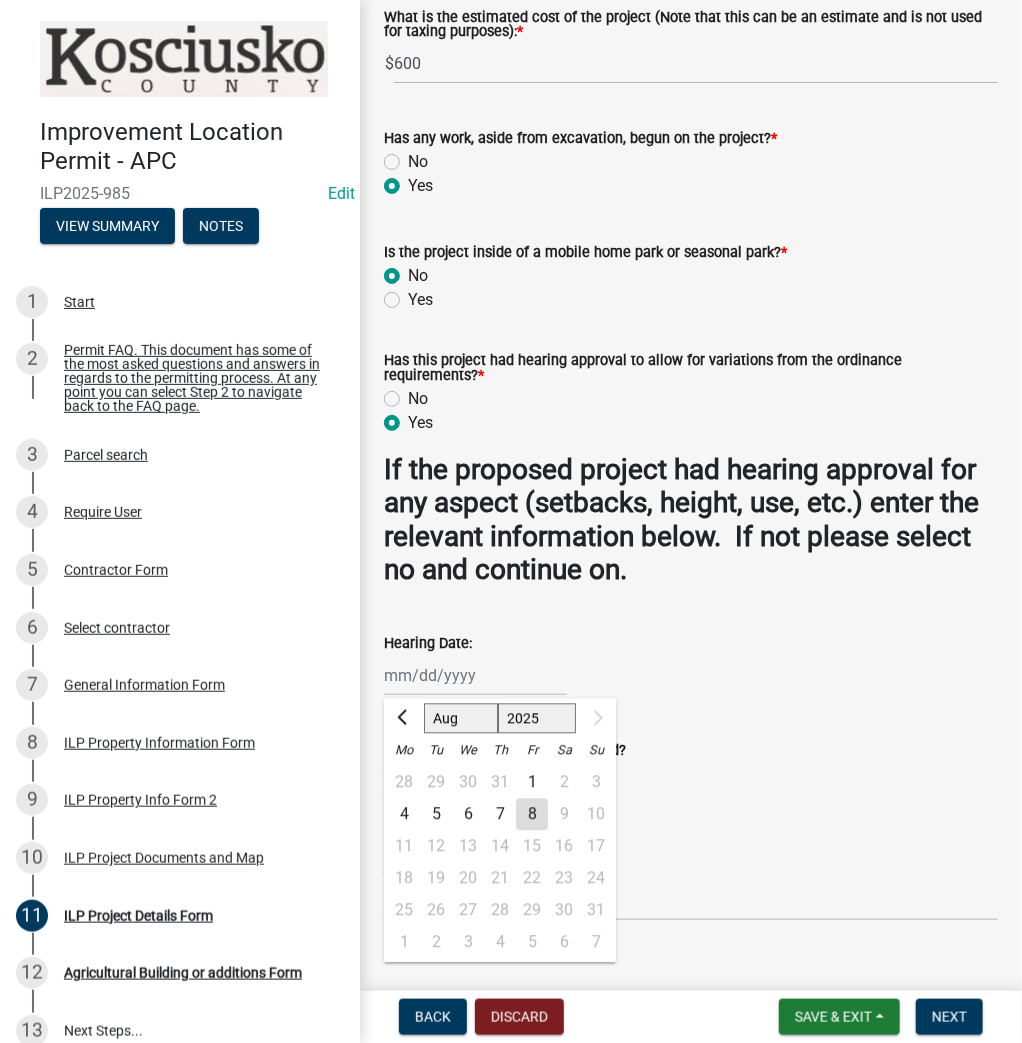 click on "Jan Feb Mar Apr May Jun Jul Aug" 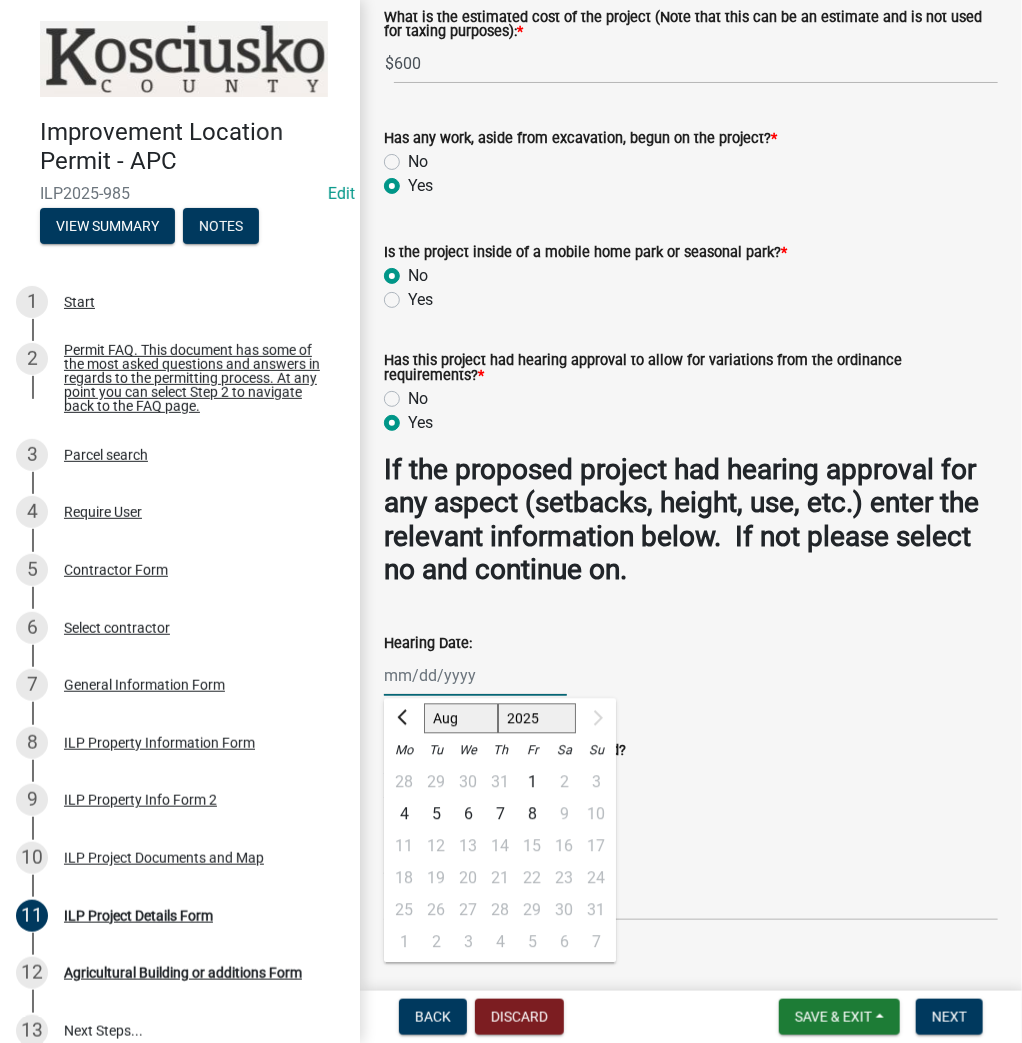 select on "7" 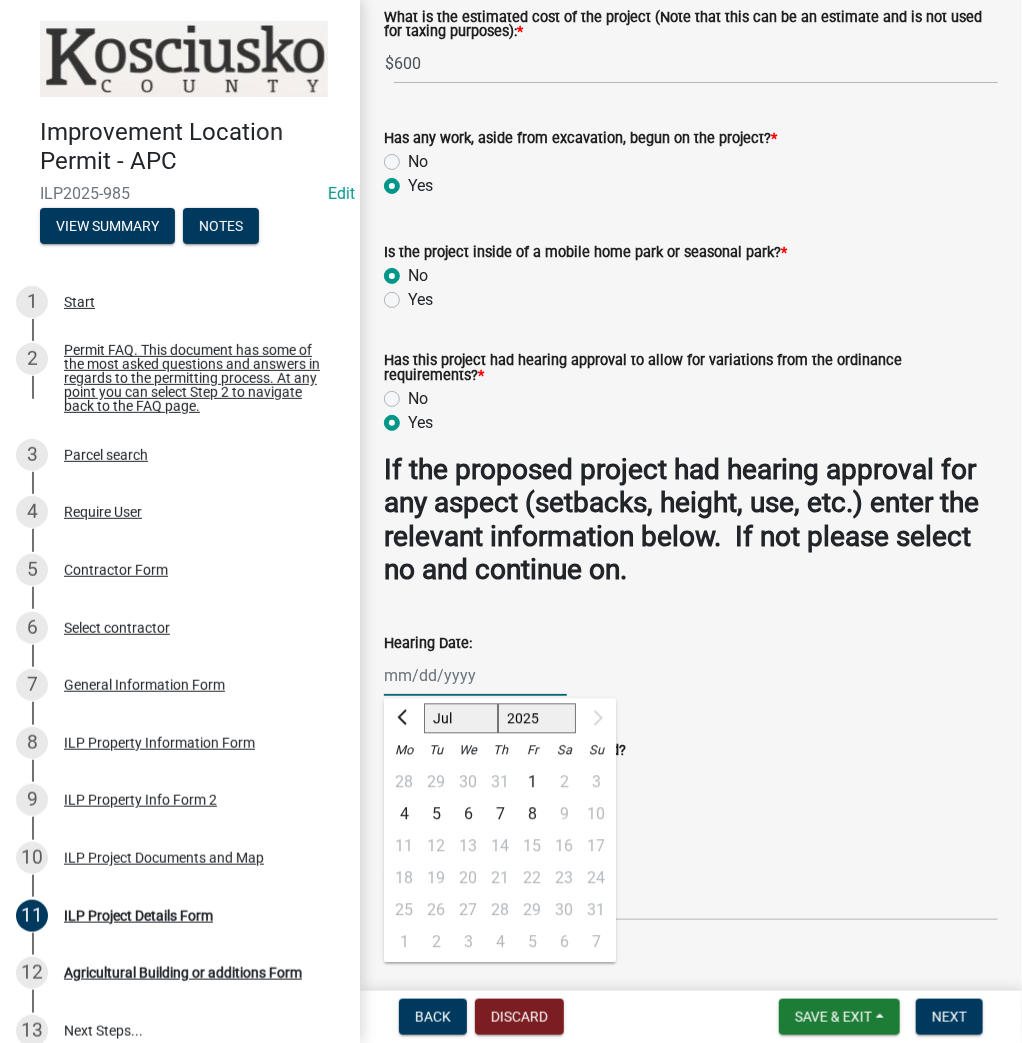 click on "Jan Feb Mar Apr May Jun Jul Aug" 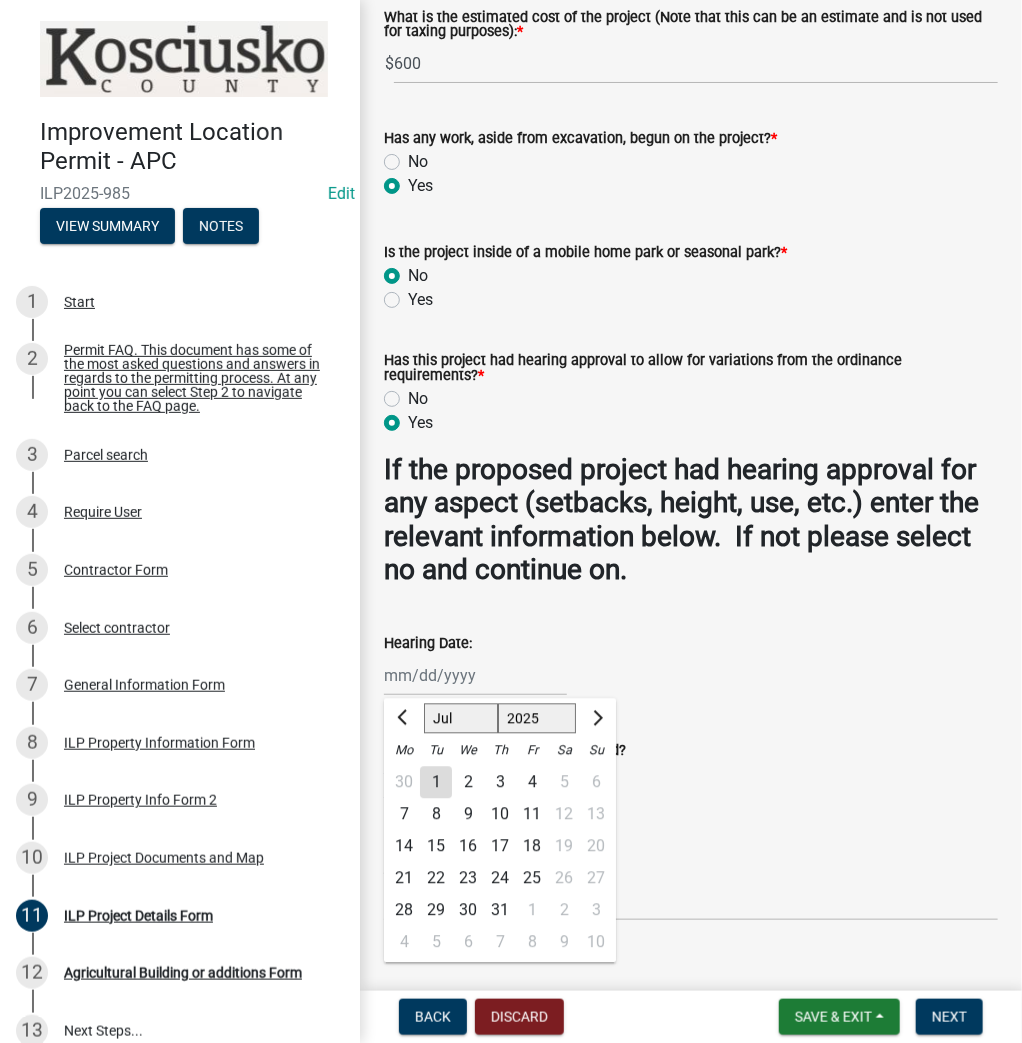 click on "8" 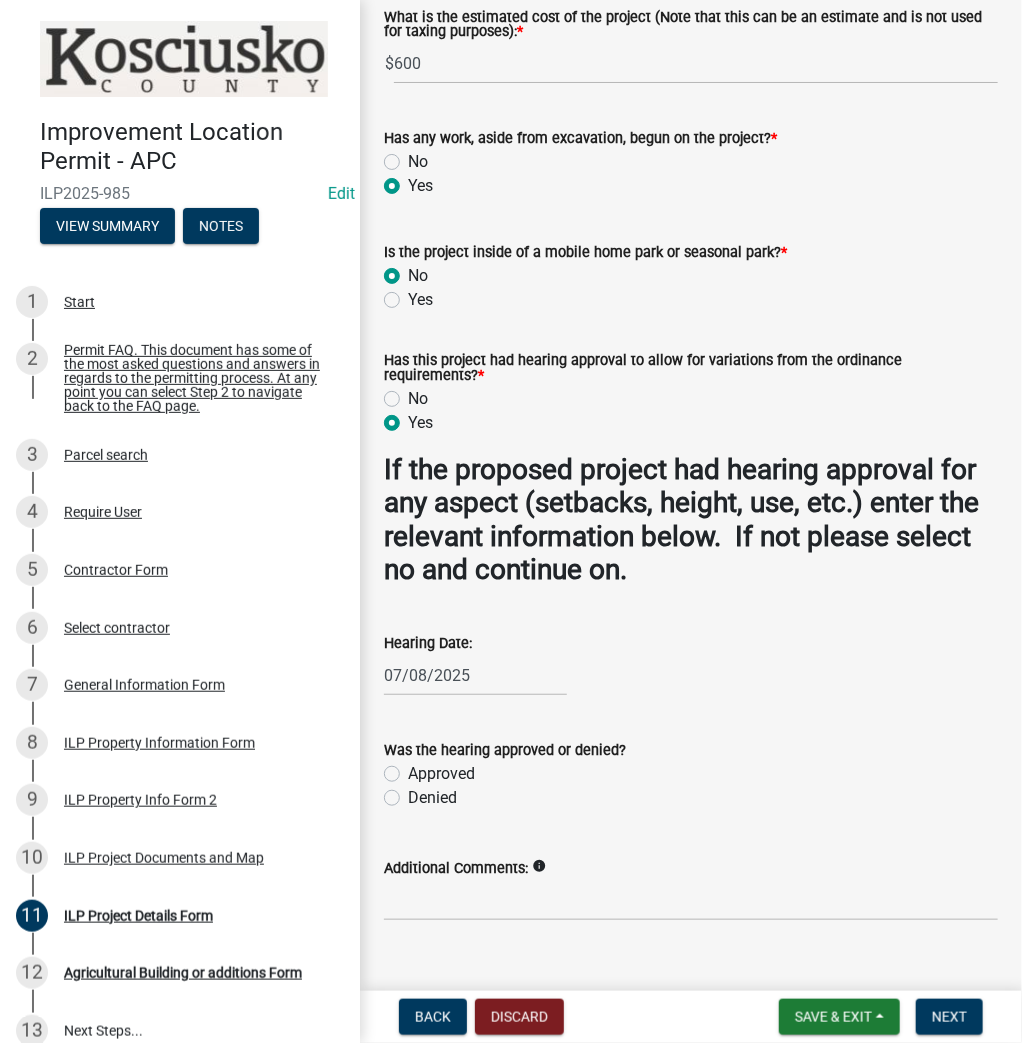 click on "Approved" 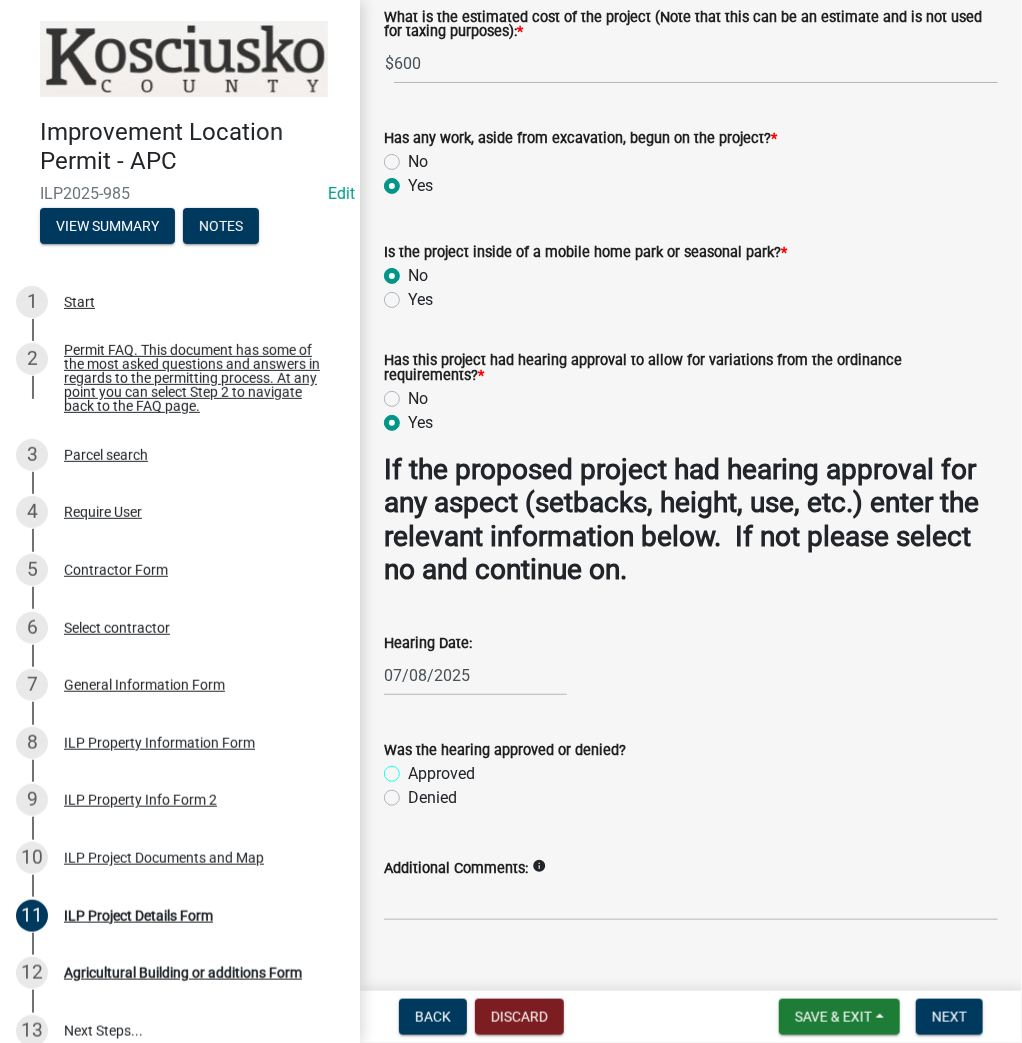 click on "Approved" at bounding box center (414, 768) 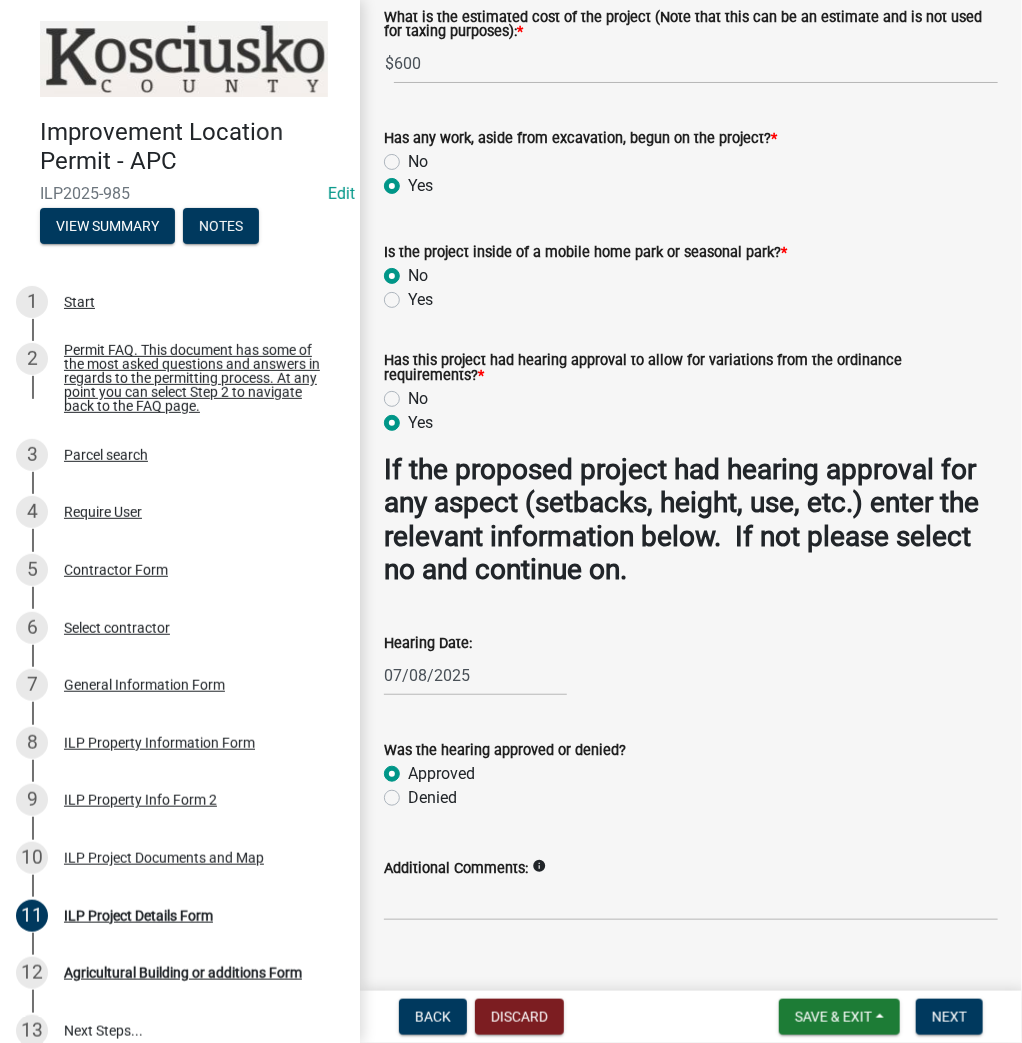 radio on "true" 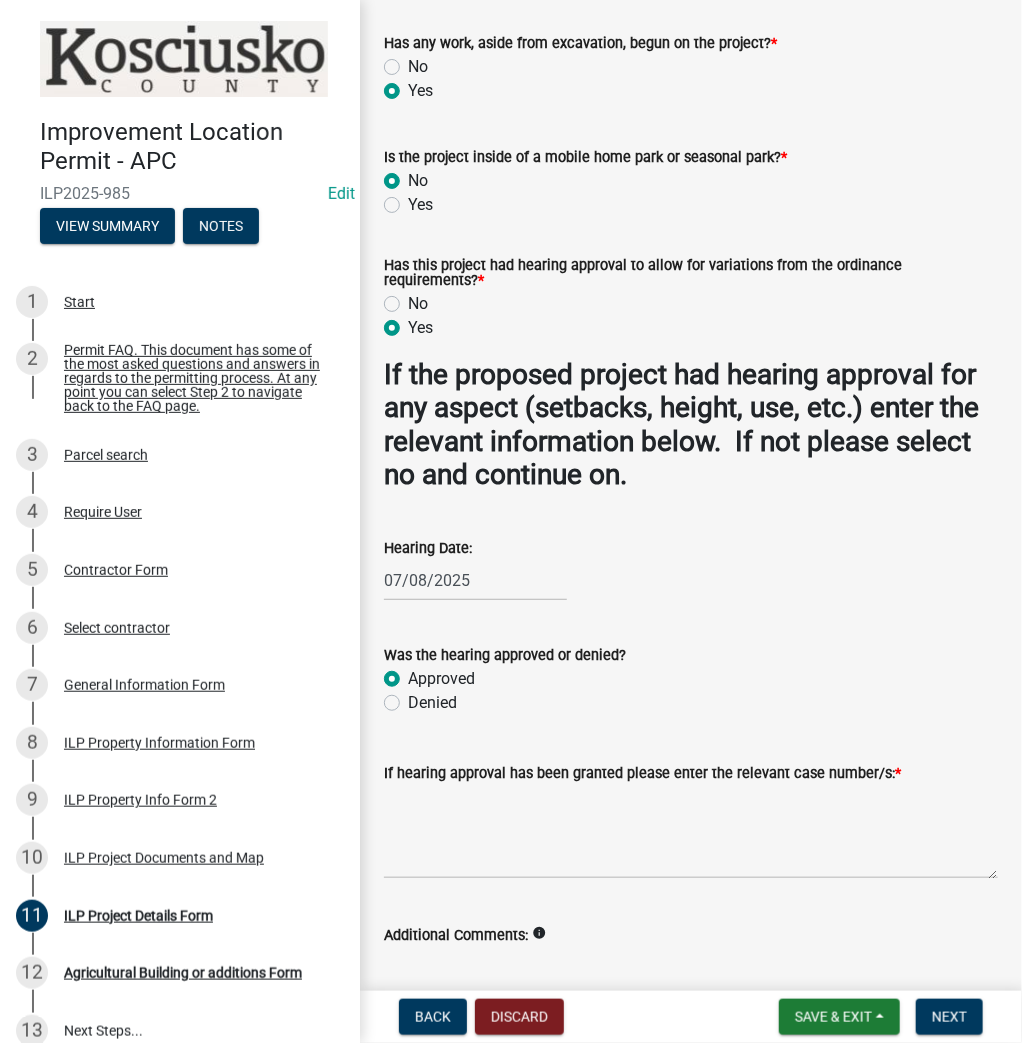 scroll, scrollTop: 1836, scrollLeft: 0, axis: vertical 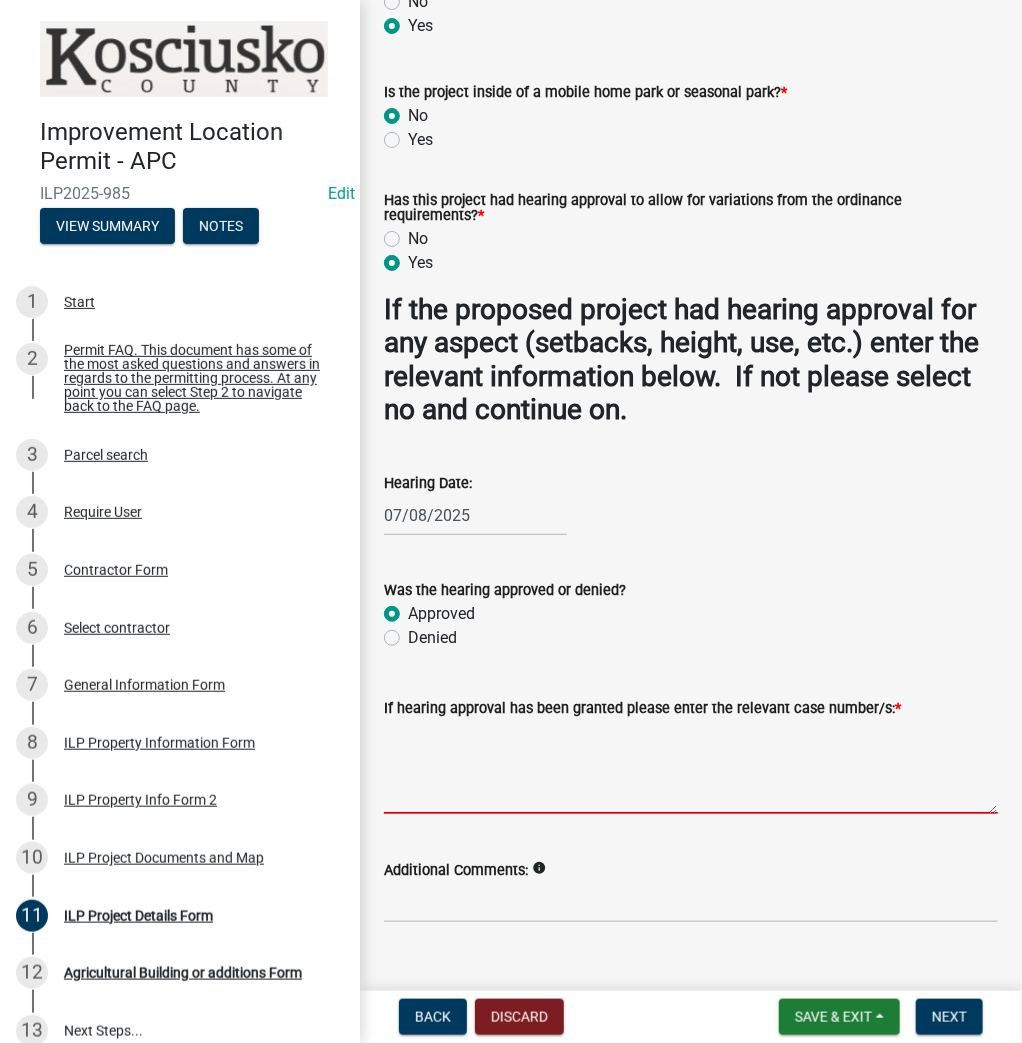 click on "If hearing approval has been granted please enter the relevant case number/s:  *" at bounding box center [691, 767] 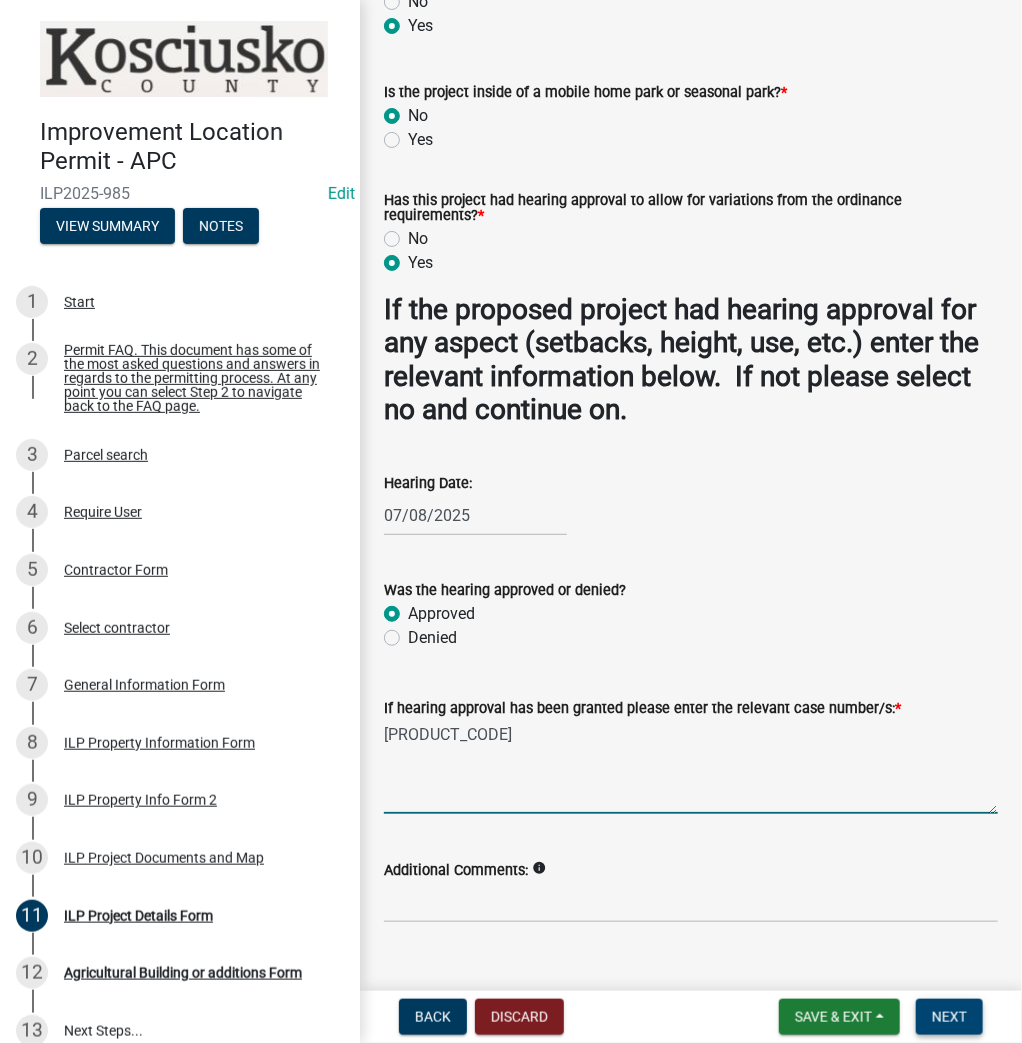 type on "[PRODUCT_CODE]" 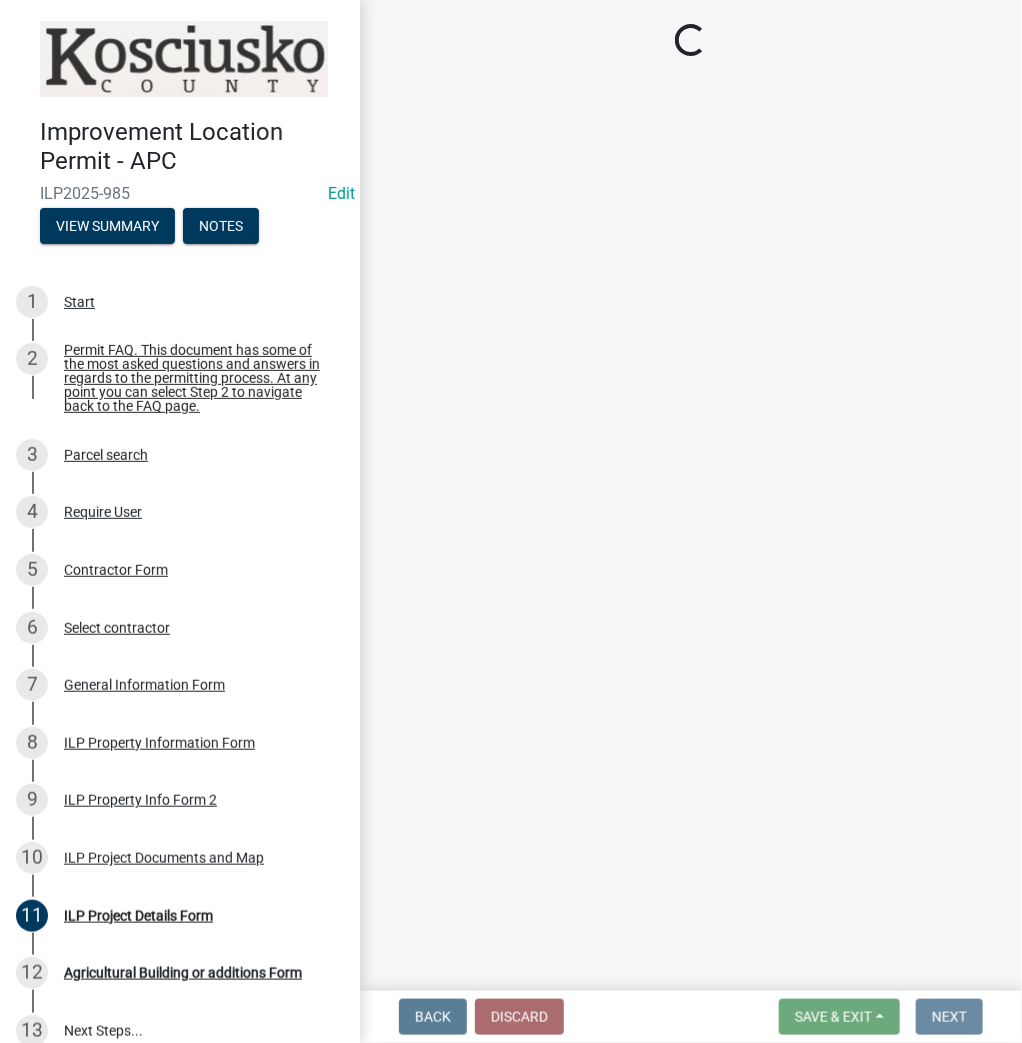 scroll, scrollTop: 0, scrollLeft: 0, axis: both 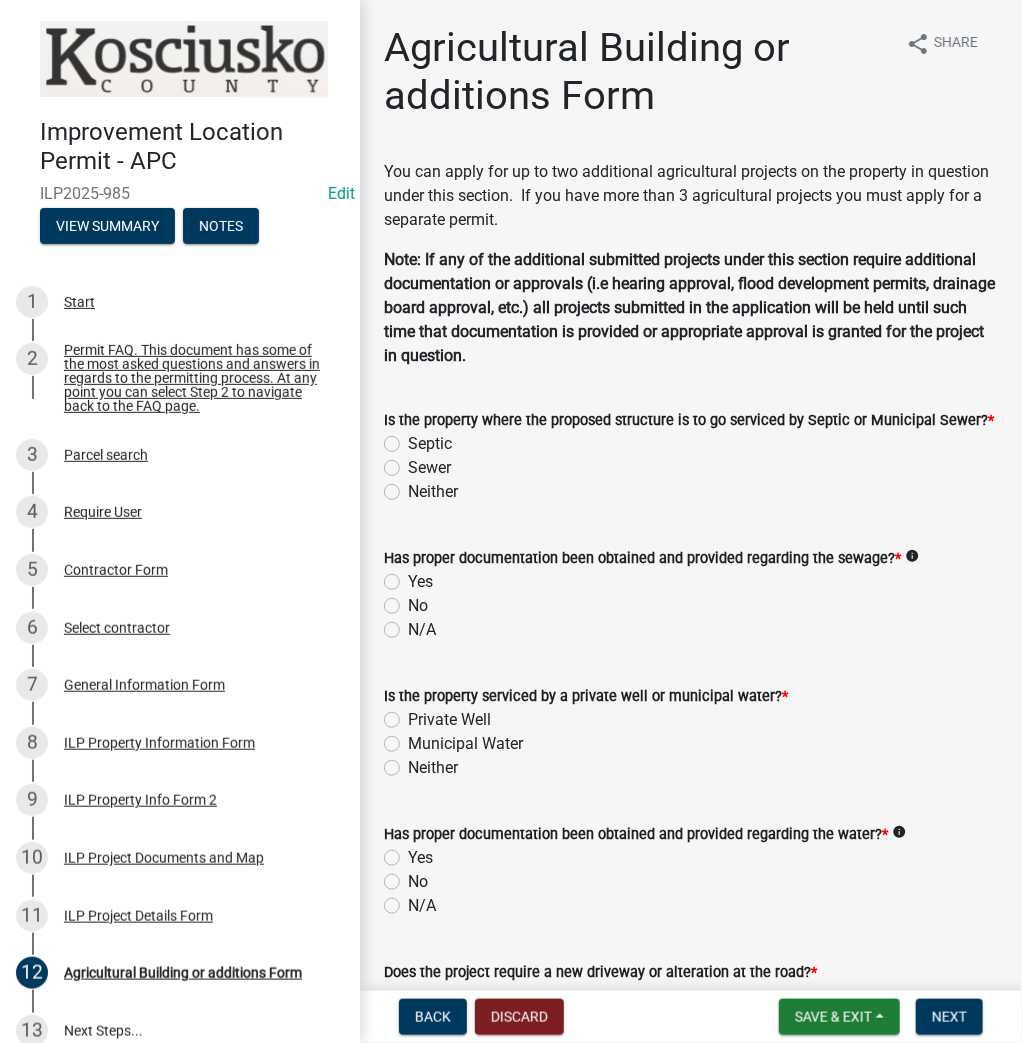 click on "Septic" 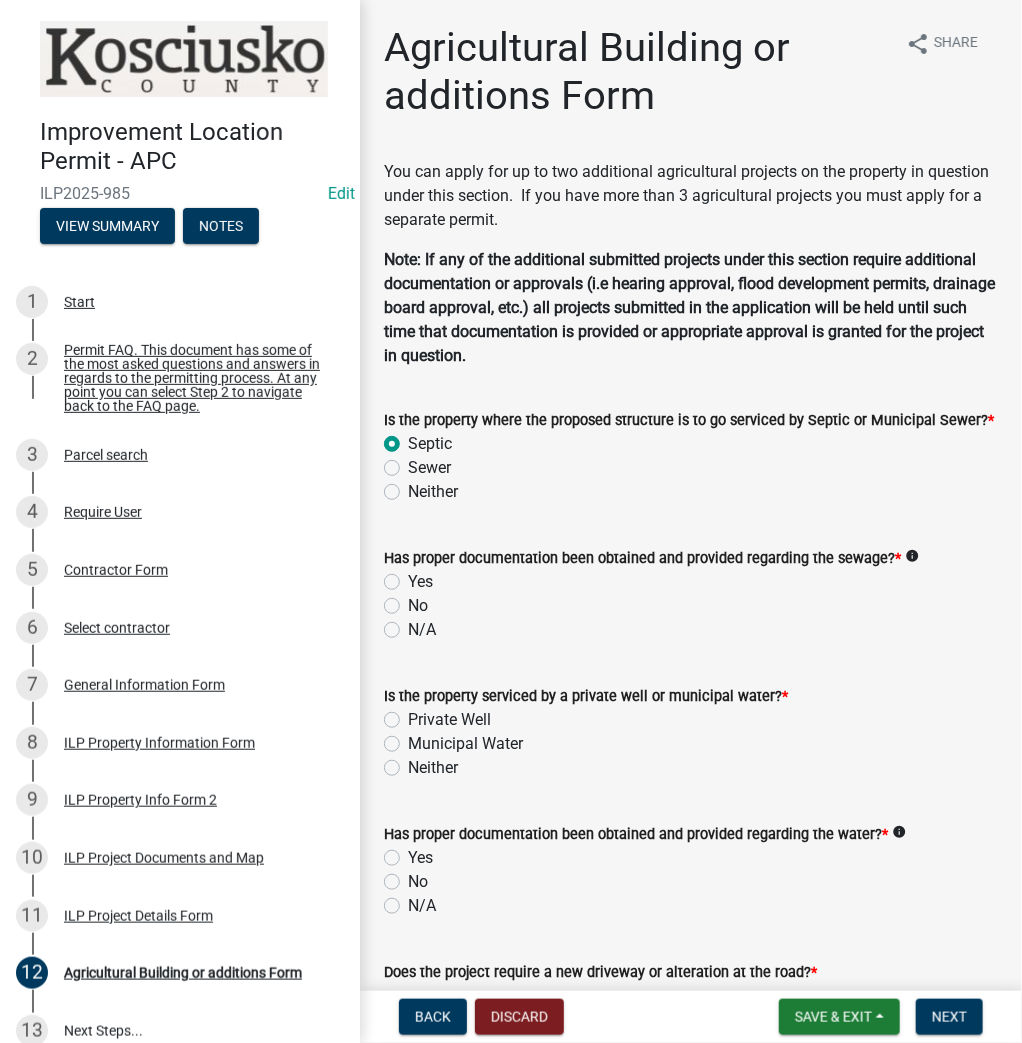 radio on "true" 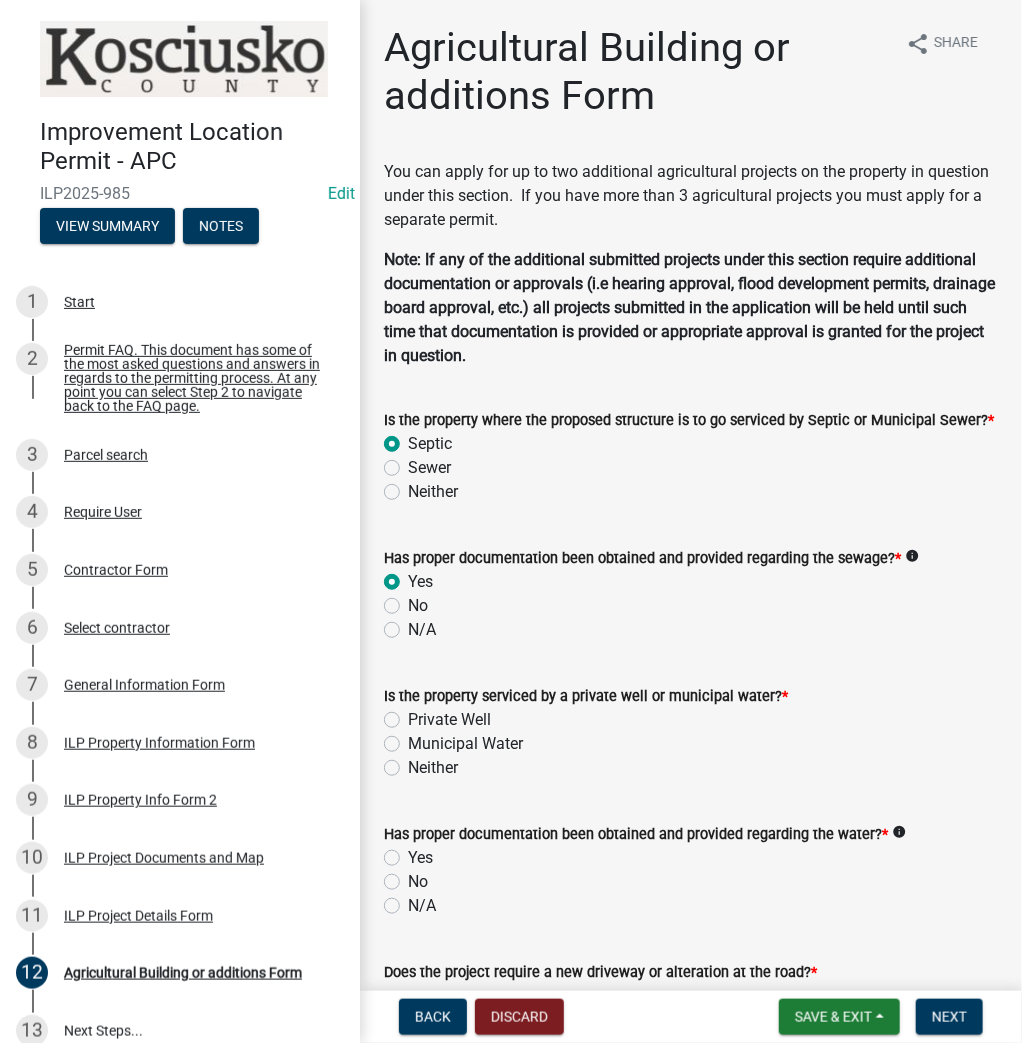 radio on "true" 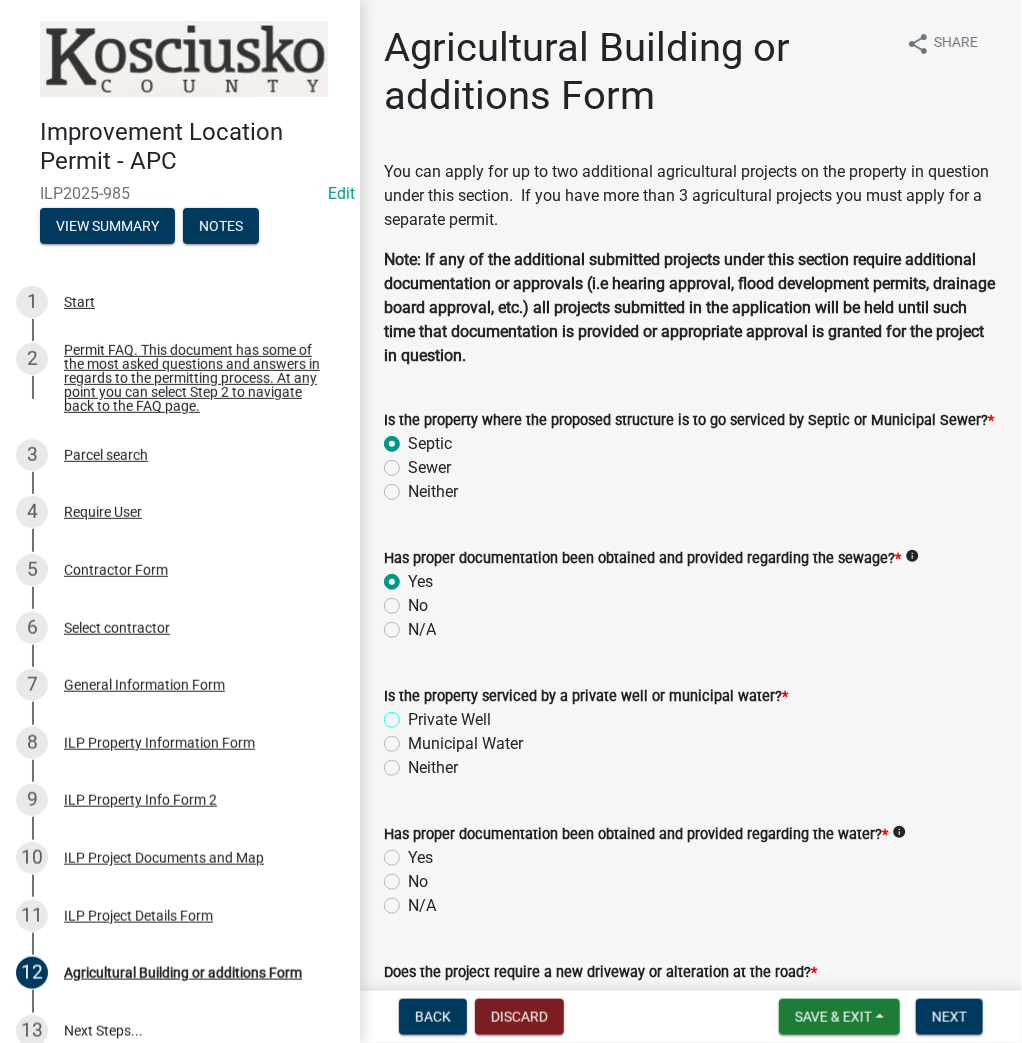 click on "Private Well" at bounding box center (414, 714) 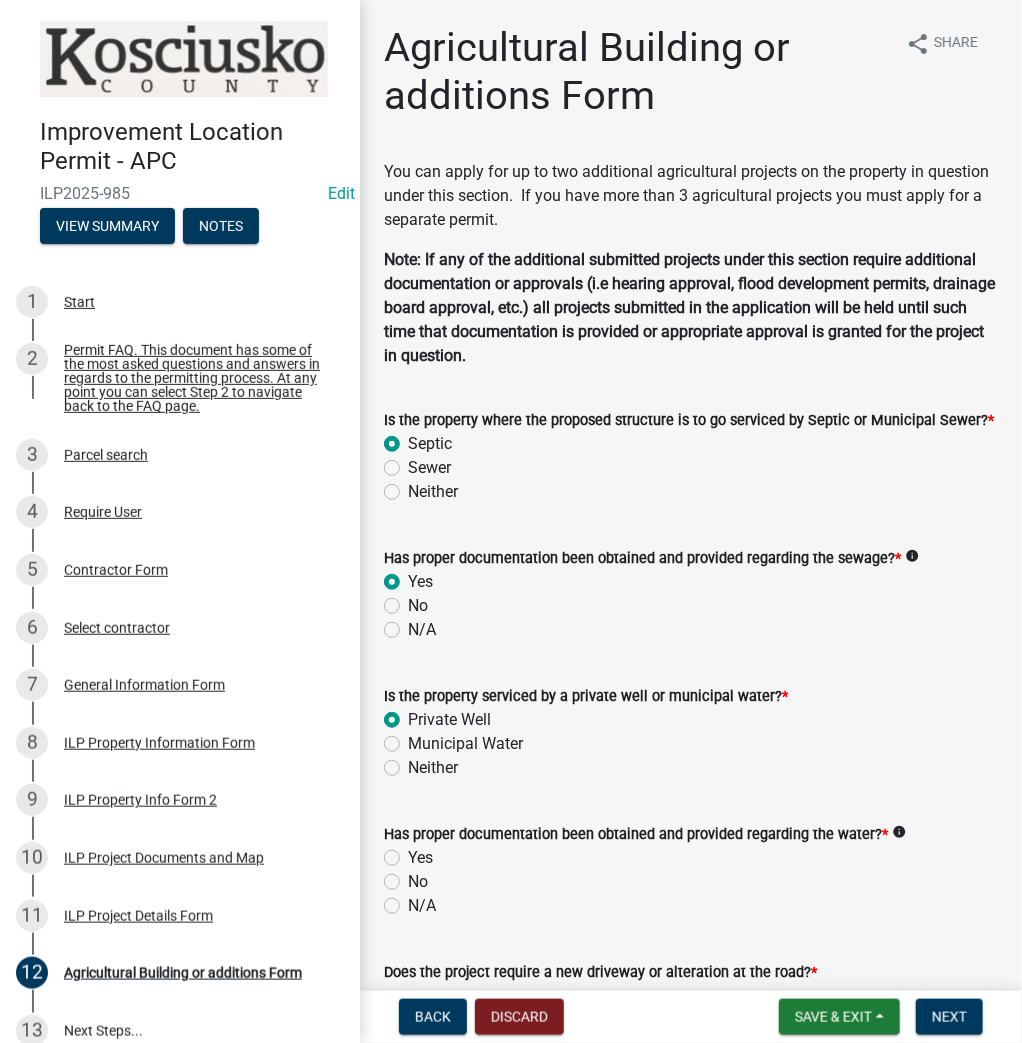 radio on "true" 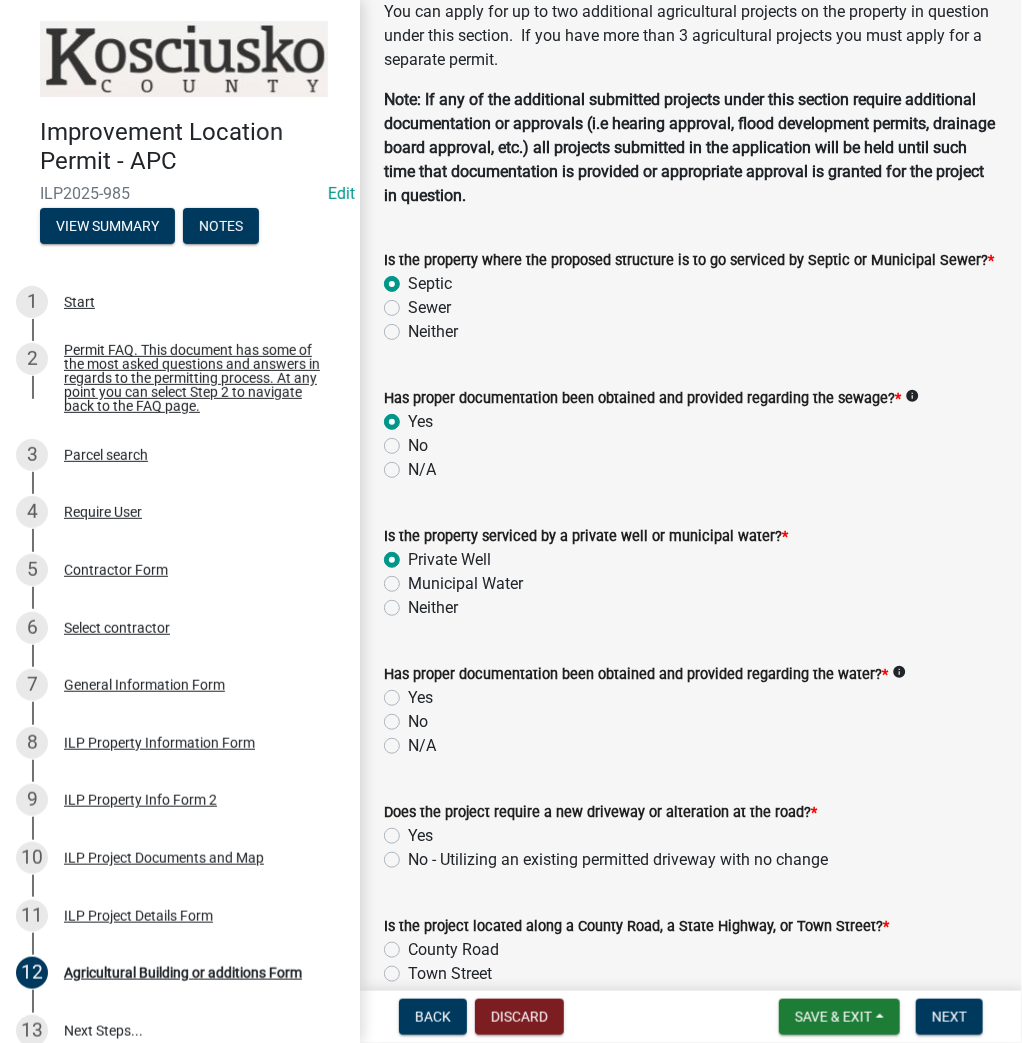 click on "Yes" 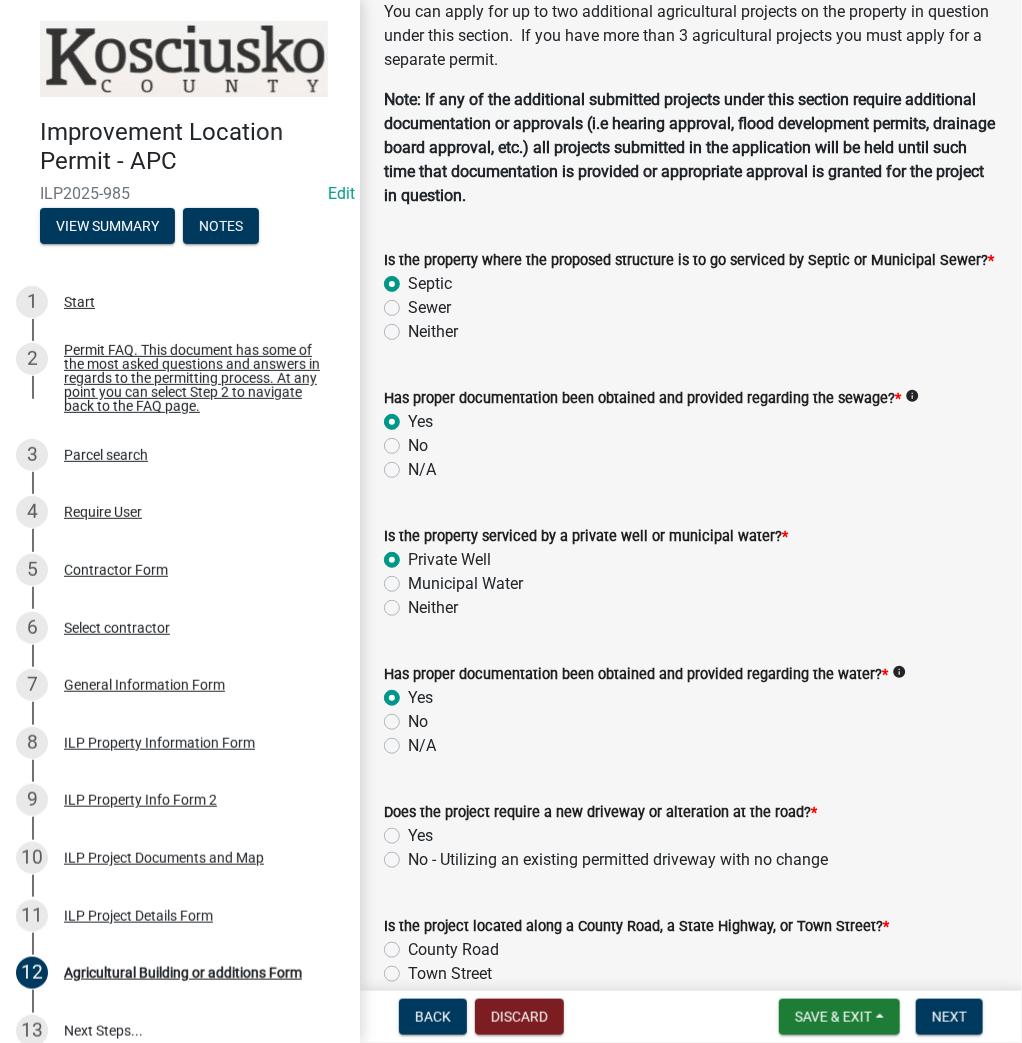 radio on "true" 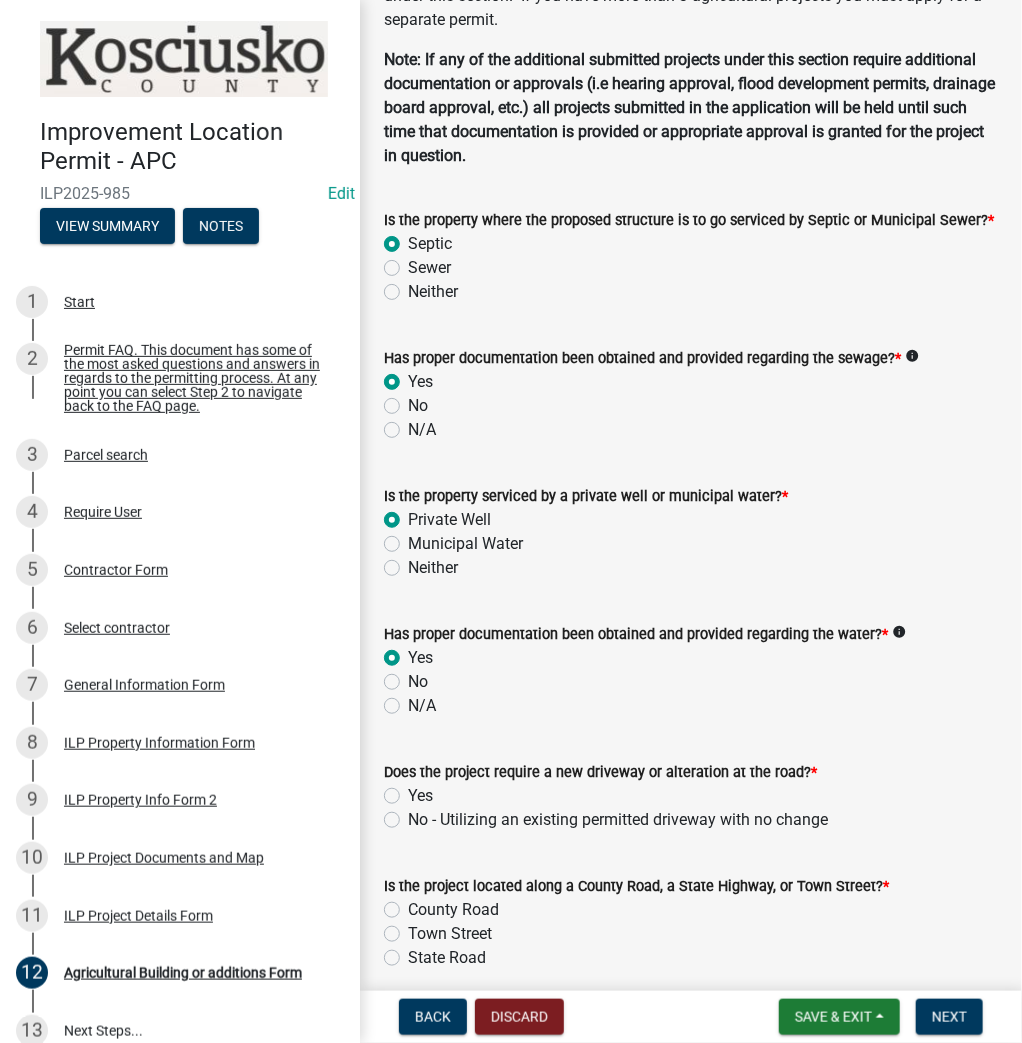 scroll, scrollTop: 240, scrollLeft: 0, axis: vertical 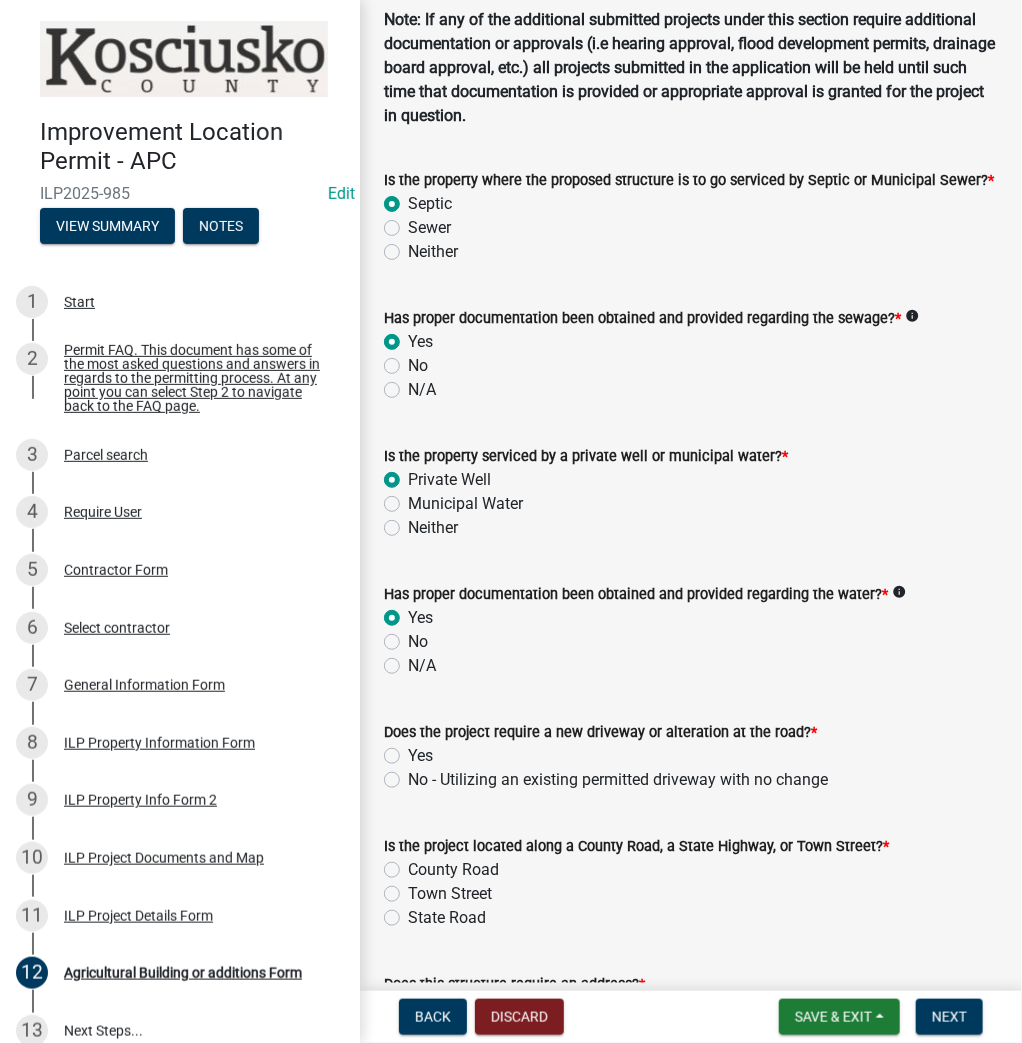 drag, startPoint x: 392, startPoint y: 777, endPoint x: 388, endPoint y: 848, distance: 71.11259 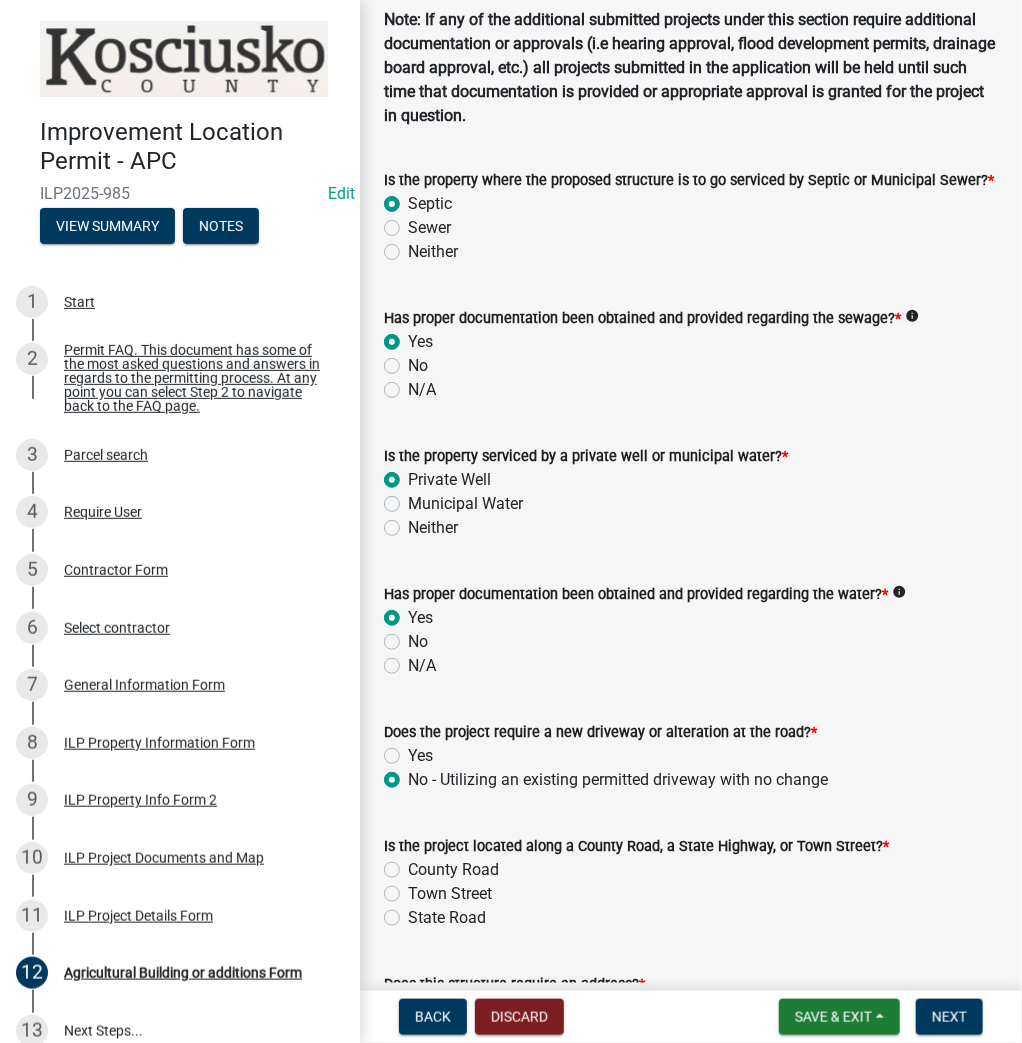 radio on "true" 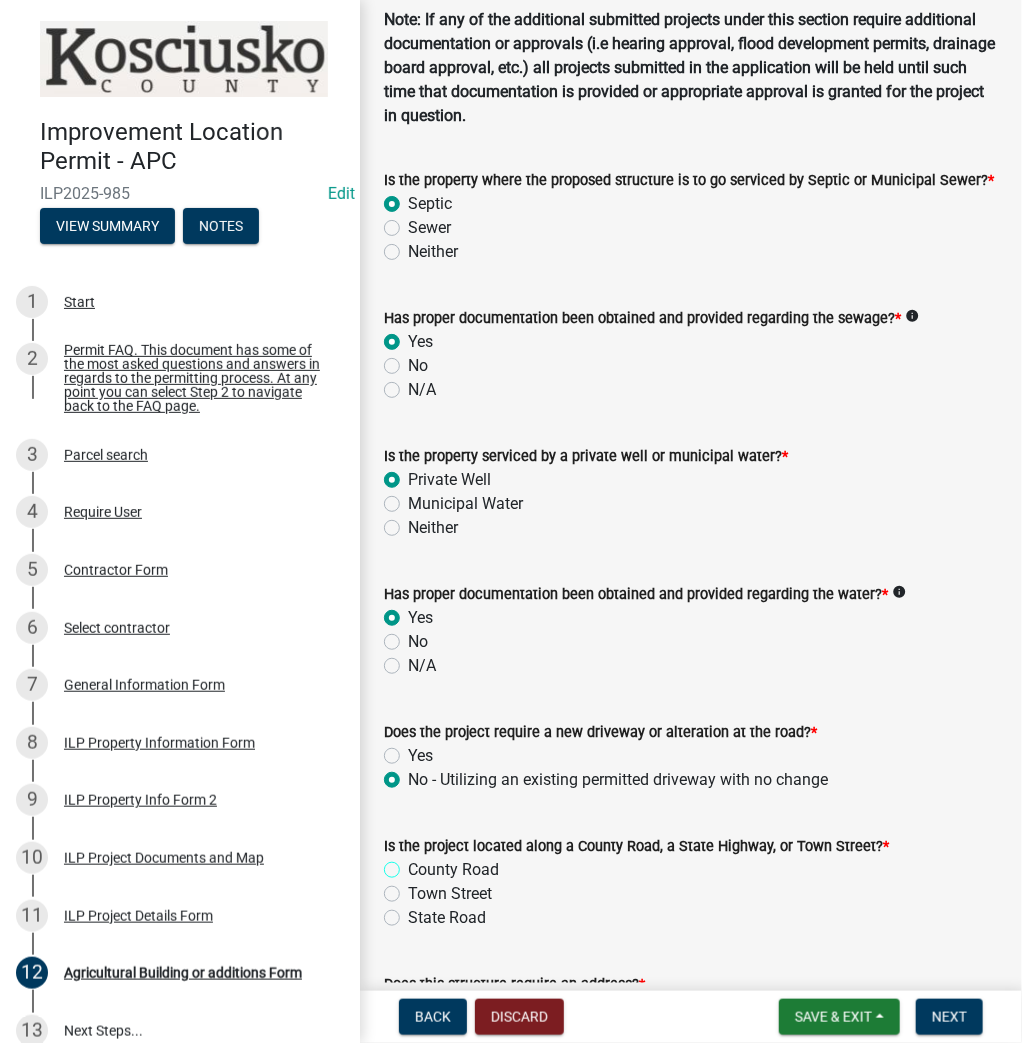 click on "County Road" at bounding box center [414, 864] 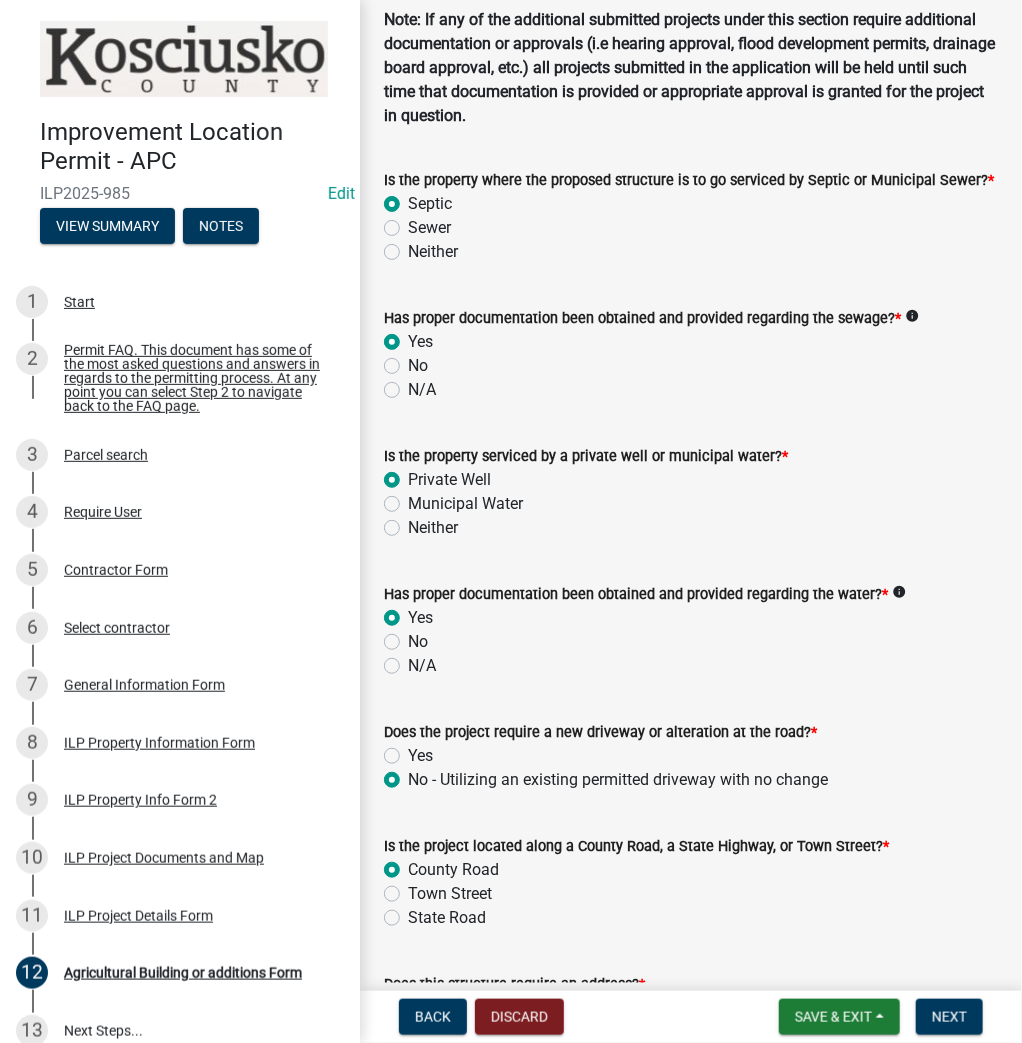 radio on "true" 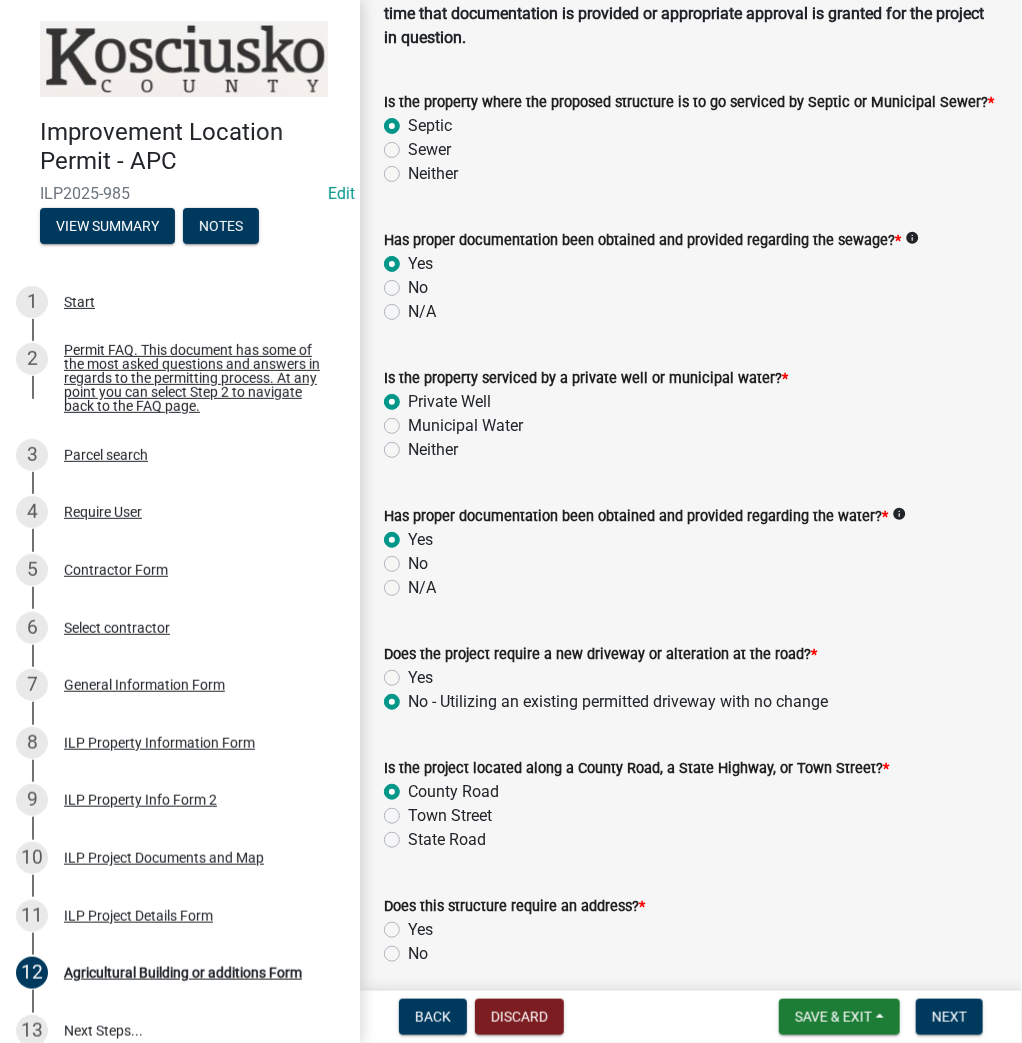 scroll, scrollTop: 480, scrollLeft: 0, axis: vertical 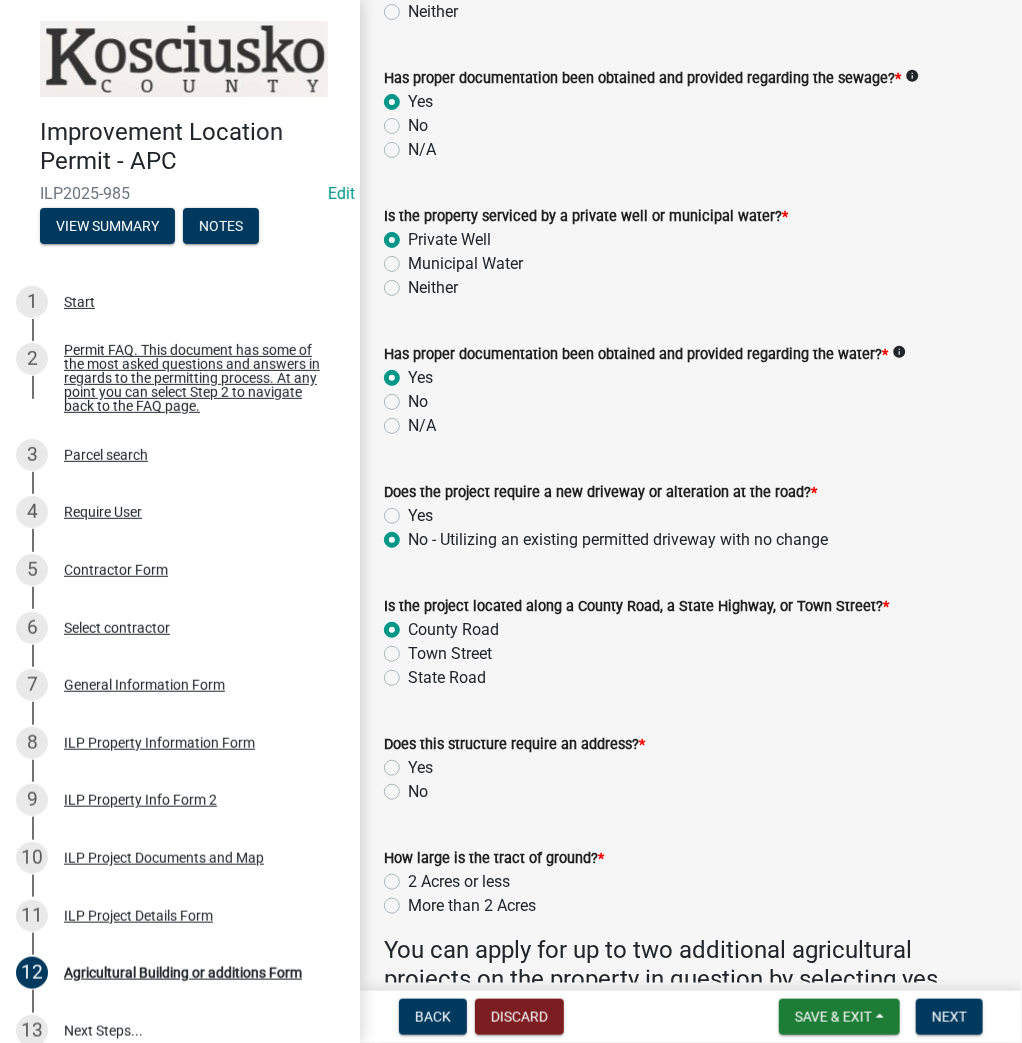click on "No" 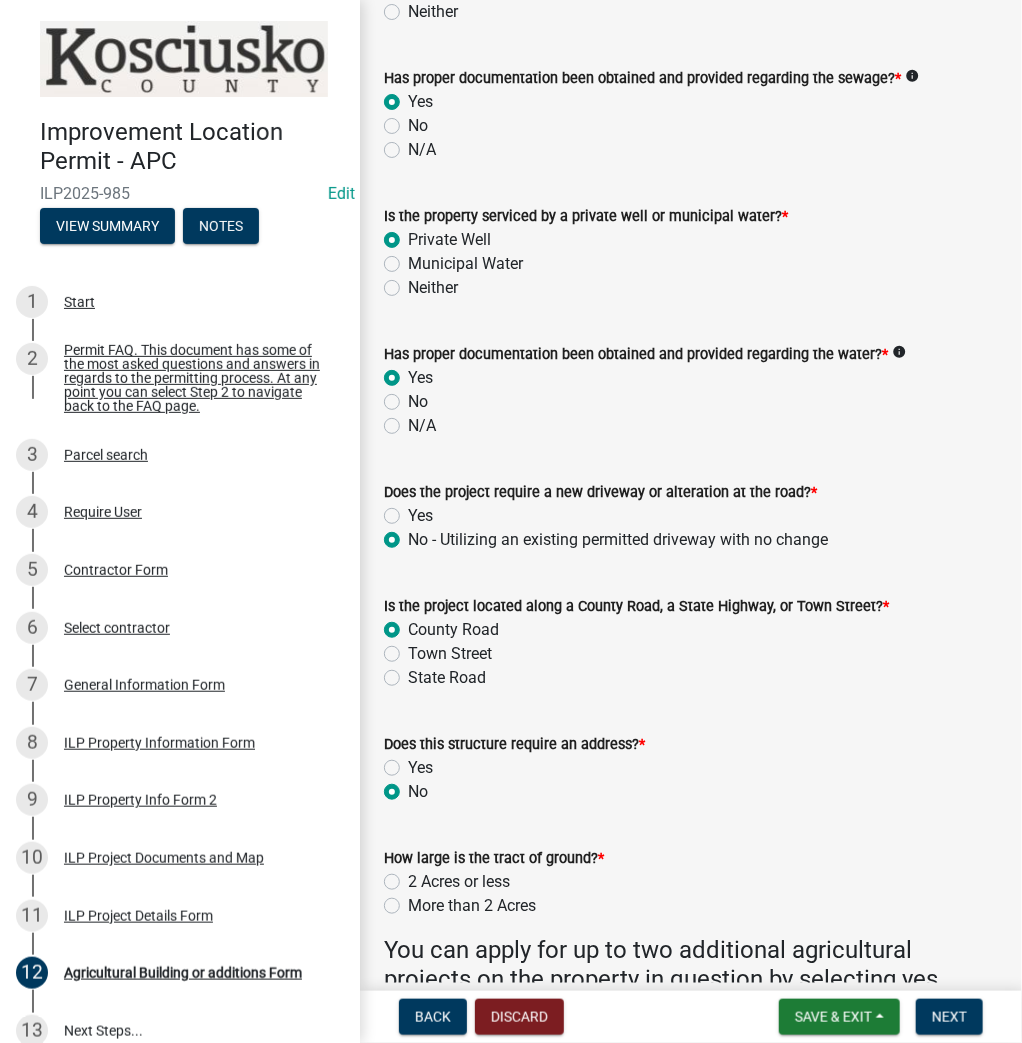 radio on "true" 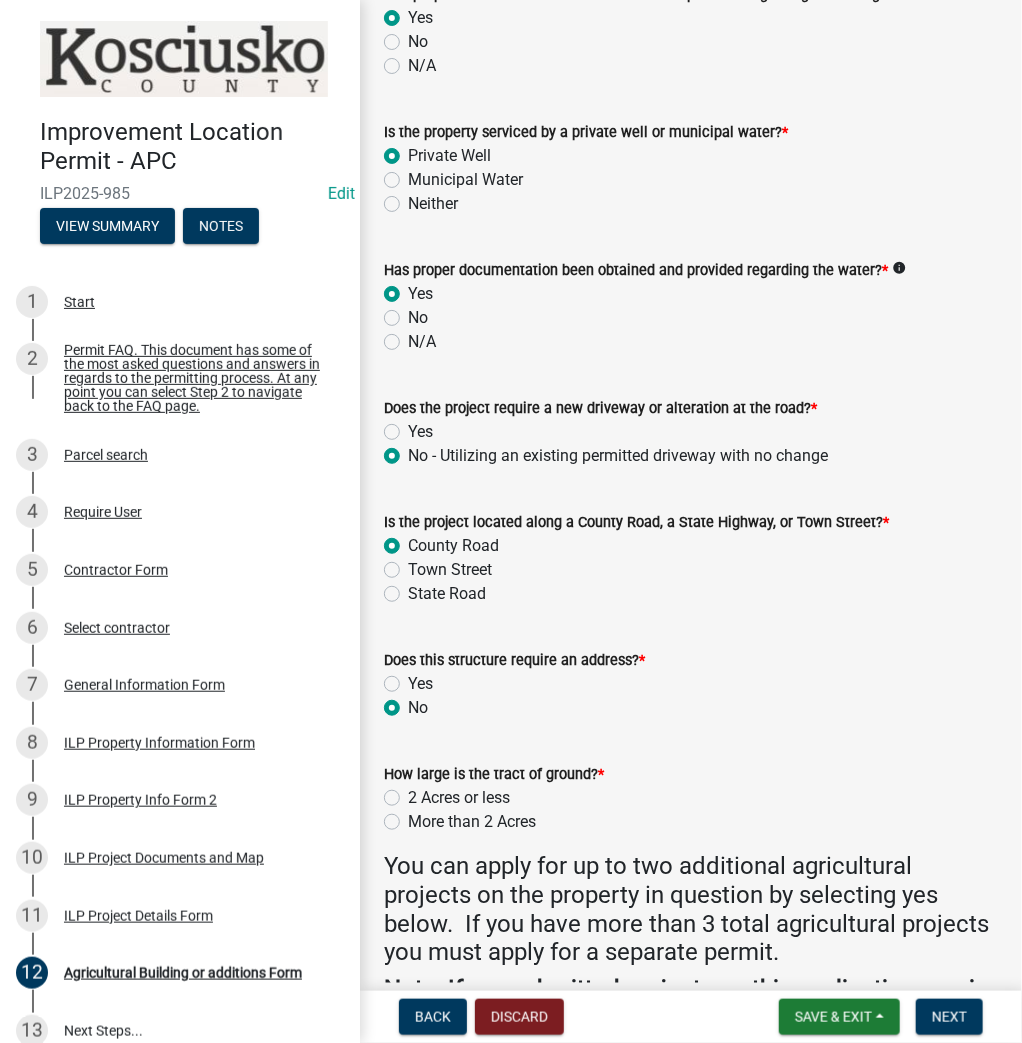 scroll, scrollTop: 640, scrollLeft: 0, axis: vertical 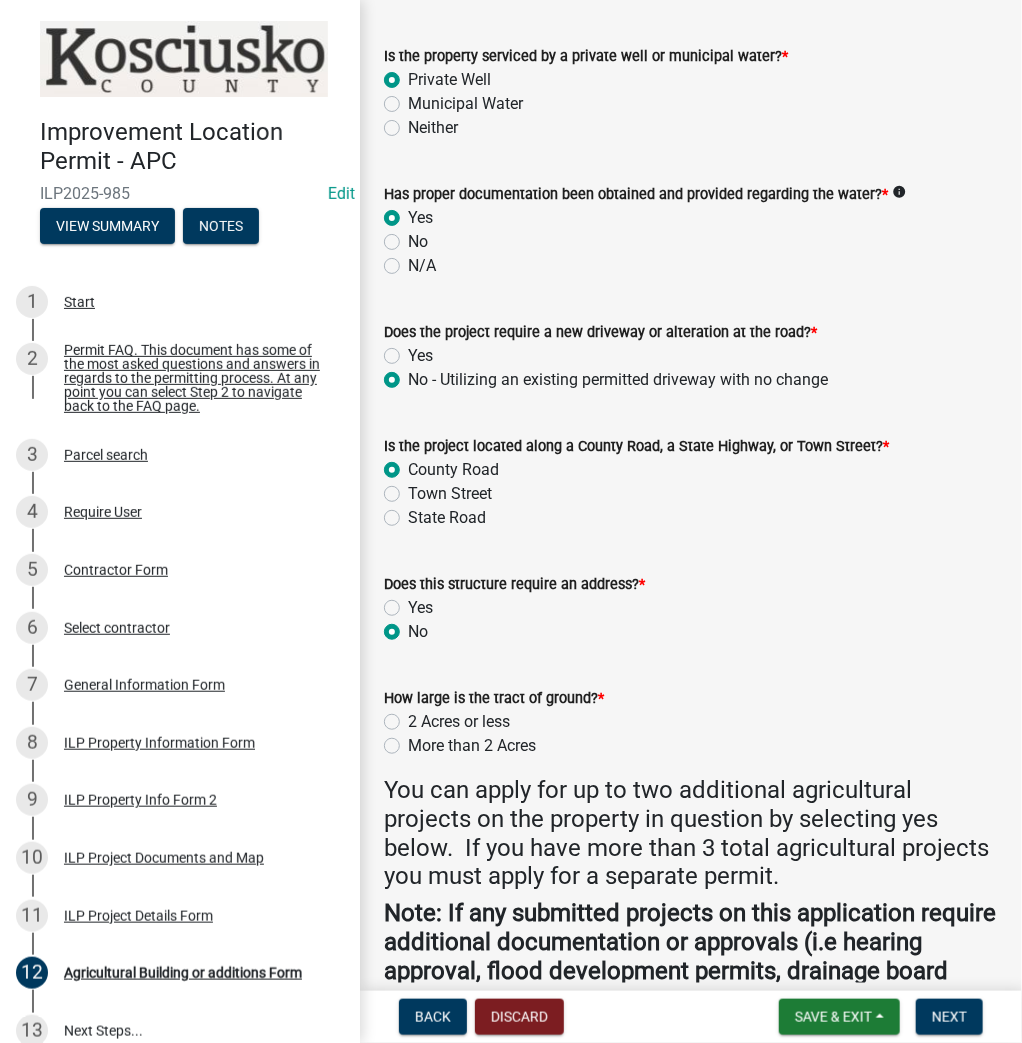 click on "2 Acres or less" 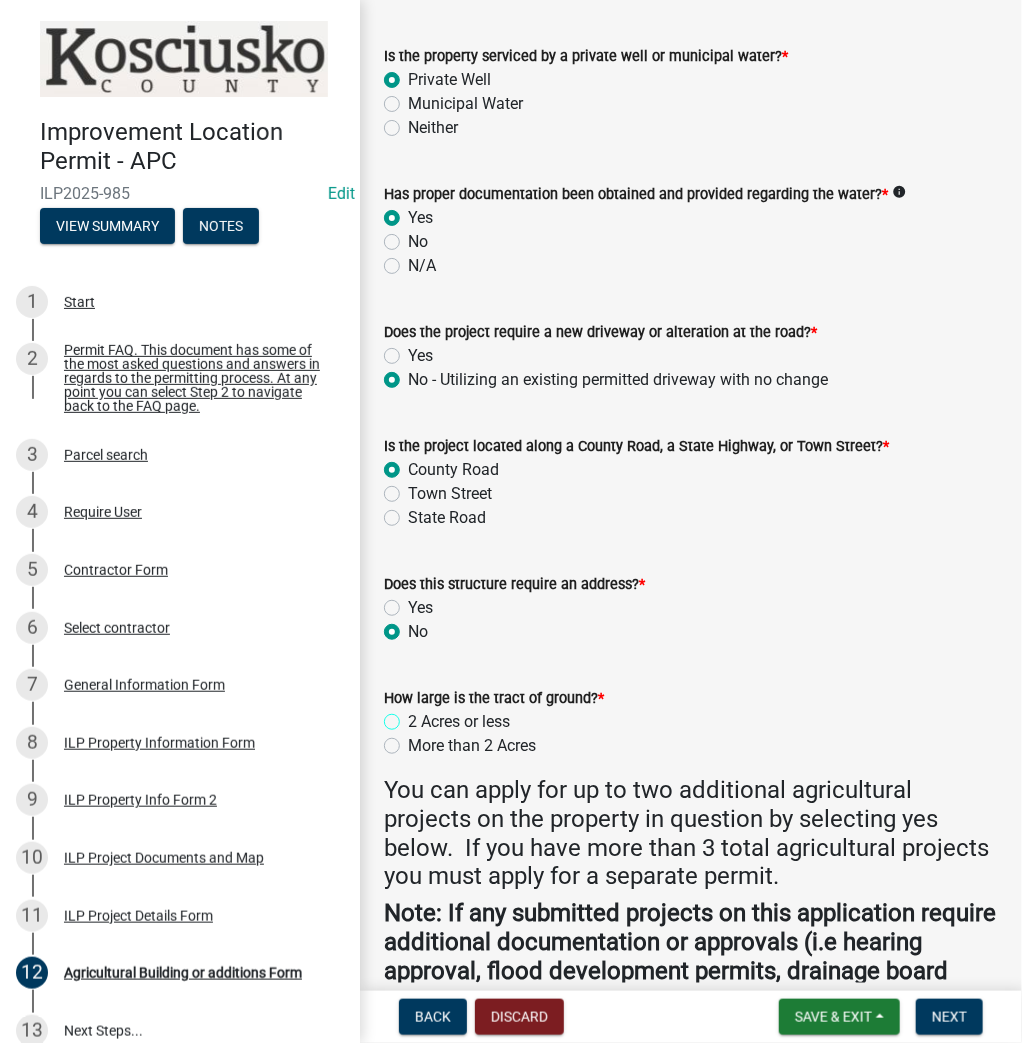 click on "2 Acres or less" at bounding box center [414, 716] 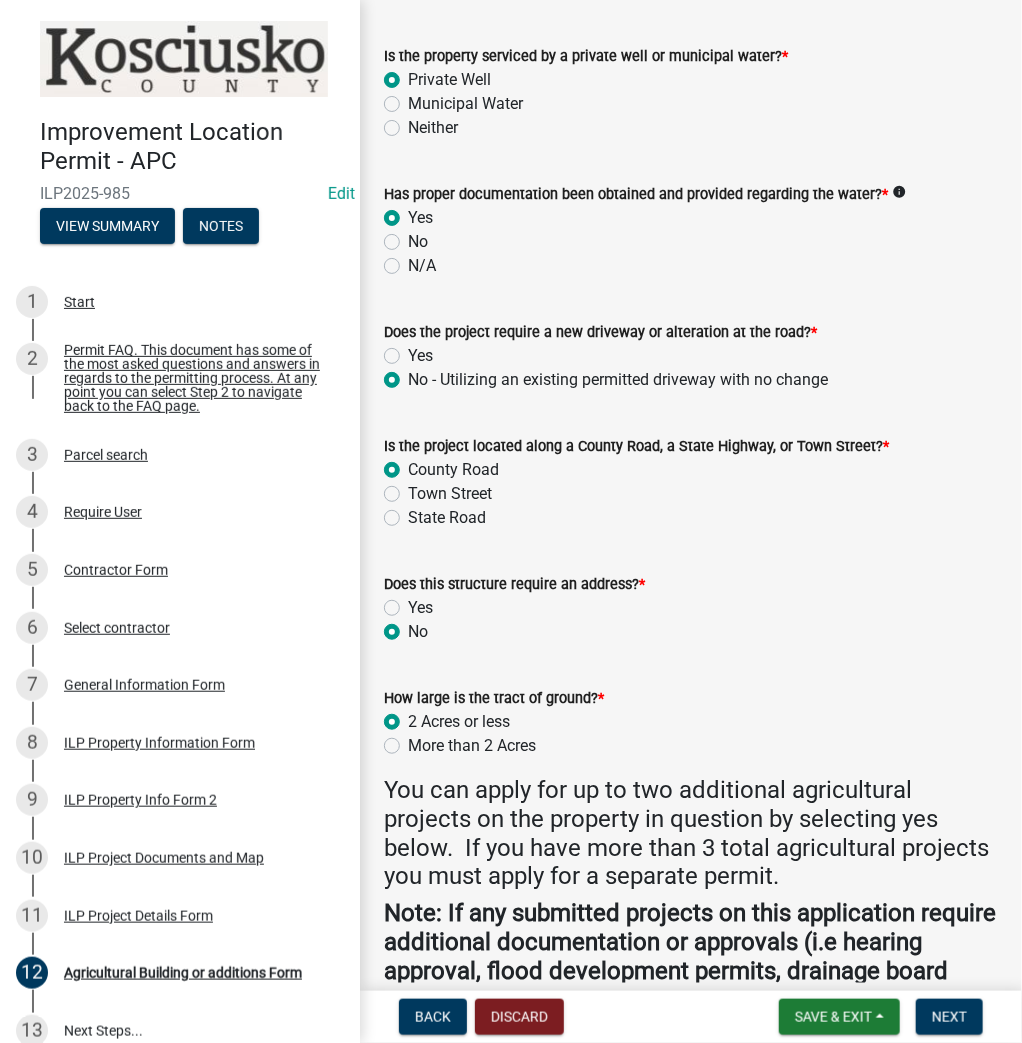 radio on "true" 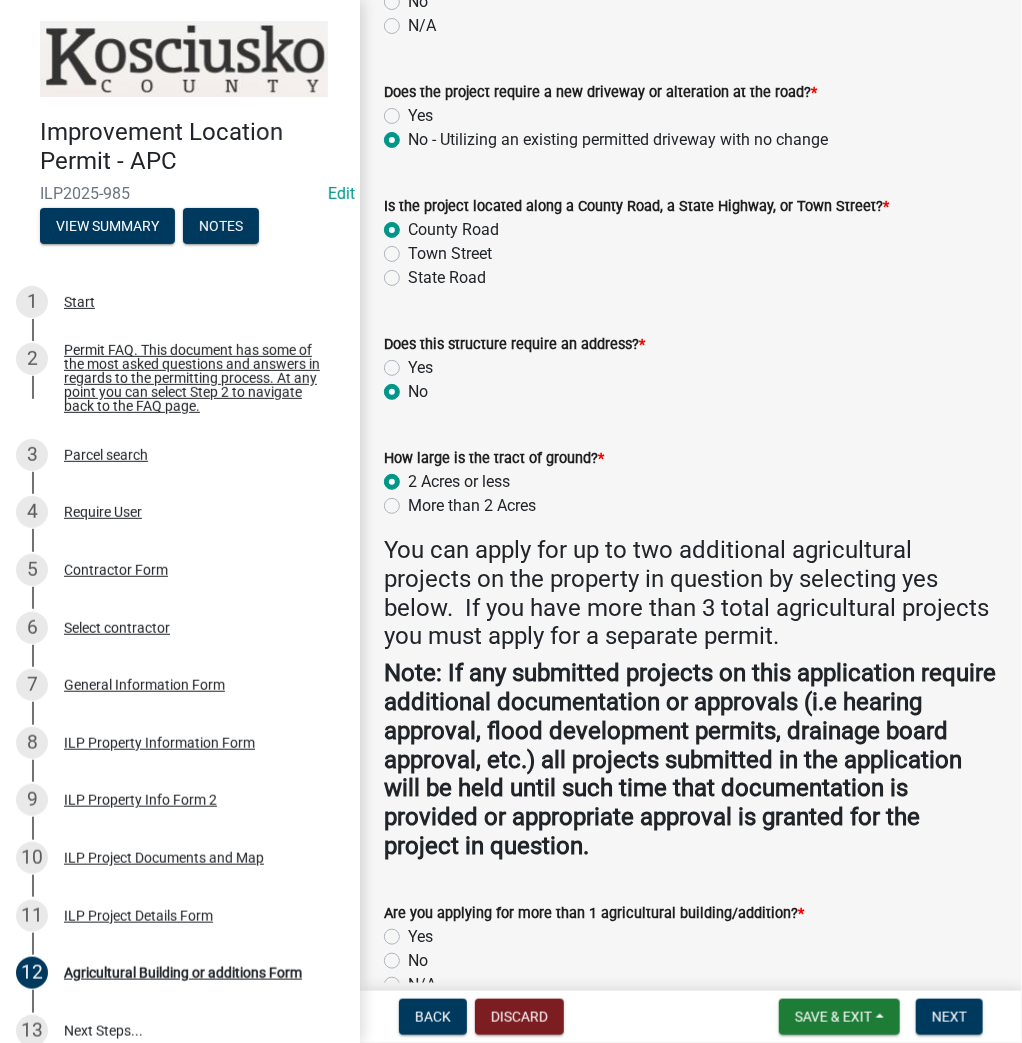 scroll, scrollTop: 989, scrollLeft: 0, axis: vertical 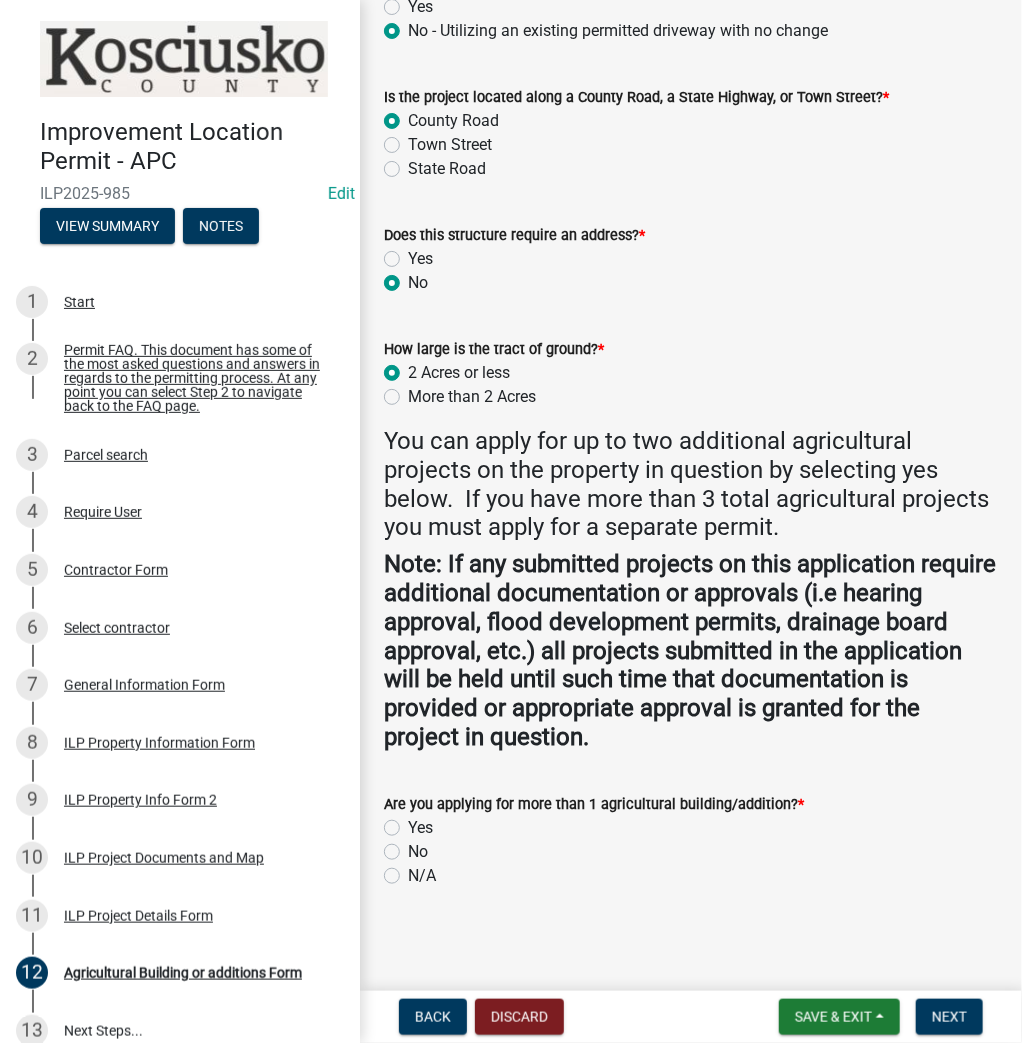 click on "No" 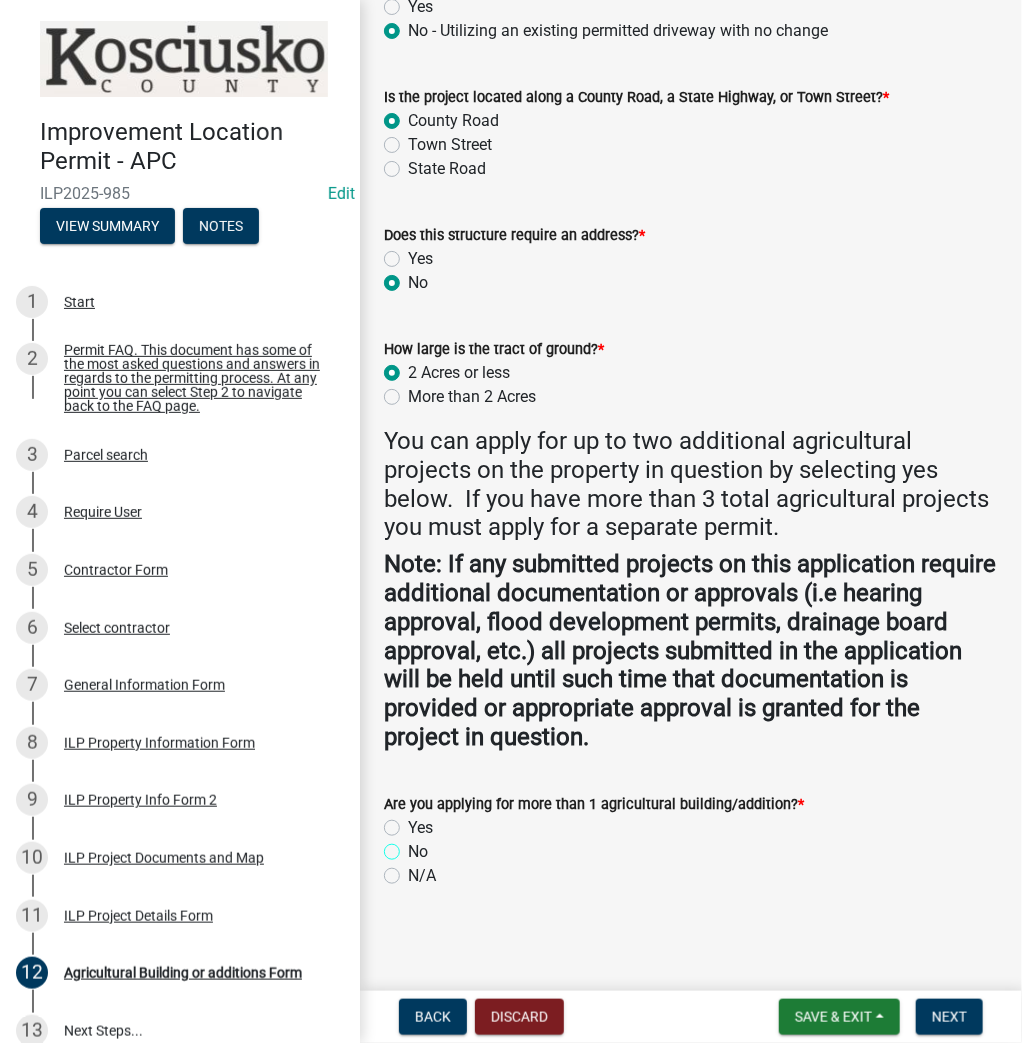 click on "No" at bounding box center (414, 846) 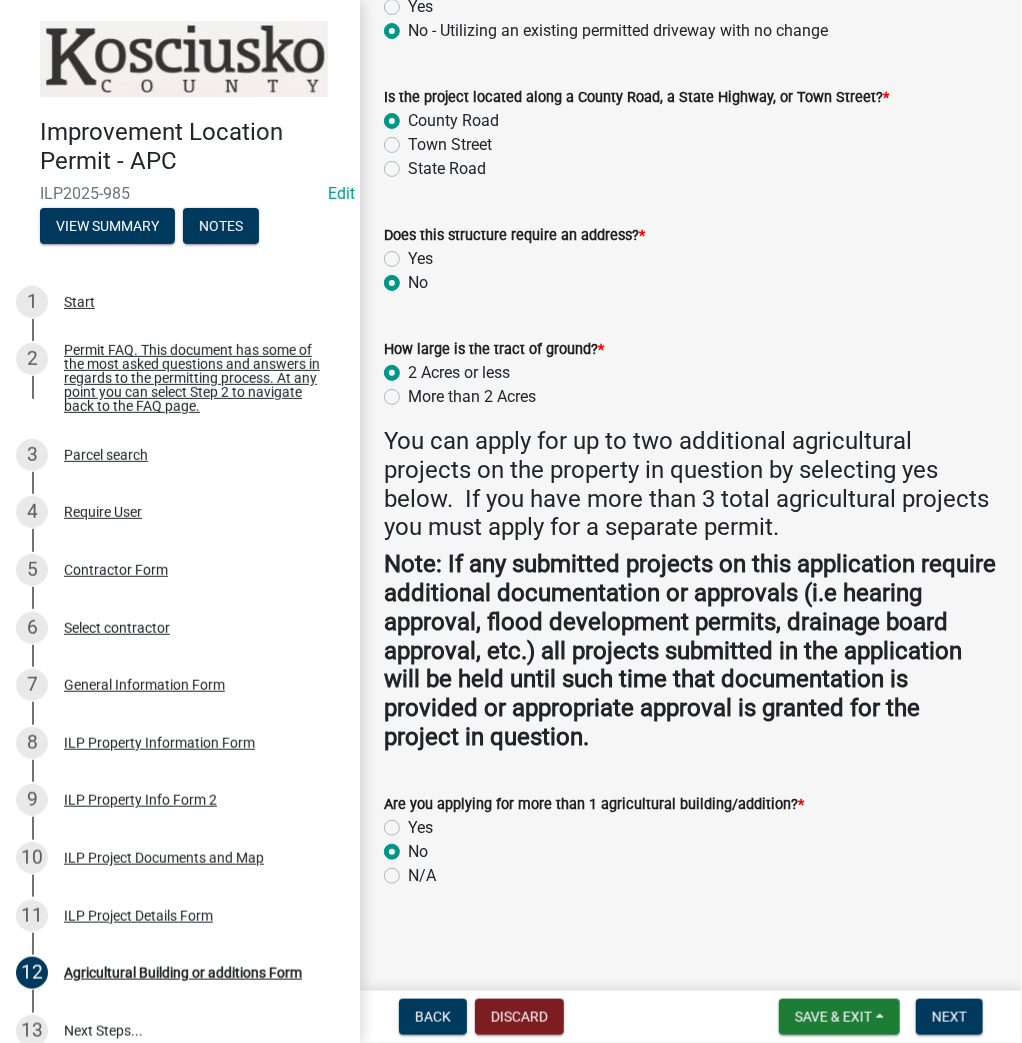 radio on "true" 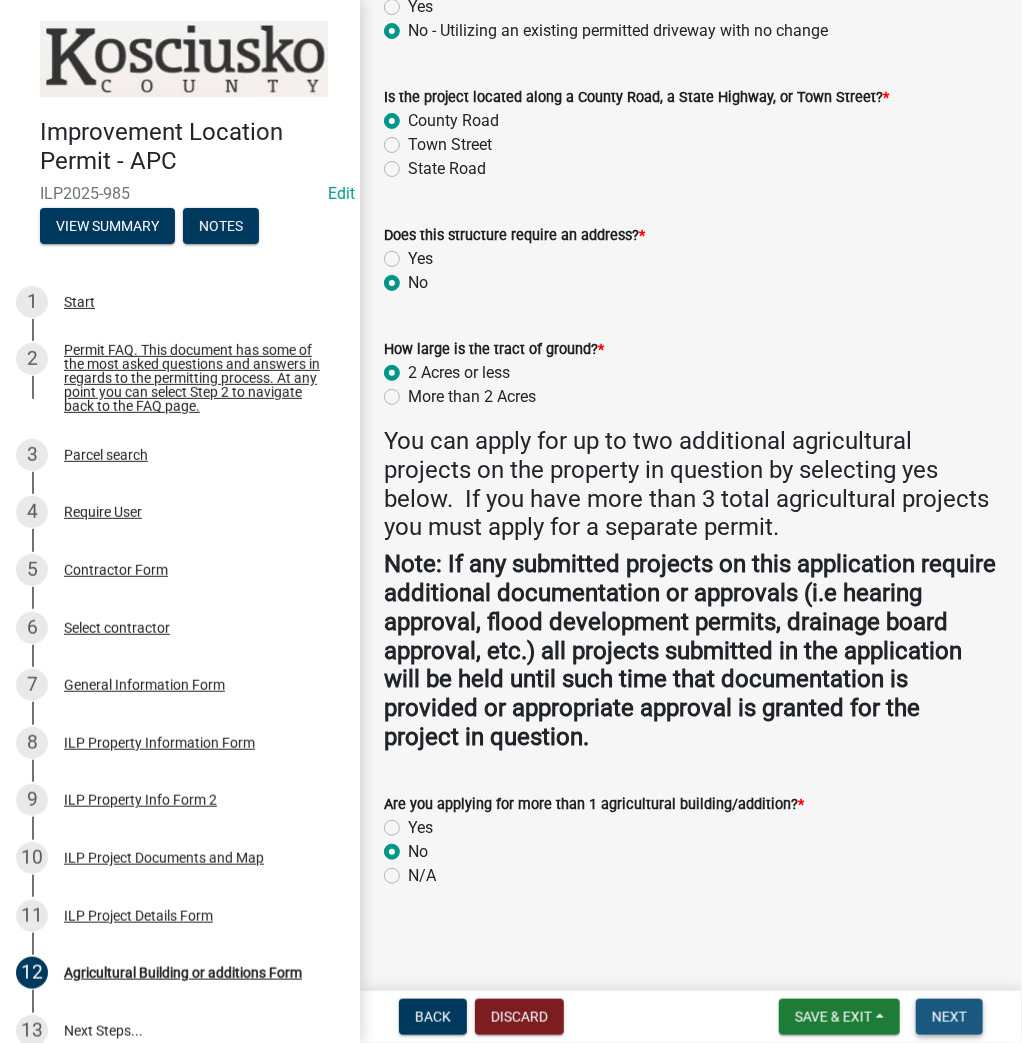click on "Next" at bounding box center [949, 1017] 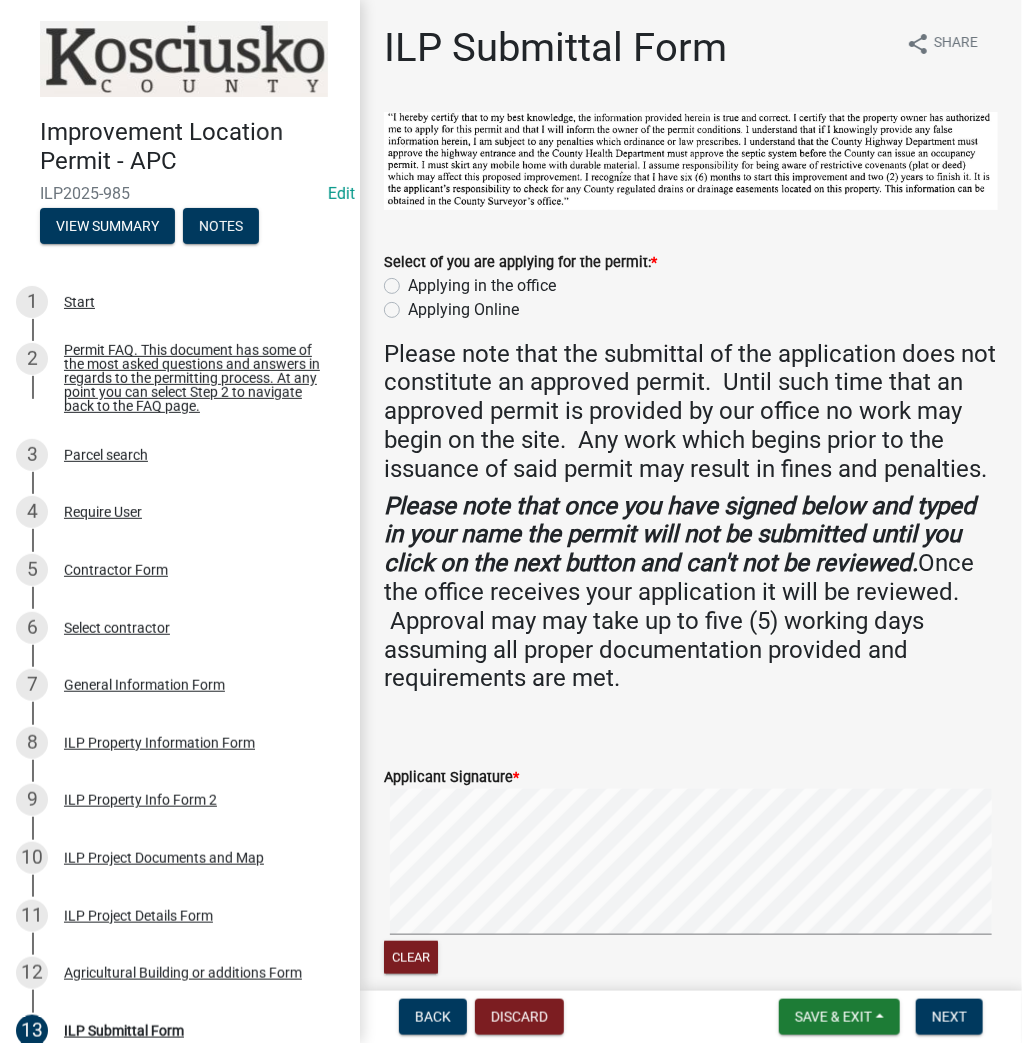 click on "Applying in the office" 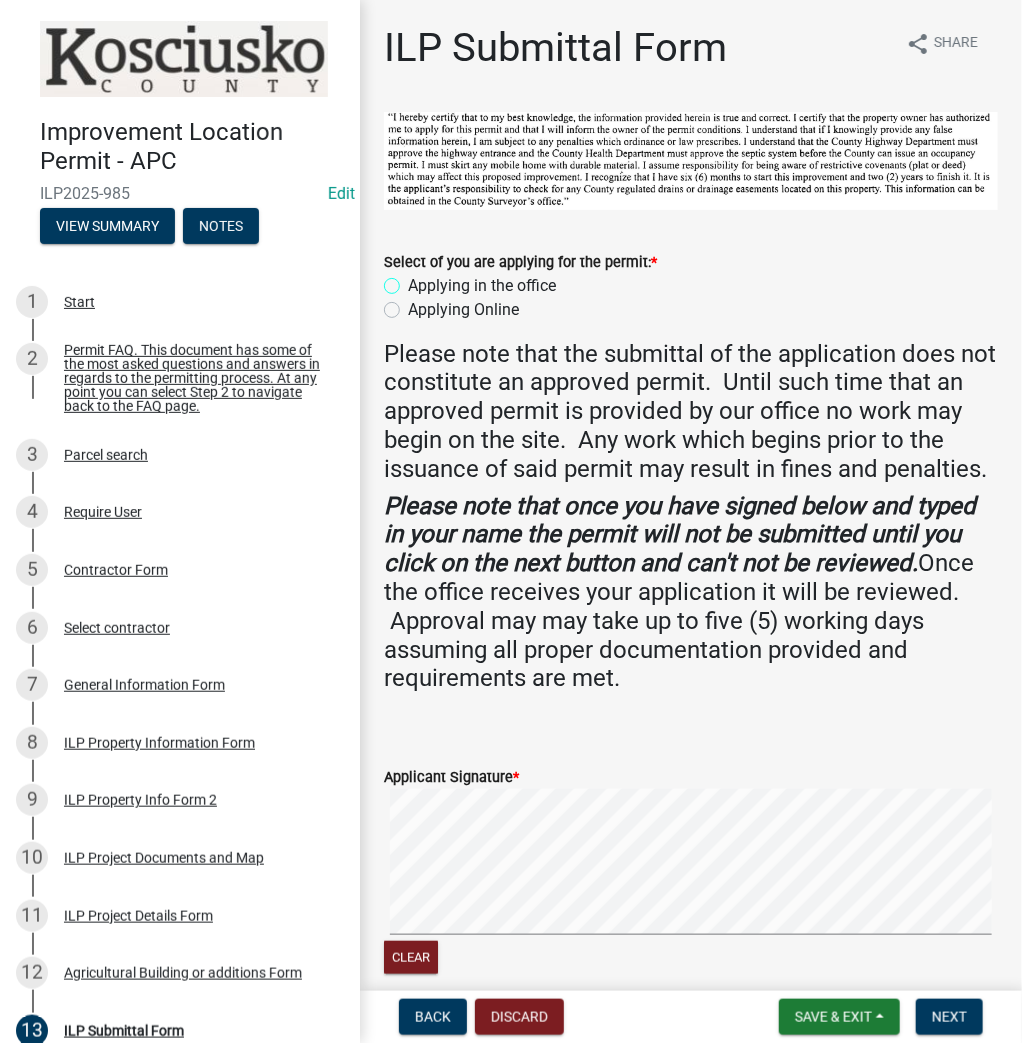 click on "Applying in the office" at bounding box center [414, 280] 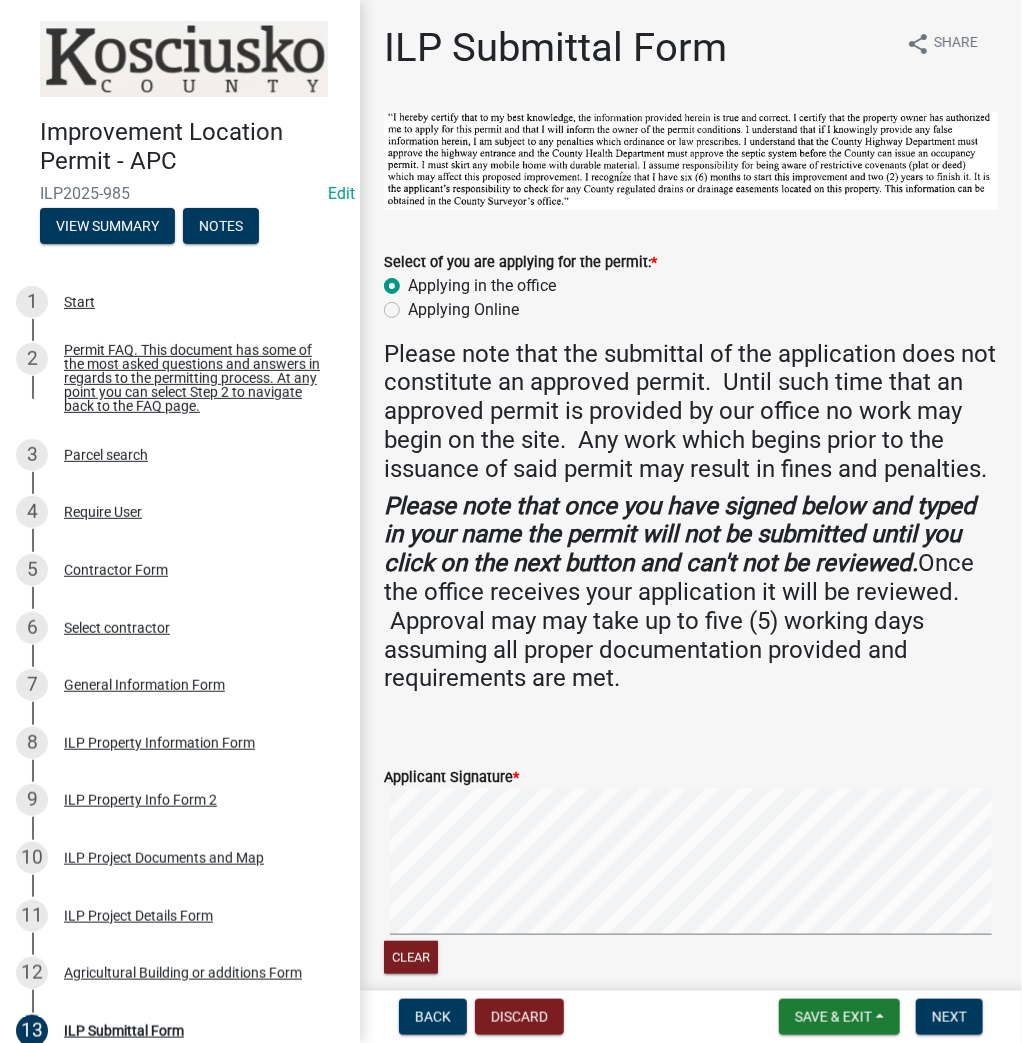 radio on "true" 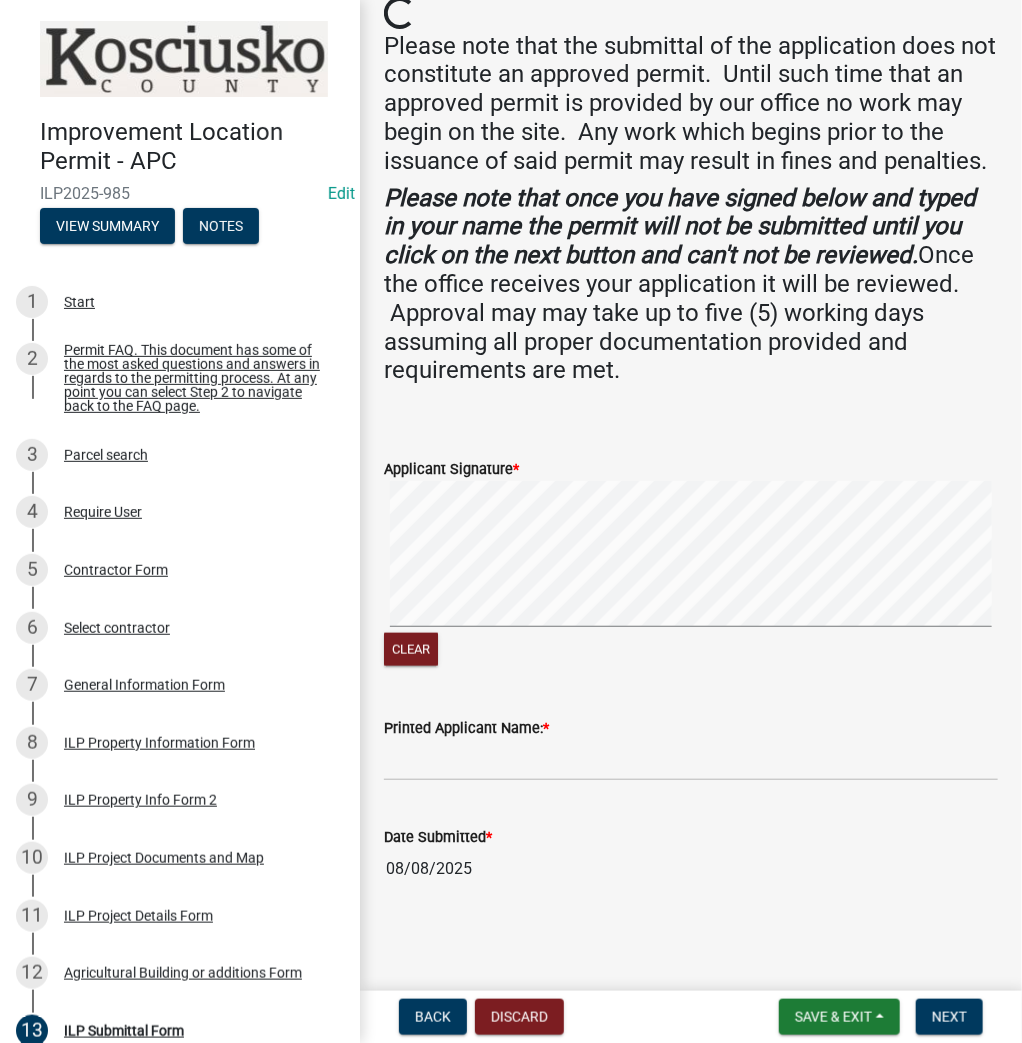 scroll, scrollTop: 335, scrollLeft: 0, axis: vertical 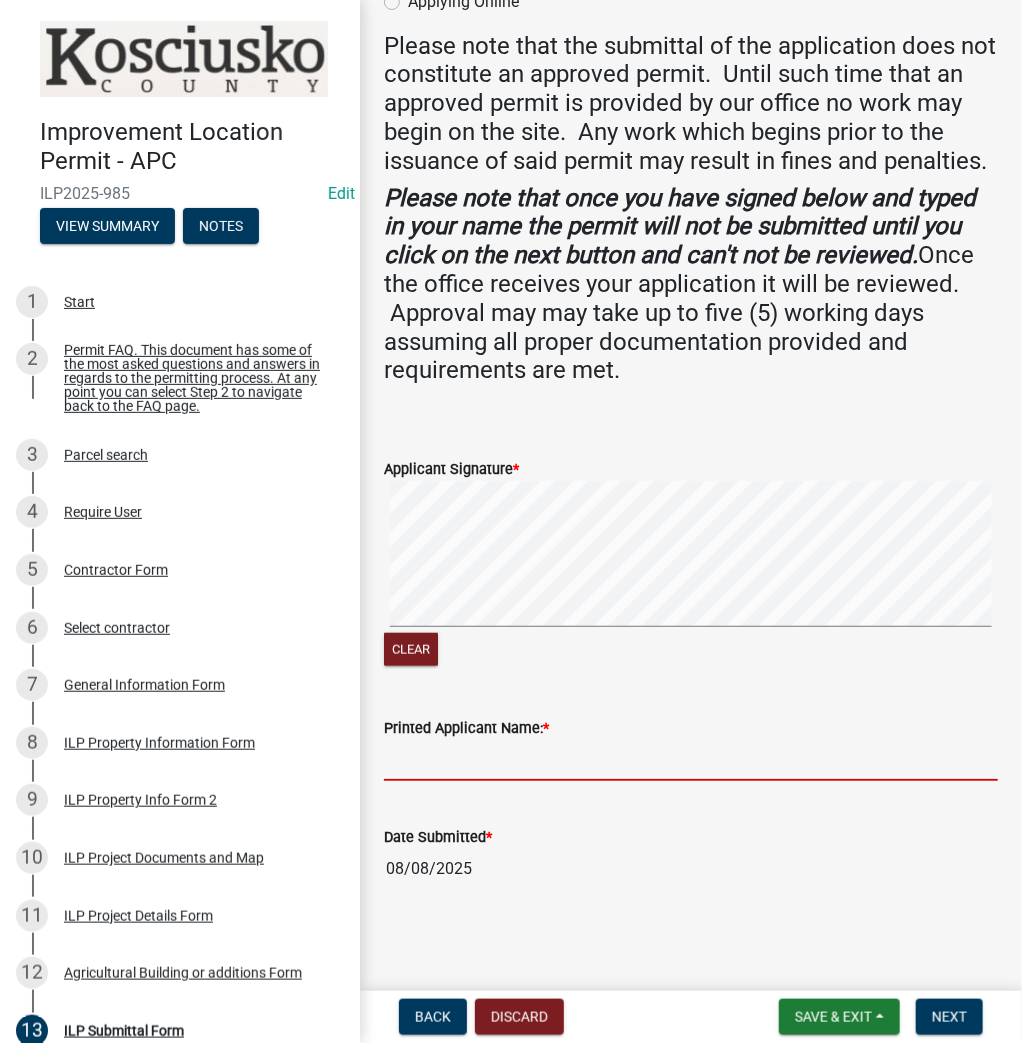 click on "Printed Applicant Name:  *" at bounding box center [691, 760] 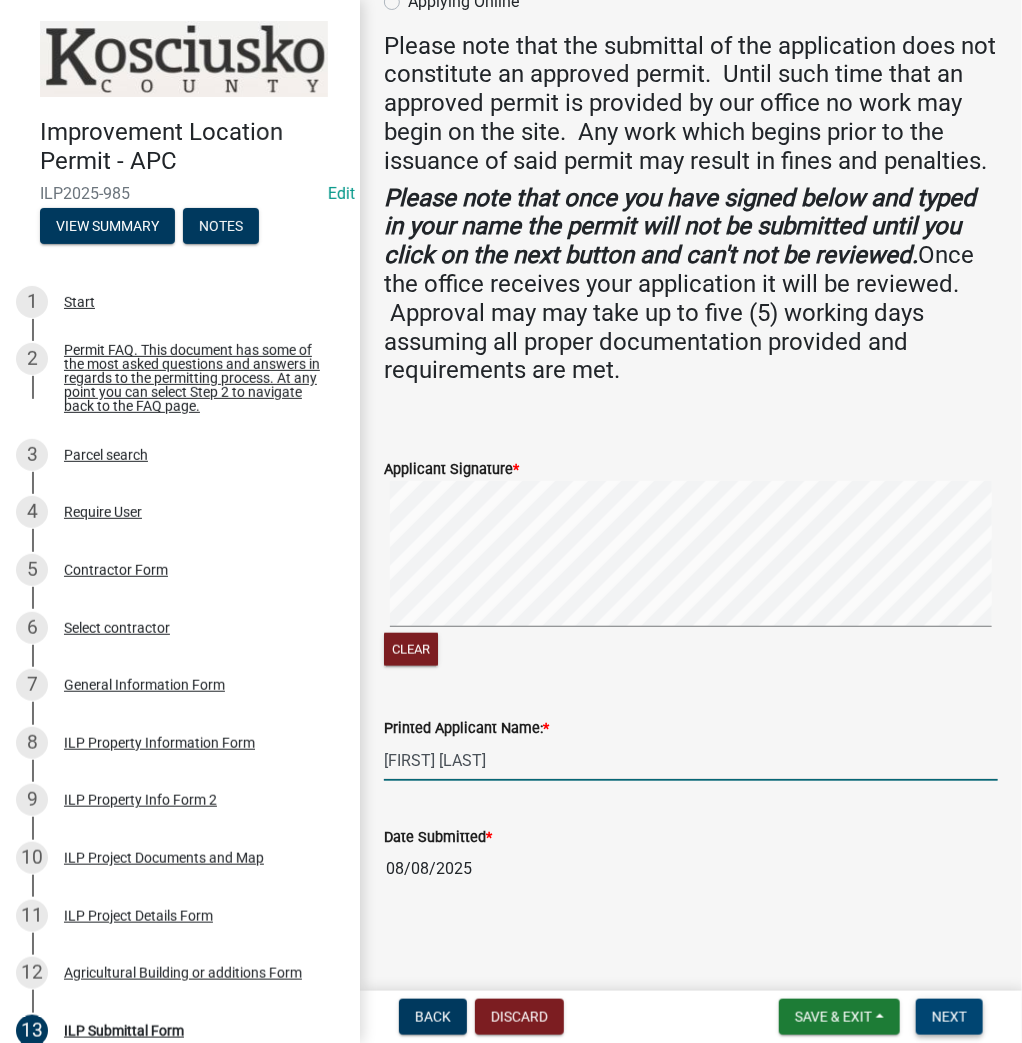 type on "[FIRST] [LAST]" 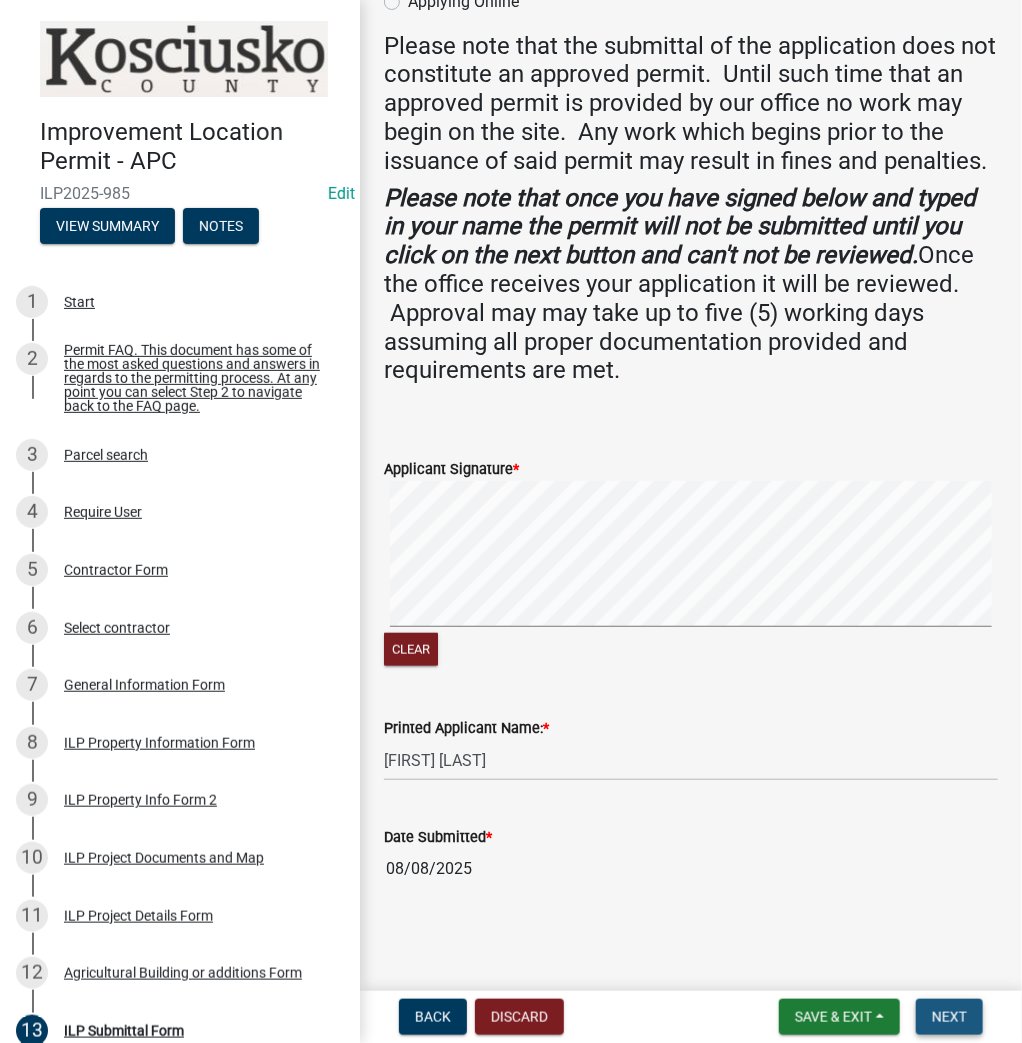 click on "Next" at bounding box center (949, 1017) 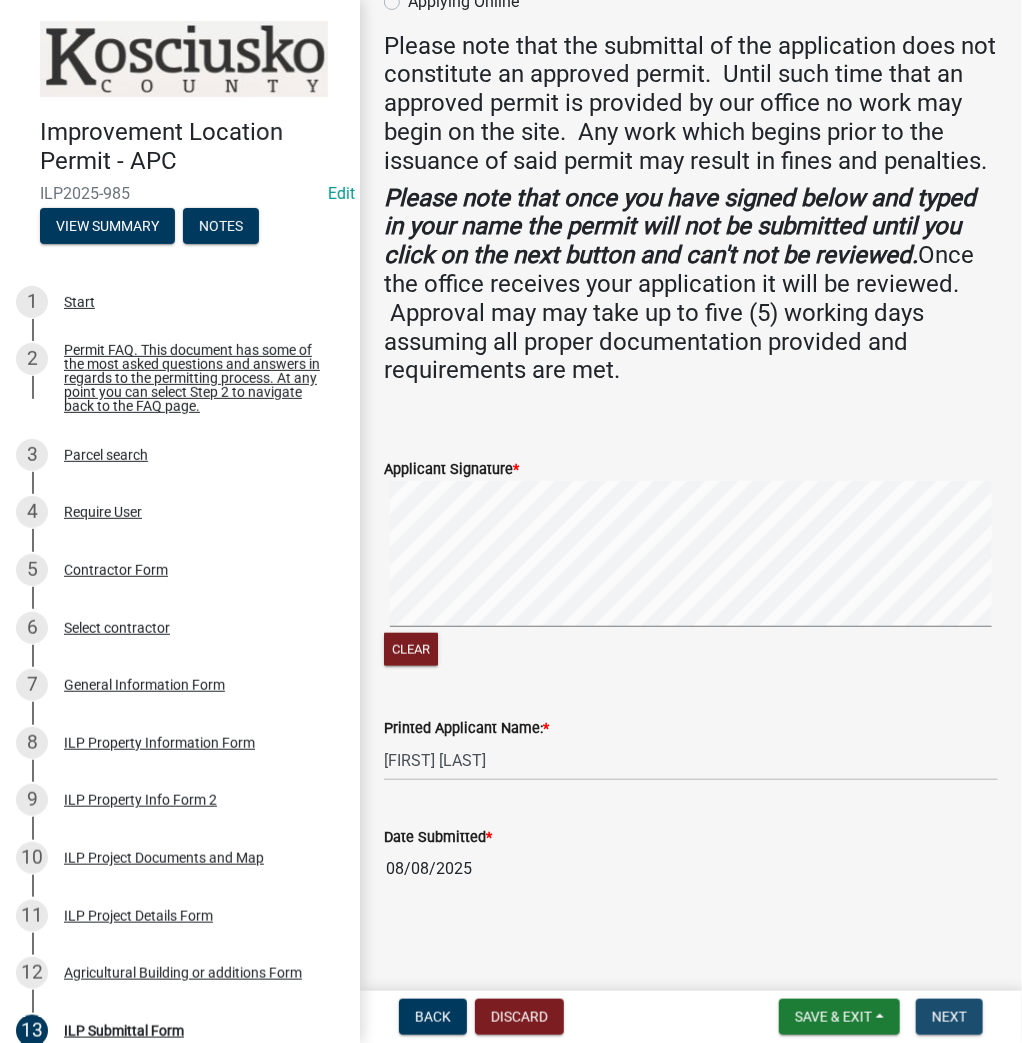 scroll, scrollTop: 0, scrollLeft: 0, axis: both 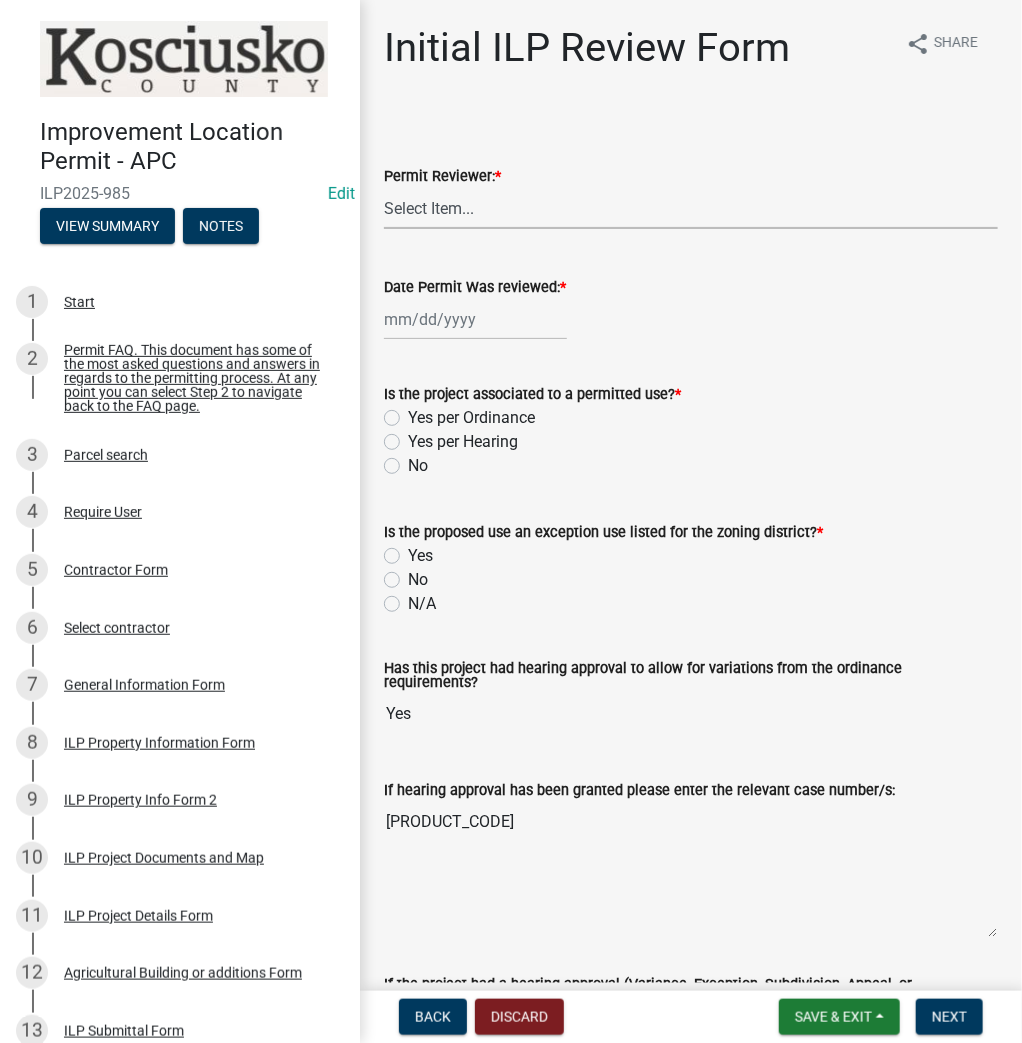 click on "Select Item...   MMS   LT   AT   CS   Vacant   Vacant" at bounding box center [691, 208] 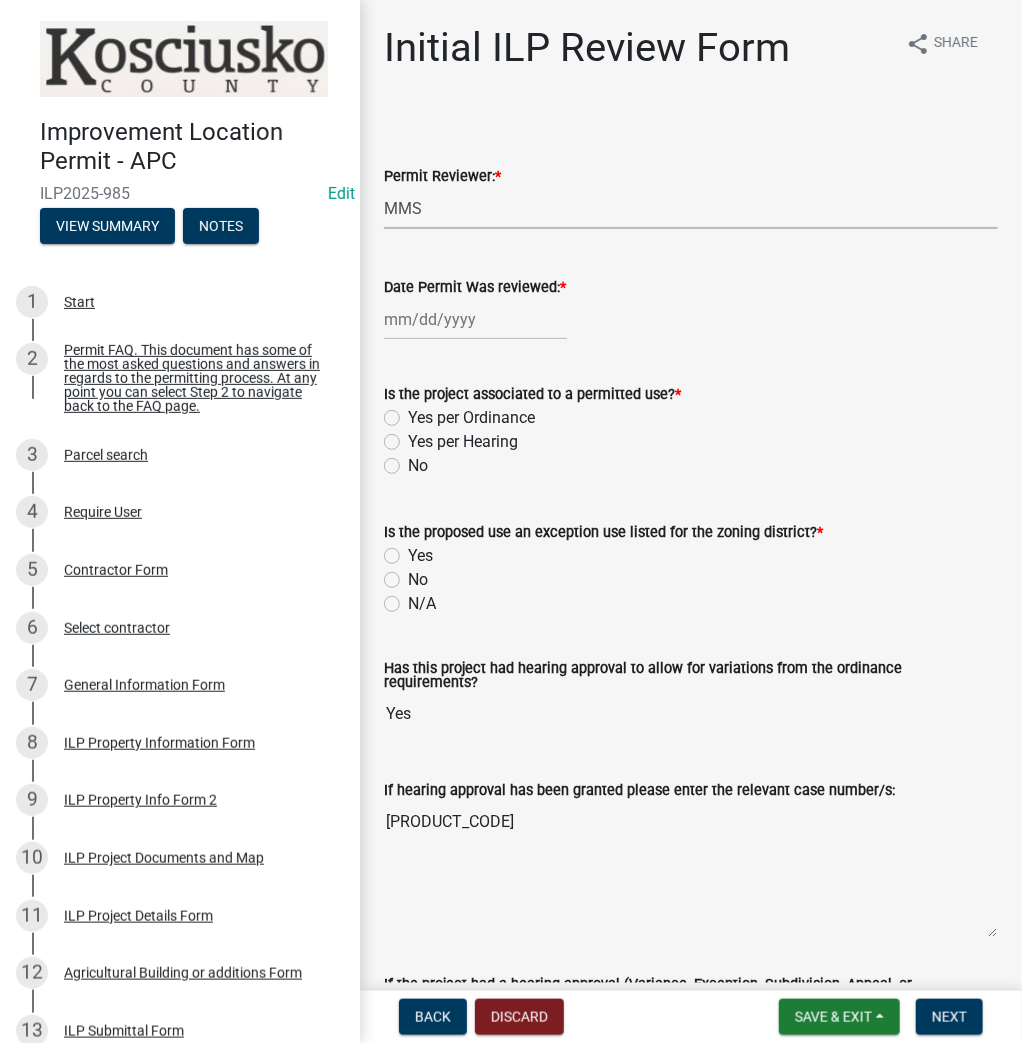 click on "Select Item...   MMS   LT   AT   CS   Vacant   Vacant" at bounding box center (691, 208) 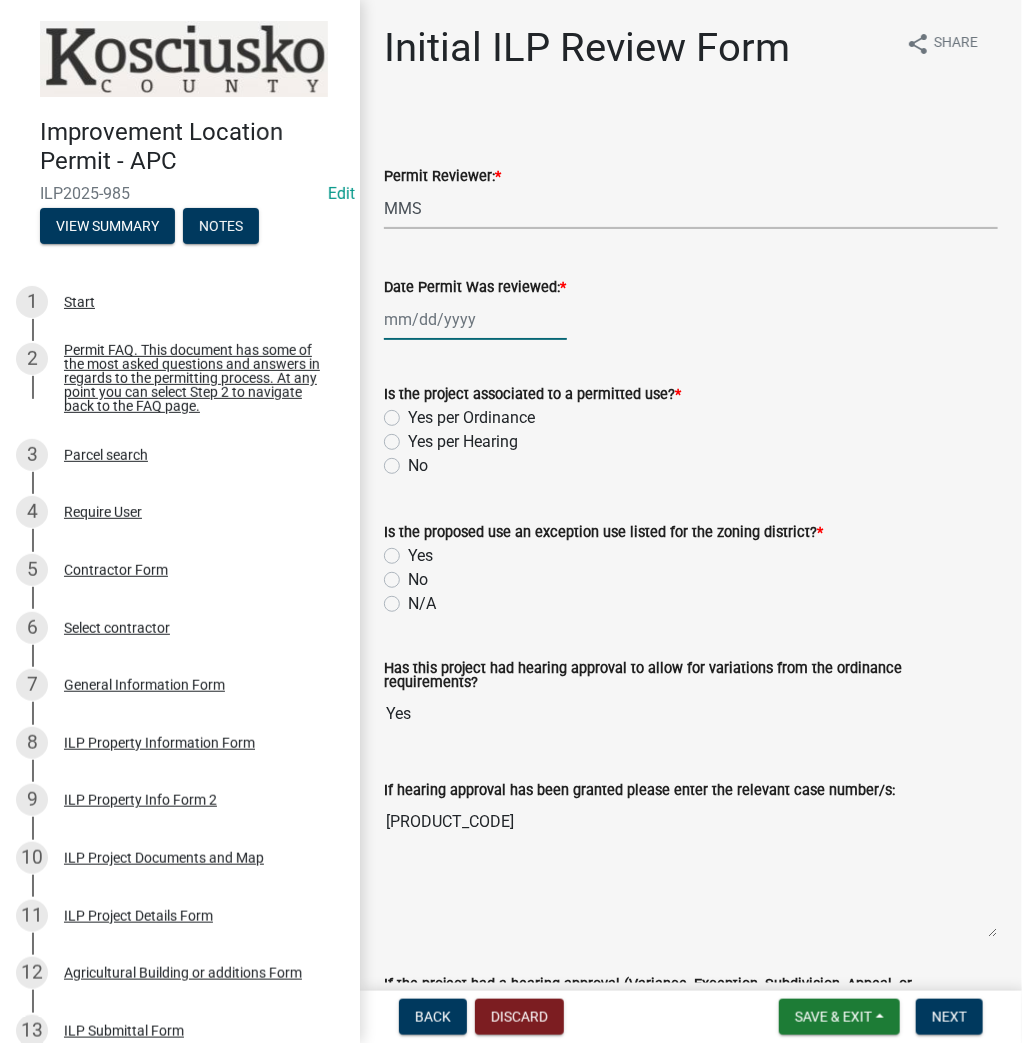 click 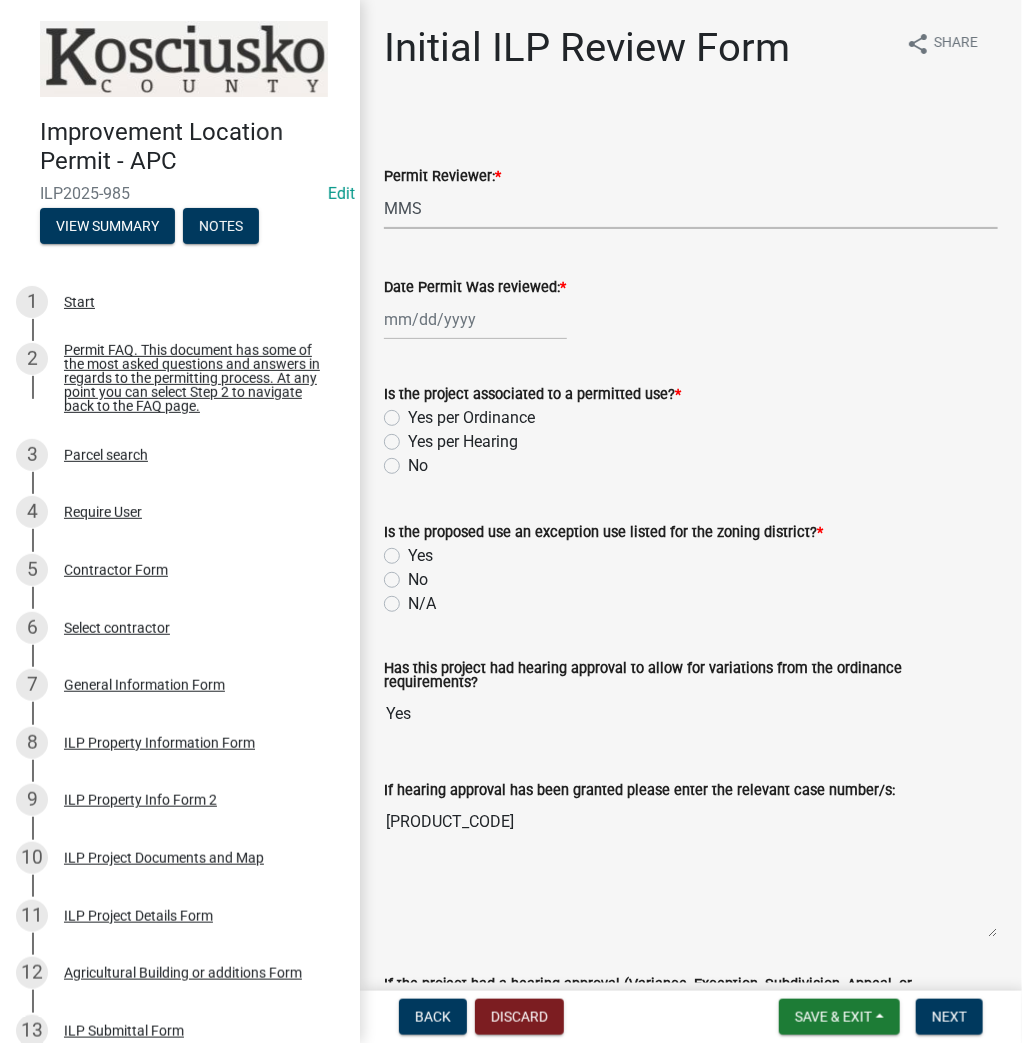 select on "8" 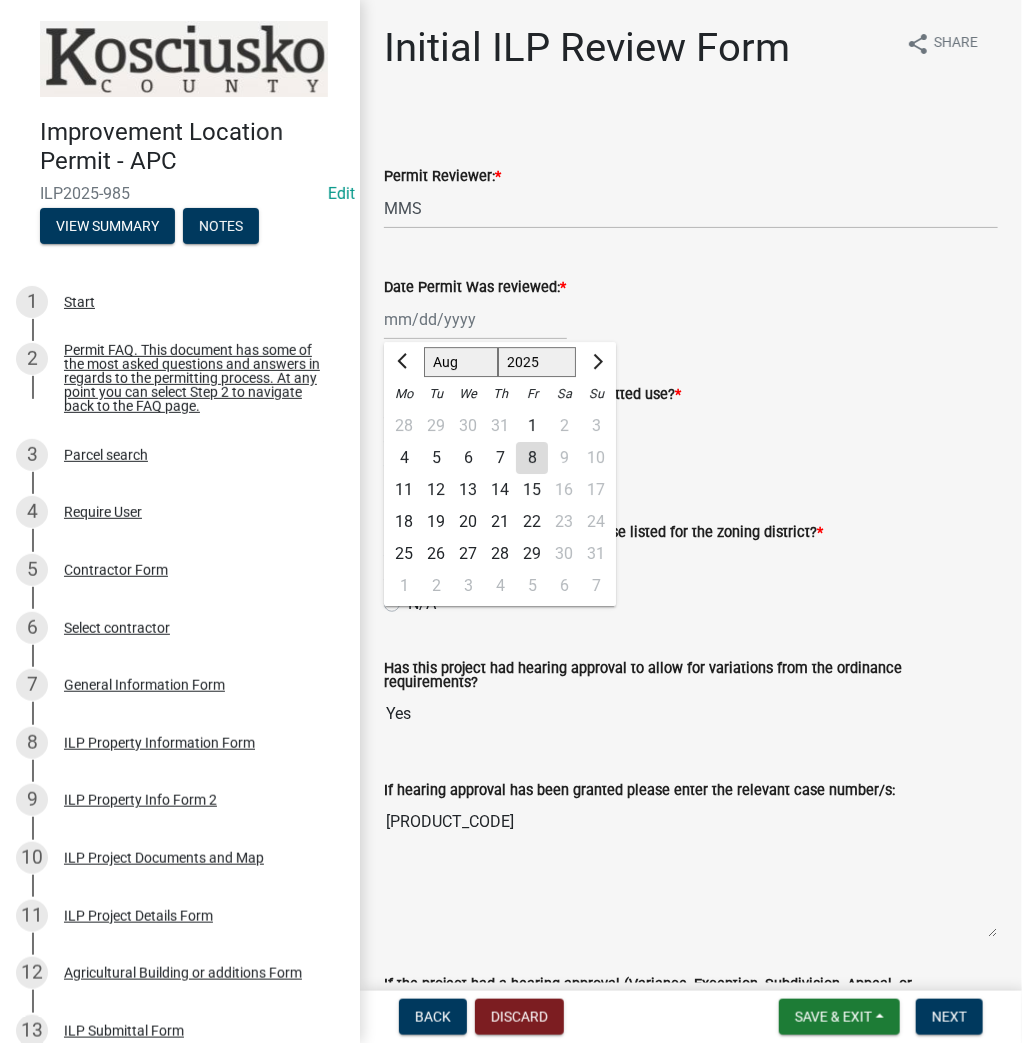 click on "8" 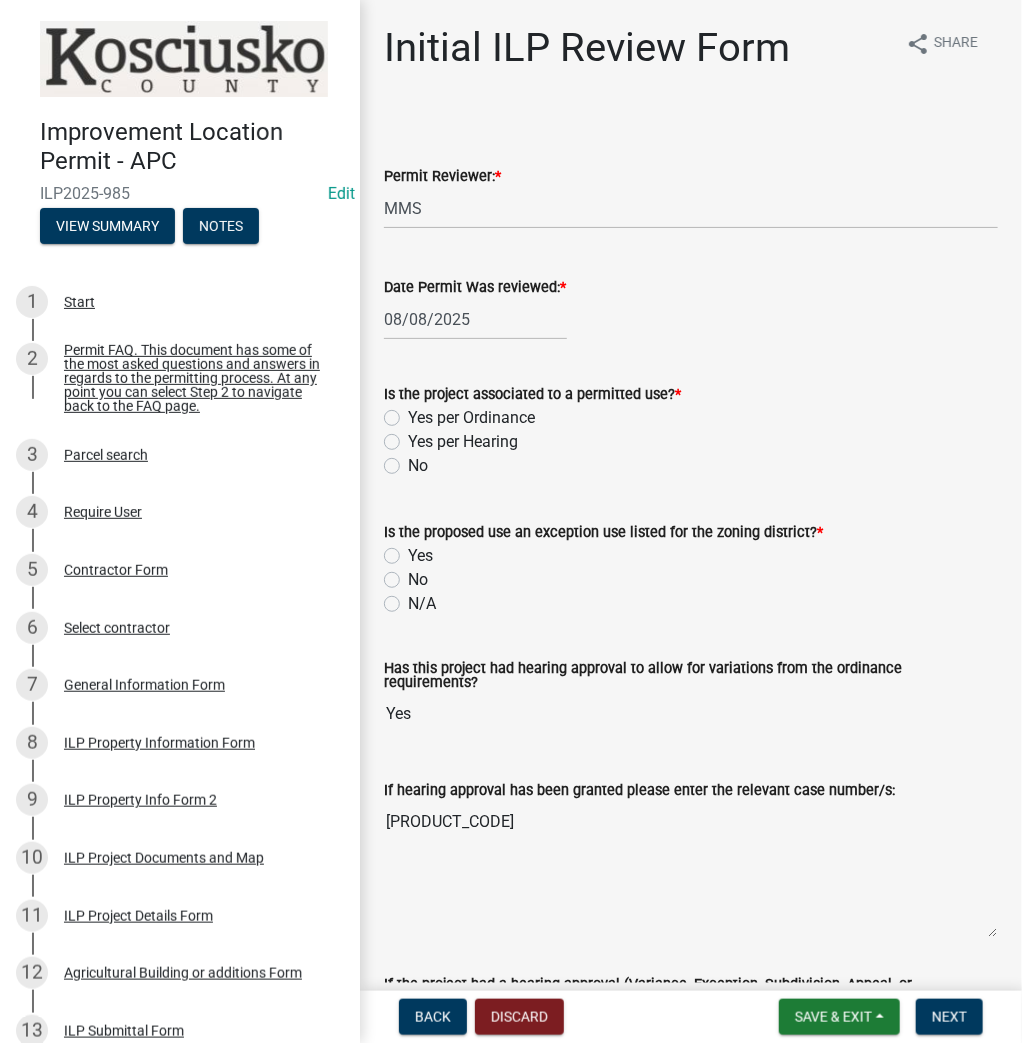 click on "Yes per Hearing" 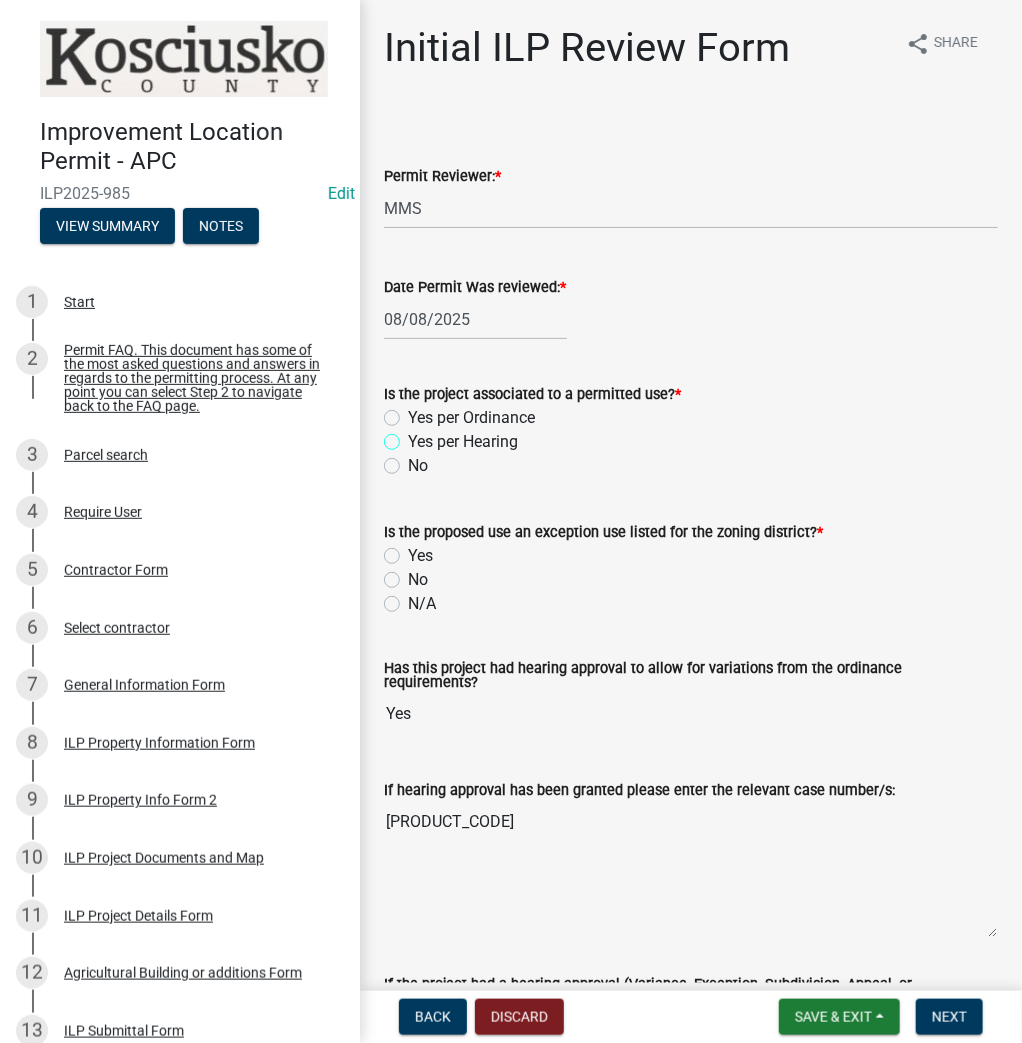 click on "Yes per Hearing" at bounding box center [414, 436] 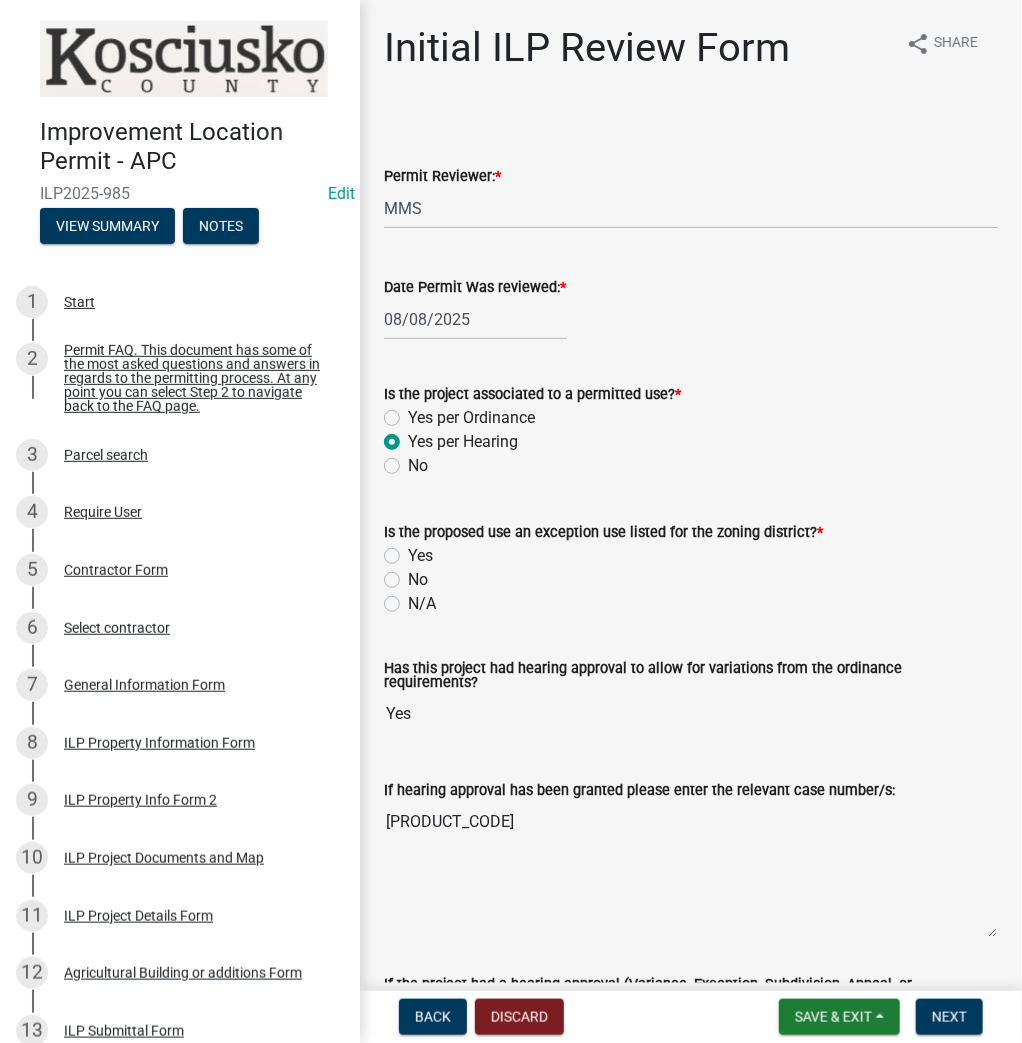 radio on "true" 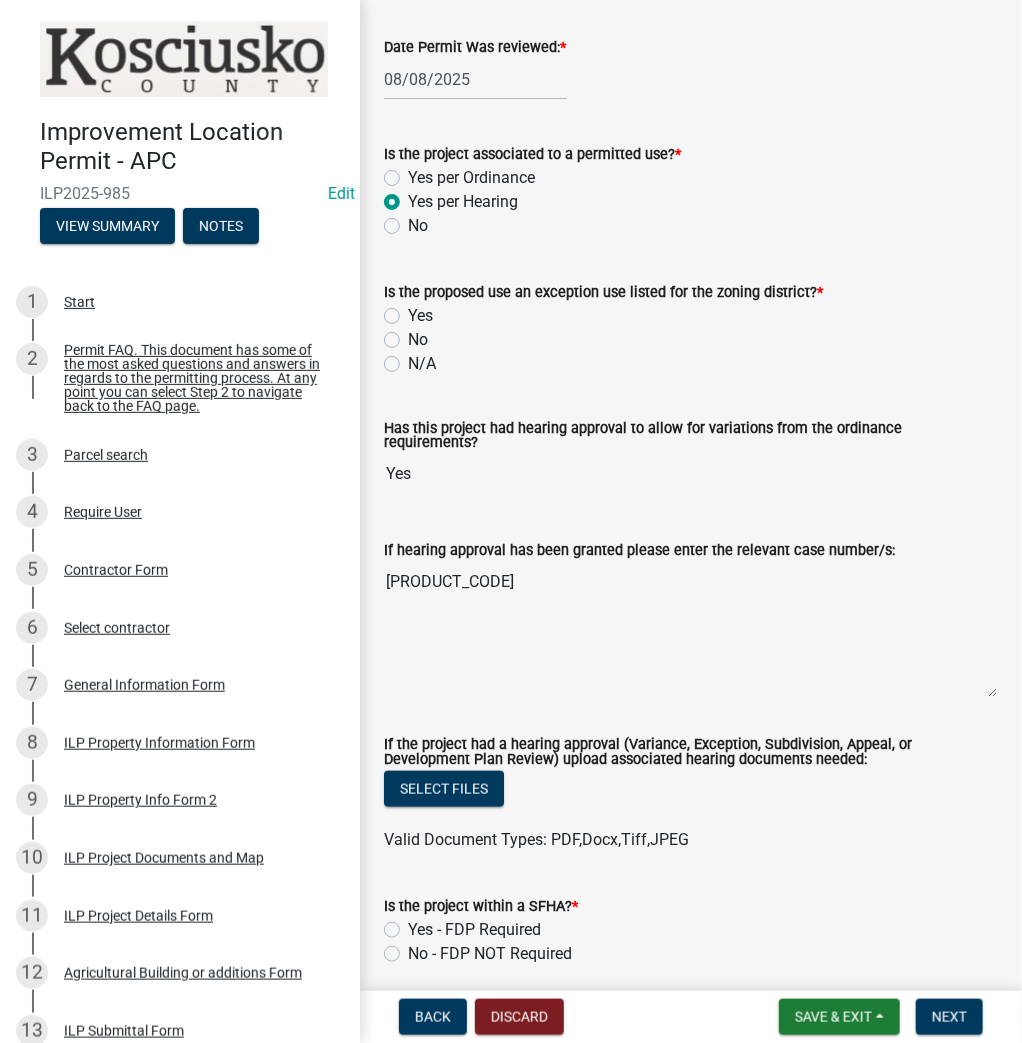 click on "N/A" 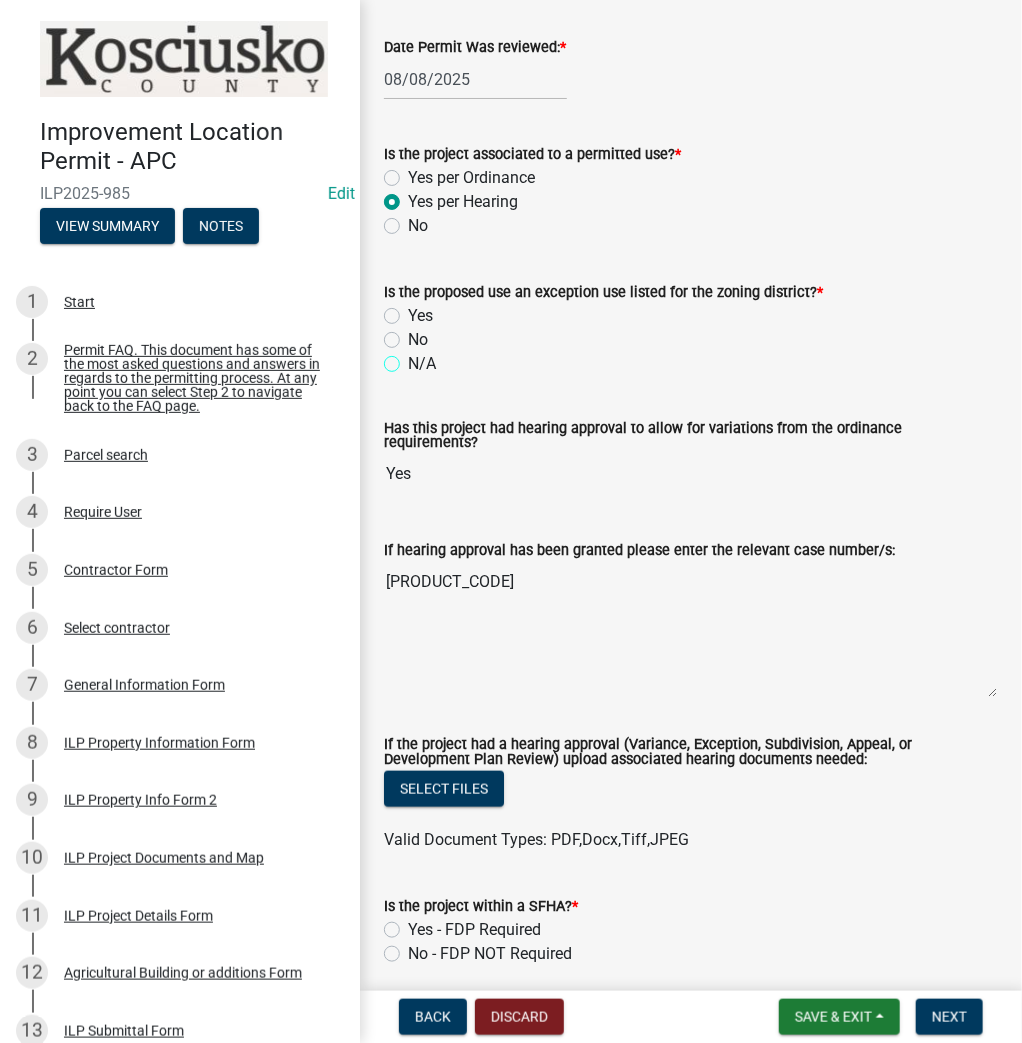 click on "N/A" at bounding box center [414, 358] 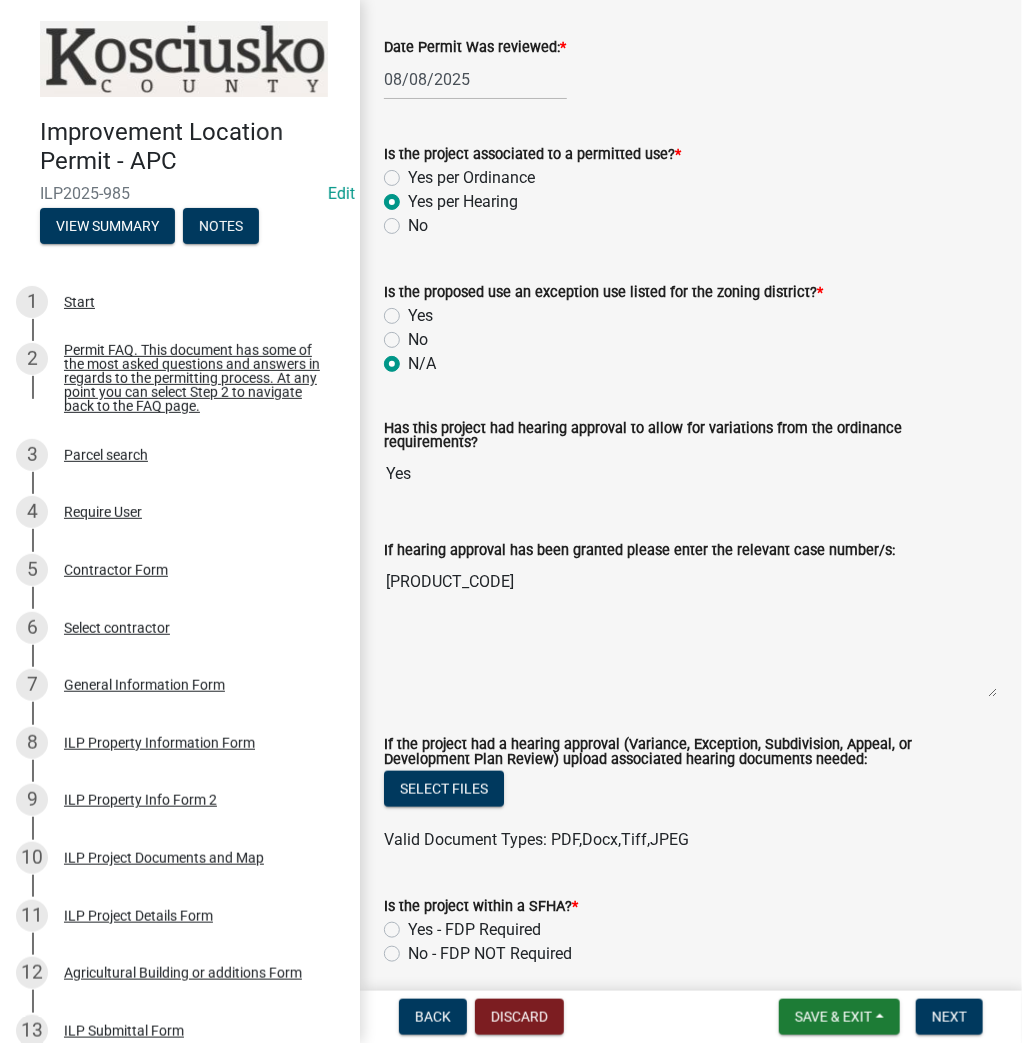 radio on "true" 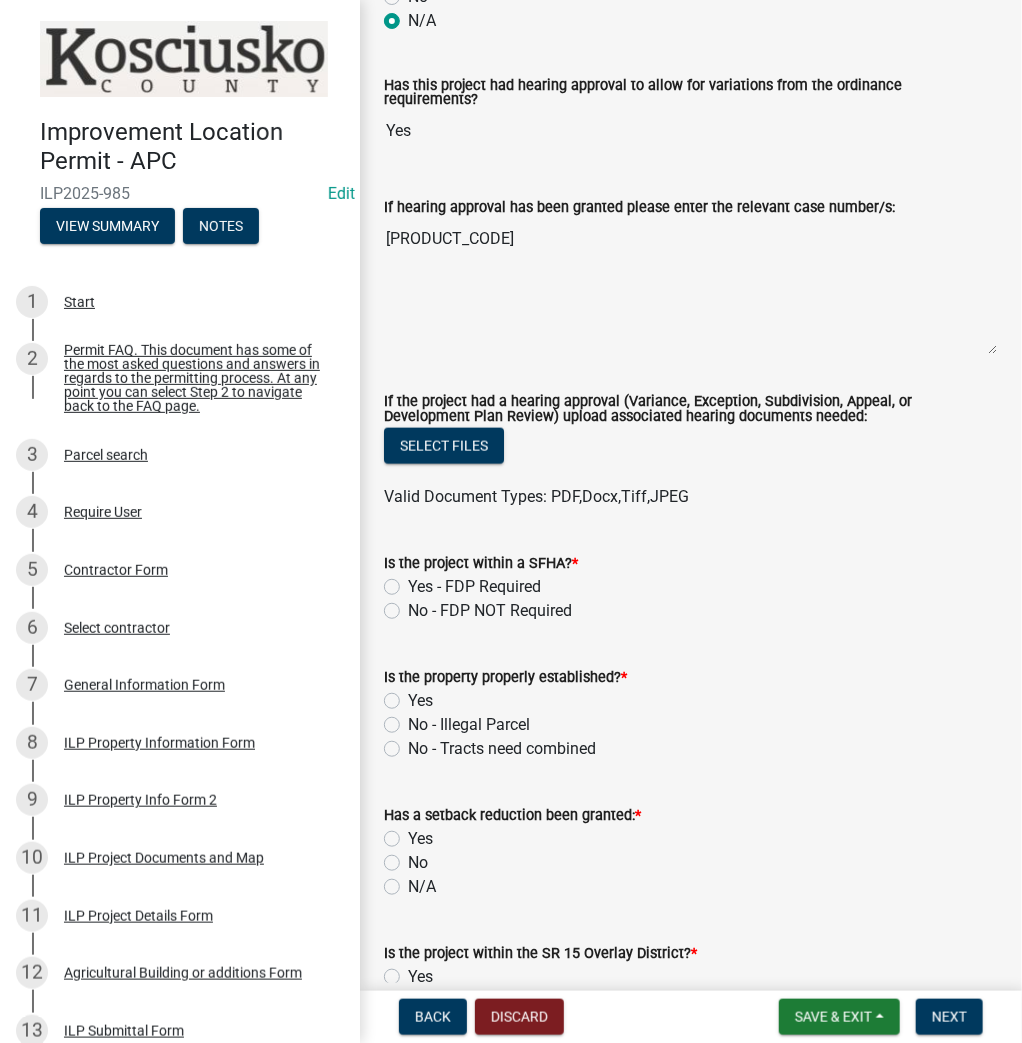 scroll, scrollTop: 720, scrollLeft: 0, axis: vertical 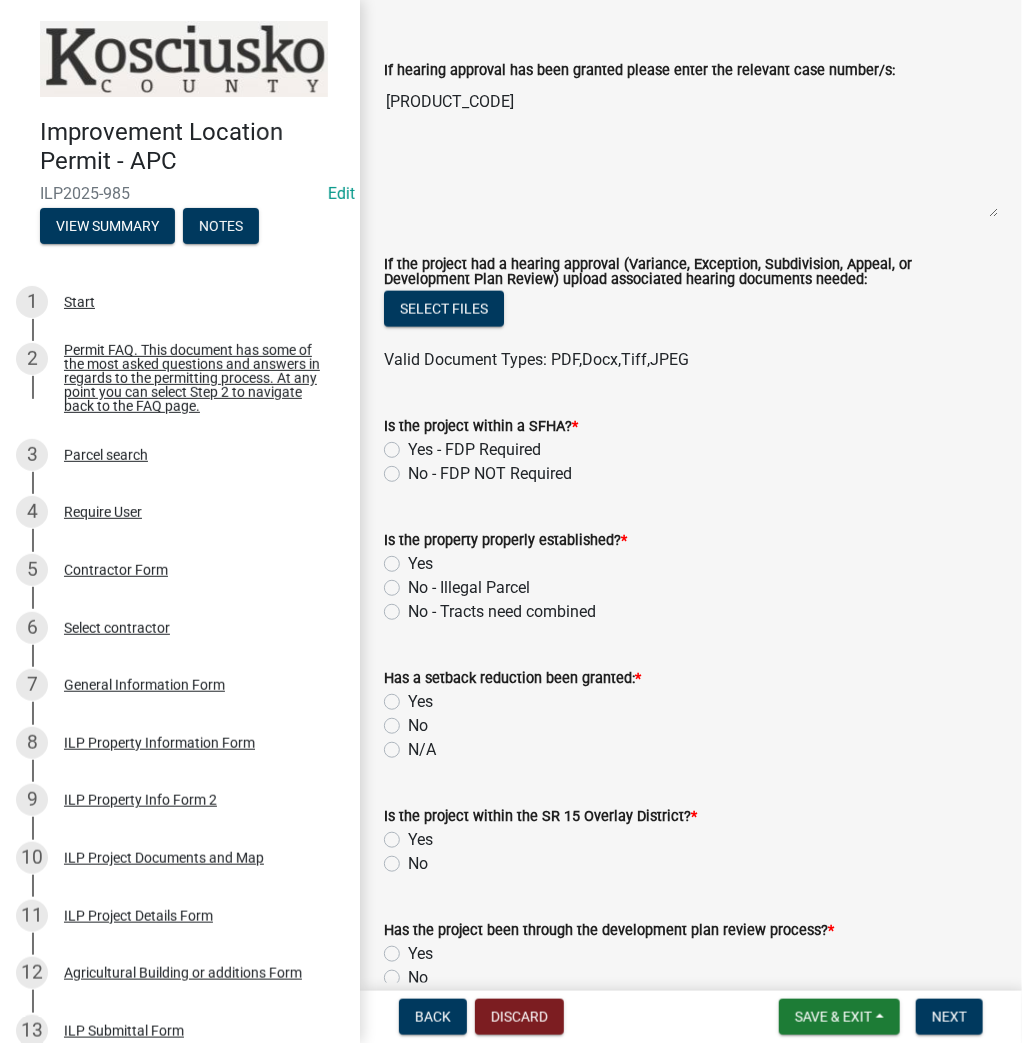 click on "Is the project within a SFHA?  *  Yes - FDP Required   No - FDP NOT Required" 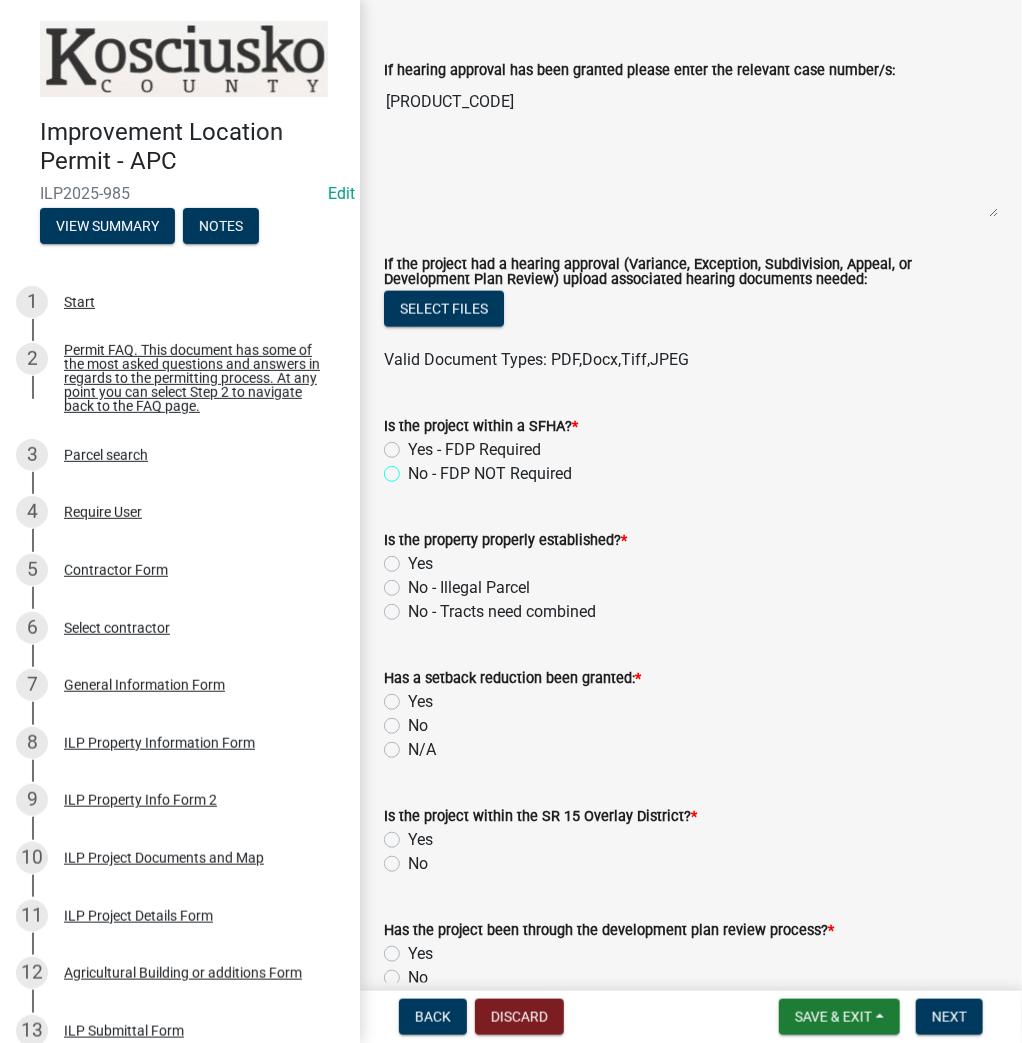 click on "No - FDP NOT Required" at bounding box center [414, 468] 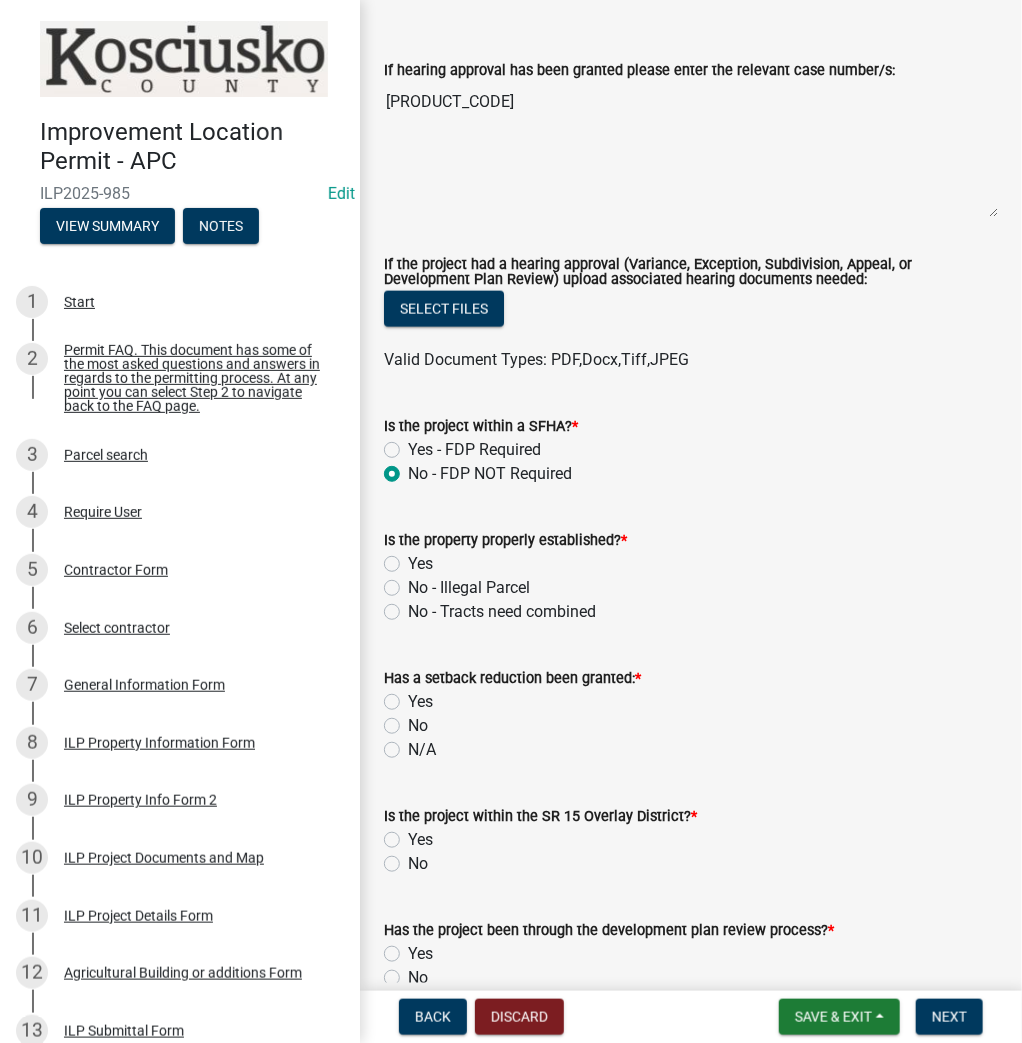 radio on "true" 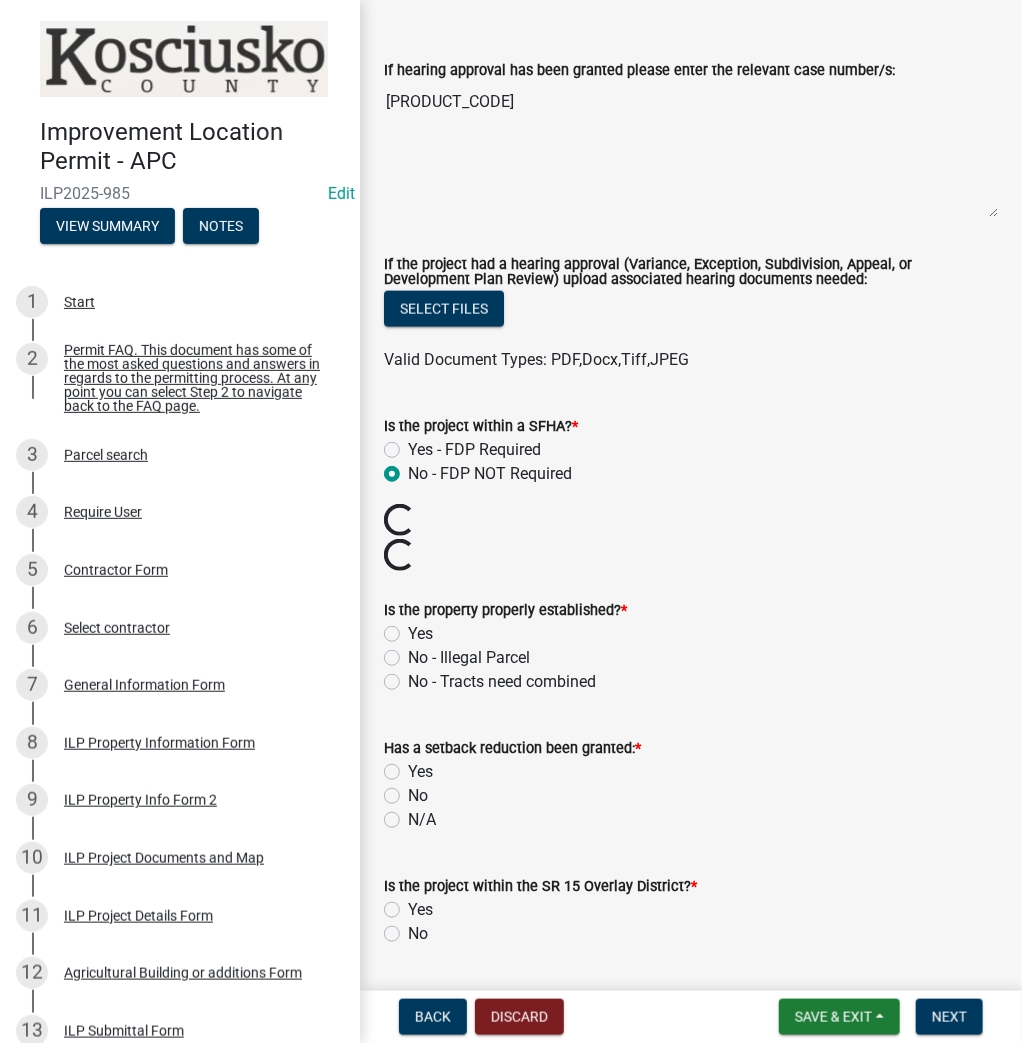 drag, startPoint x: 394, startPoint y: 625, endPoint x: 400, endPoint y: 648, distance: 23.769728 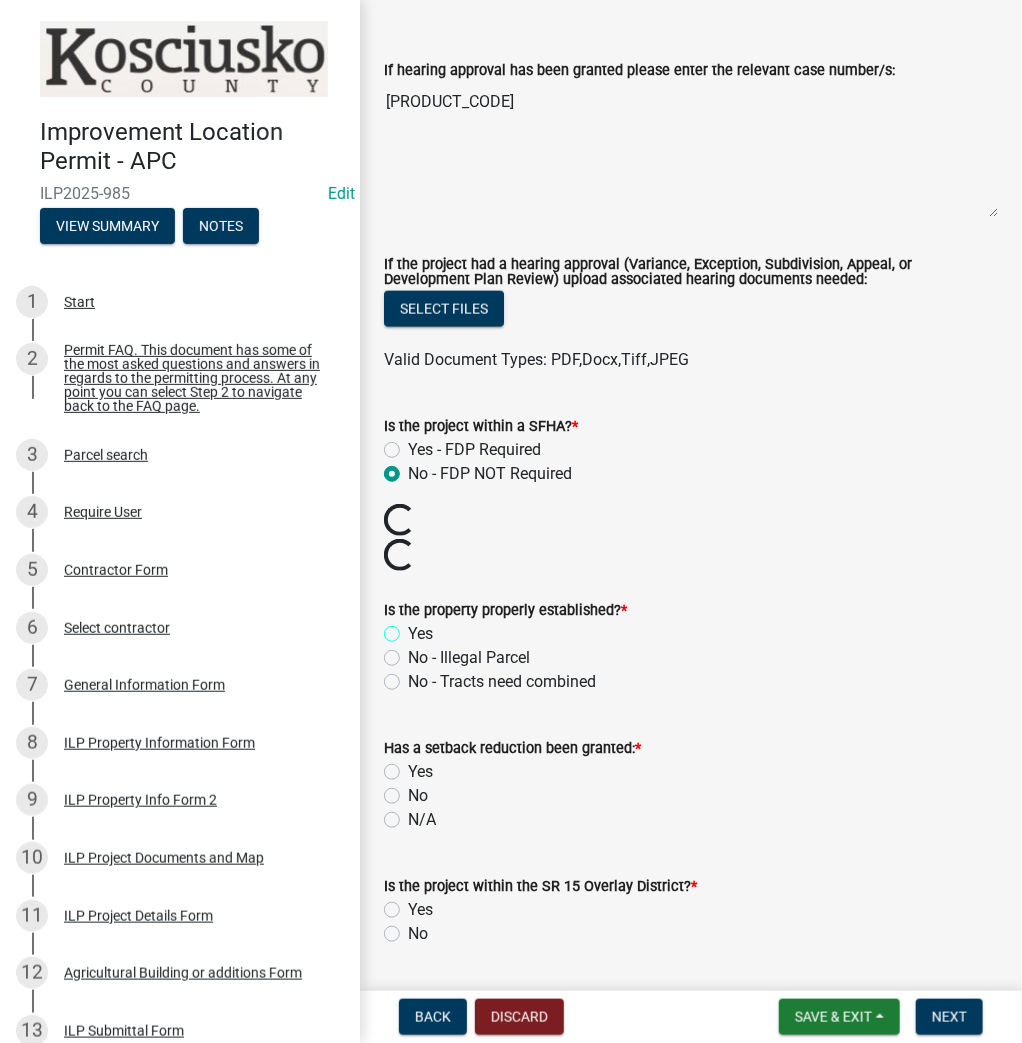 click on "Yes" at bounding box center (414, 628) 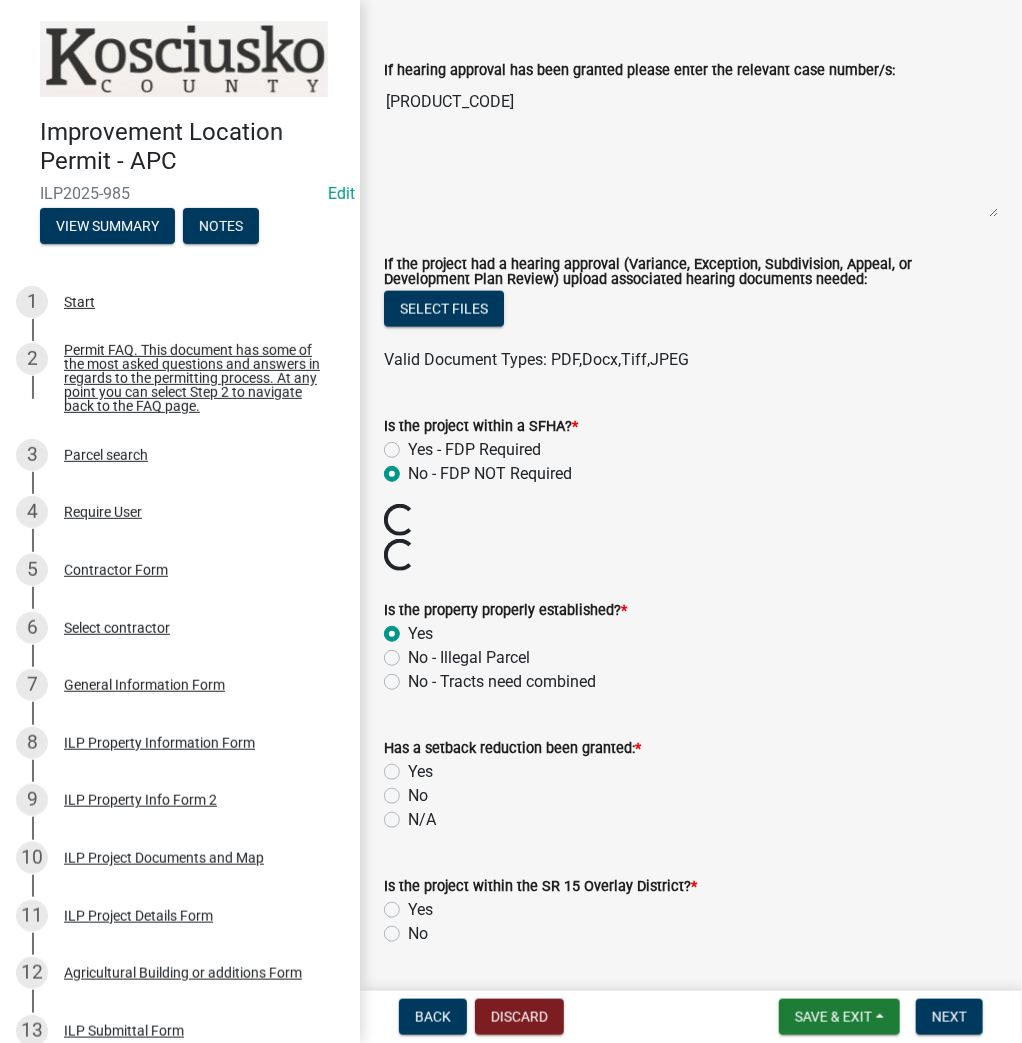 radio on "true" 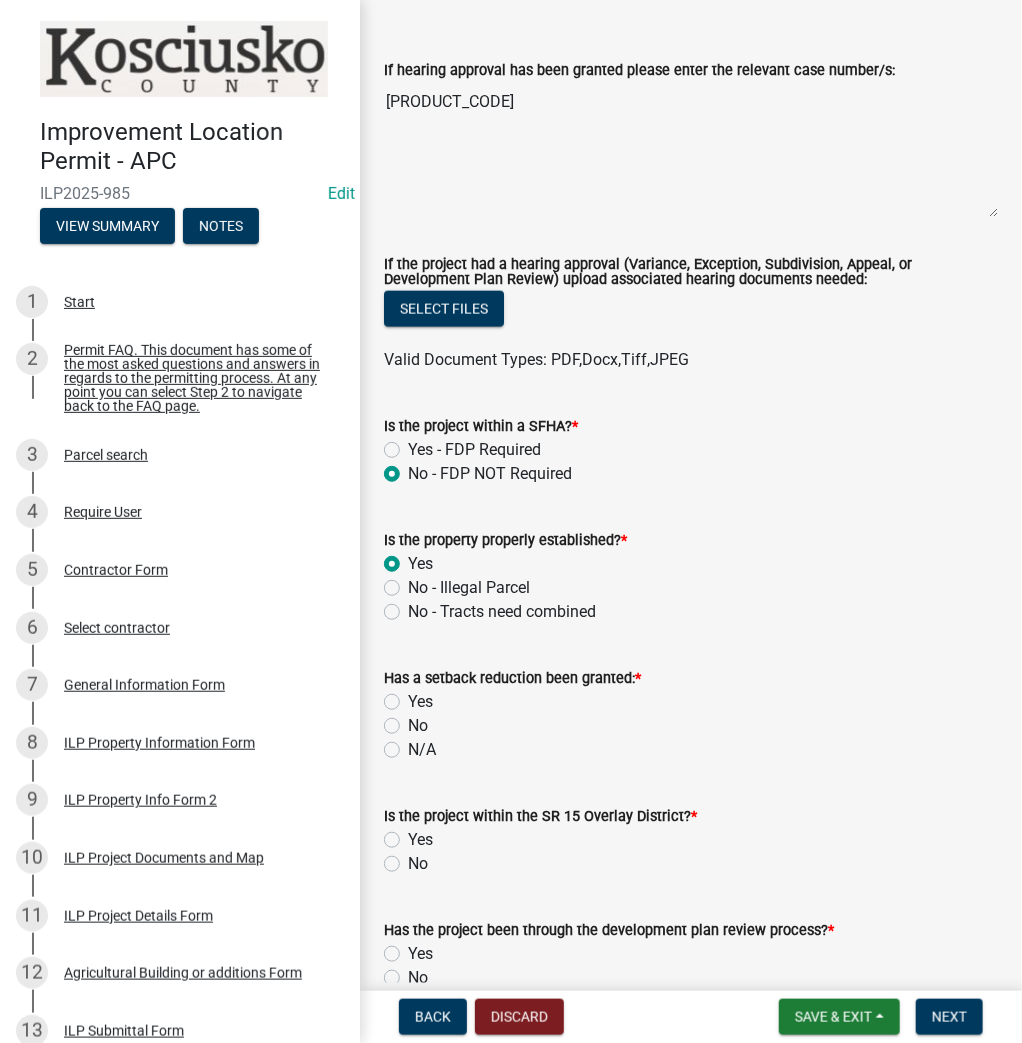 click on "N/A" 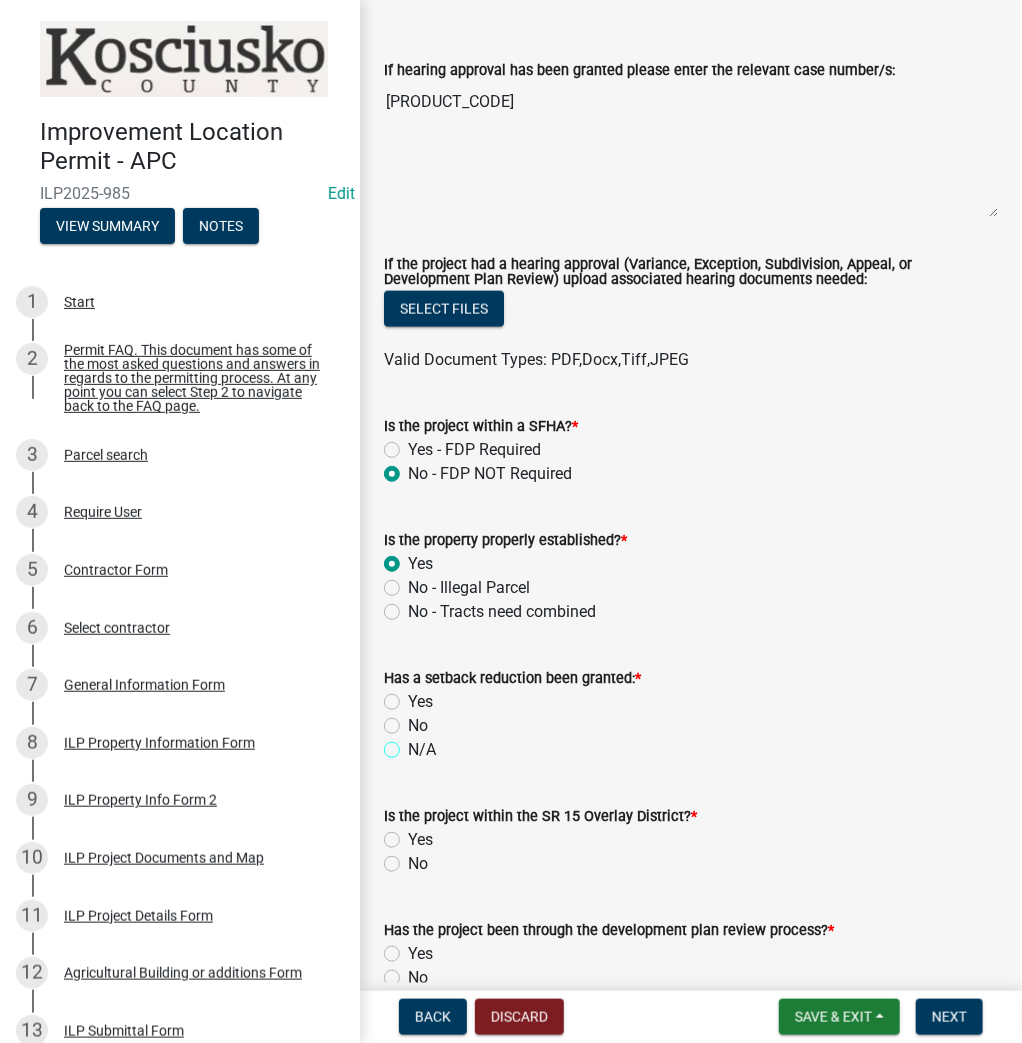 click on "N/A" at bounding box center [414, 744] 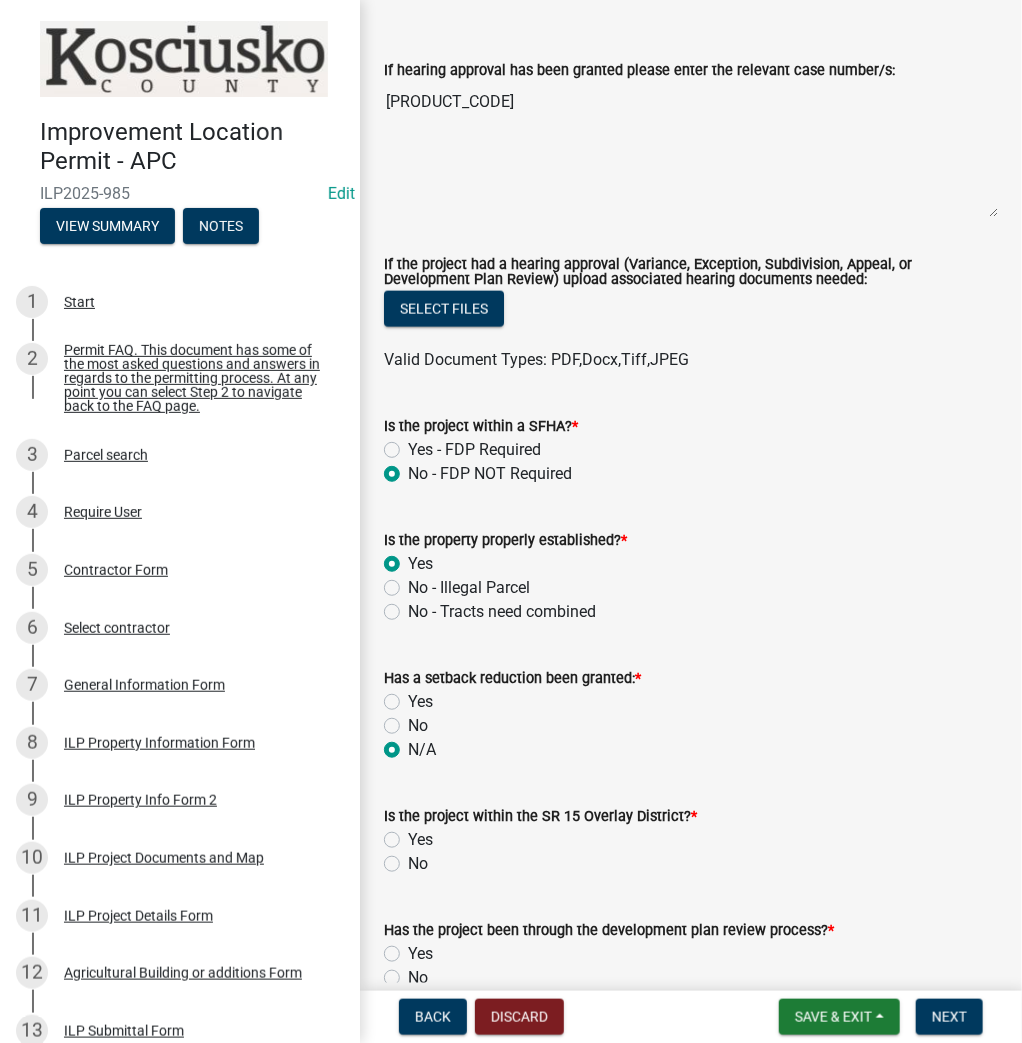 radio on "true" 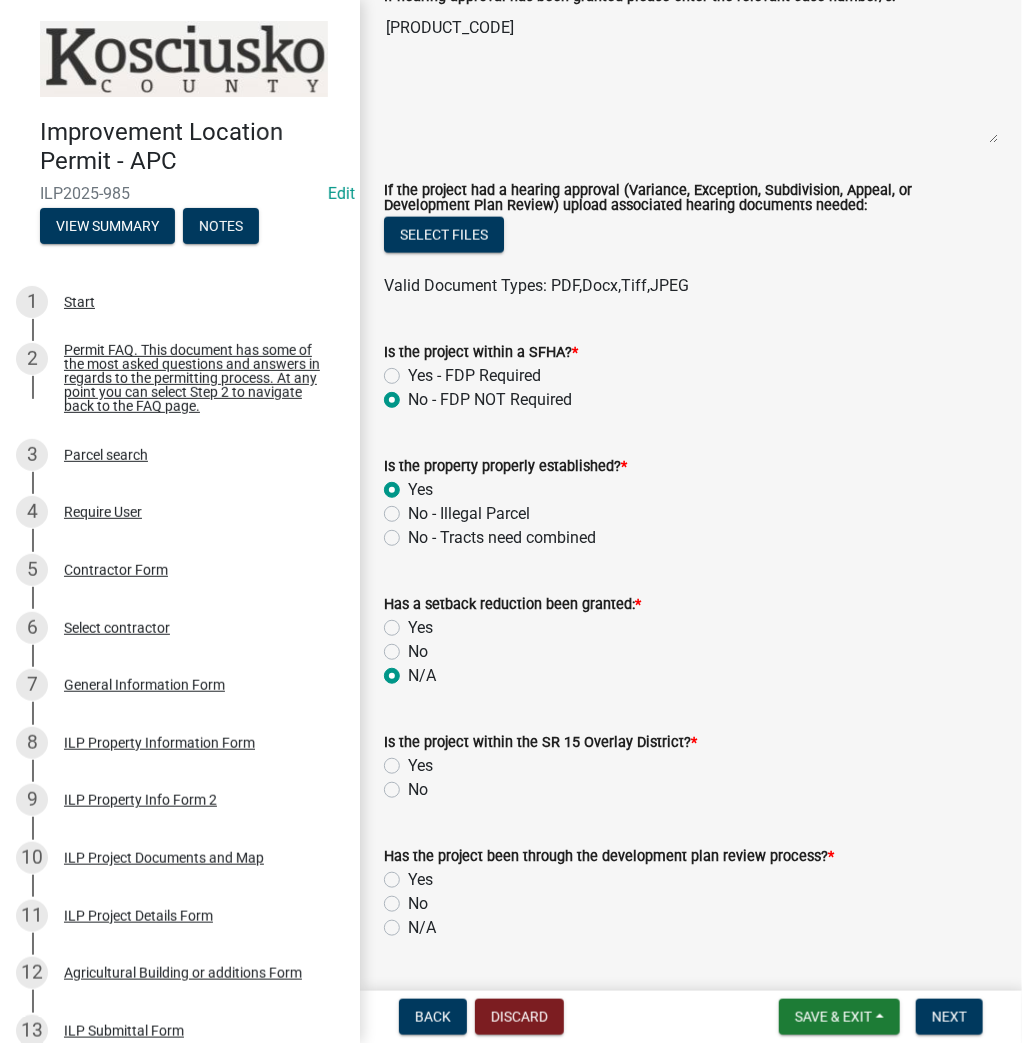 scroll, scrollTop: 880, scrollLeft: 0, axis: vertical 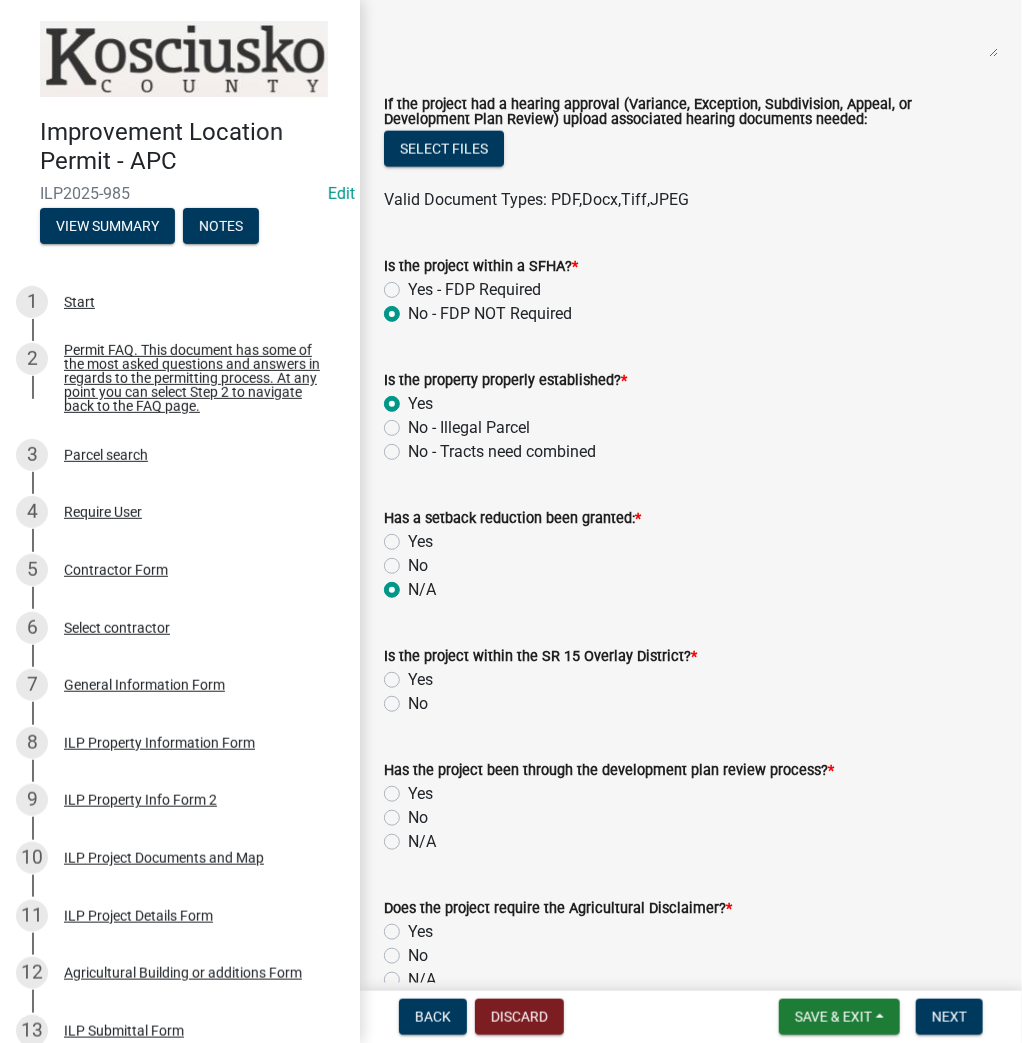 click on "No" 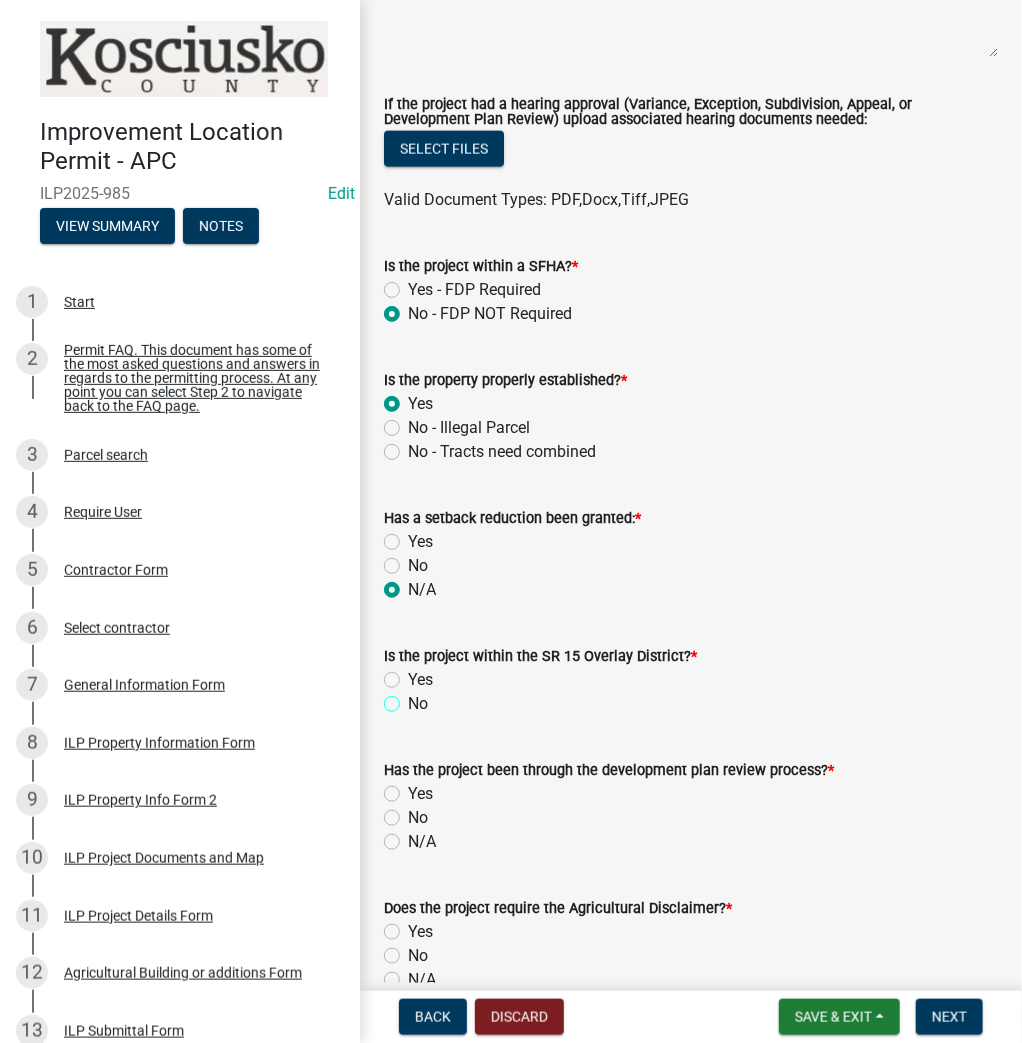 click on "No" at bounding box center (414, 698) 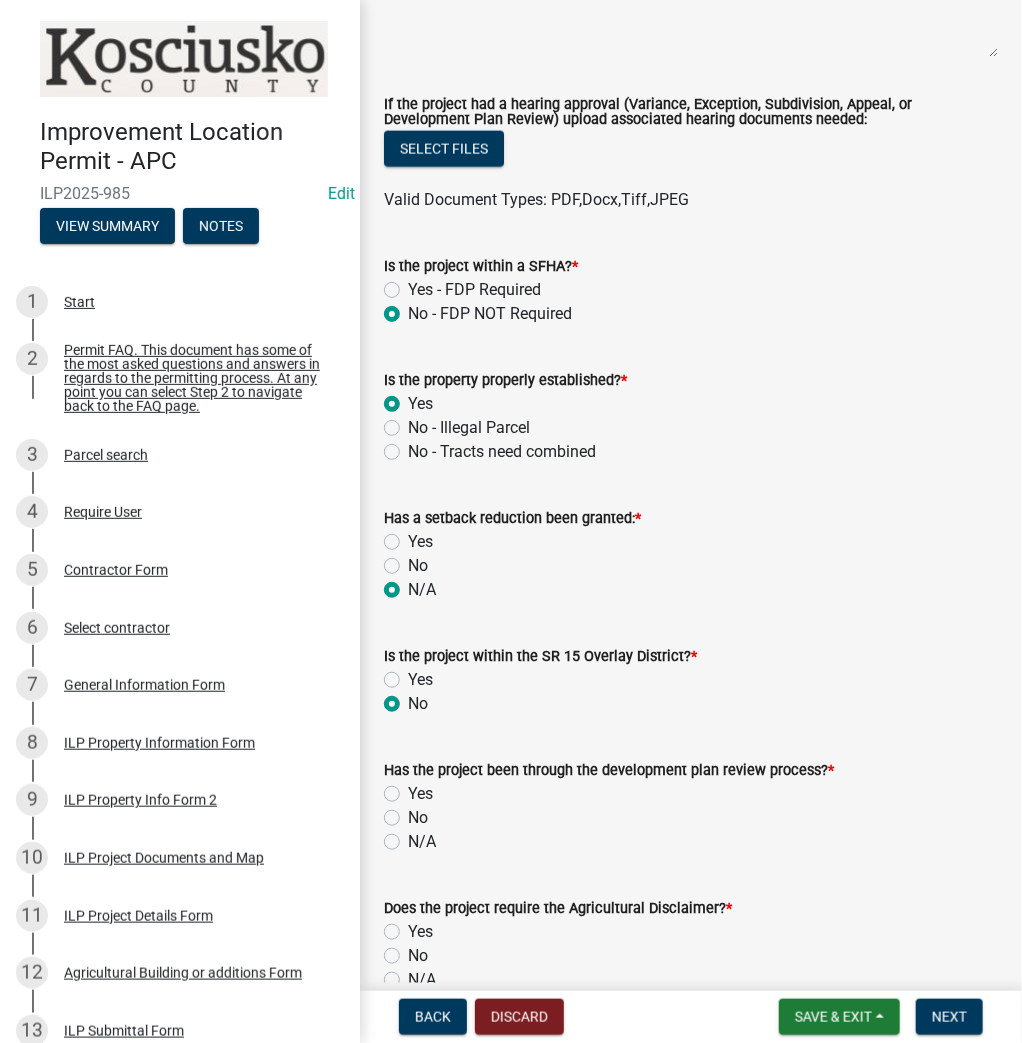 radio on "true" 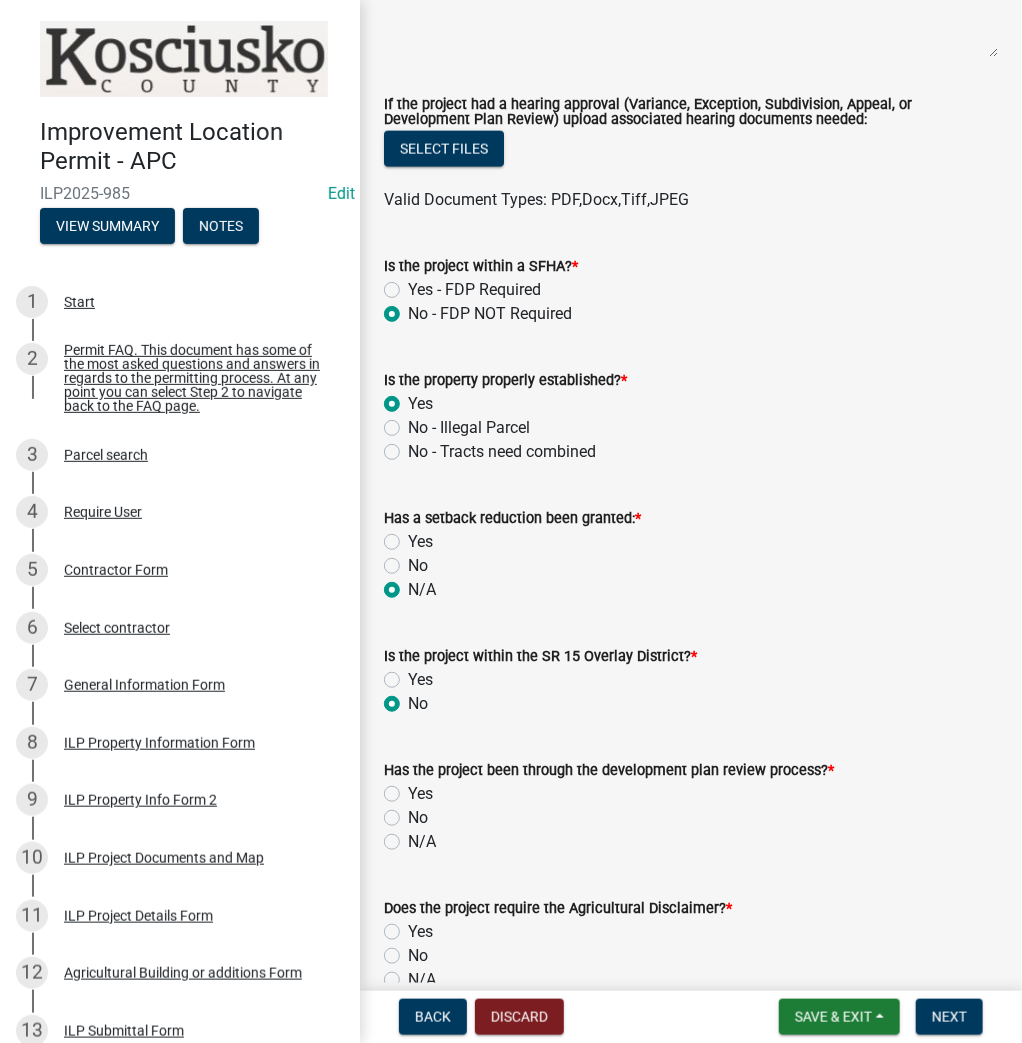 drag, startPoint x: 388, startPoint y: 834, endPoint x: 412, endPoint y: 816, distance: 30 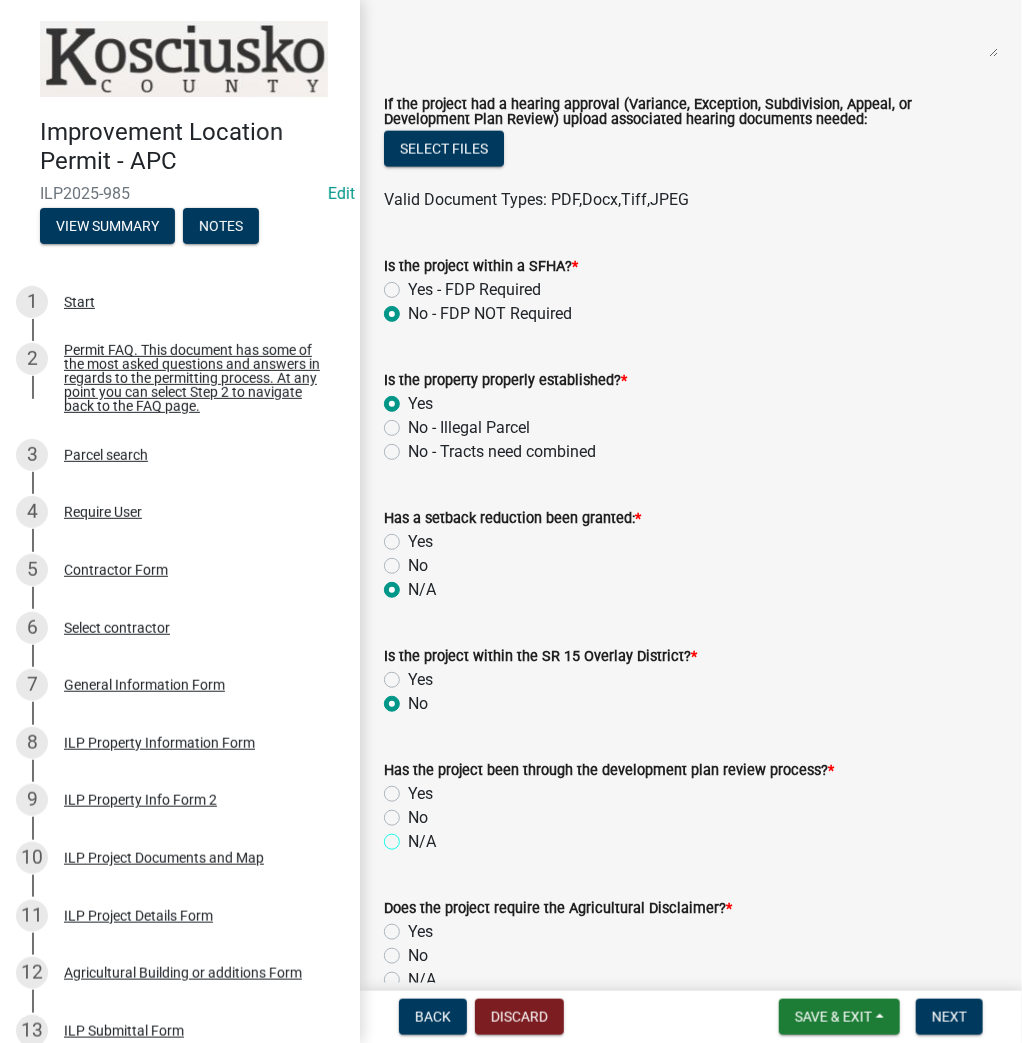click on "N/A" at bounding box center [414, 836] 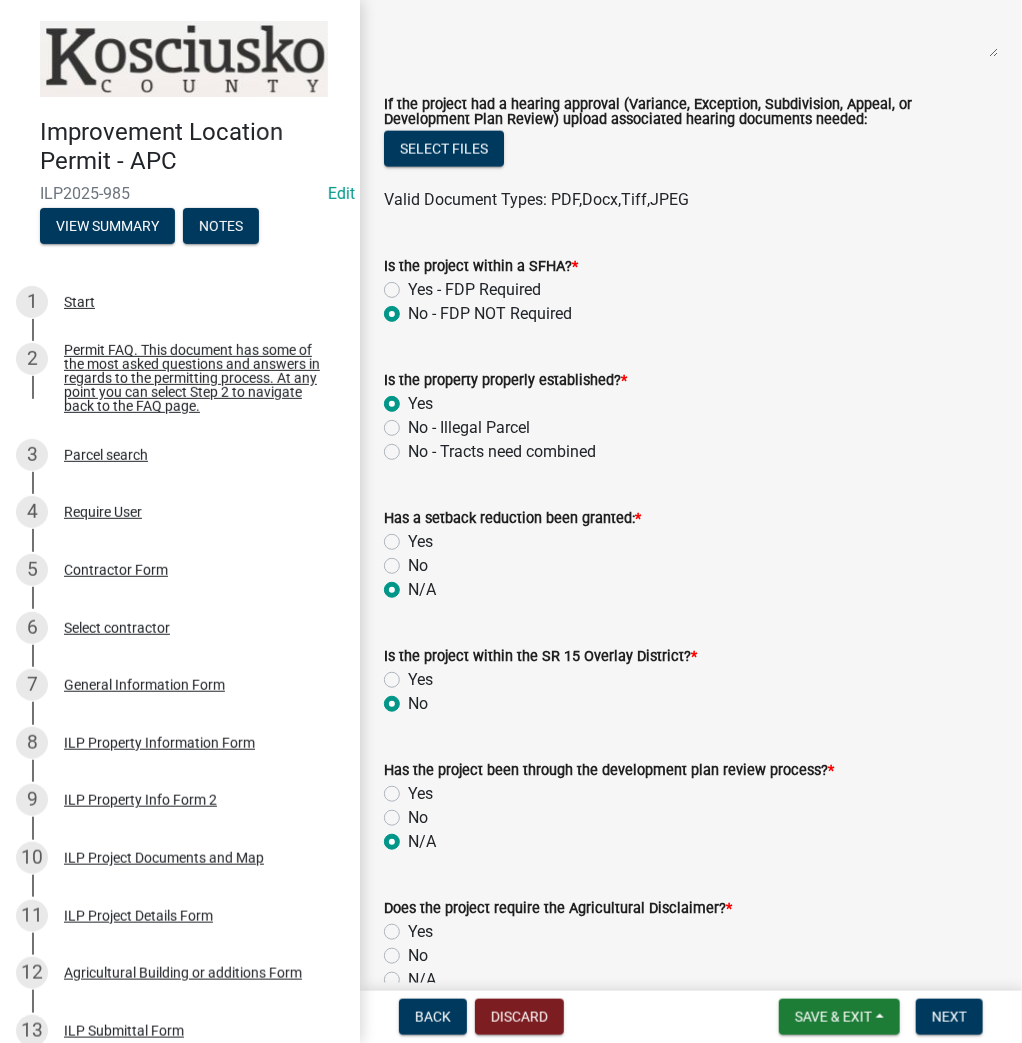 radio on "true" 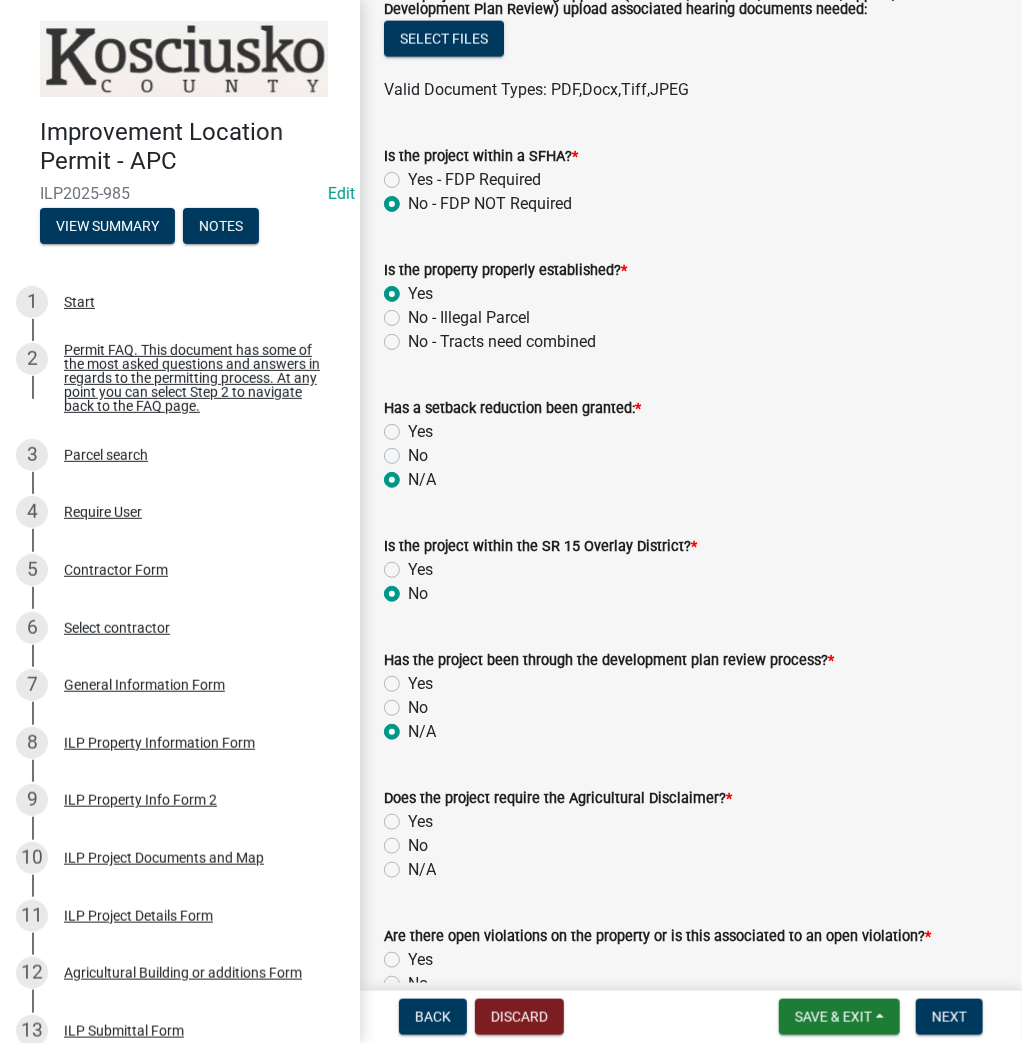 scroll, scrollTop: 1120, scrollLeft: 0, axis: vertical 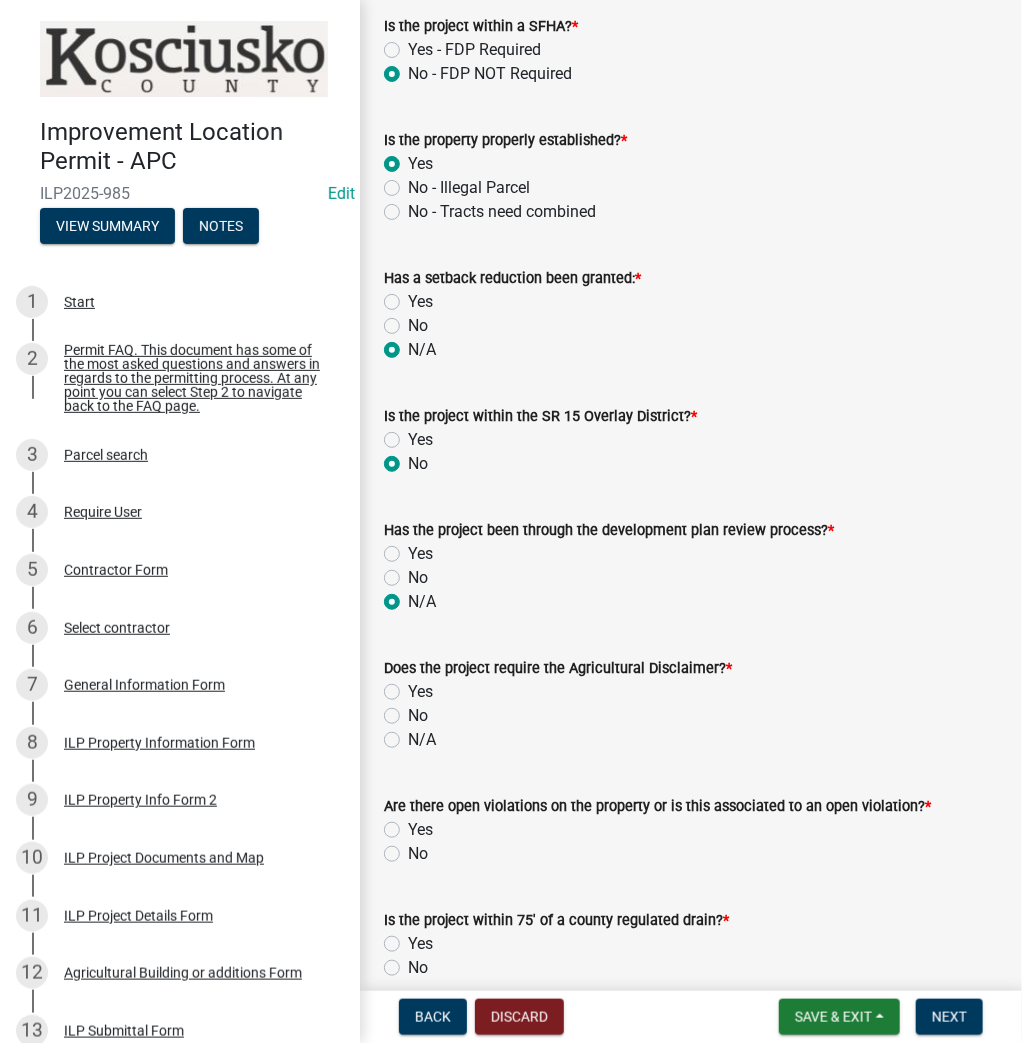 click on "No" 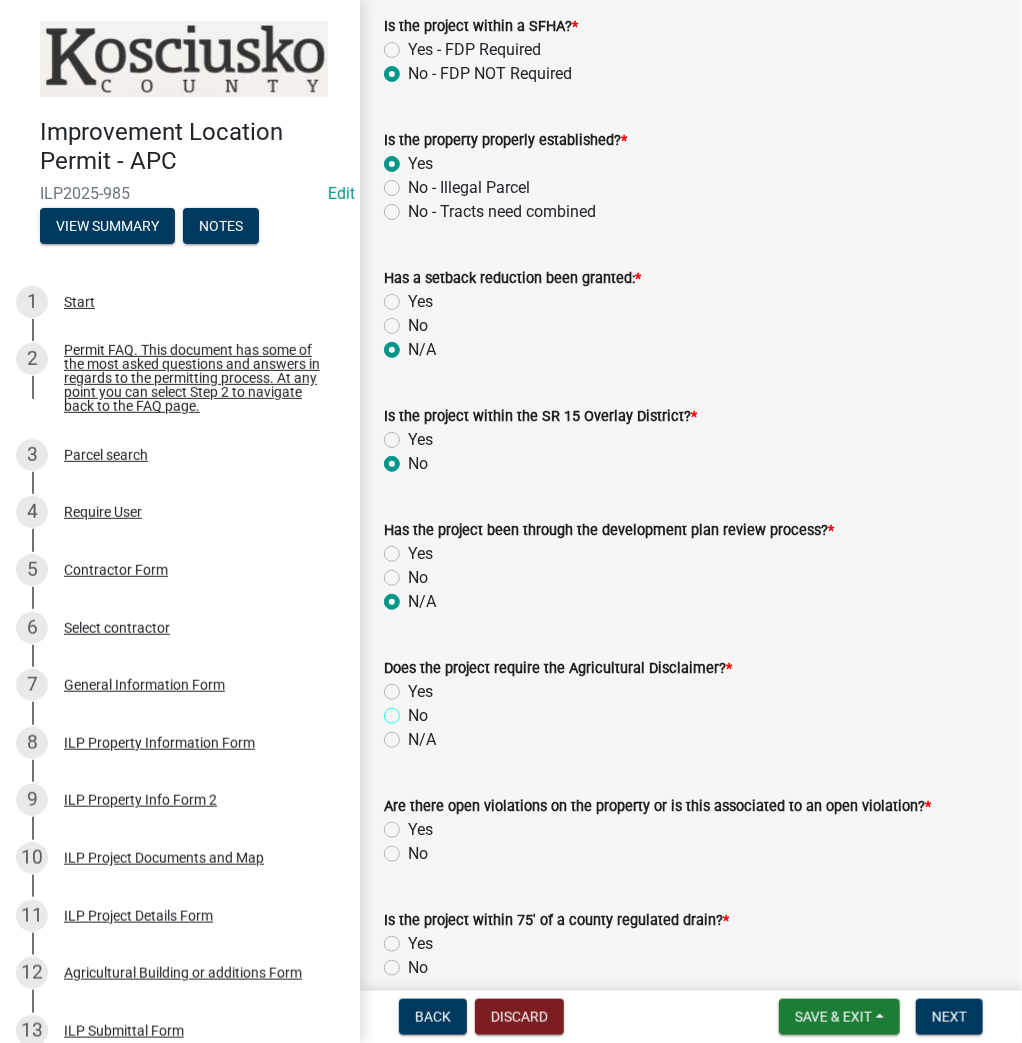 click on "No" at bounding box center (414, 710) 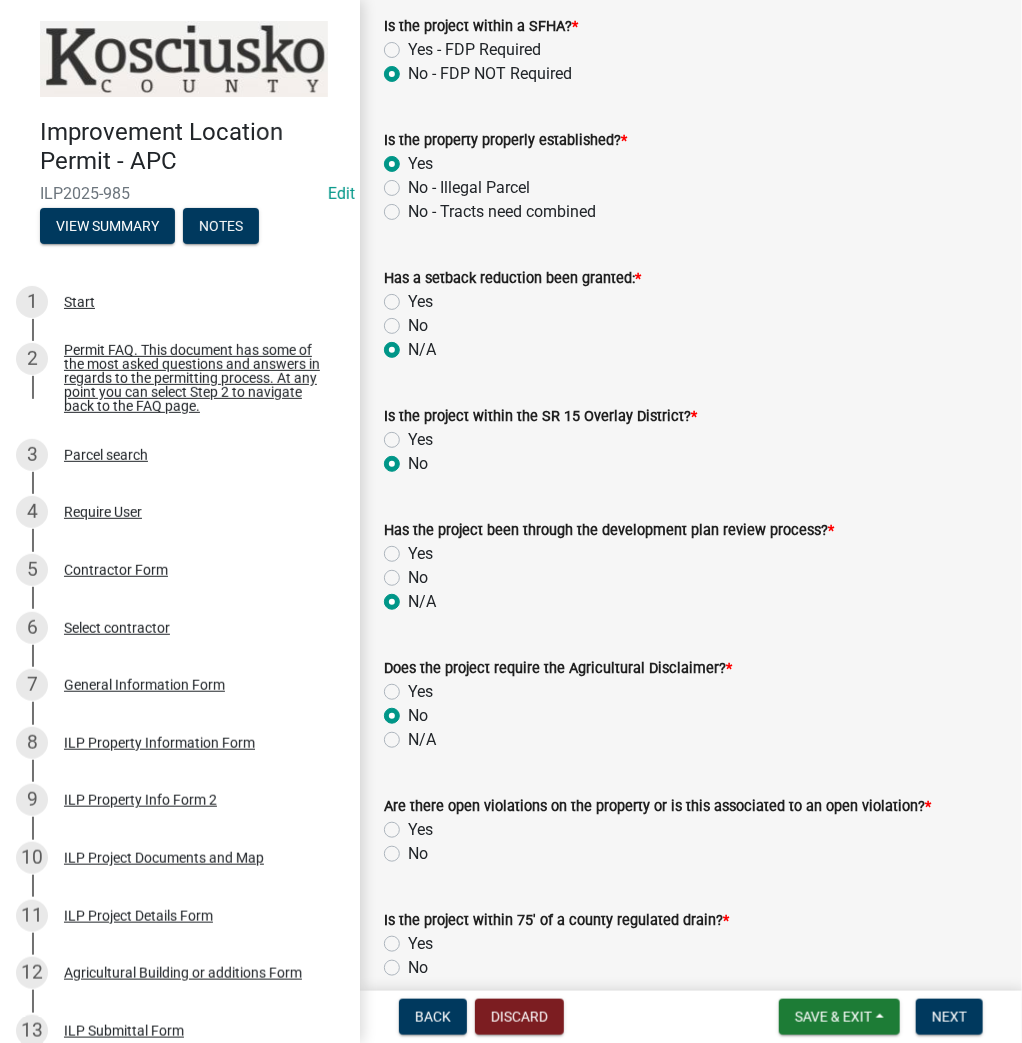 radio on "true" 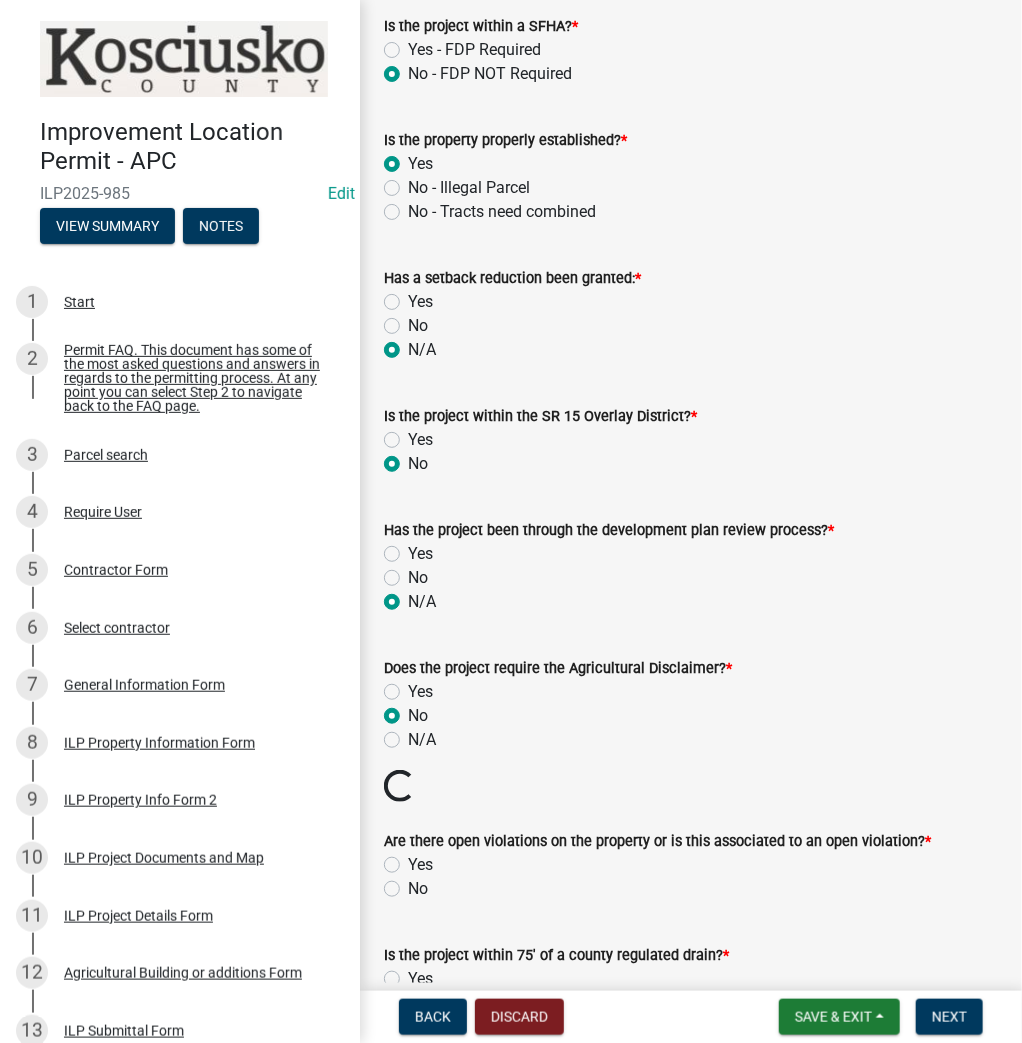 scroll, scrollTop: 1360, scrollLeft: 0, axis: vertical 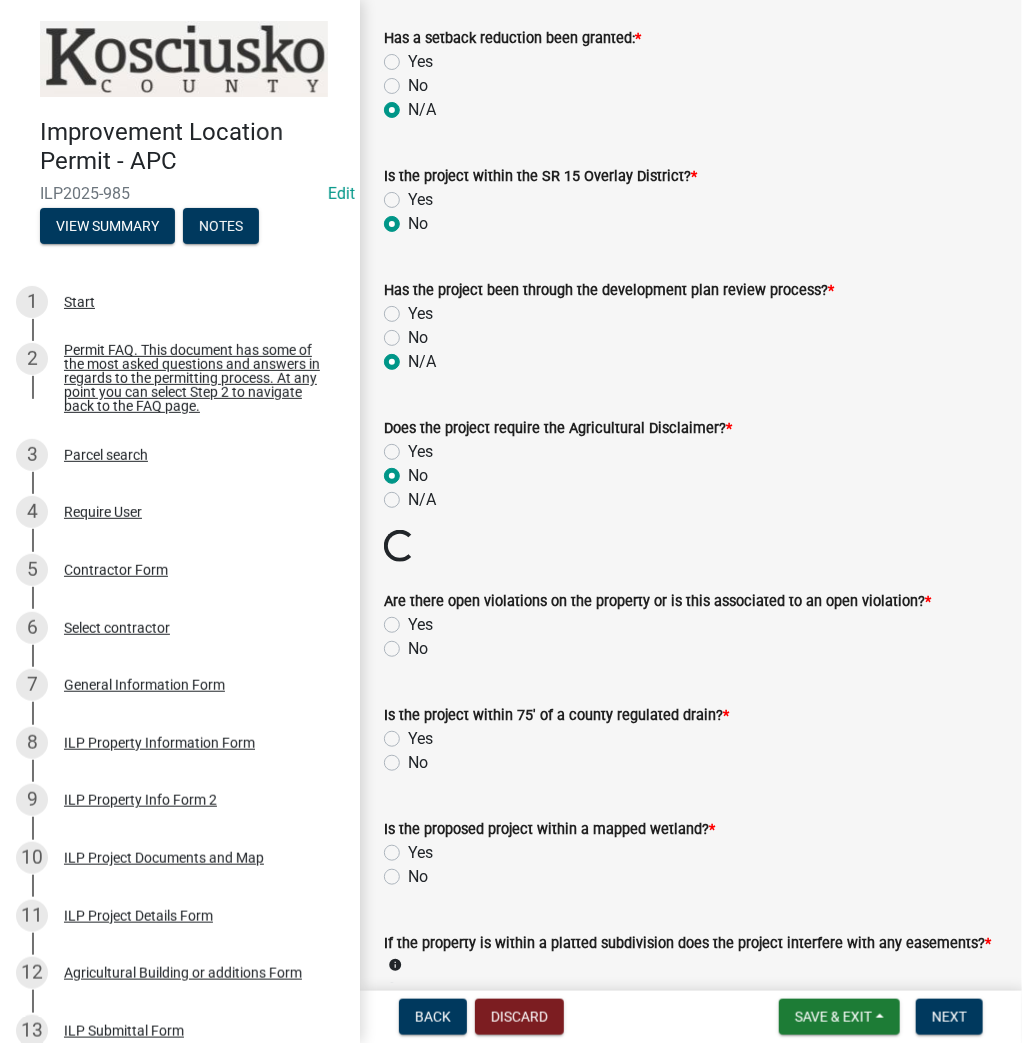 click on "Are there open violations on the property or is this associated to an open violation?  *  Yes   No" 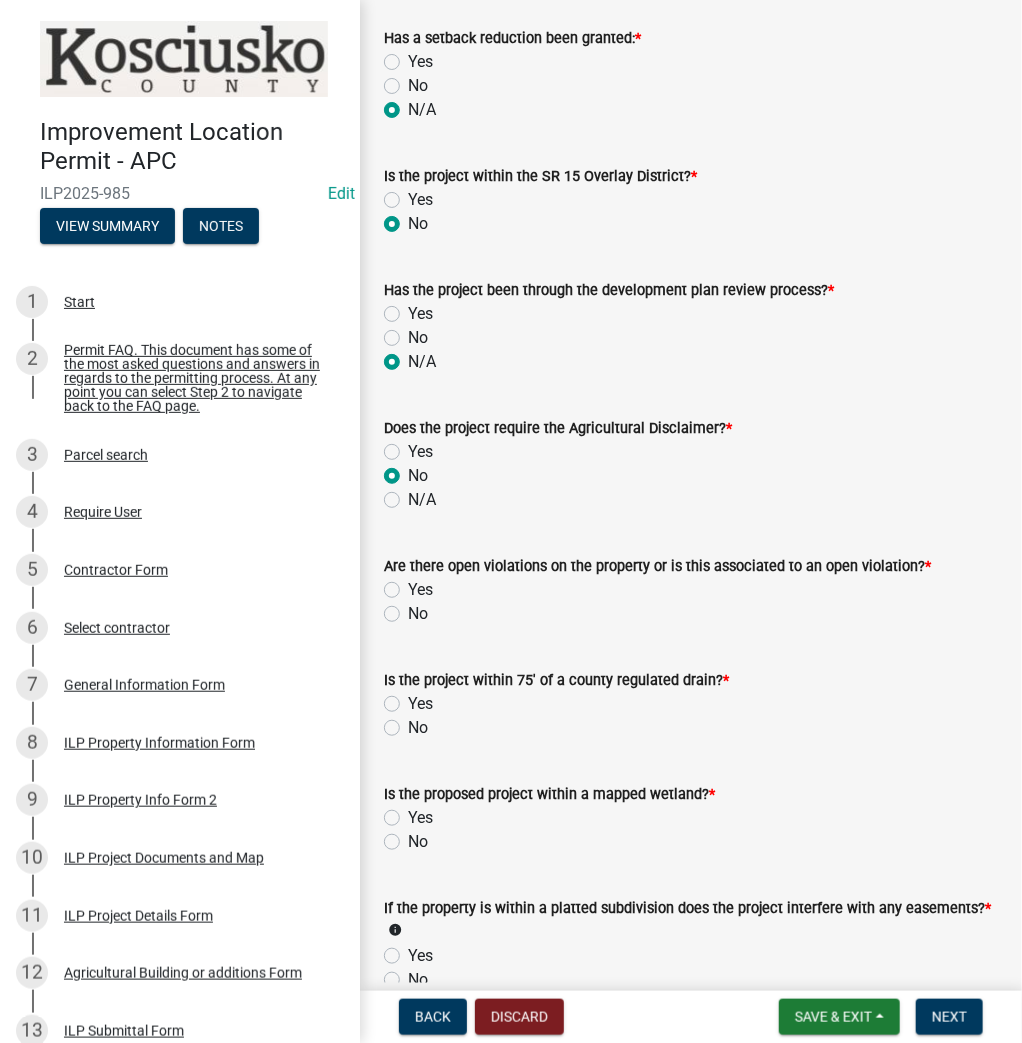 click on "Yes" 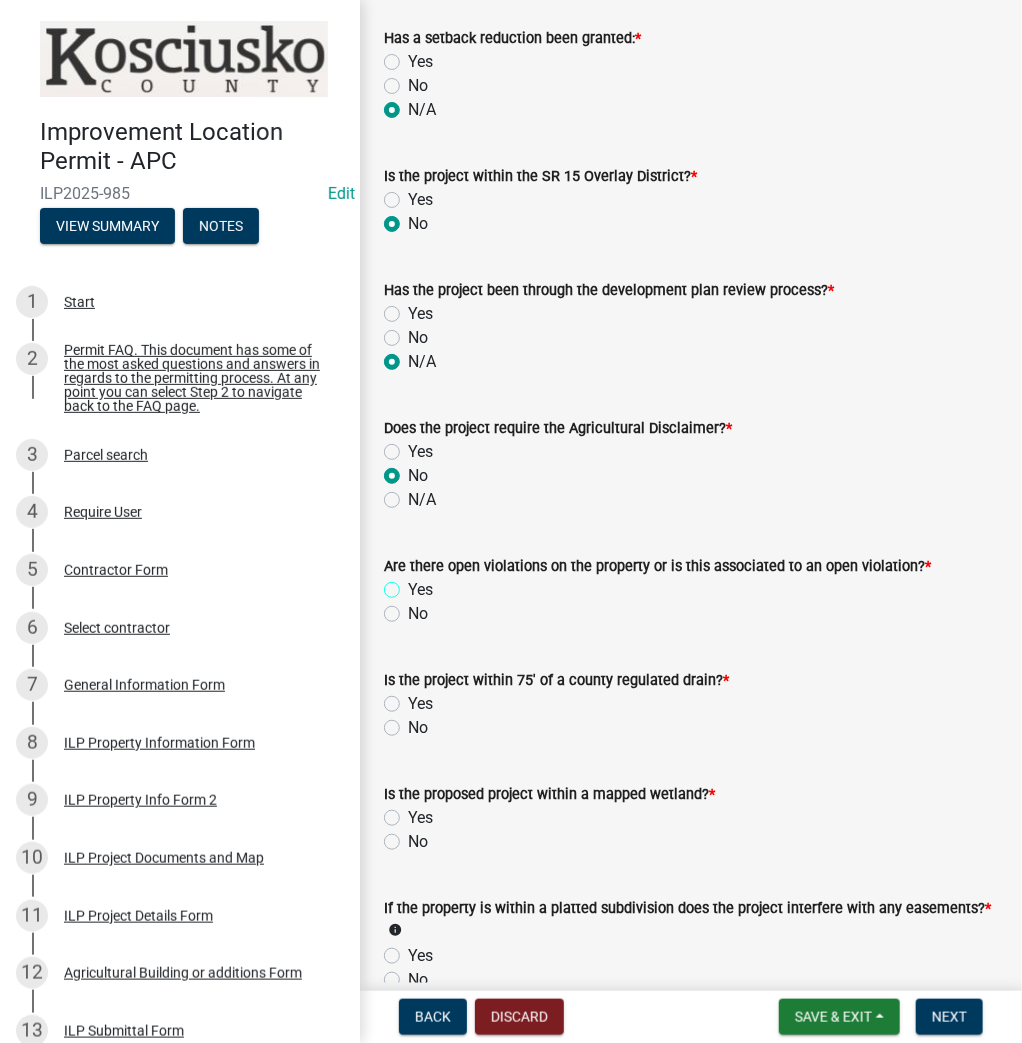 click on "Yes" at bounding box center (414, 584) 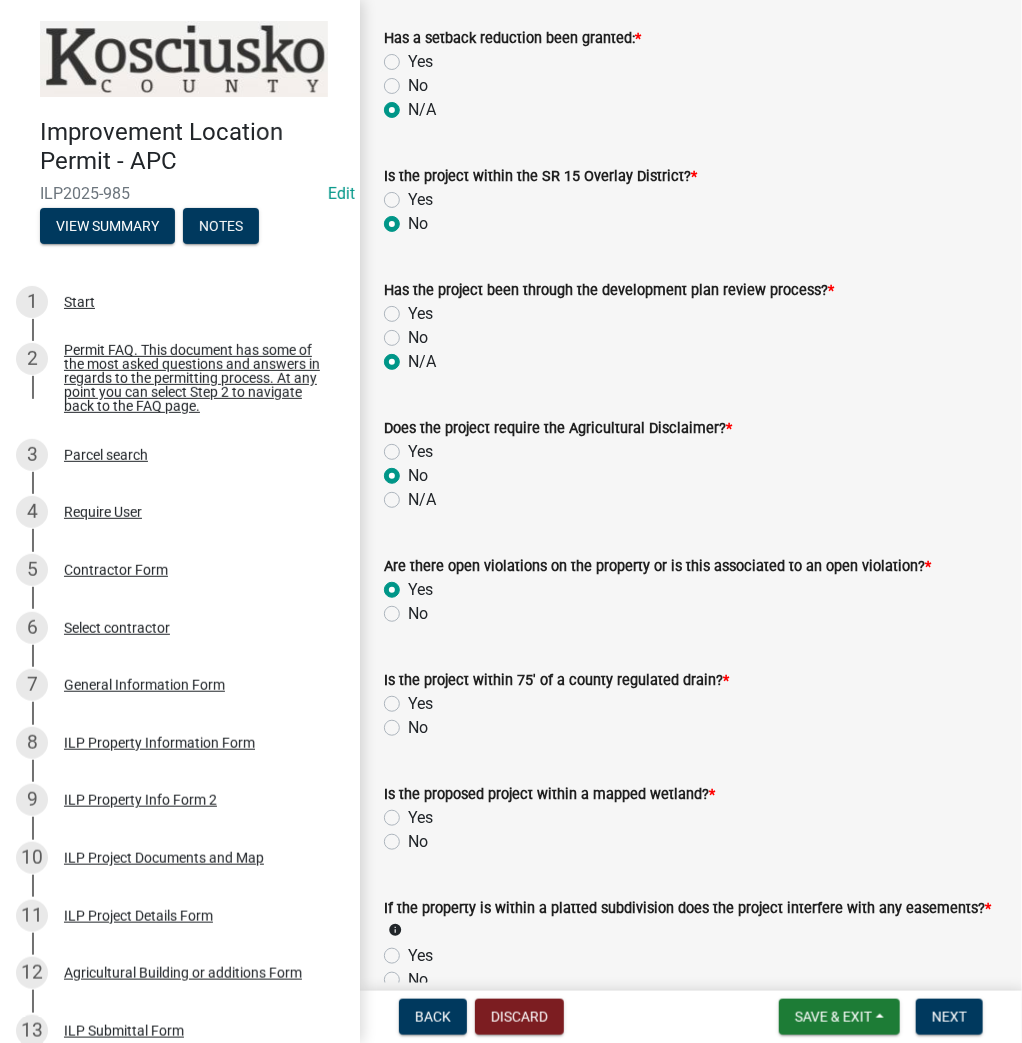 radio on "true" 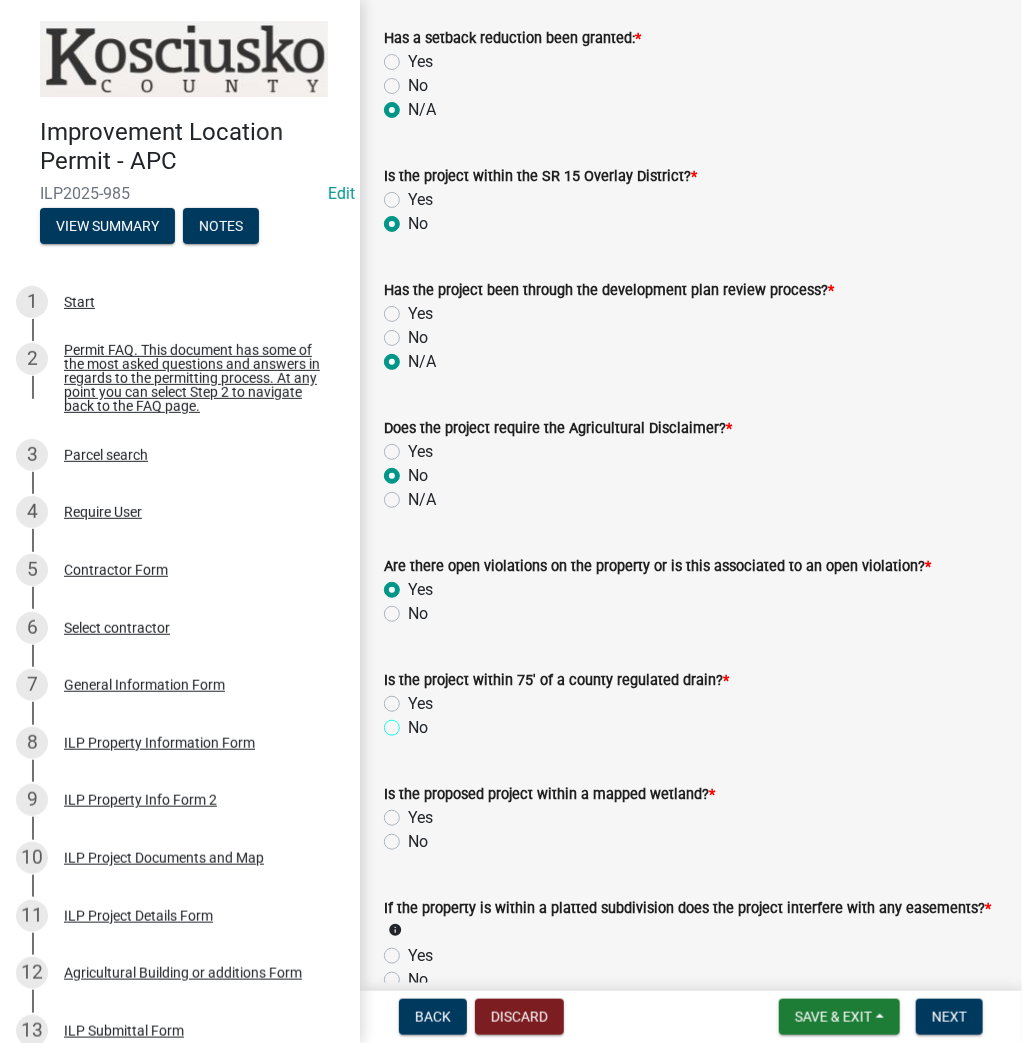 click on "No" at bounding box center [414, 722] 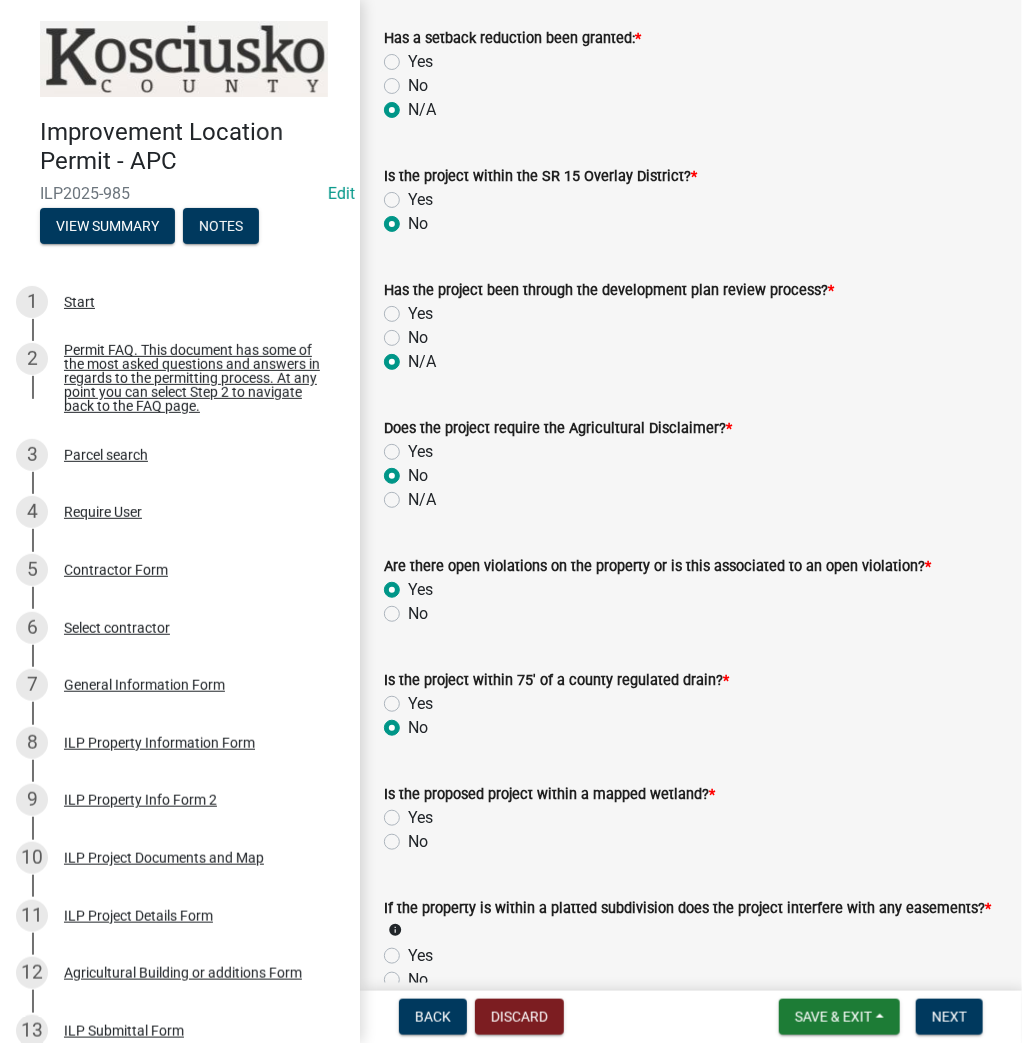 radio on "true" 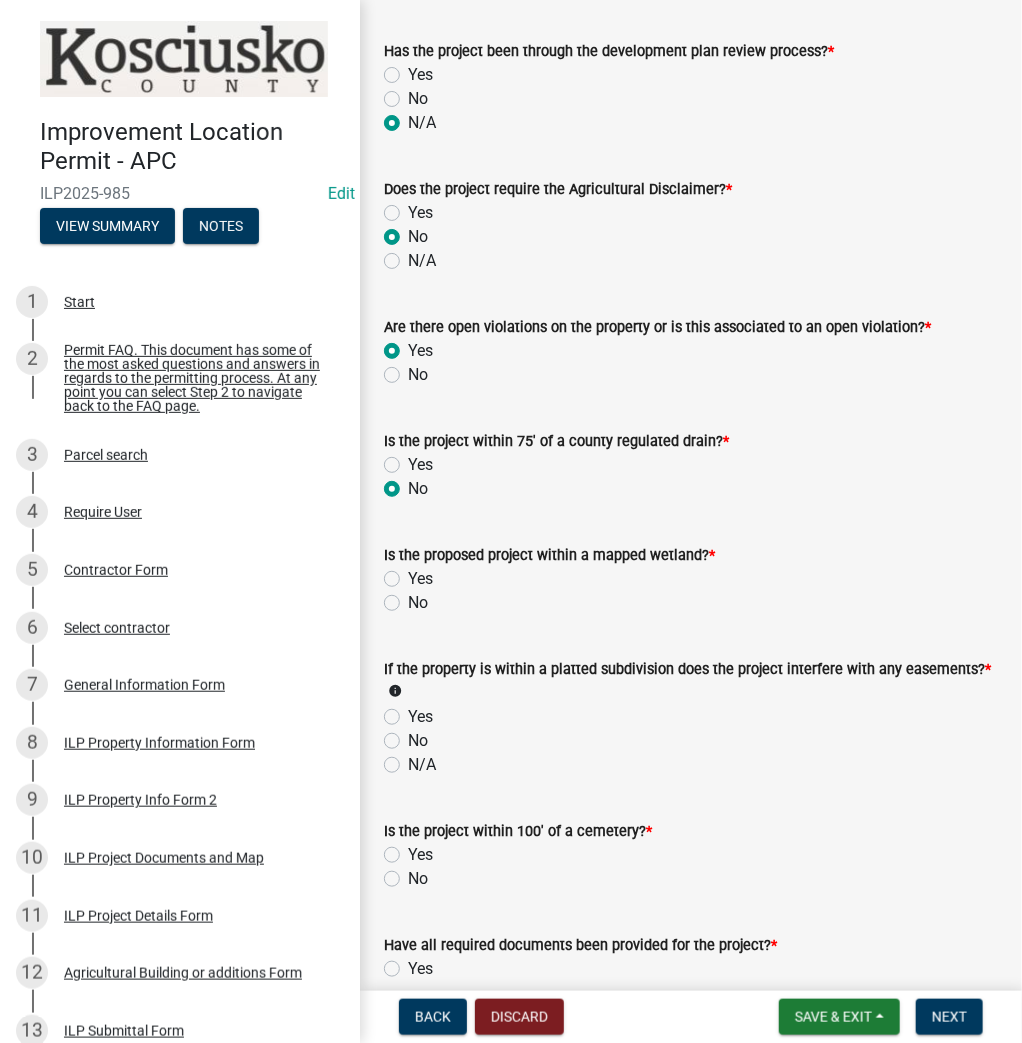 scroll, scrollTop: 1600, scrollLeft: 0, axis: vertical 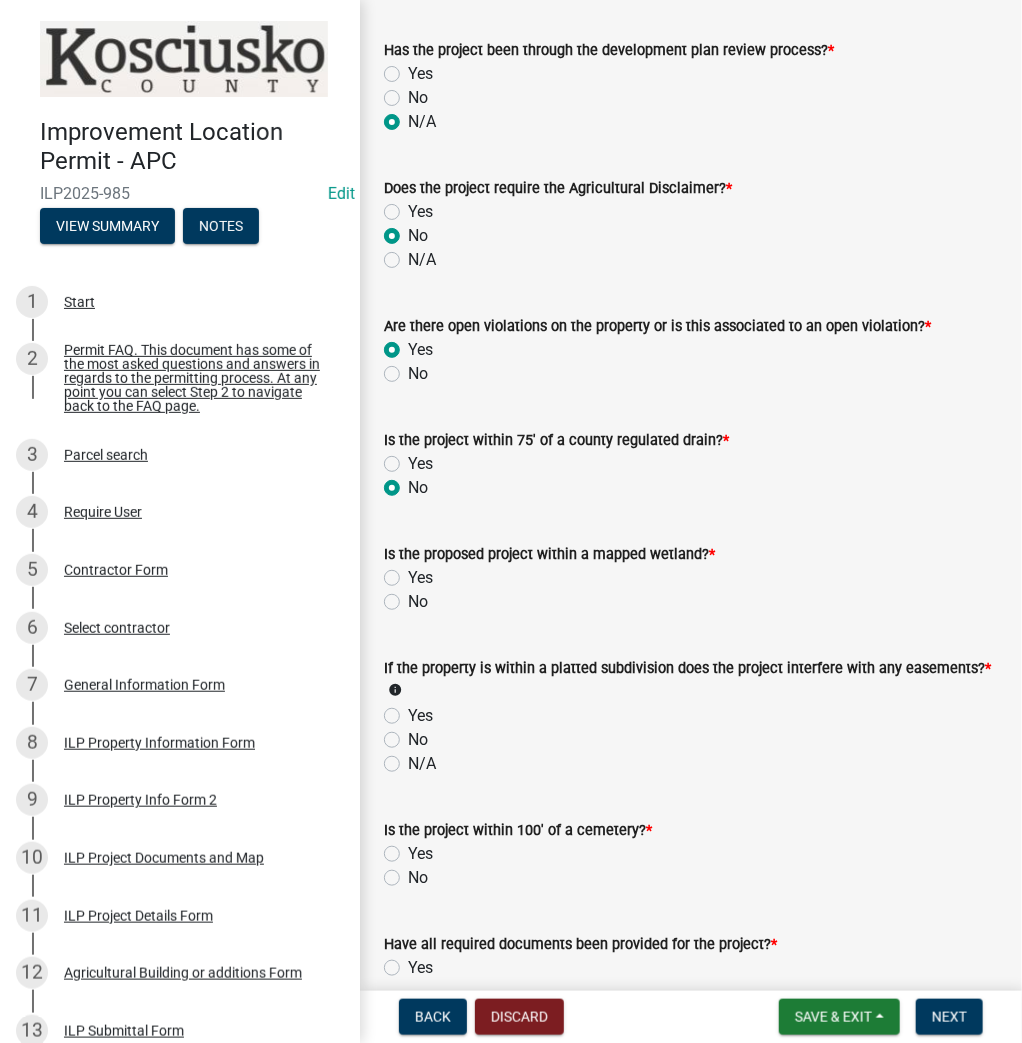 click on "No" 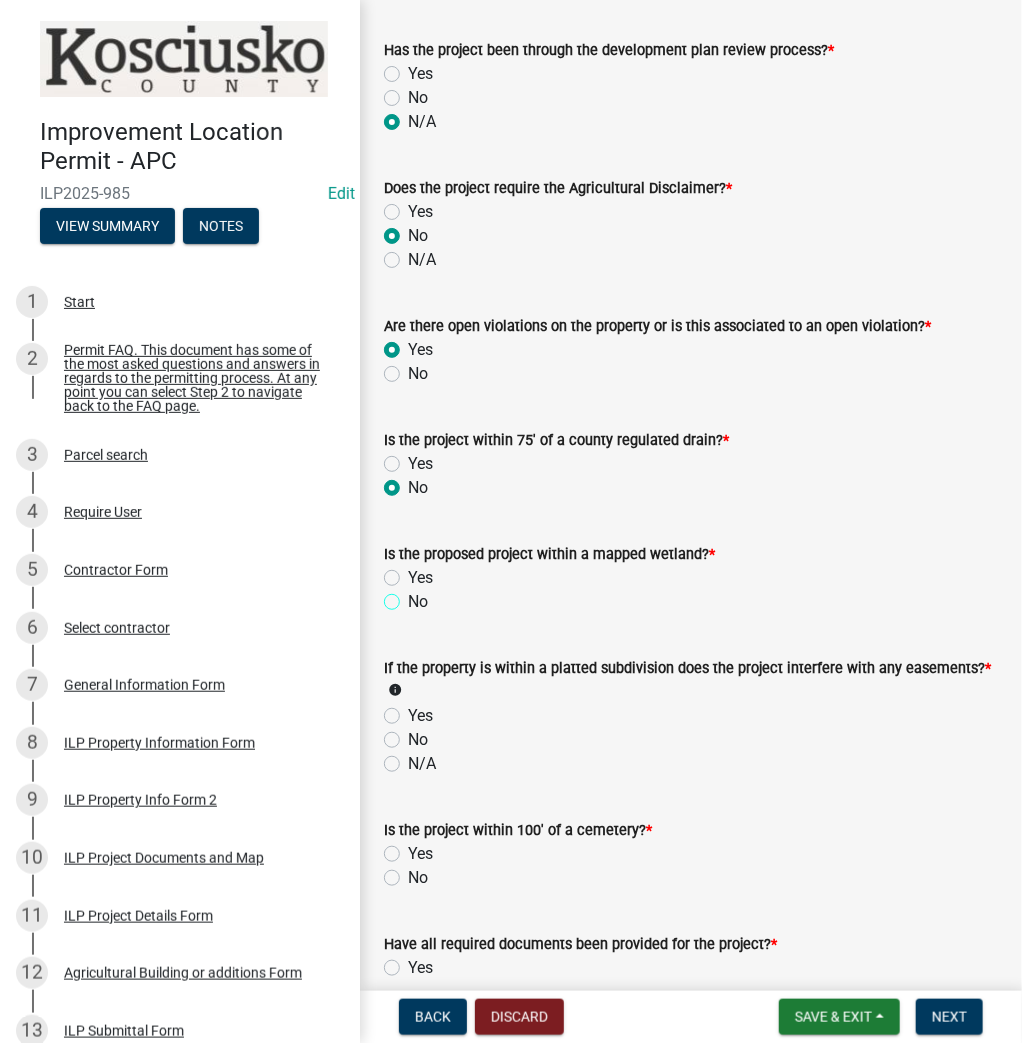 click on "No" at bounding box center [414, 596] 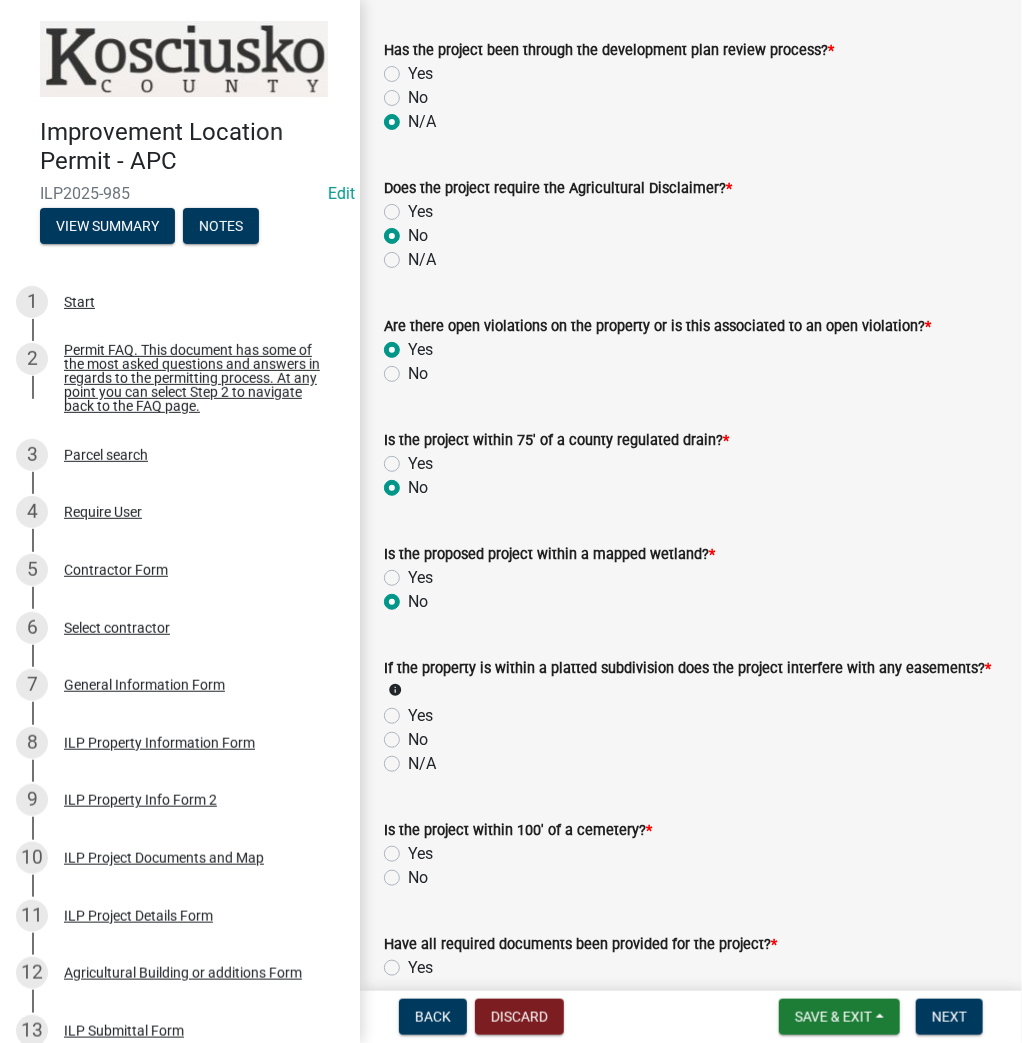 radio on "true" 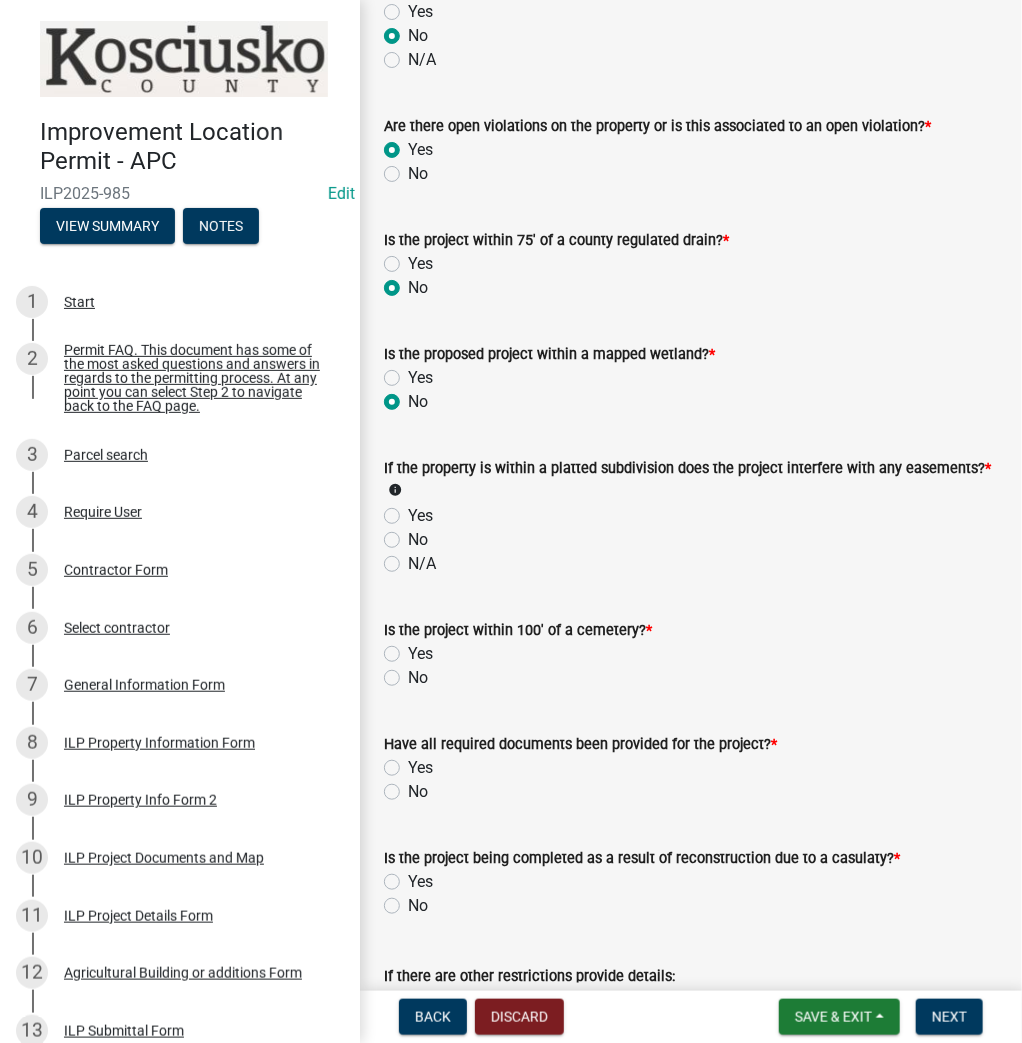 scroll, scrollTop: 1840, scrollLeft: 0, axis: vertical 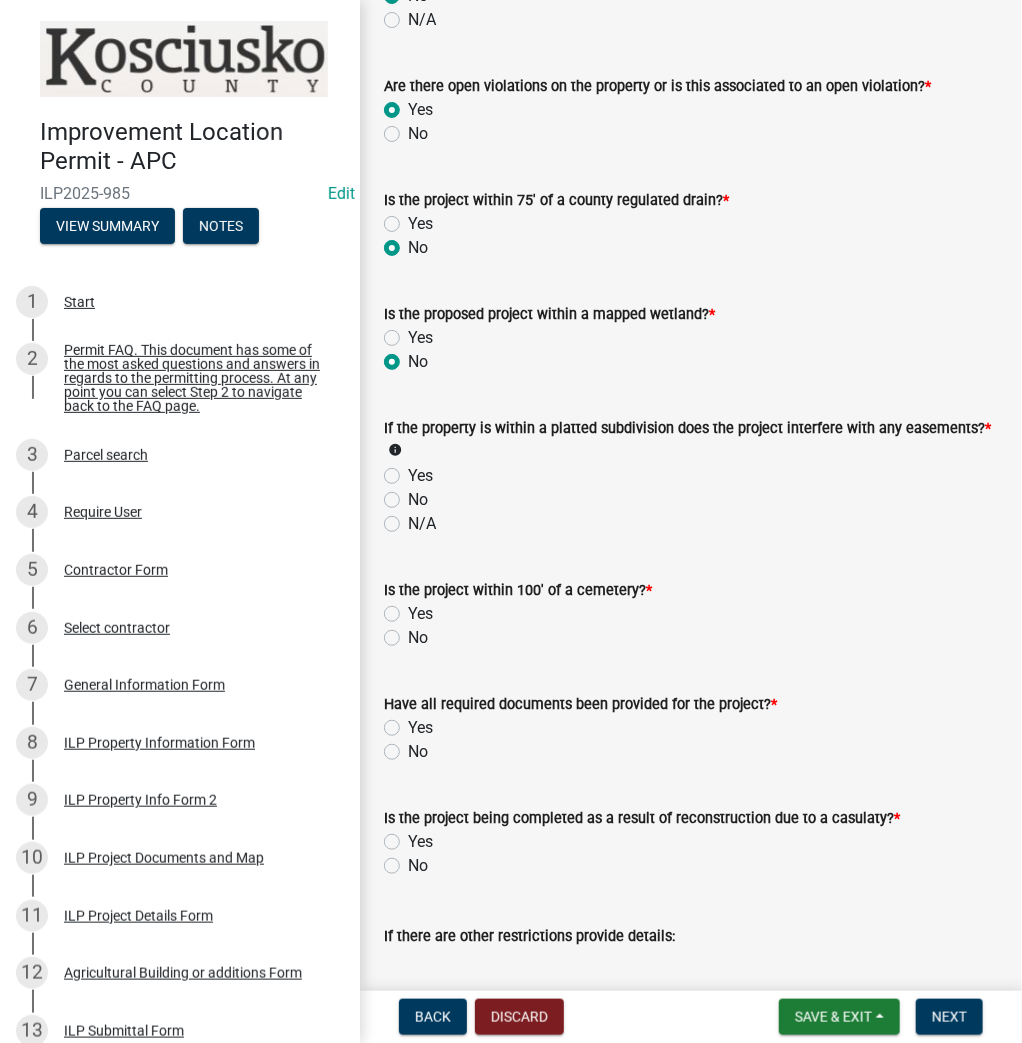 click on "N/A" 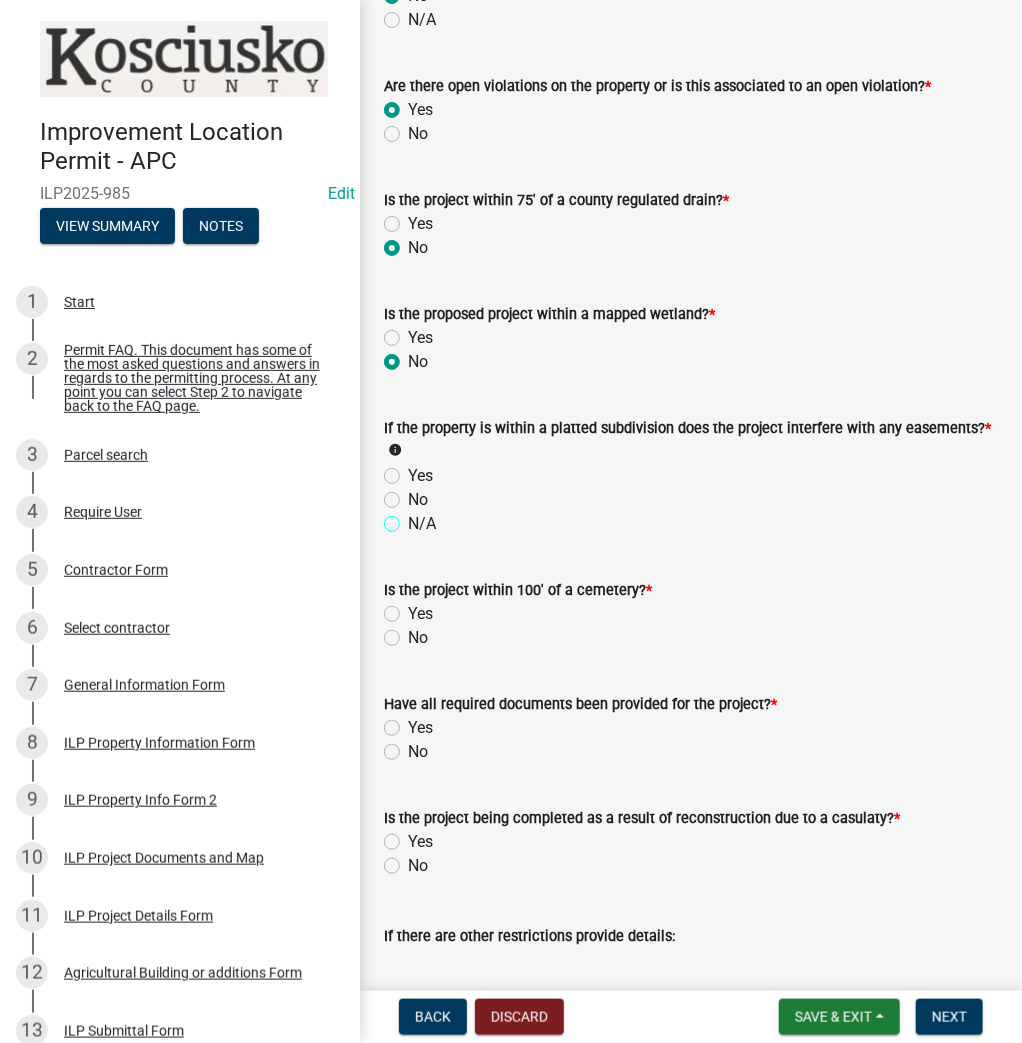 click on "N/A" at bounding box center [414, 518] 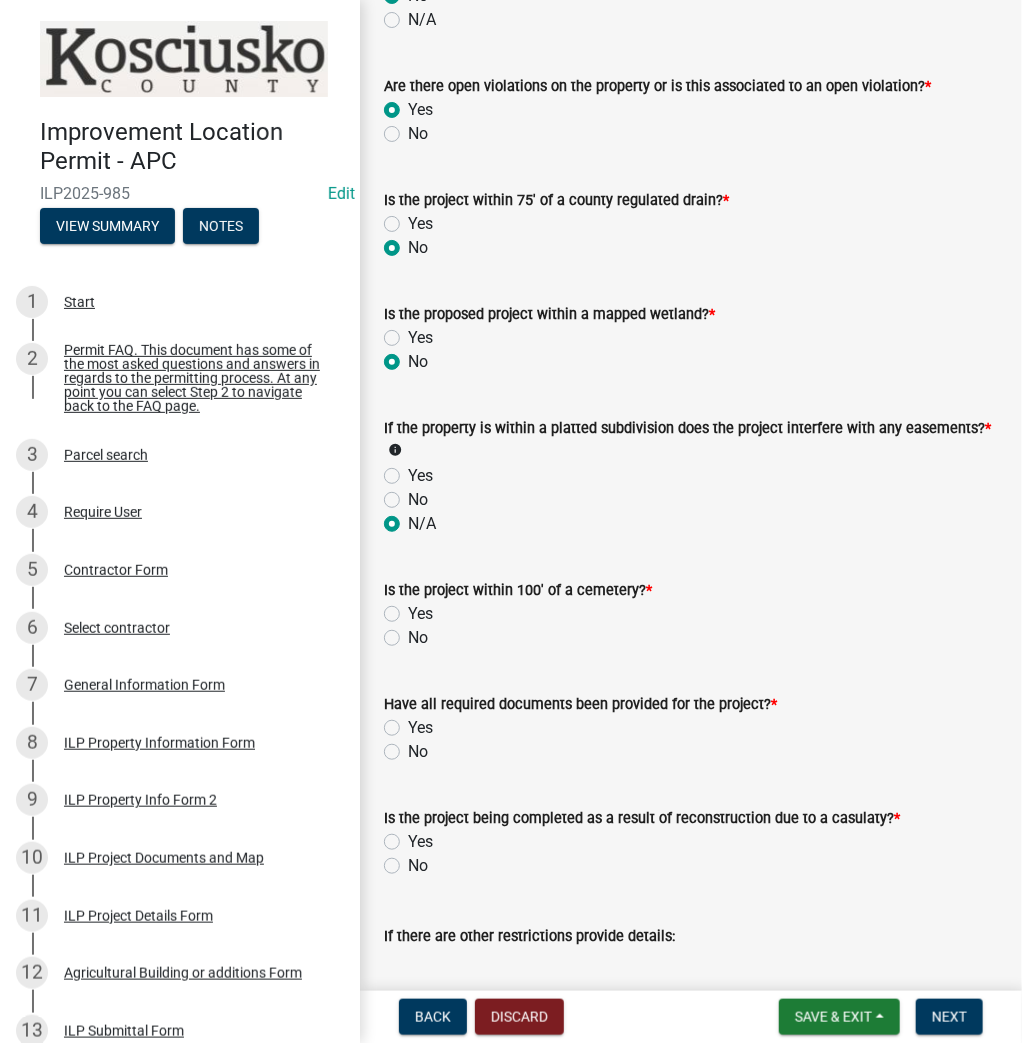 radio on "true" 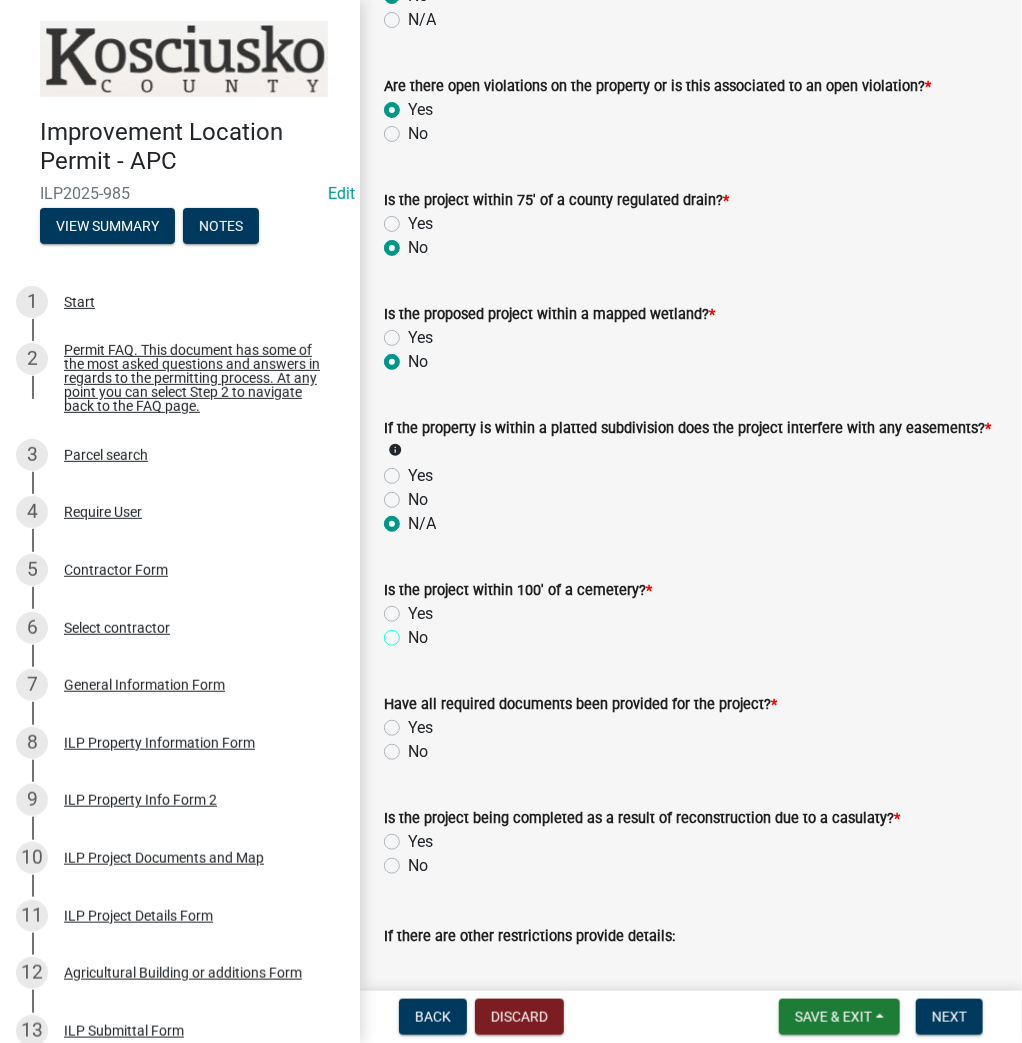 click on "No" at bounding box center (414, 632) 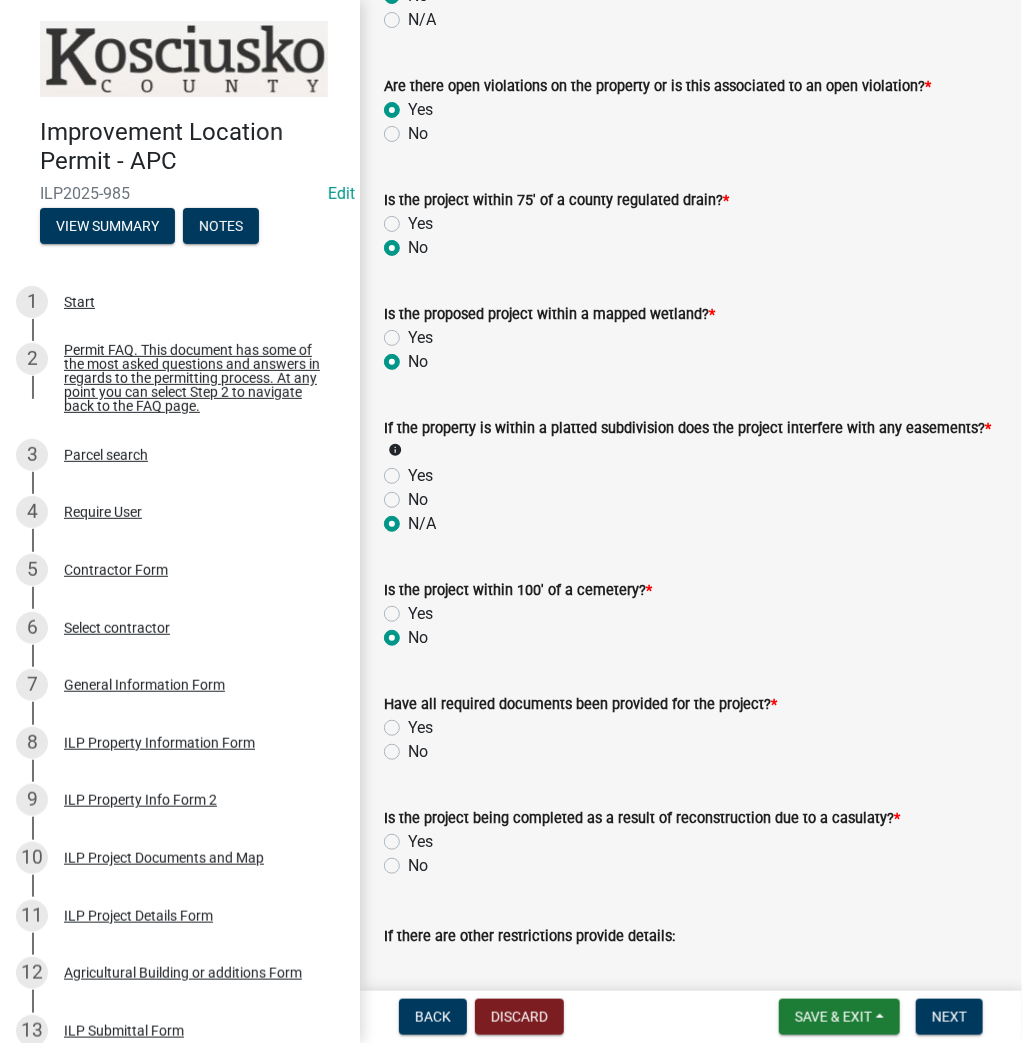 radio on "true" 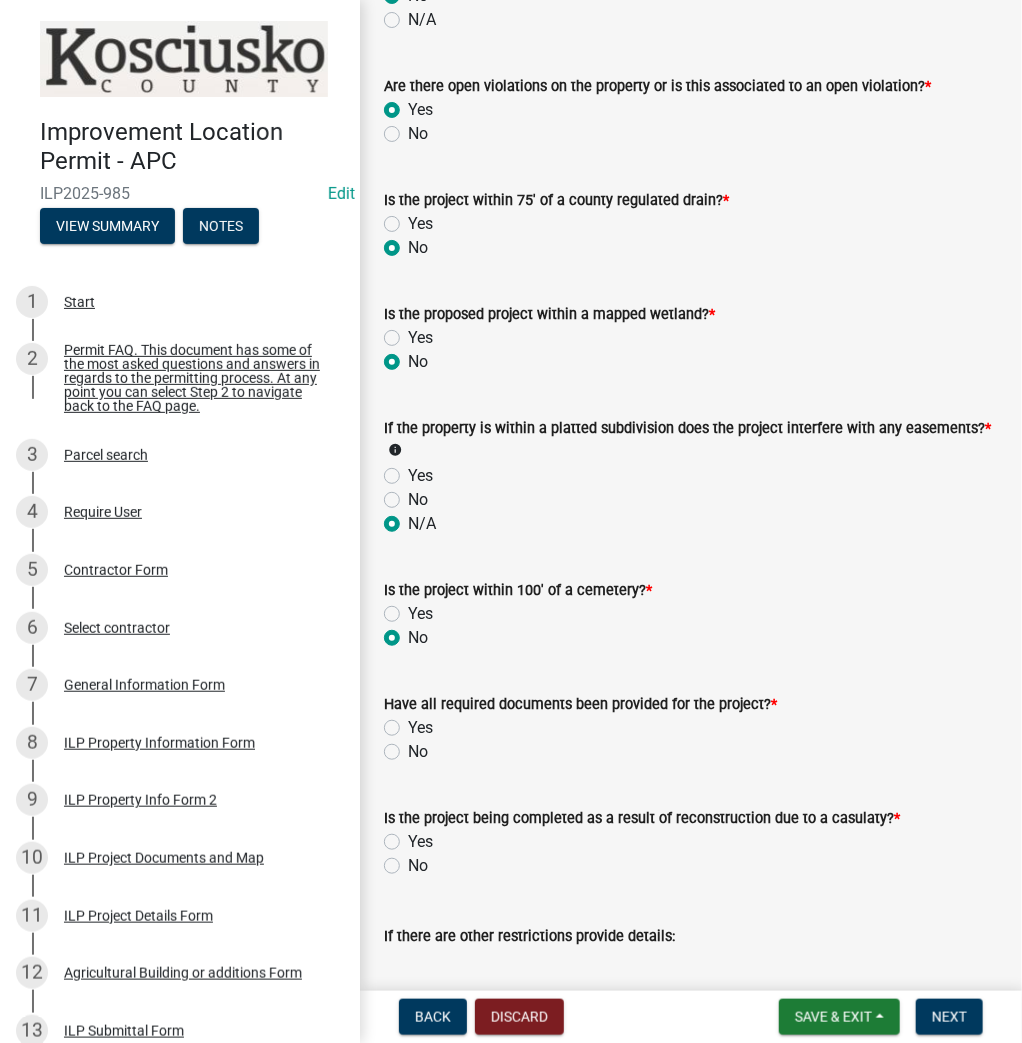 click on "Yes" 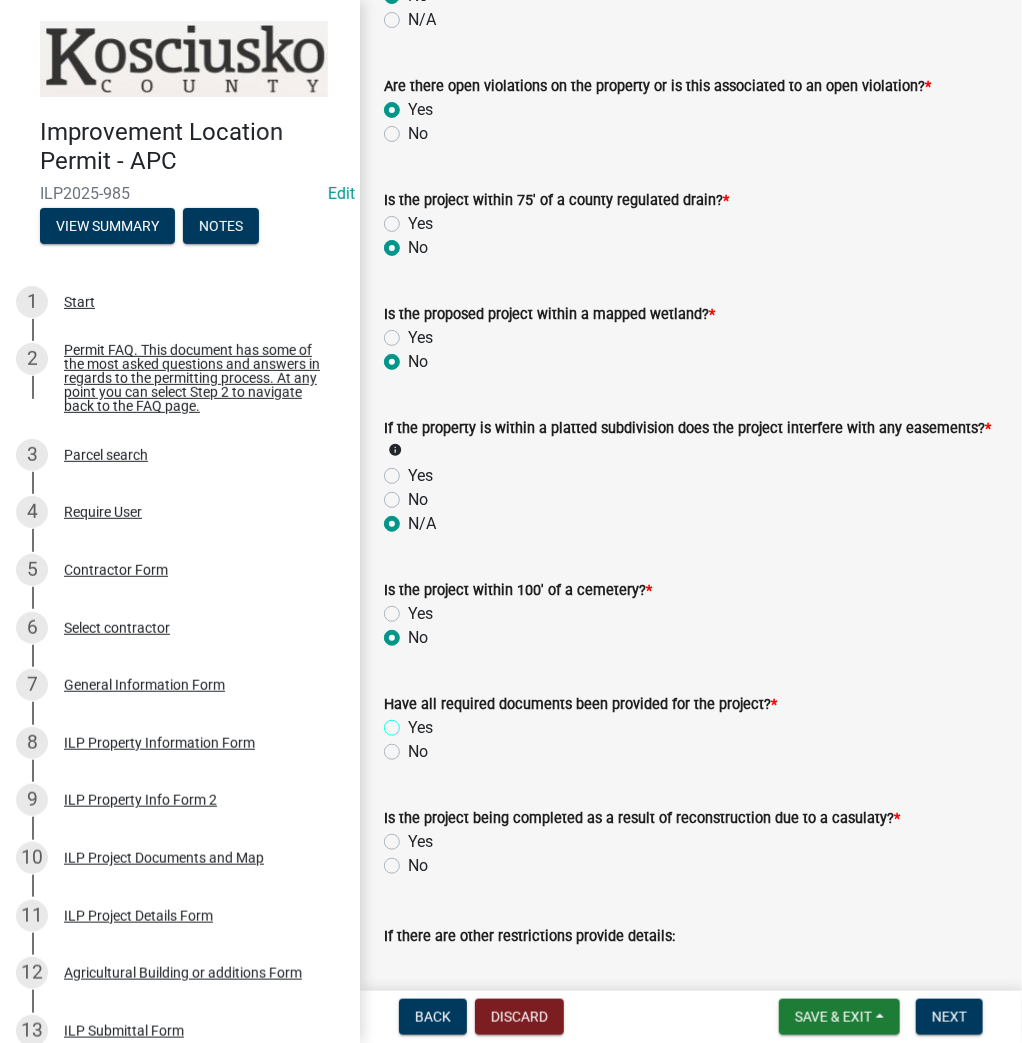click on "Yes" at bounding box center [414, 722] 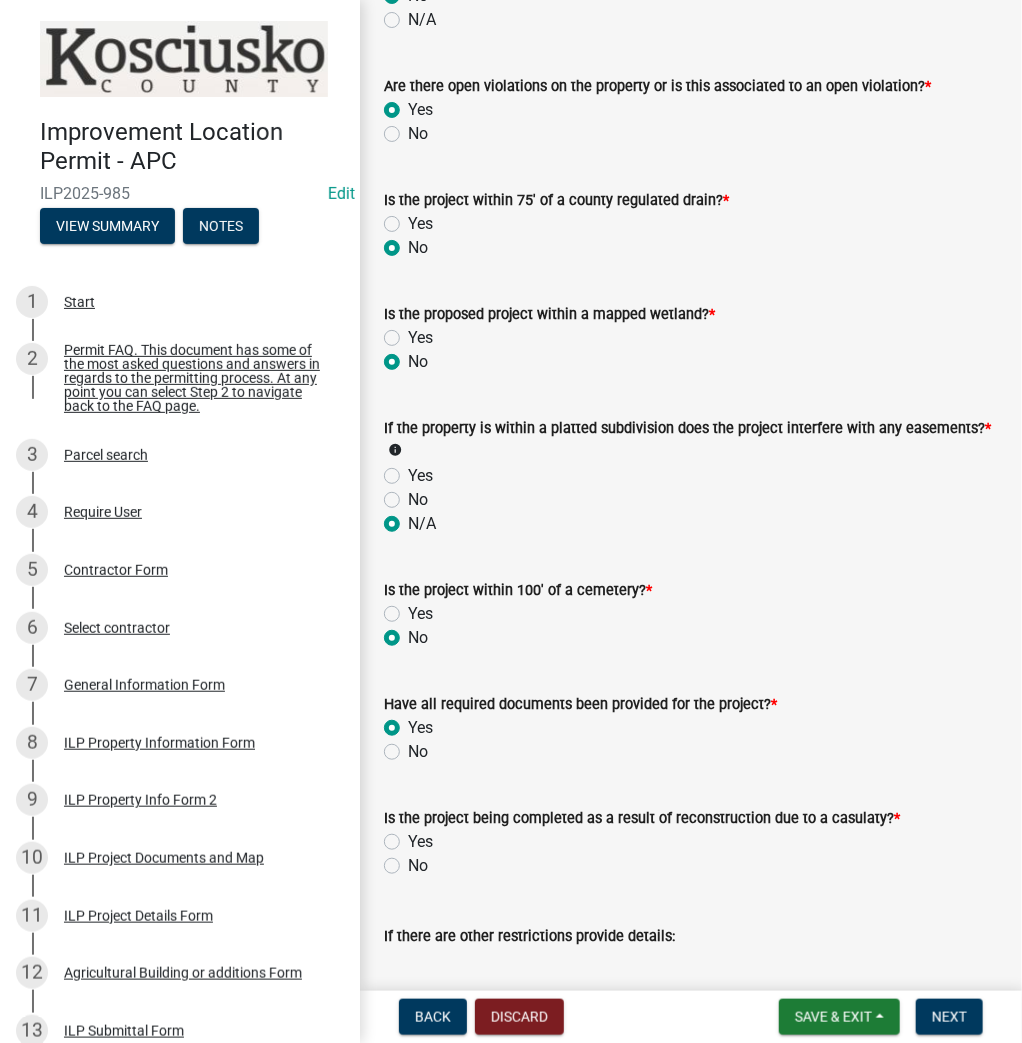 radio on "true" 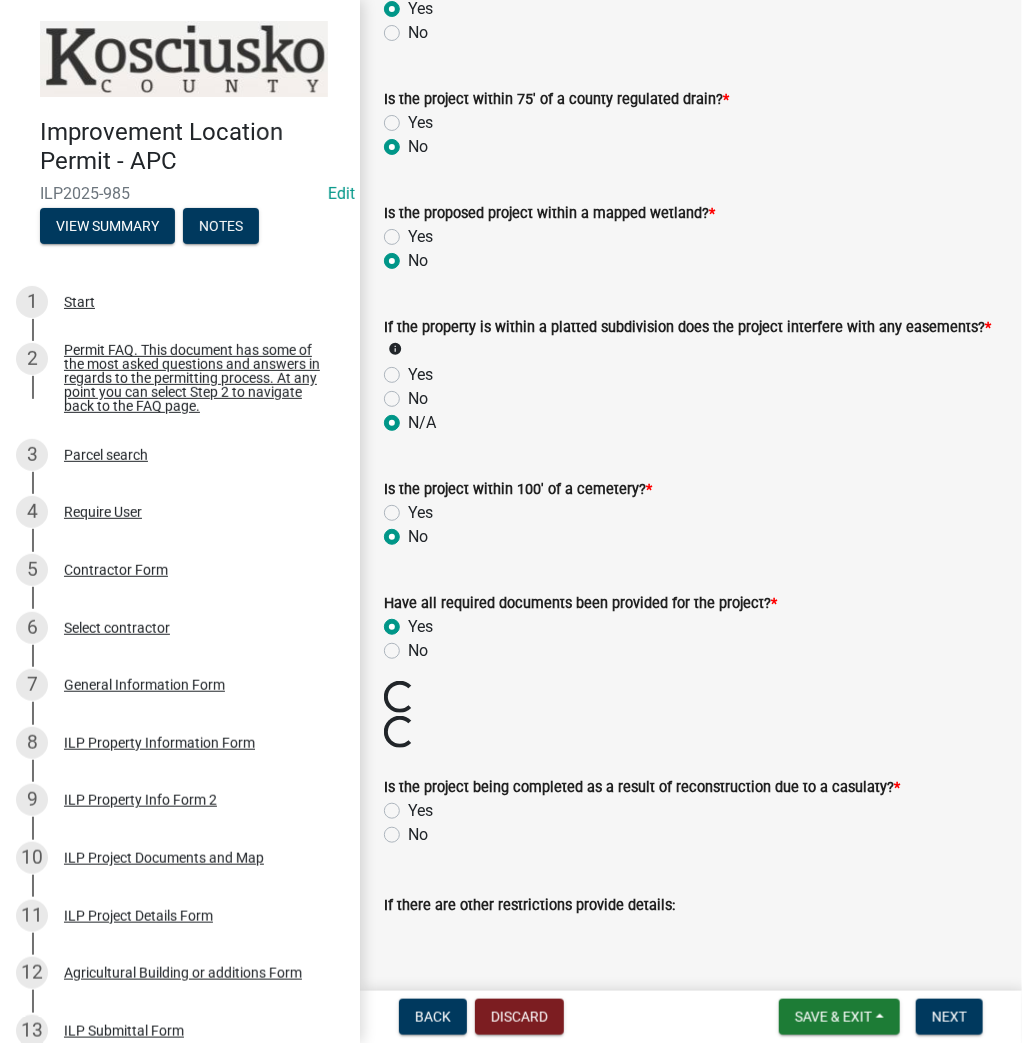 scroll, scrollTop: 2080, scrollLeft: 0, axis: vertical 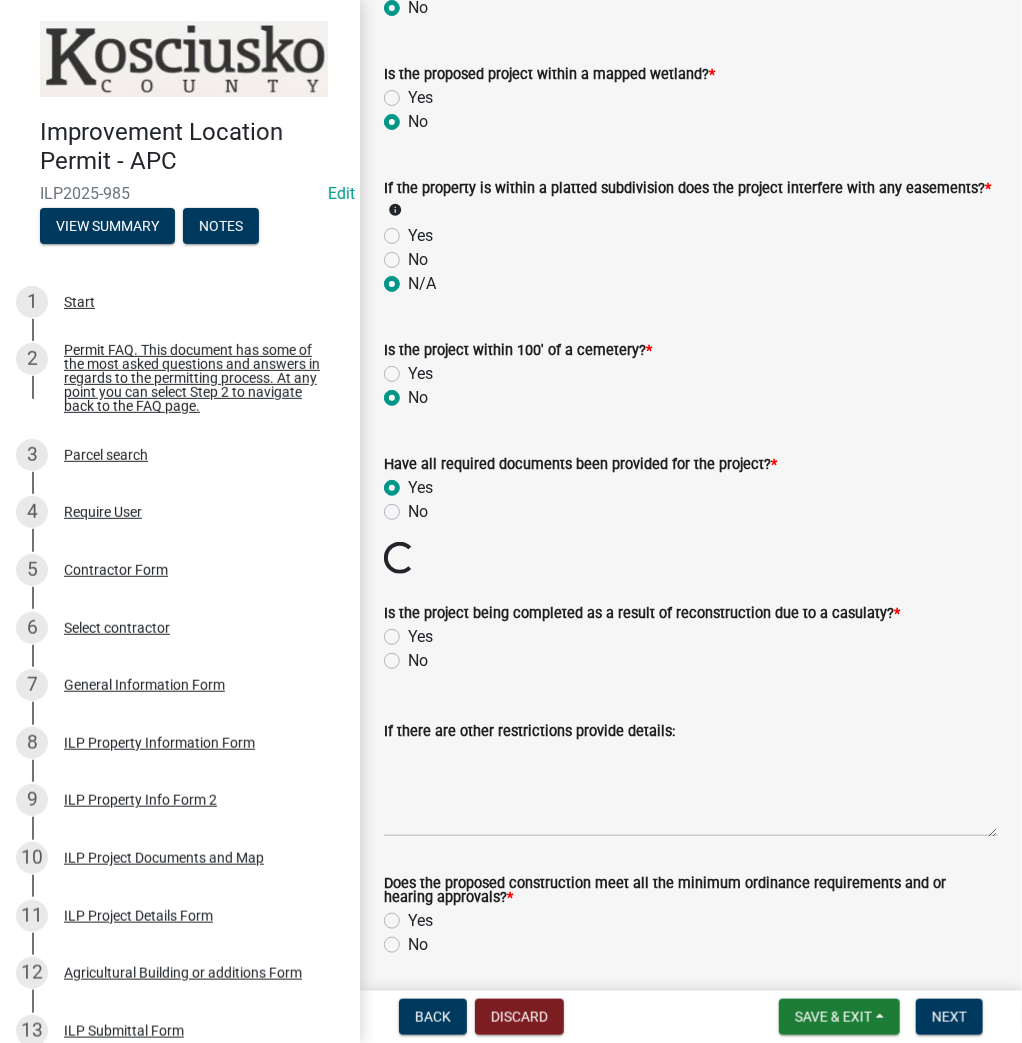 click on "No" 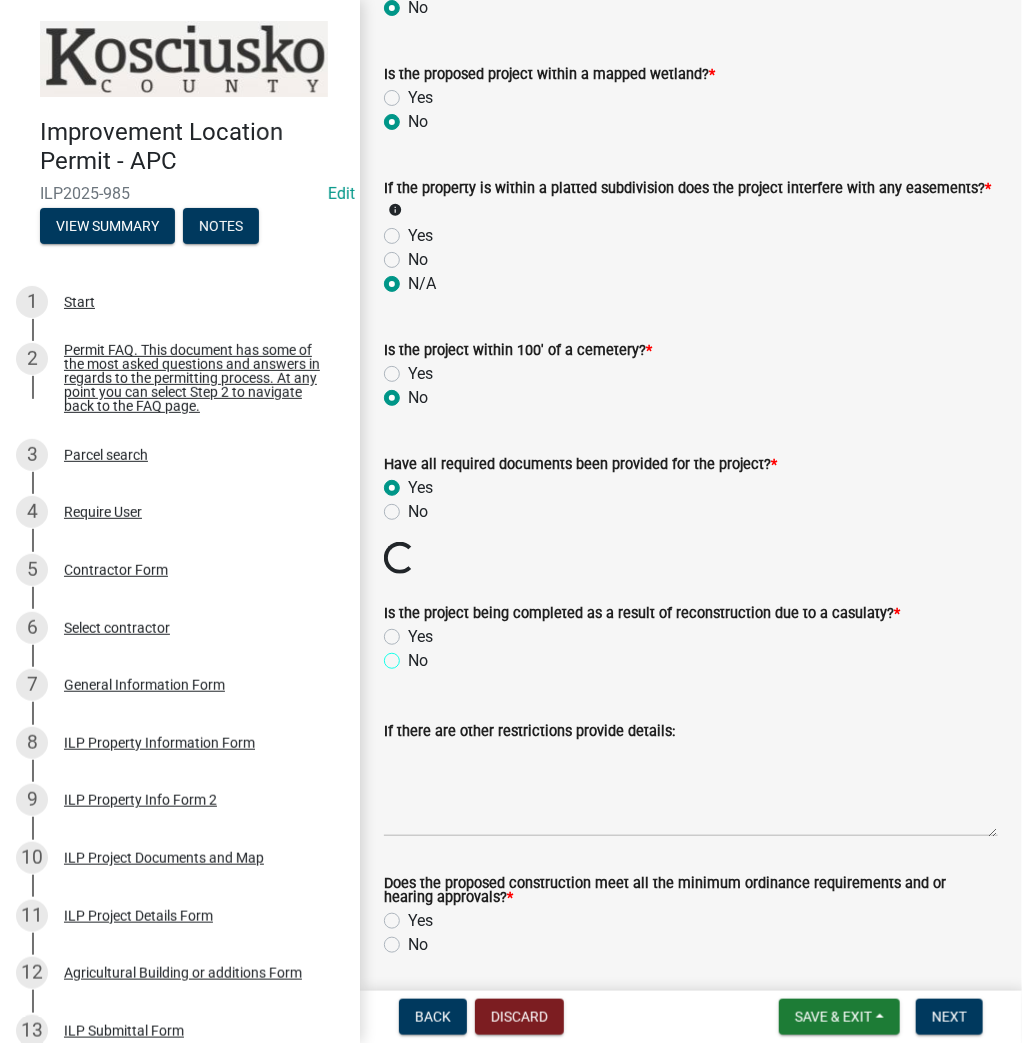 click on "No" at bounding box center (414, 655) 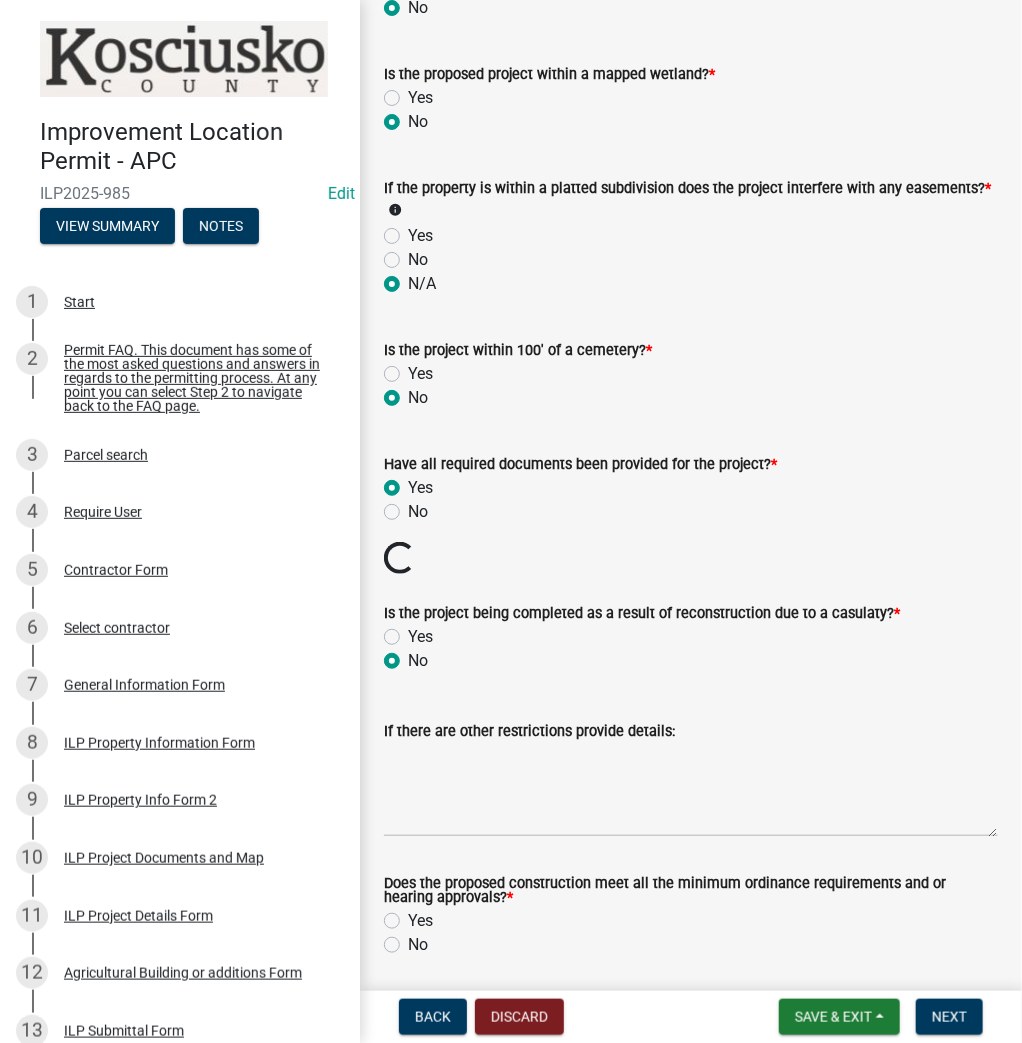 radio on "true" 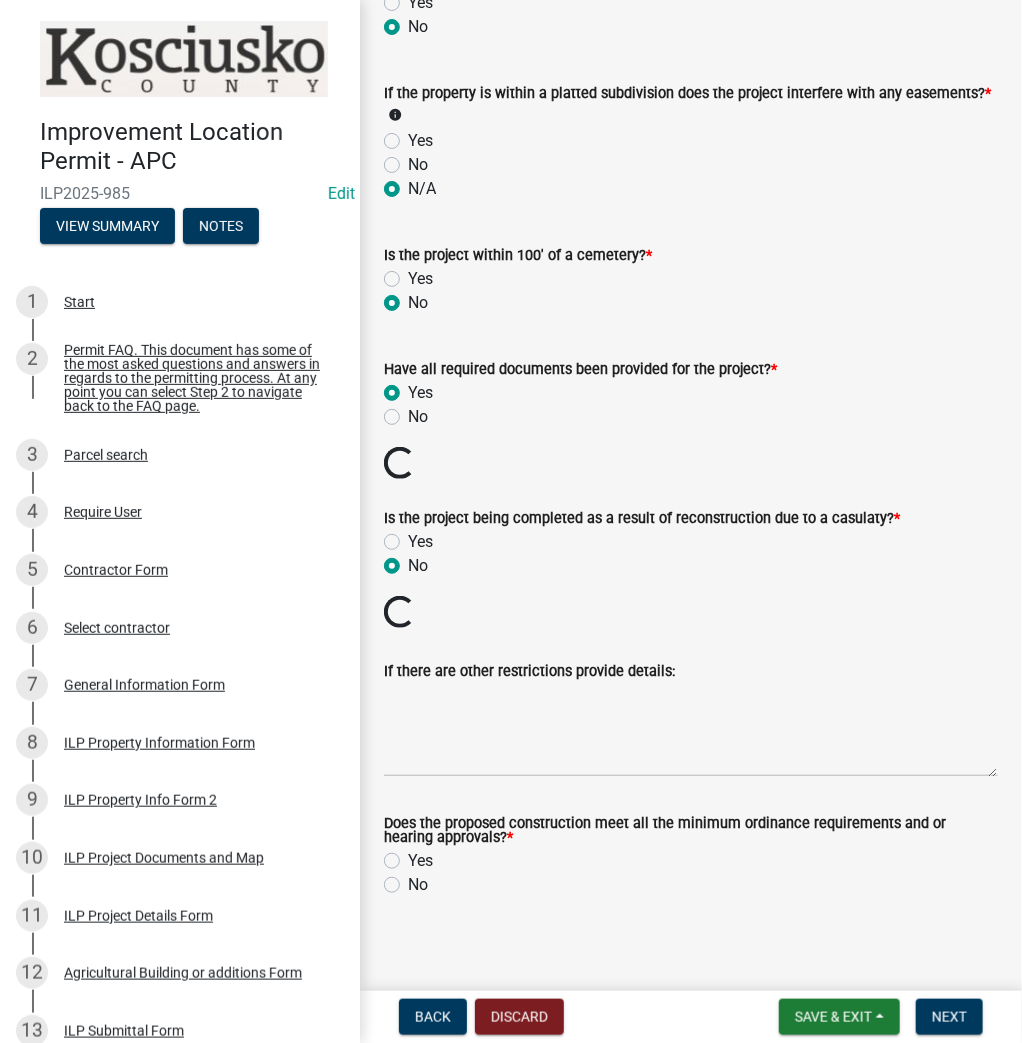 scroll, scrollTop: 2140, scrollLeft: 0, axis: vertical 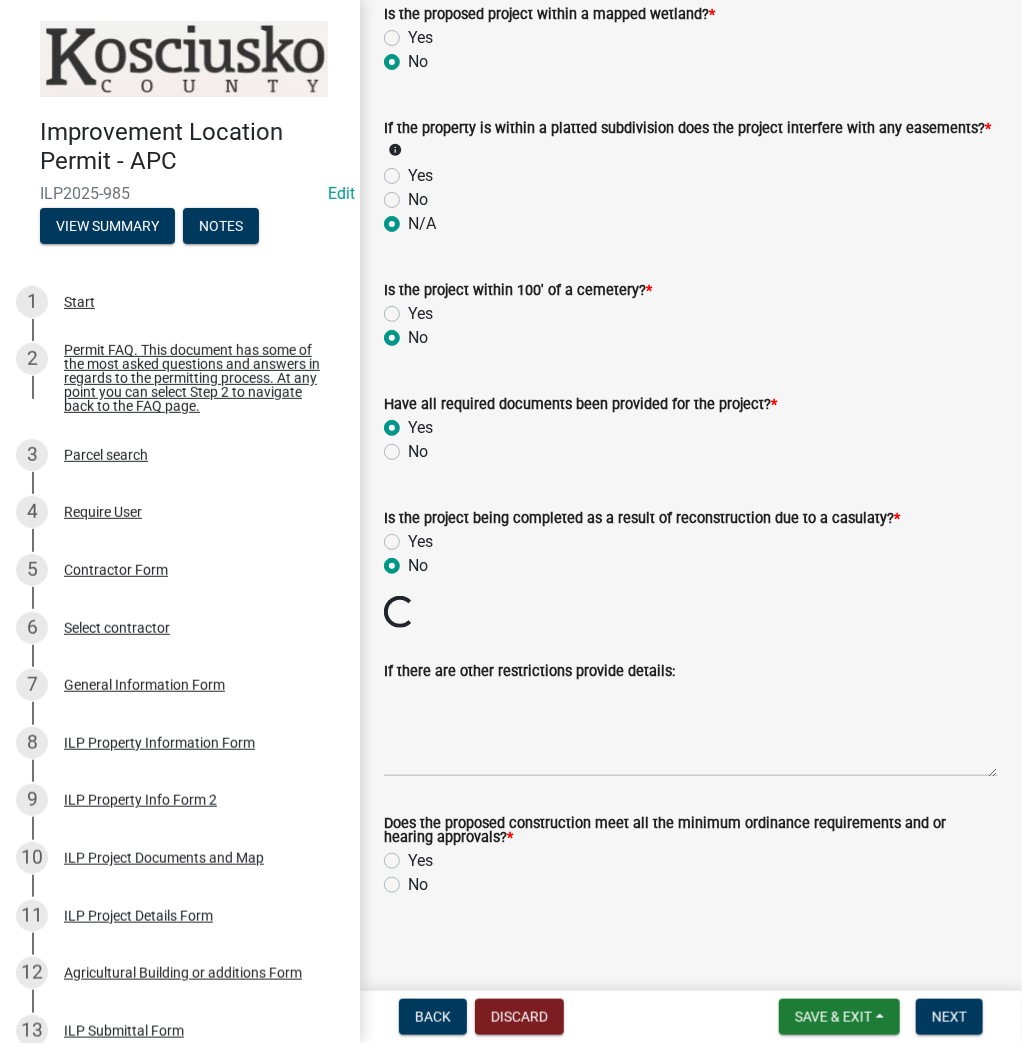 click on "Yes" 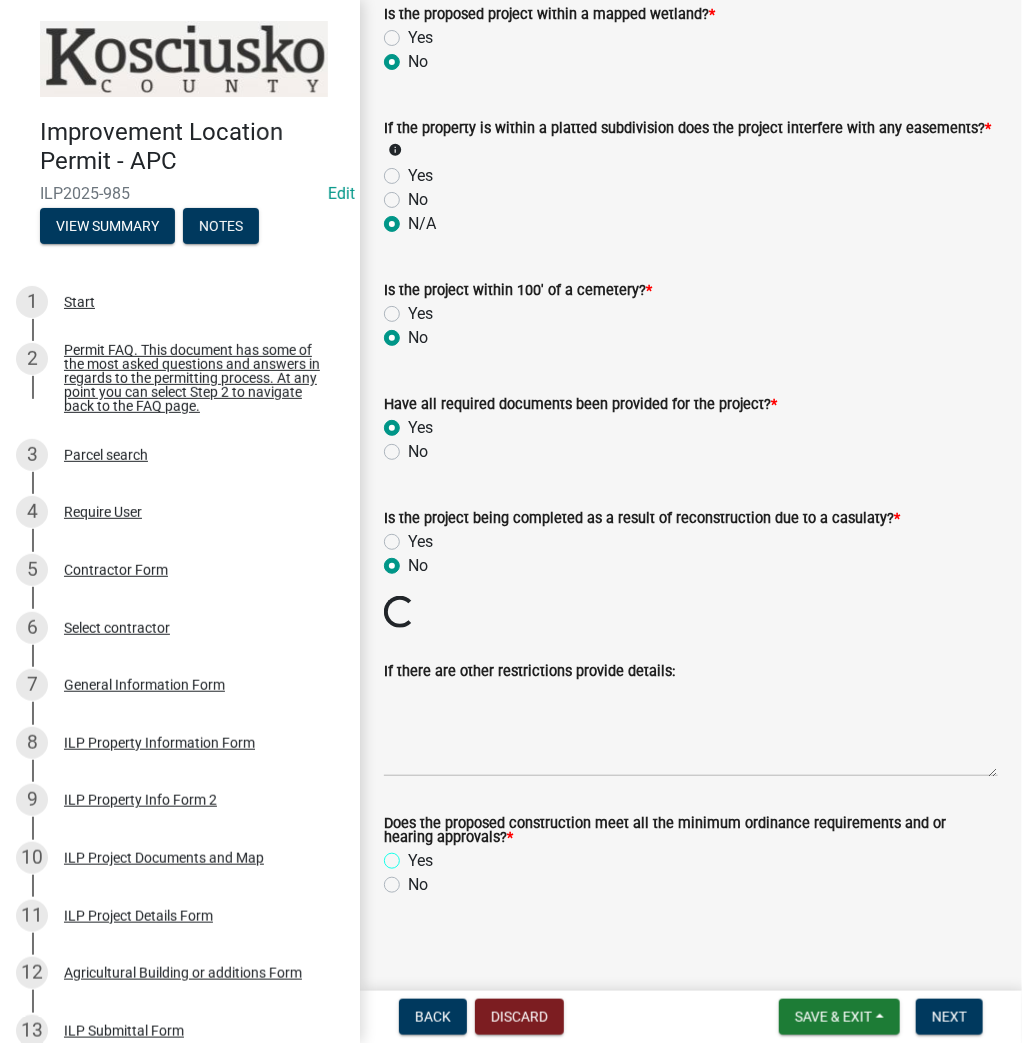 click on "Yes" at bounding box center [414, 855] 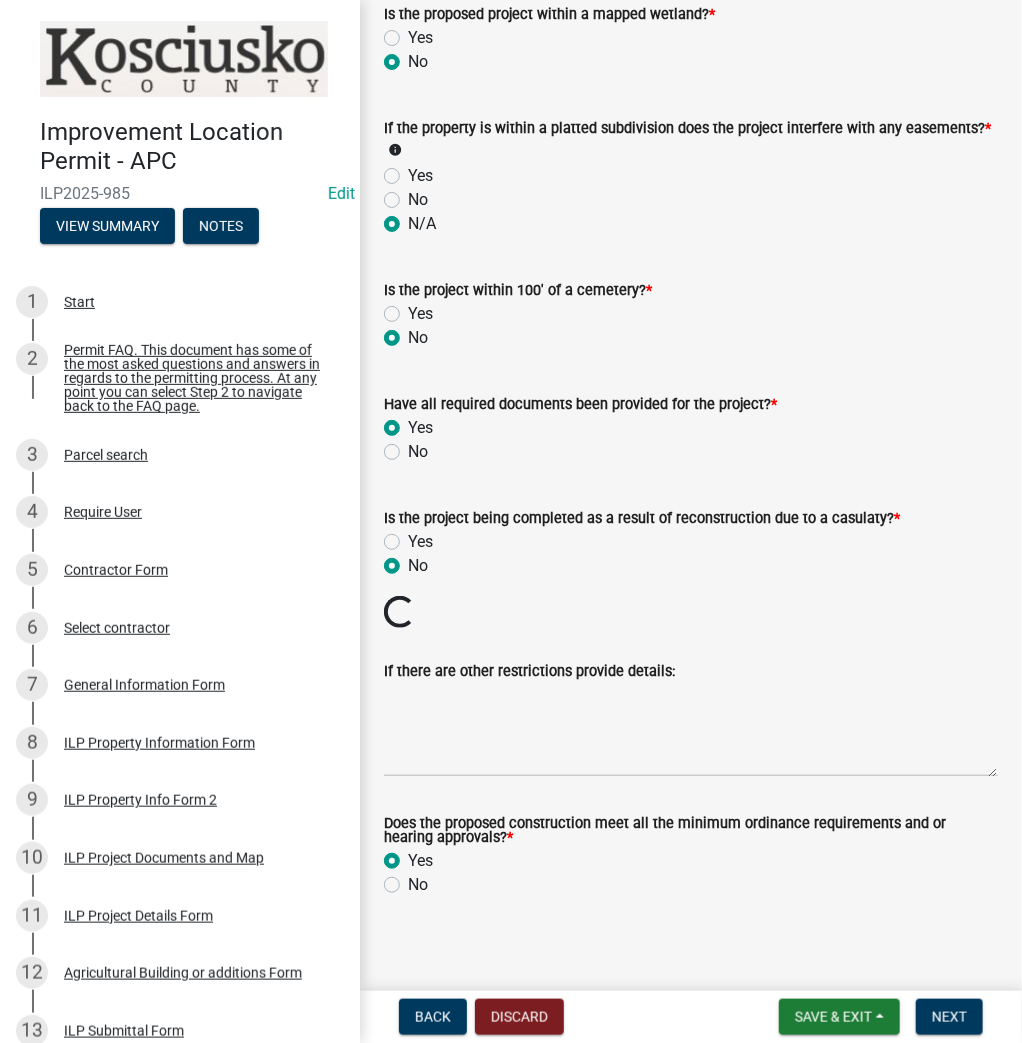 radio on "true" 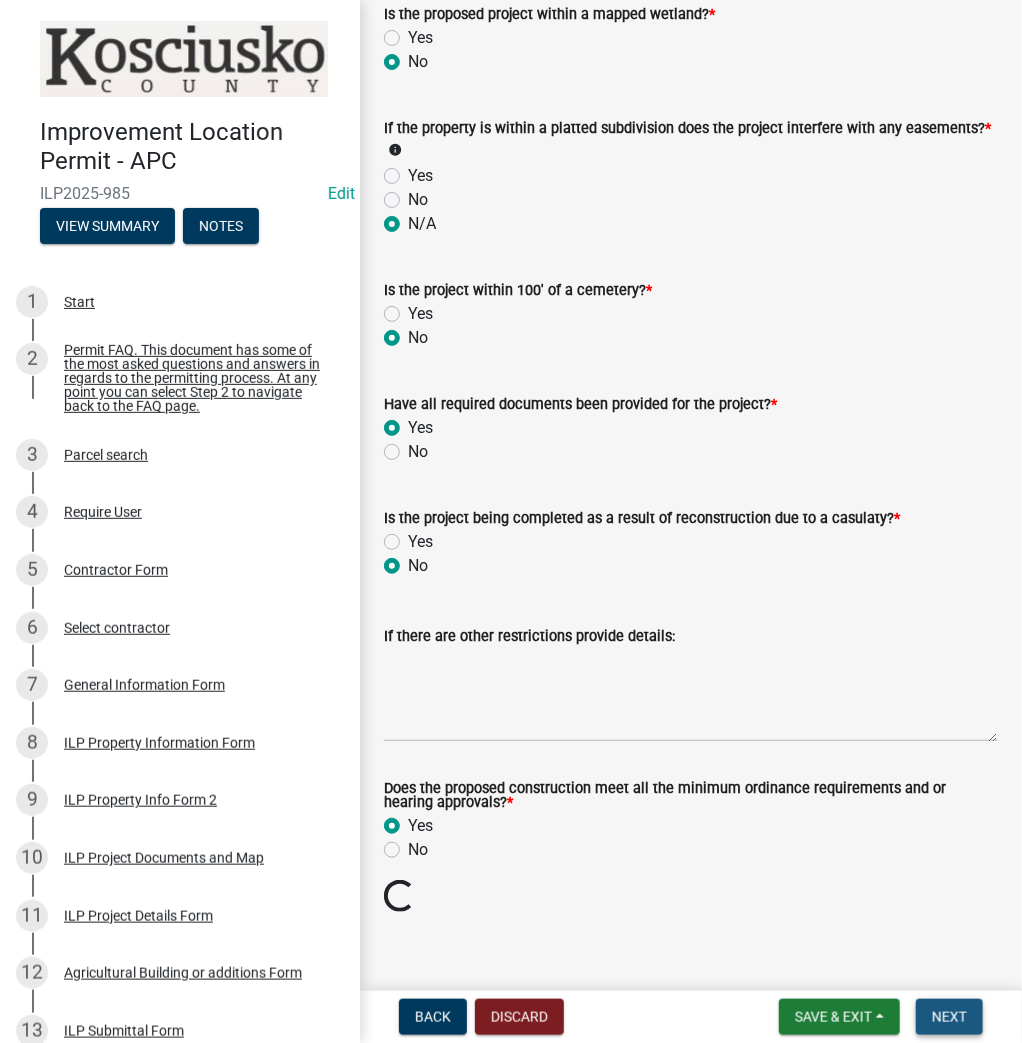 click on "Next" at bounding box center (949, 1017) 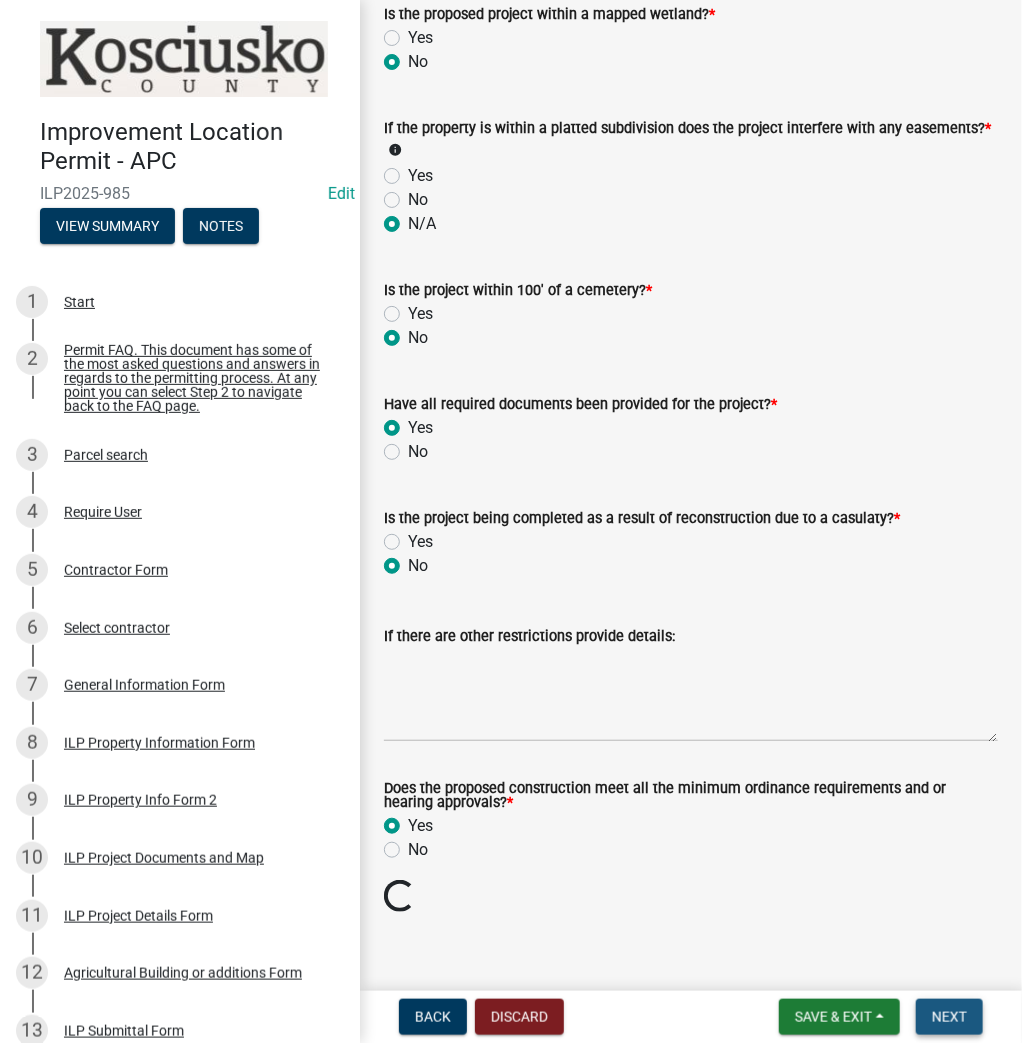 click on "Next" at bounding box center [949, 1017] 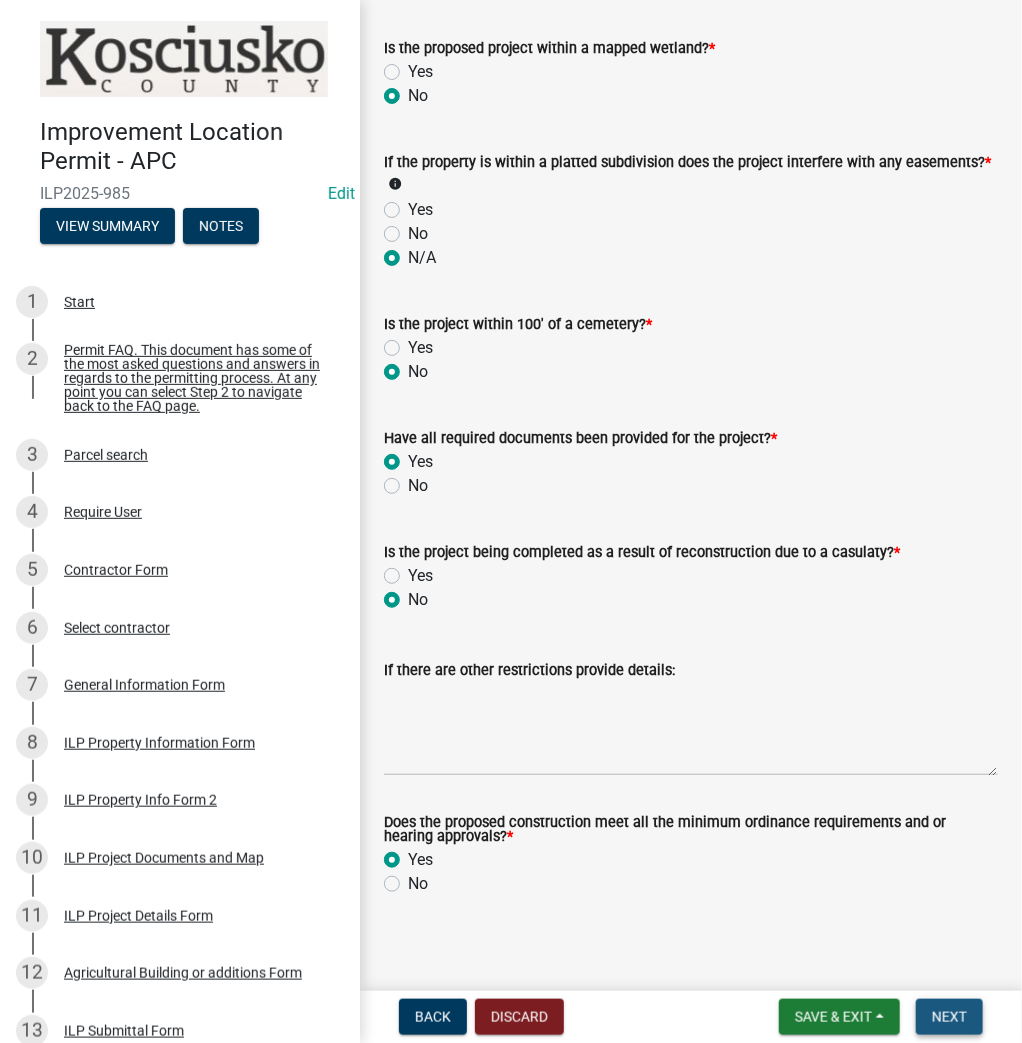 click on "Next" at bounding box center (949, 1017) 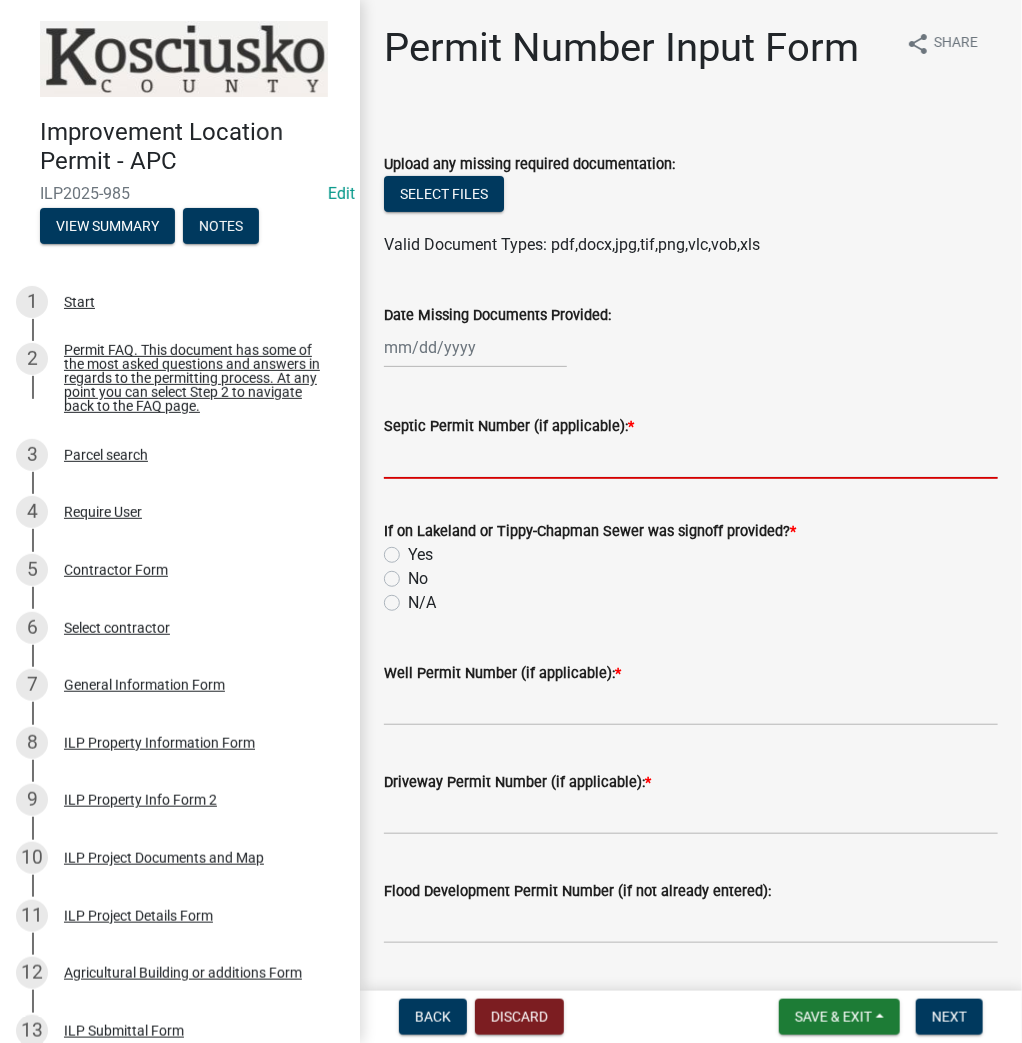 click on "Septic Permit Number (if applicable):  *" at bounding box center (691, 458) 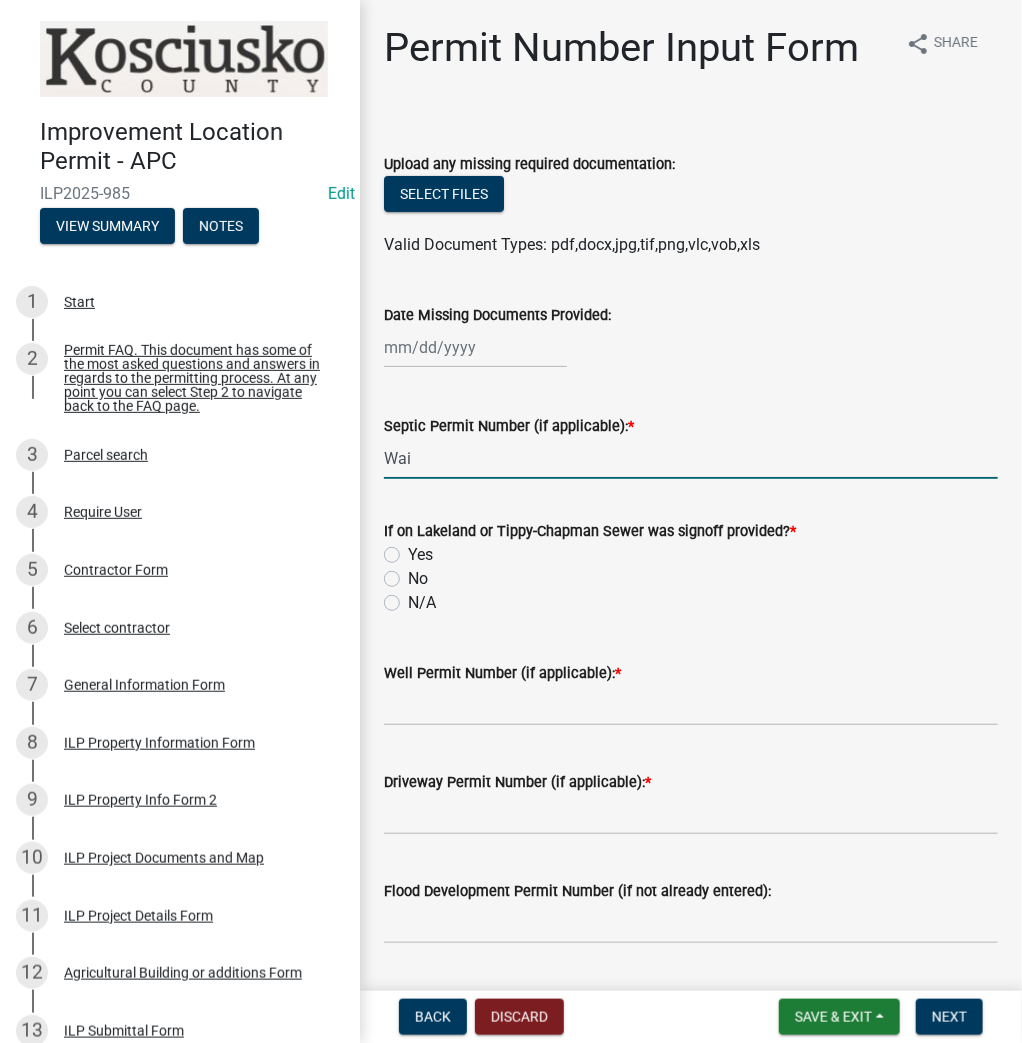 type on "Waiver" 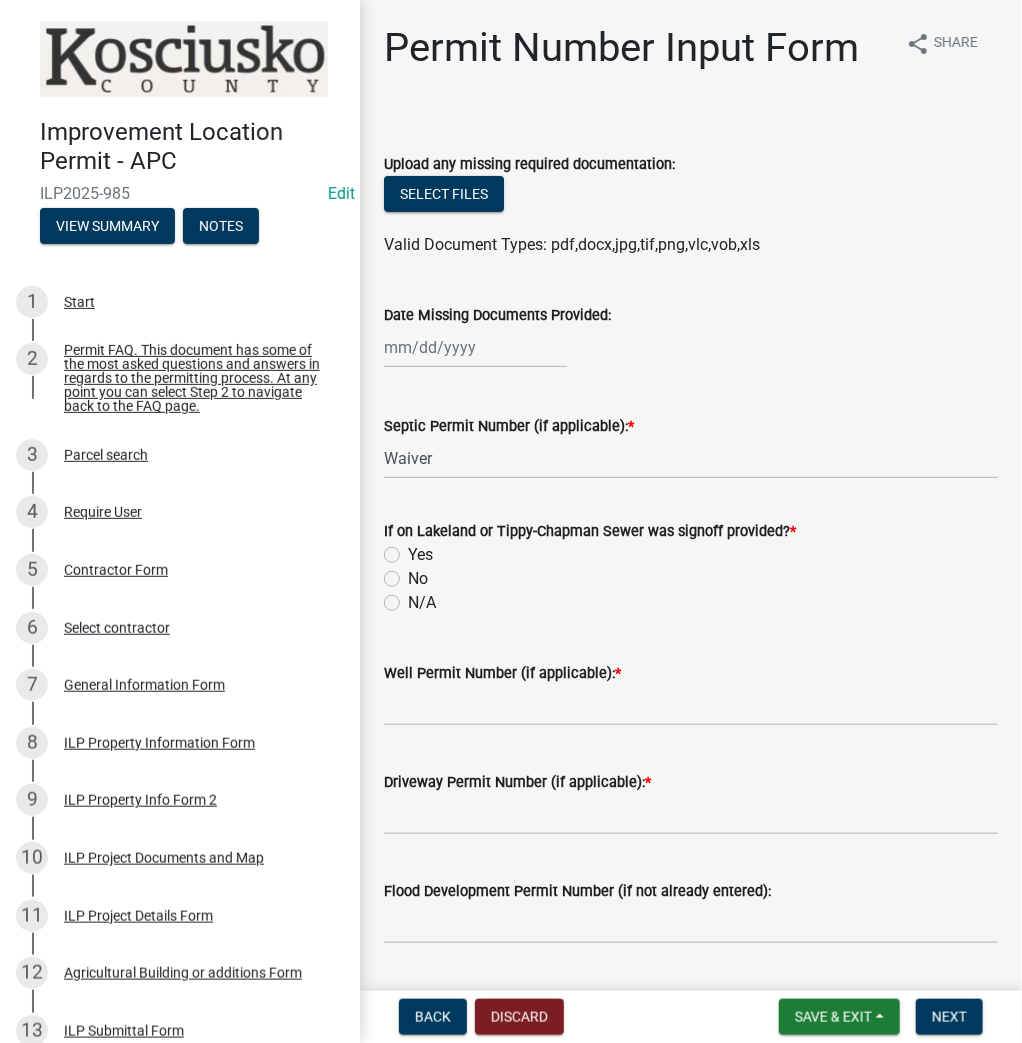 click on "N/A" 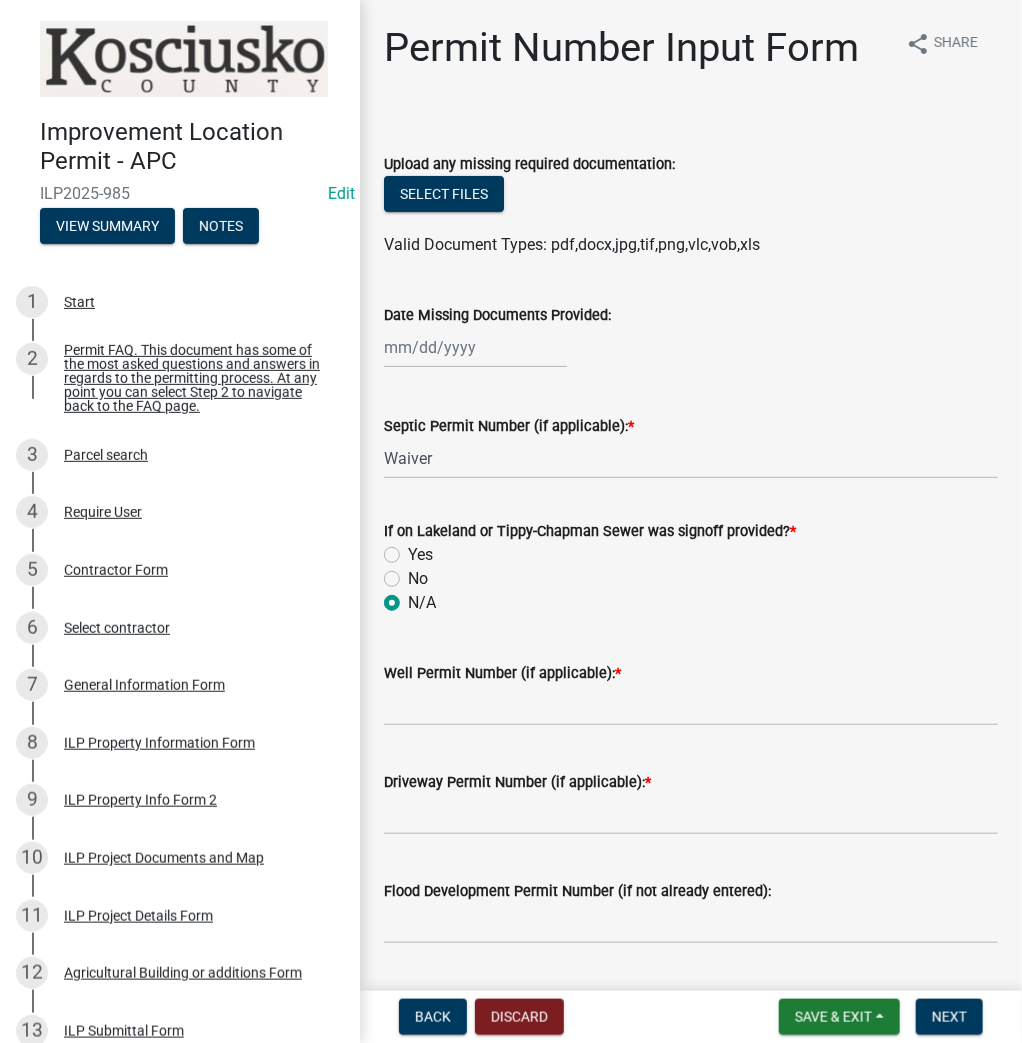 radio on "true" 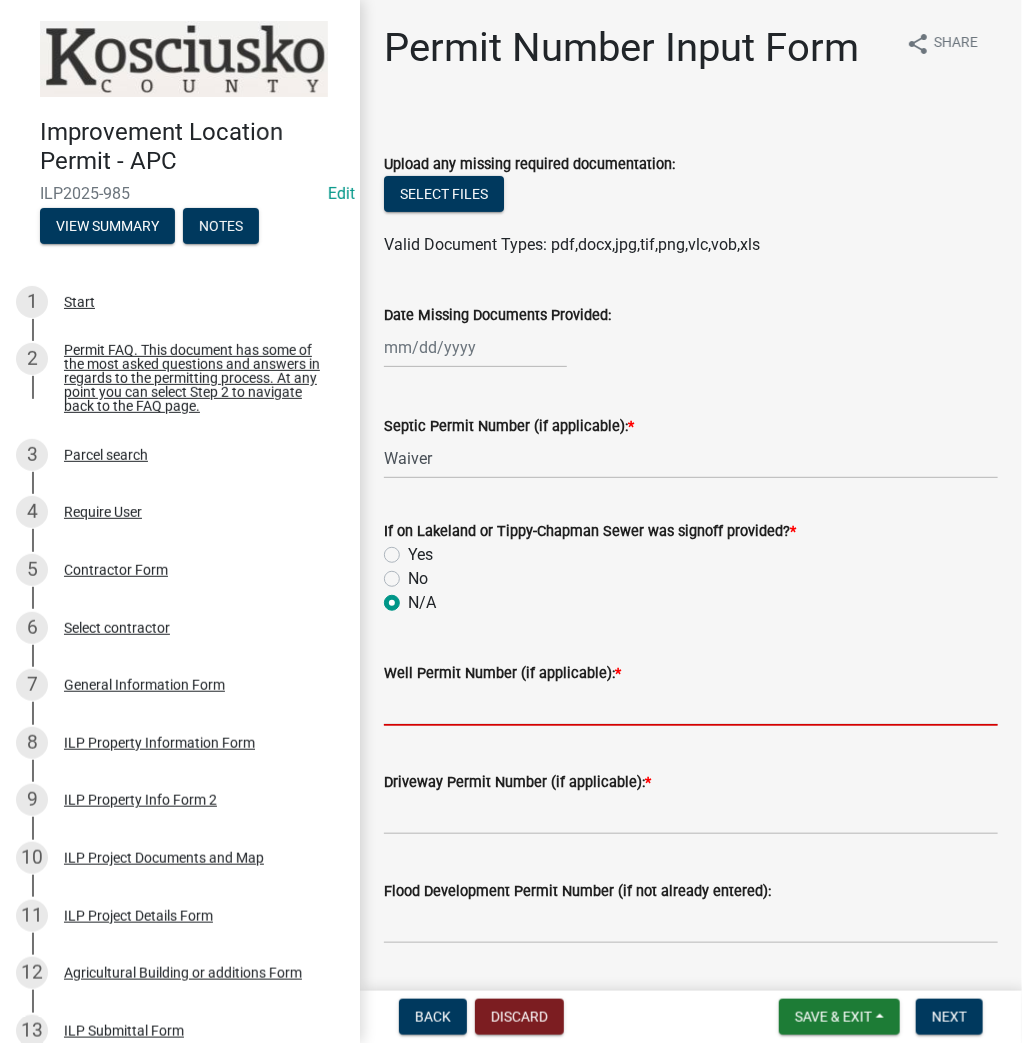drag, startPoint x: 440, startPoint y: 721, endPoint x: 435, endPoint y: 702, distance: 19.646883 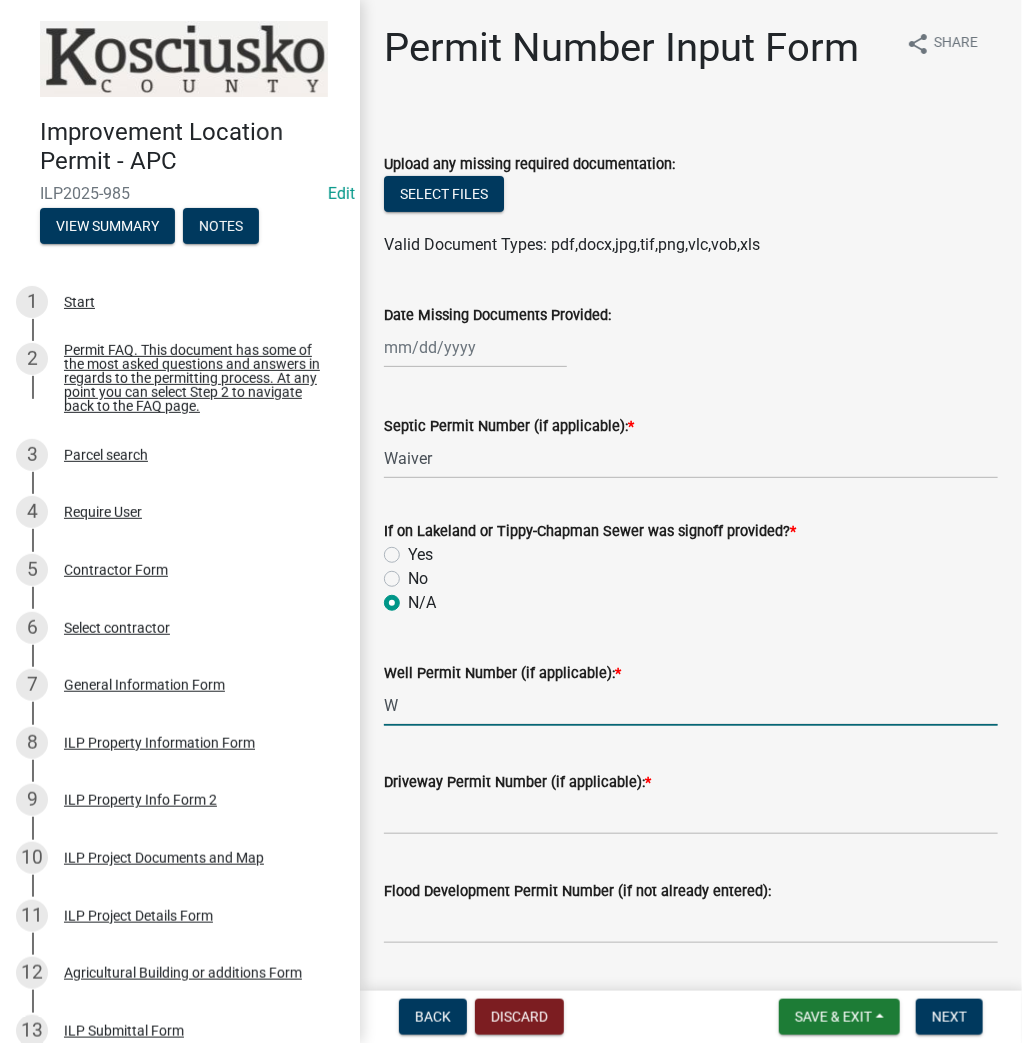 type on "Waiver" 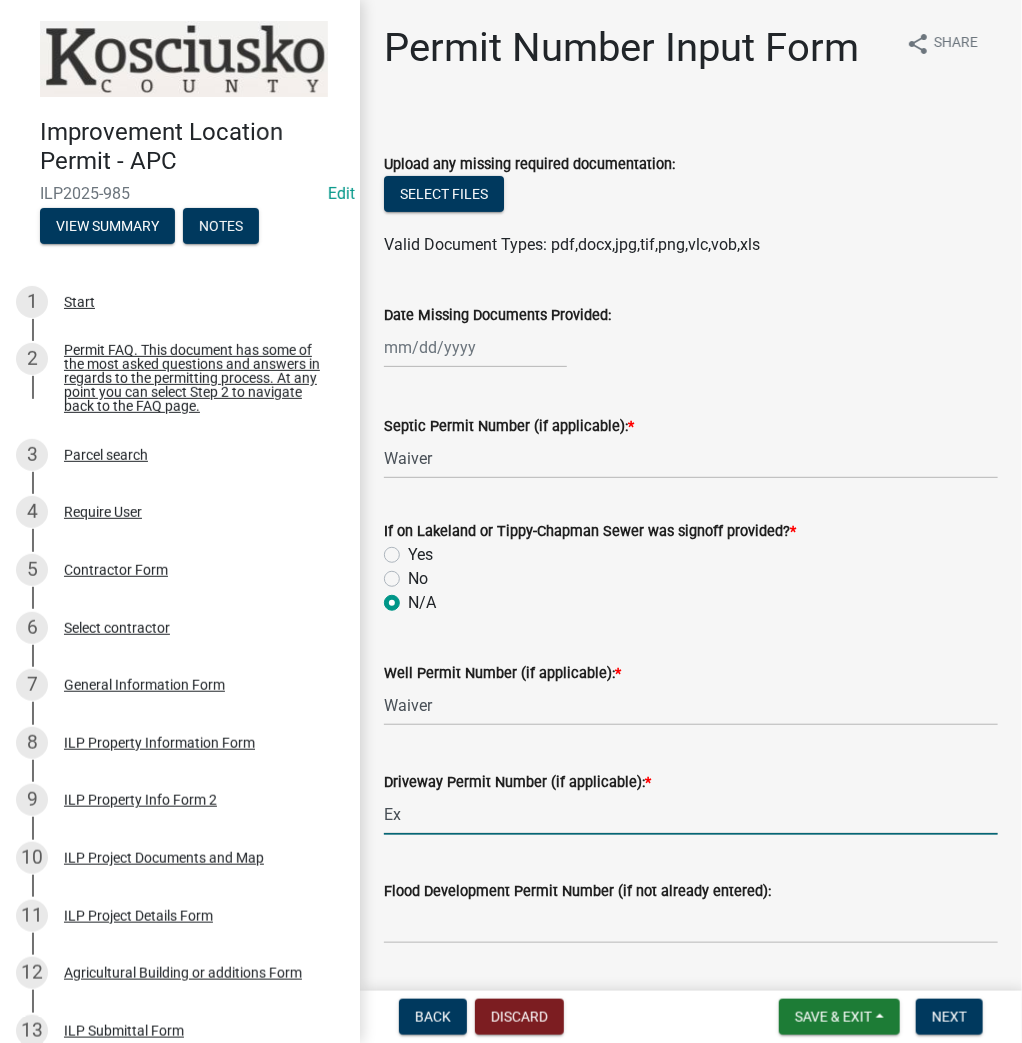 type on "EXIST" 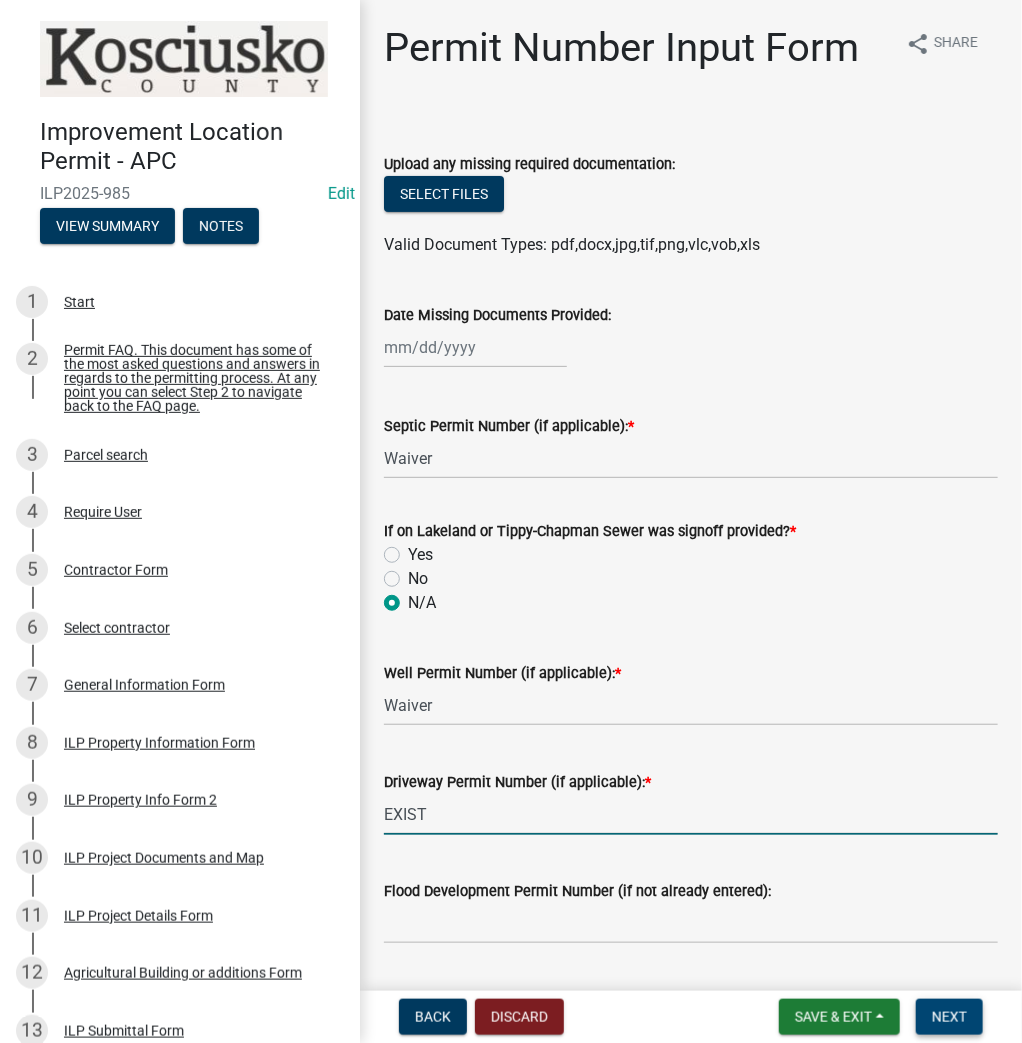 click on "Next" at bounding box center [949, 1017] 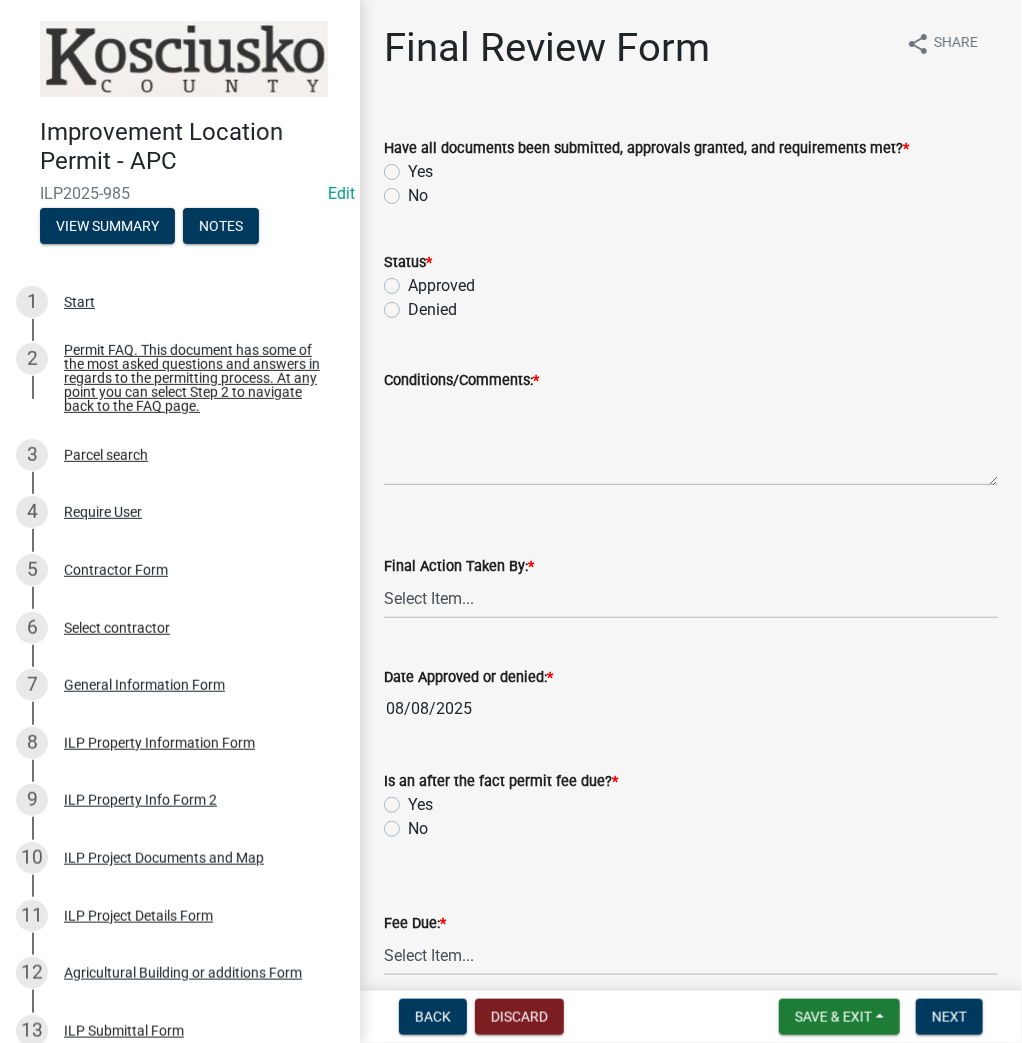 click on "Yes" 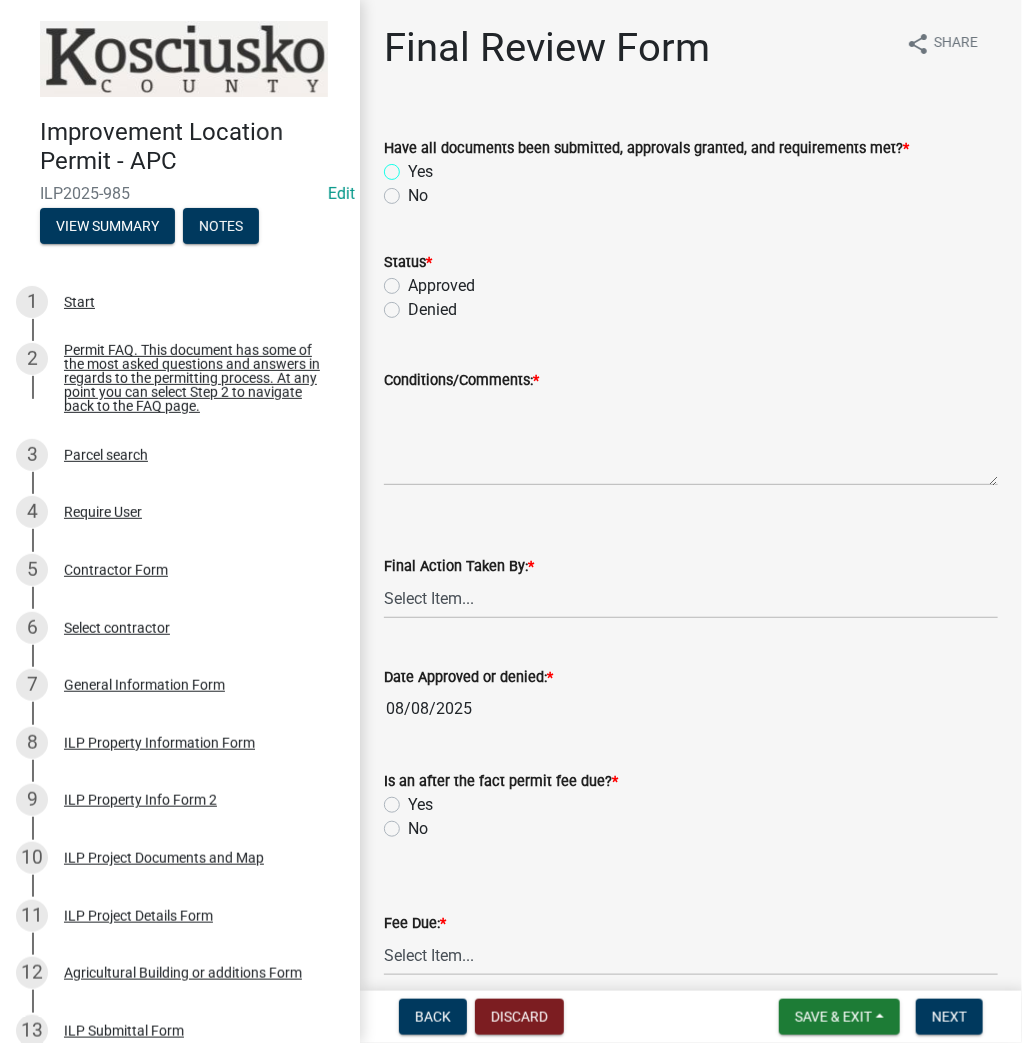 click on "Yes" at bounding box center [414, 166] 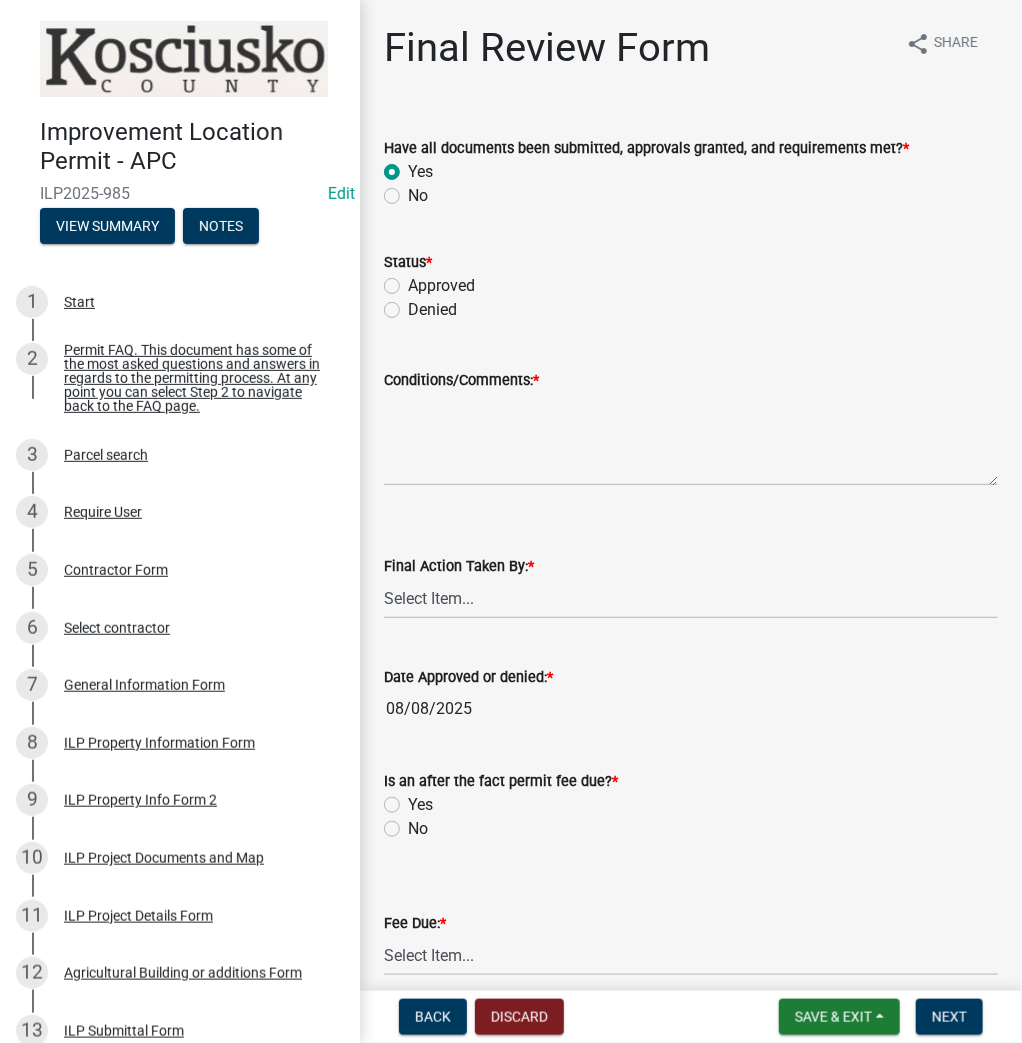 radio on "true" 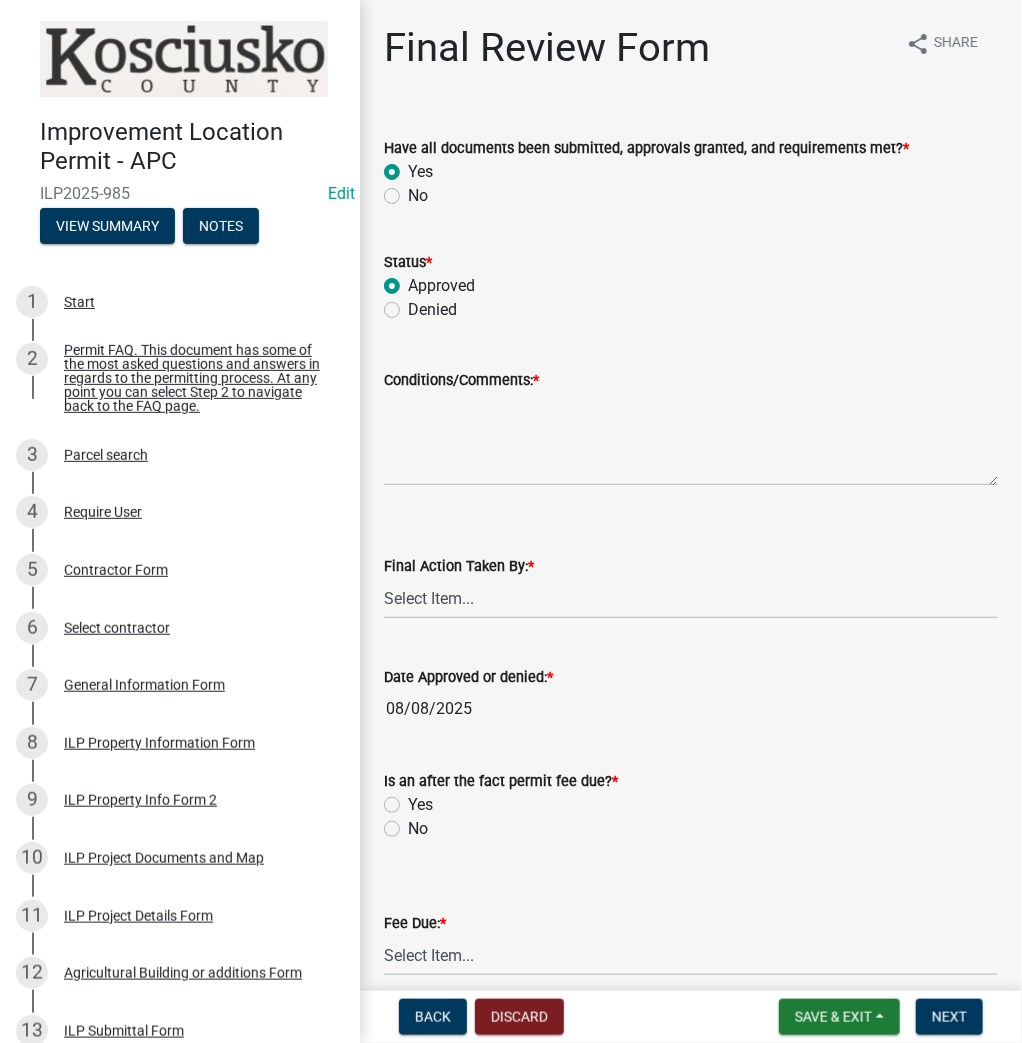 radio on "true" 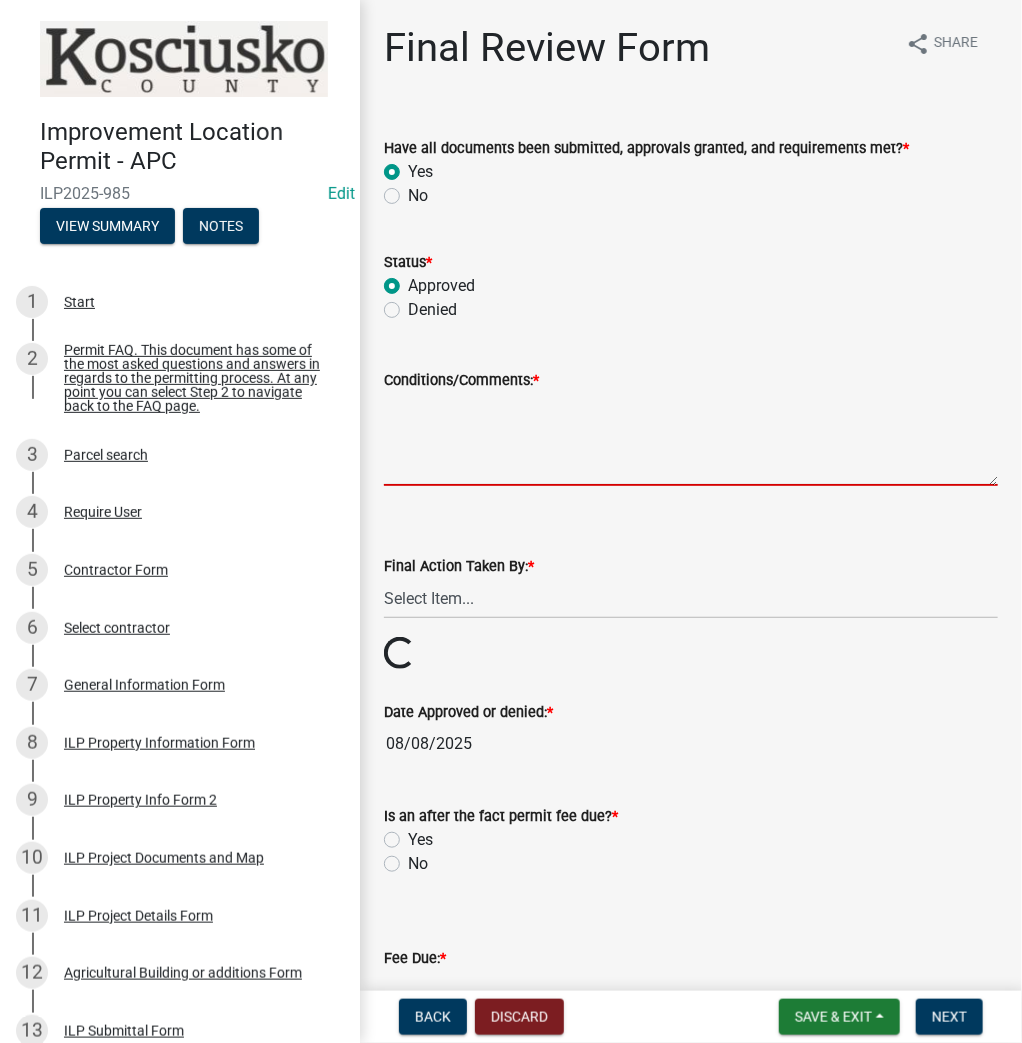 click on "Conditions/Comments:  *" at bounding box center (691, 439) 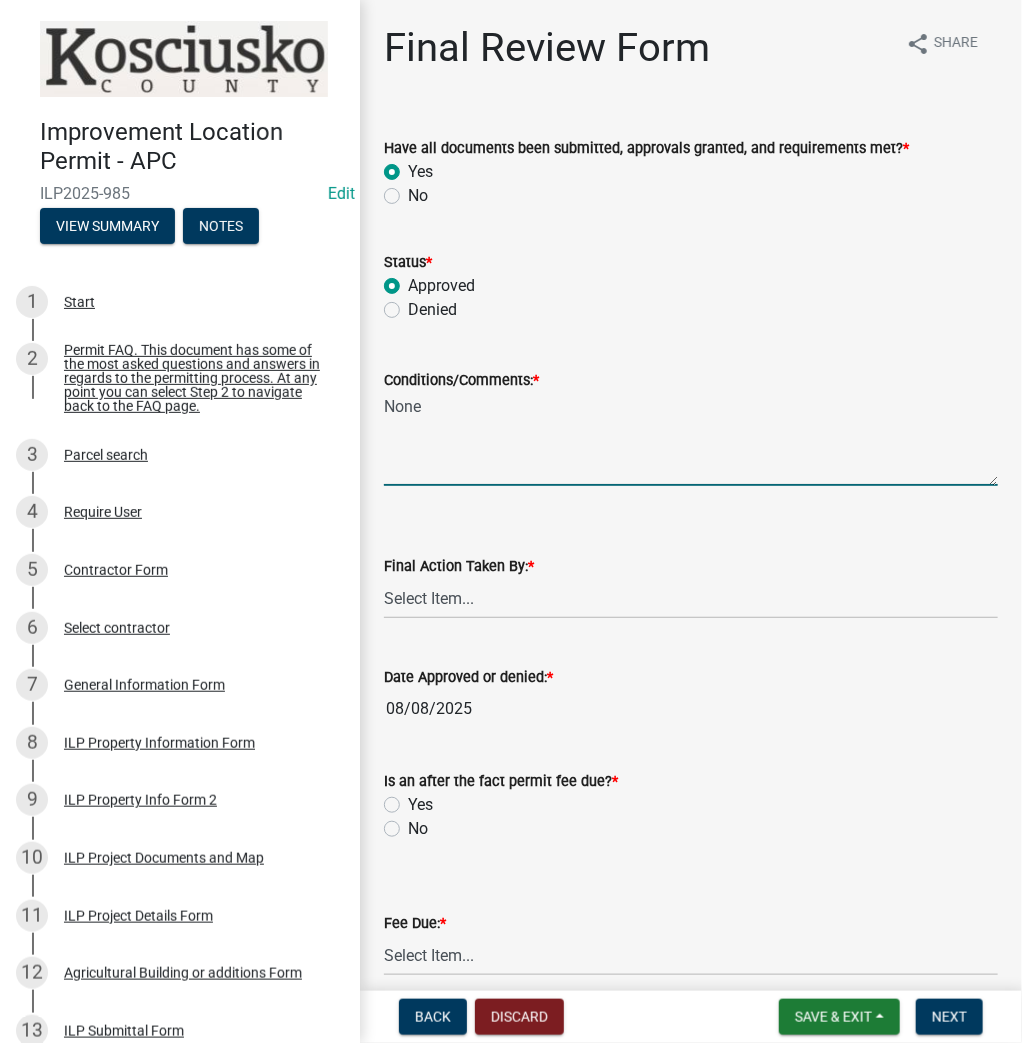 type on "None" 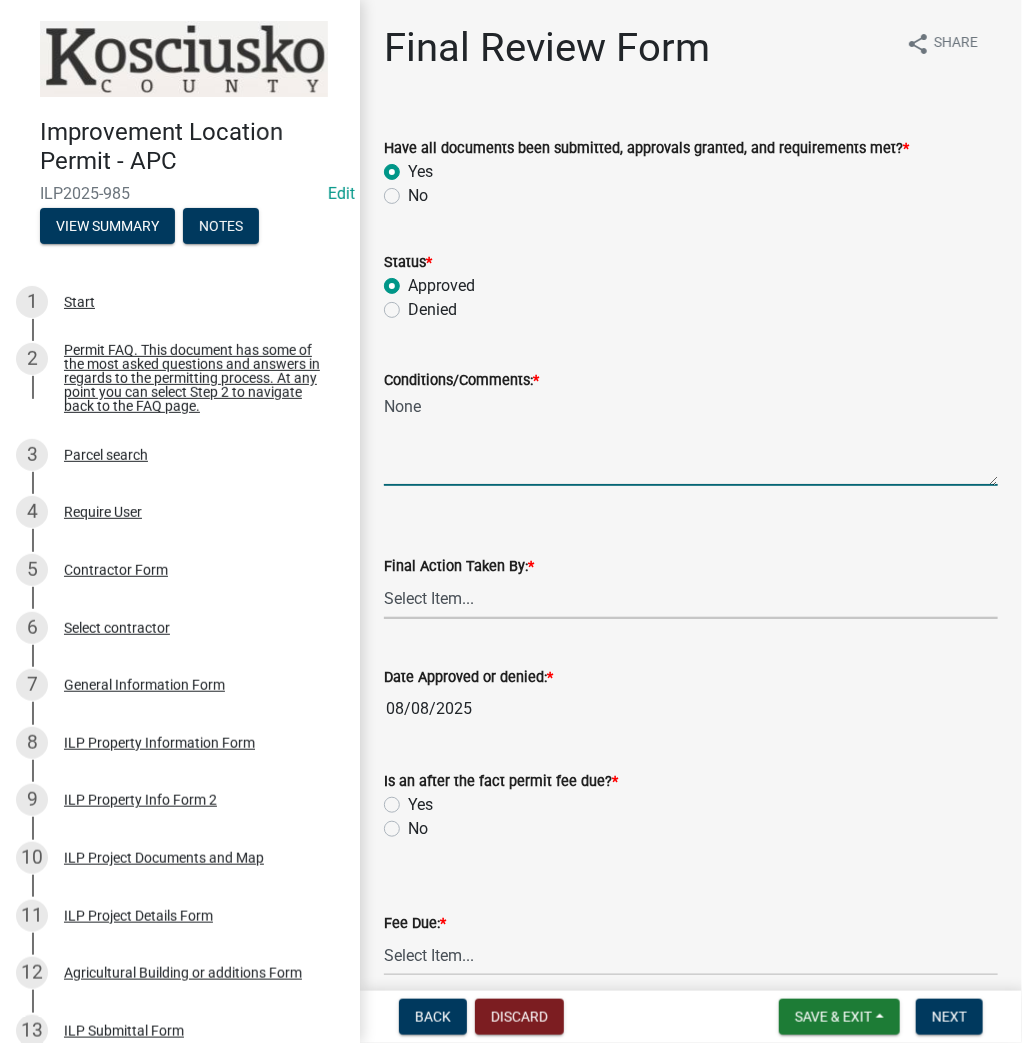 click on "Select Item...   MMS   LT   AT   CS   Vacant   Vacant" at bounding box center [691, 598] 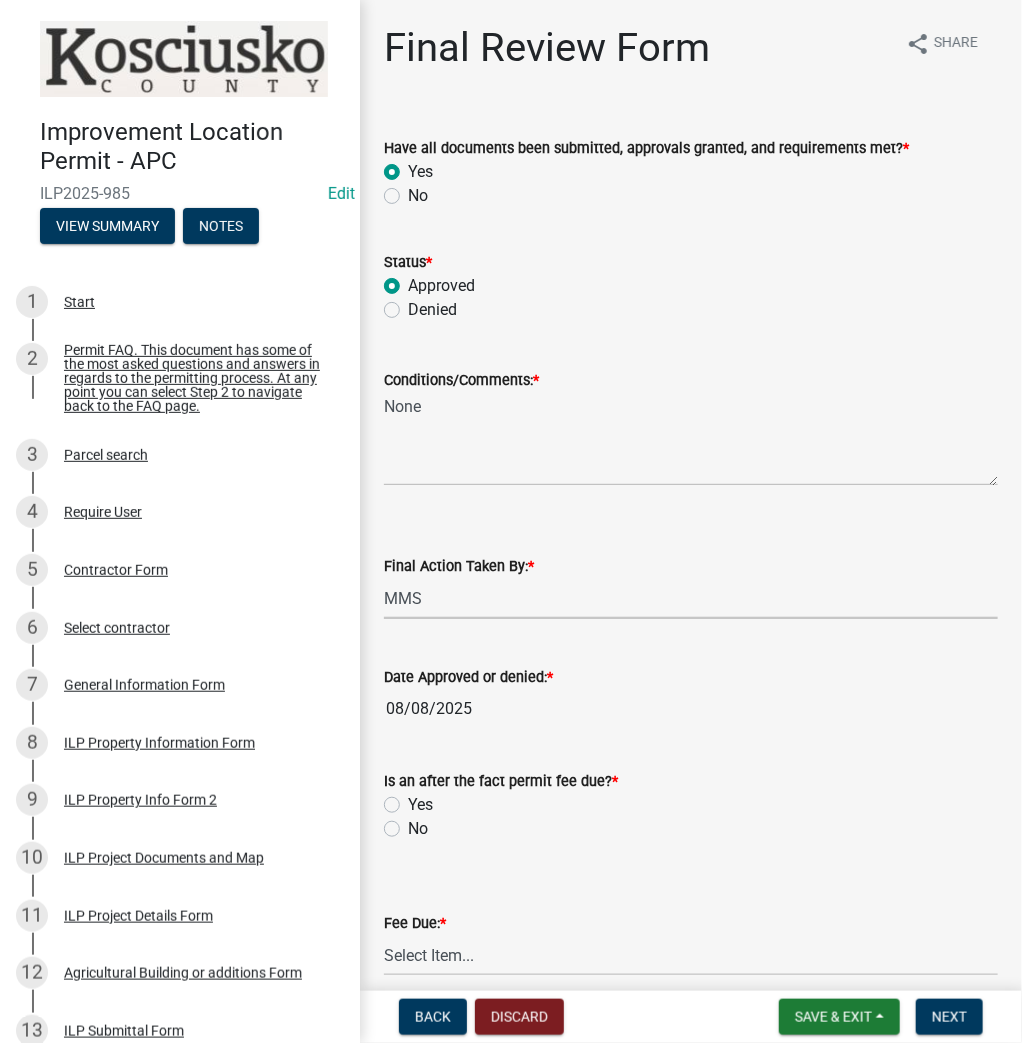 click on "Select Item...   MMS   LT   AT   CS   Vacant   Vacant" at bounding box center (691, 598) 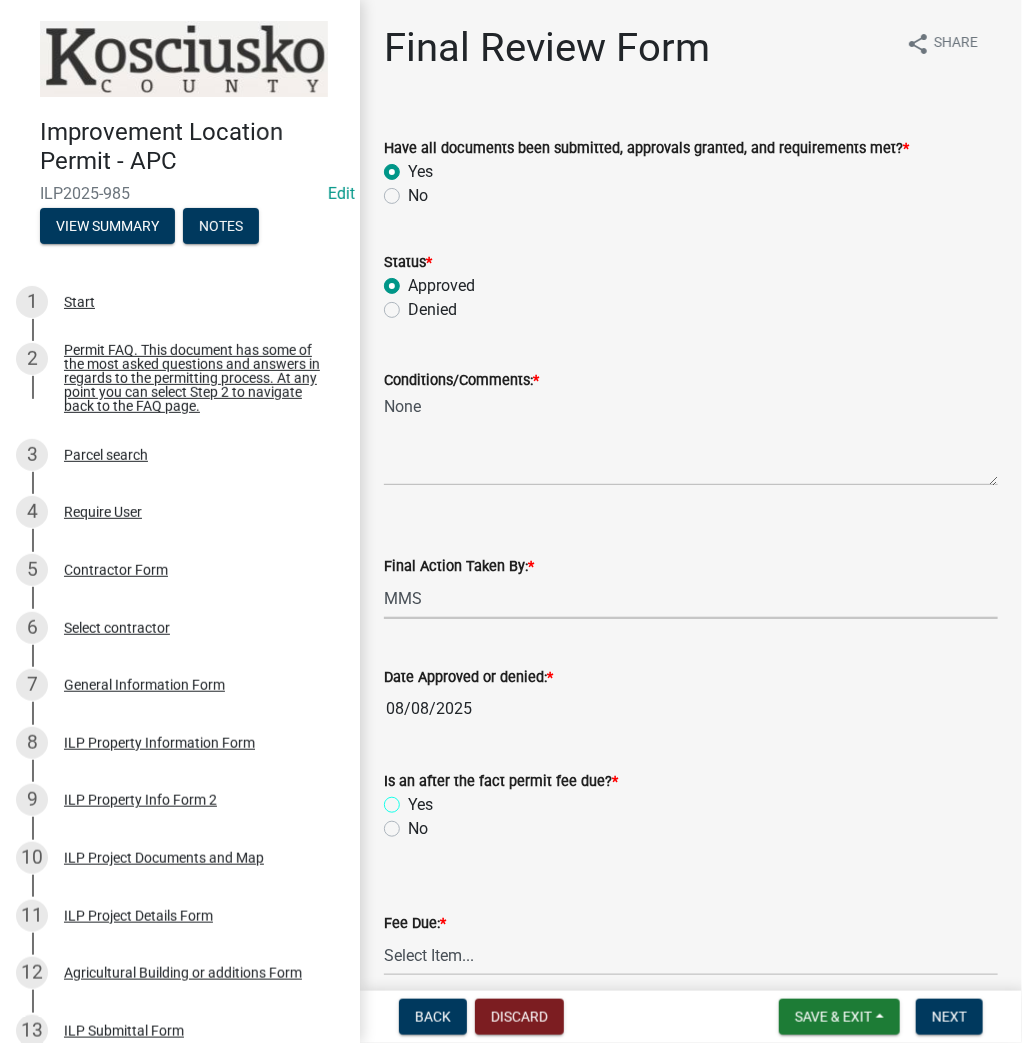 click on "Yes" at bounding box center [414, 799] 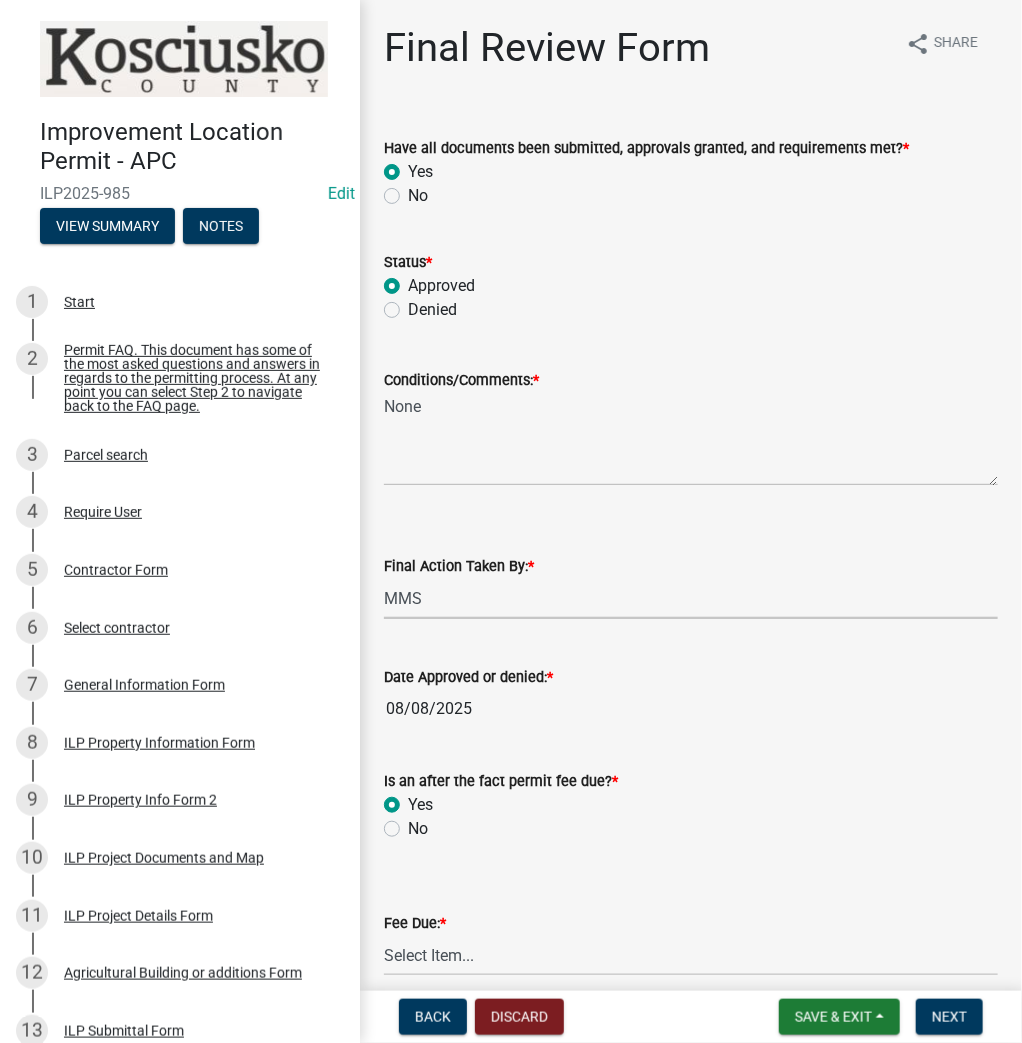 radio on "true" 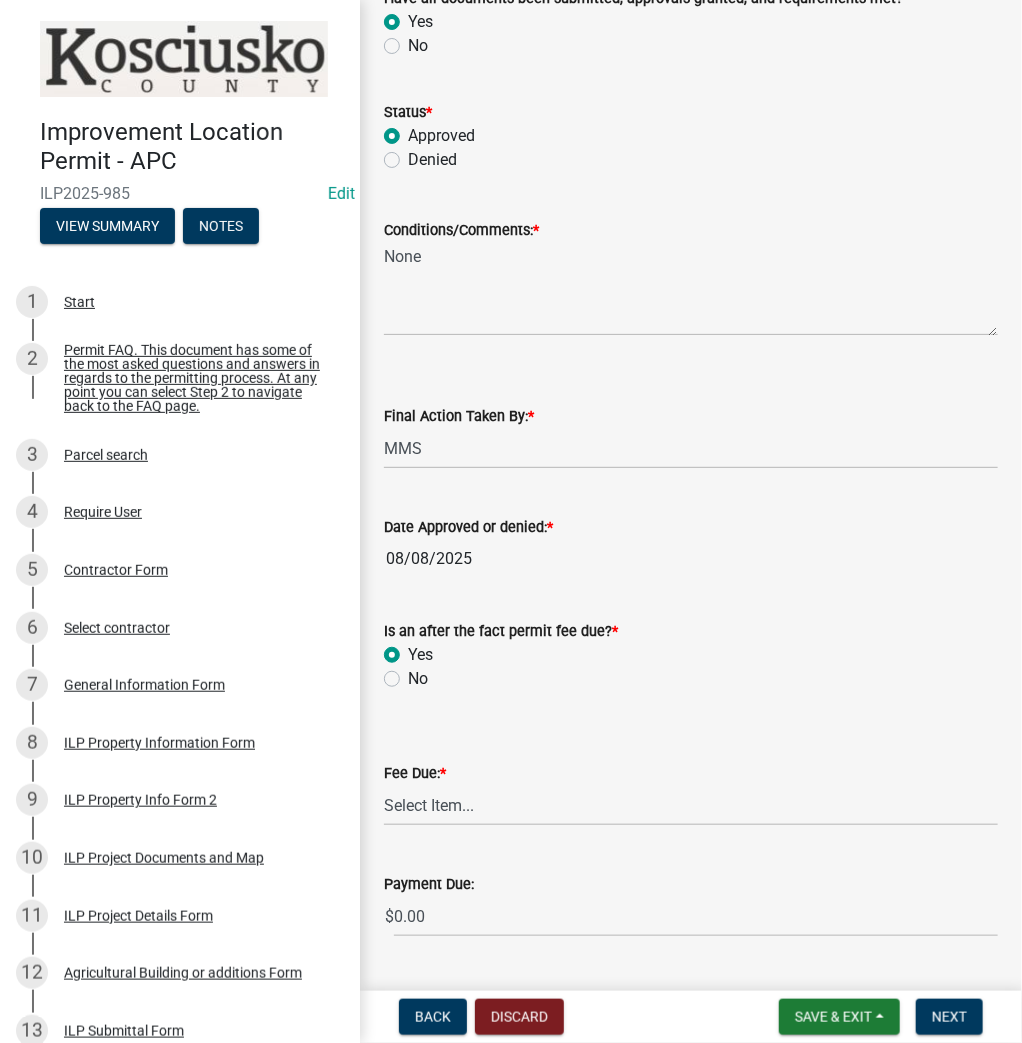 scroll, scrollTop: 313, scrollLeft: 0, axis: vertical 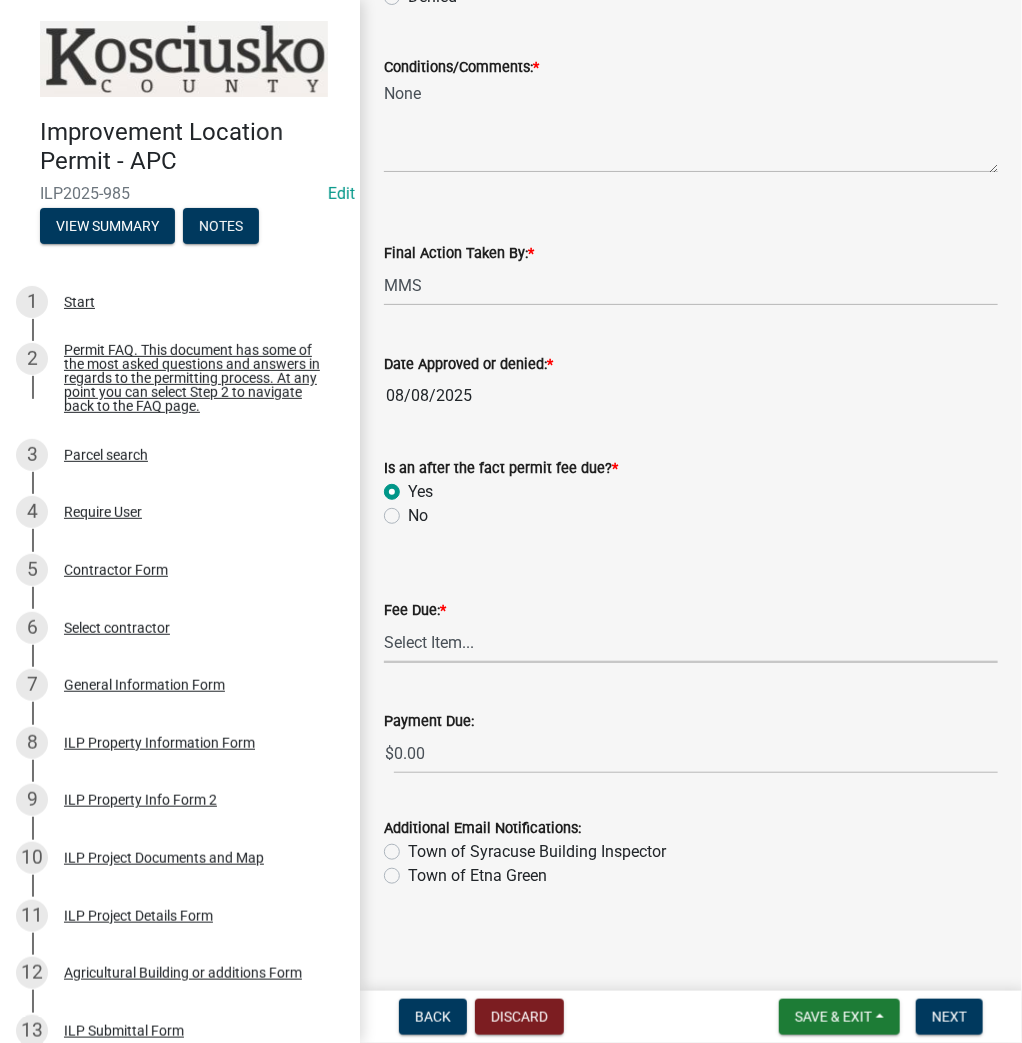 click on "Select Item...   N/A   $10.00   $25.00   $125.00   $250   $500   $500 + $10.00 for every 10 sq. ft. over 5000   $1000" at bounding box center (691, 642) 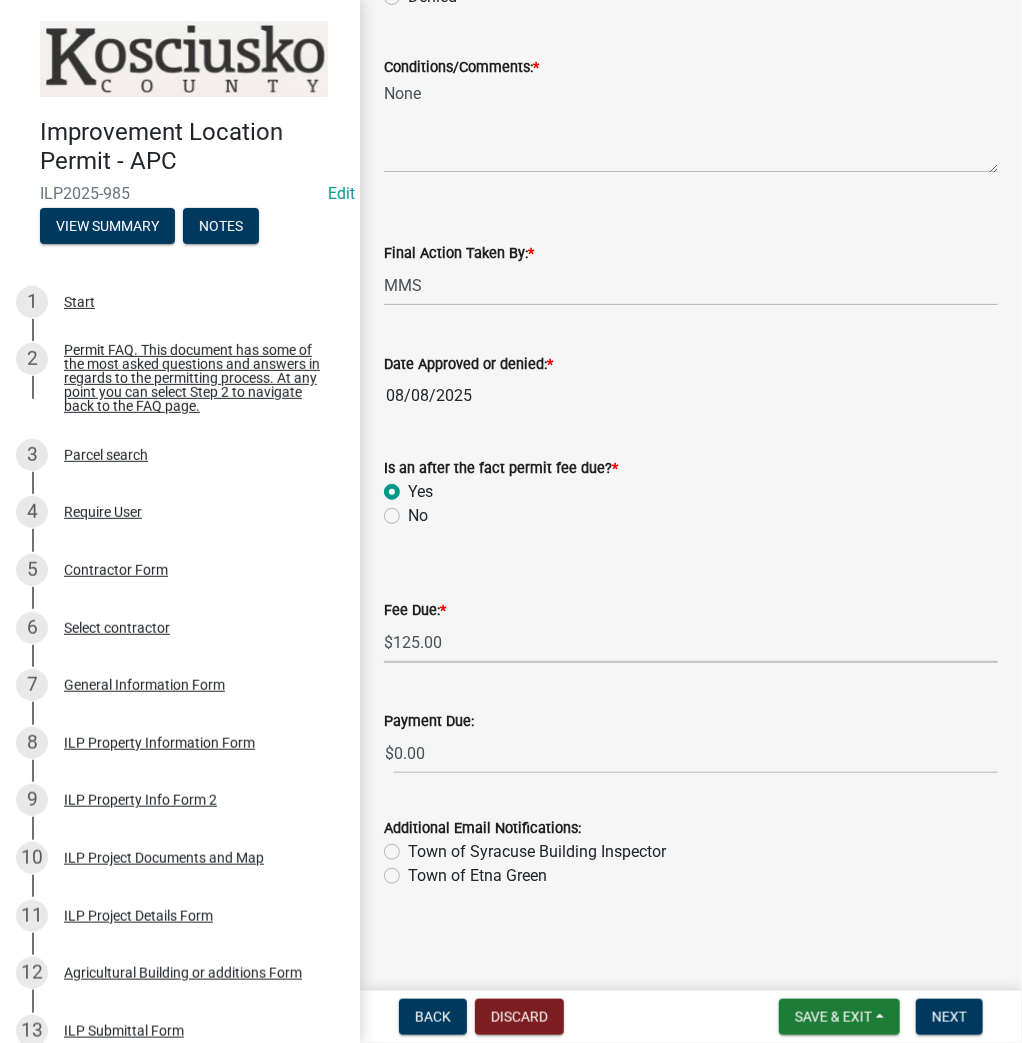 click on "Select Item...   N/A   $10.00   $25.00   $125.00   $250   $500   $500 + $10.00 for every 10 sq. ft. over 5000   $1000" at bounding box center [691, 642] 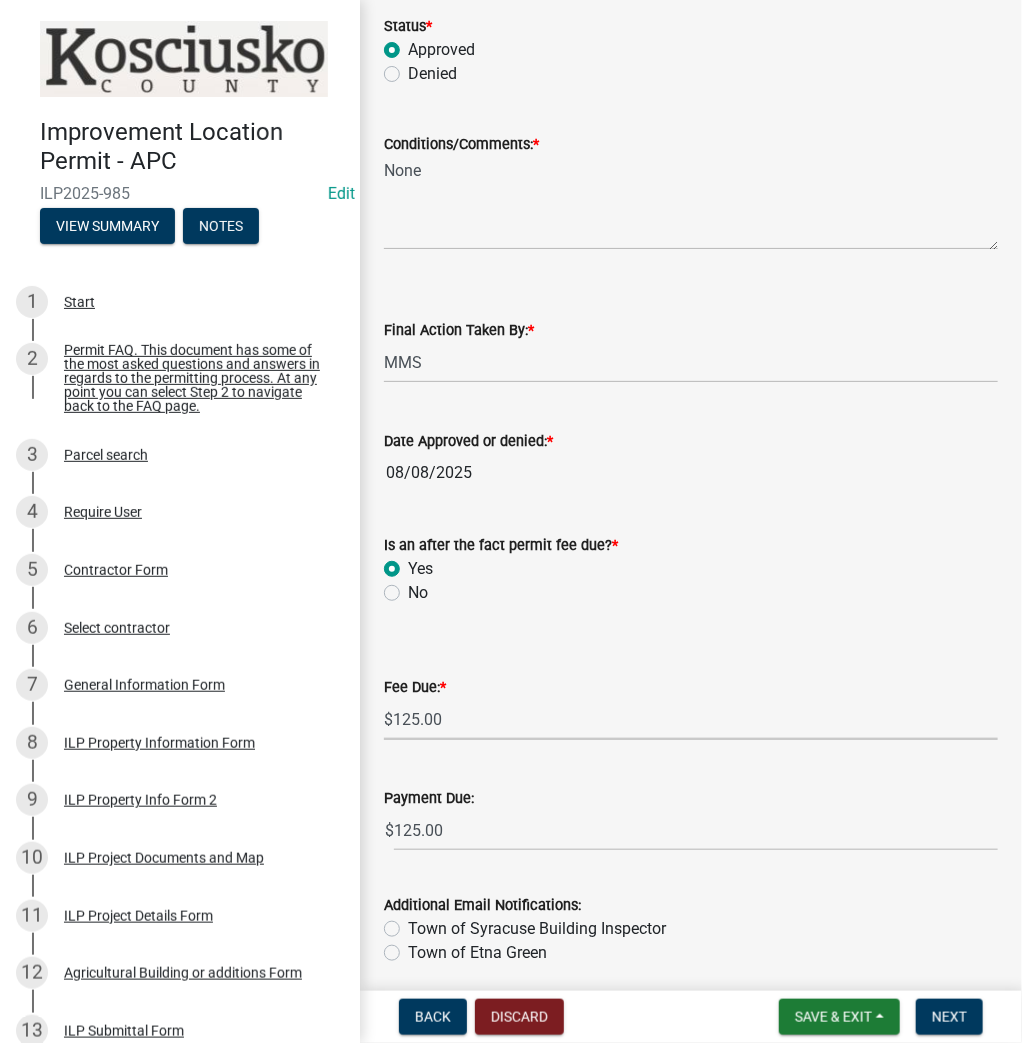 scroll, scrollTop: 313, scrollLeft: 0, axis: vertical 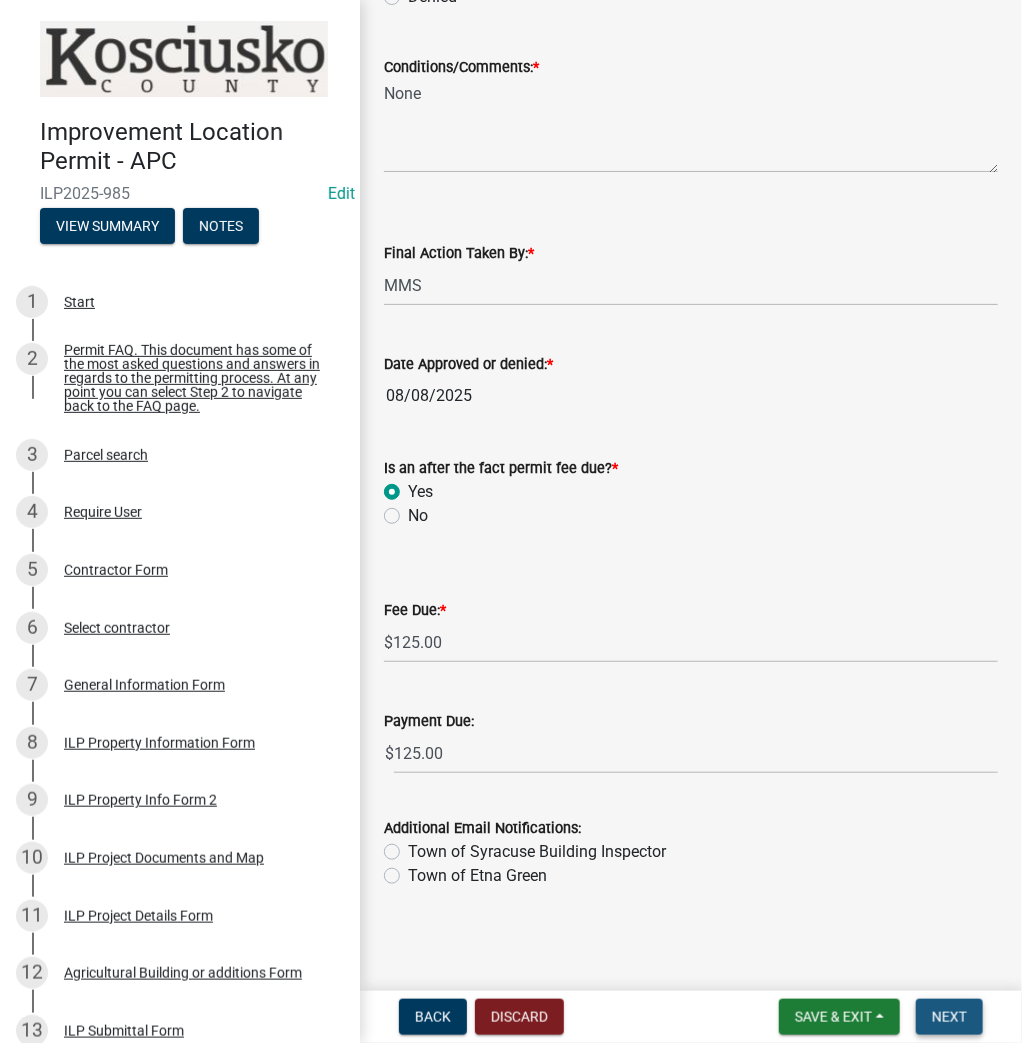 click on "Next" at bounding box center (949, 1017) 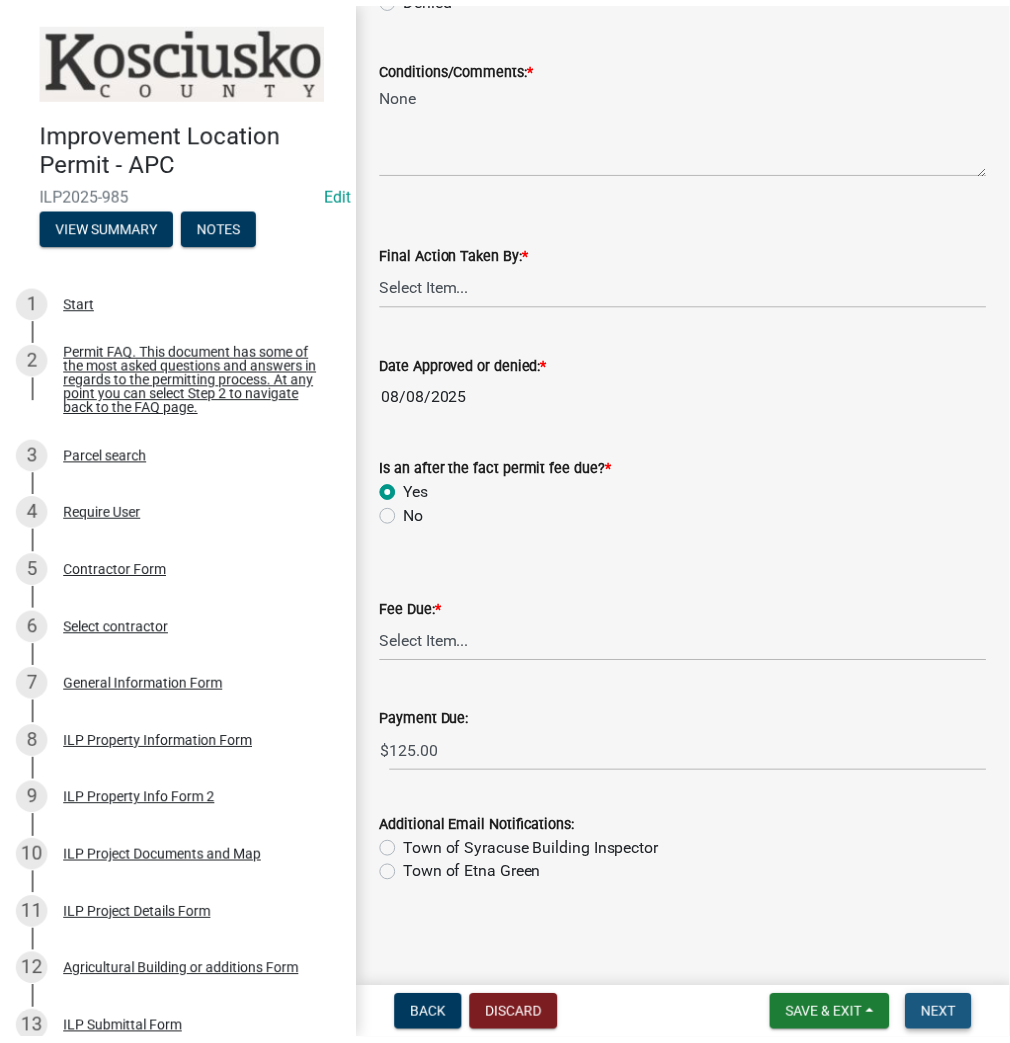 scroll, scrollTop: 0, scrollLeft: 0, axis: both 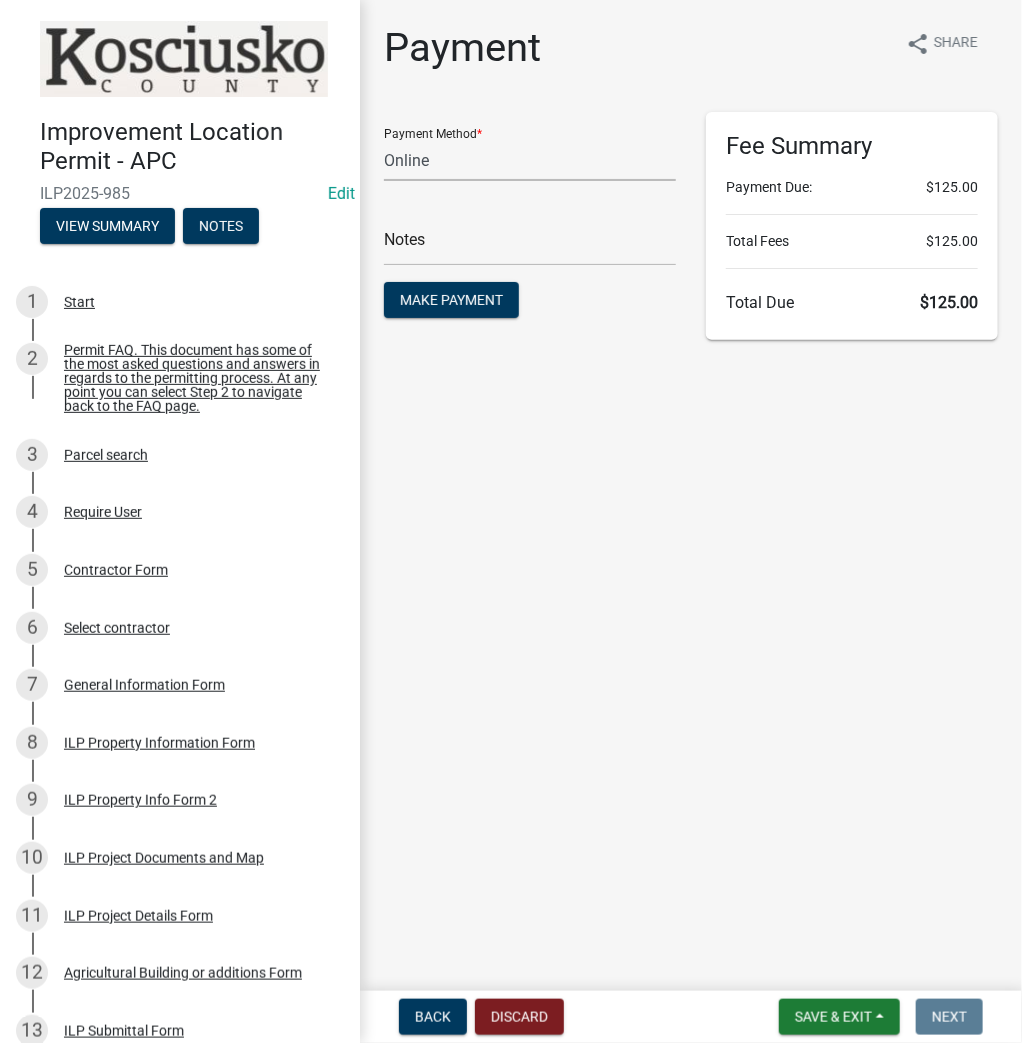 click on "Credit Card POS Check Cash Online" 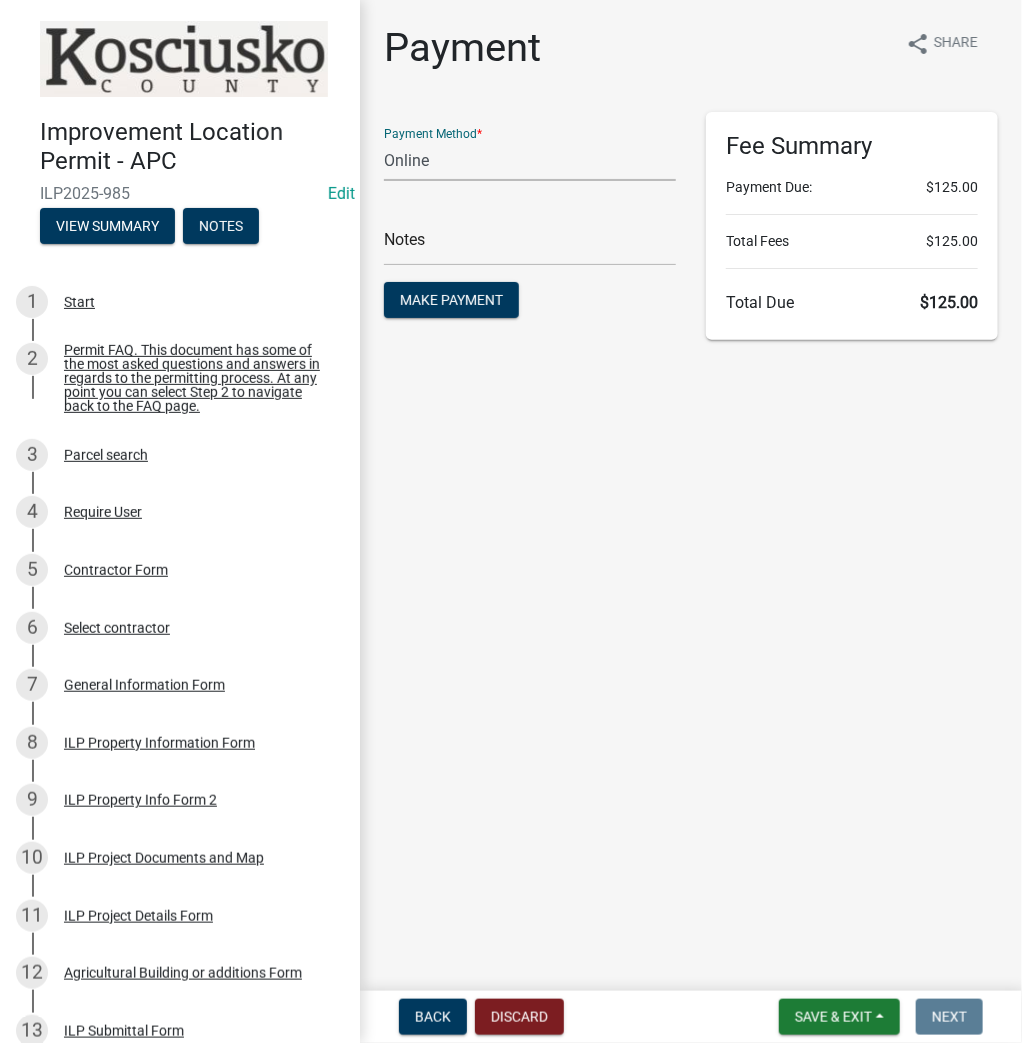 select on "2: 1" 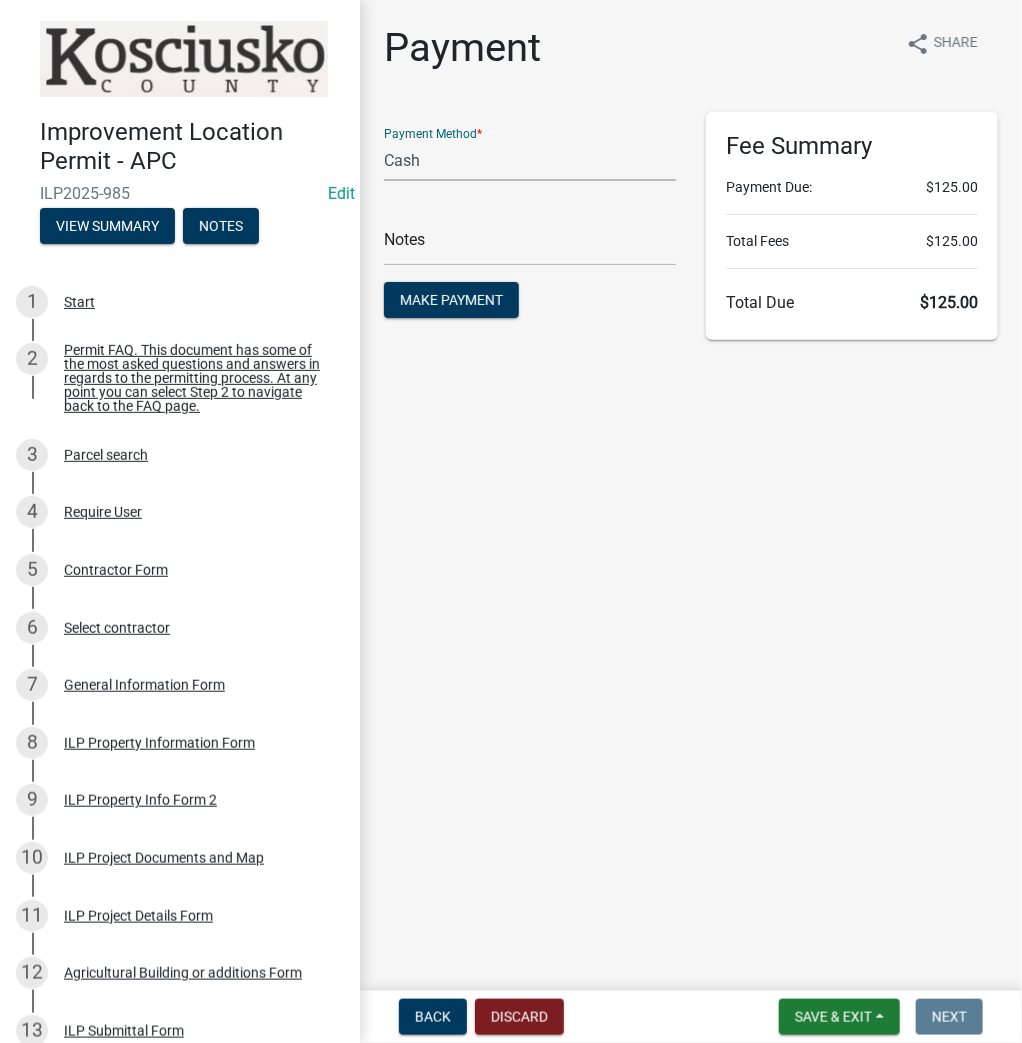 click on "Credit Card POS Check Cash Online" 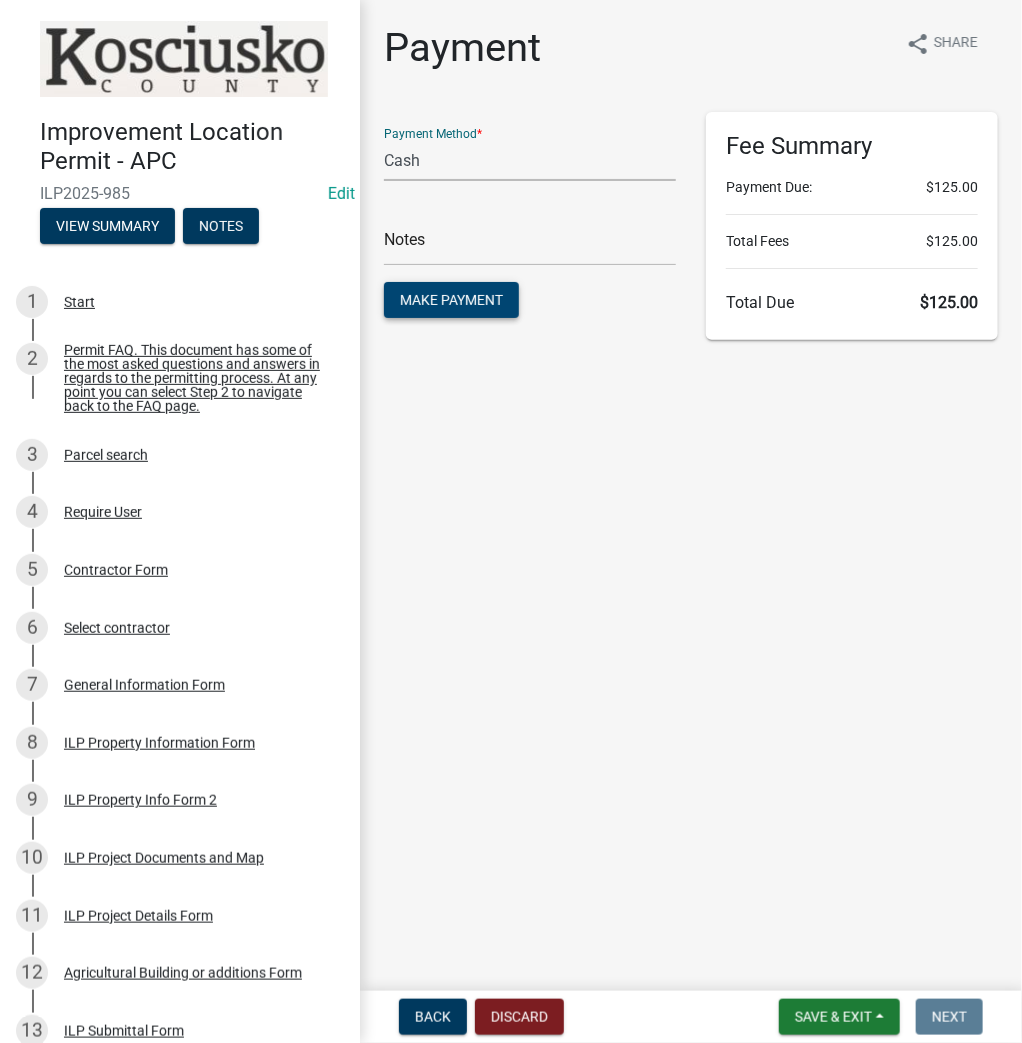 click on "Make Payment" 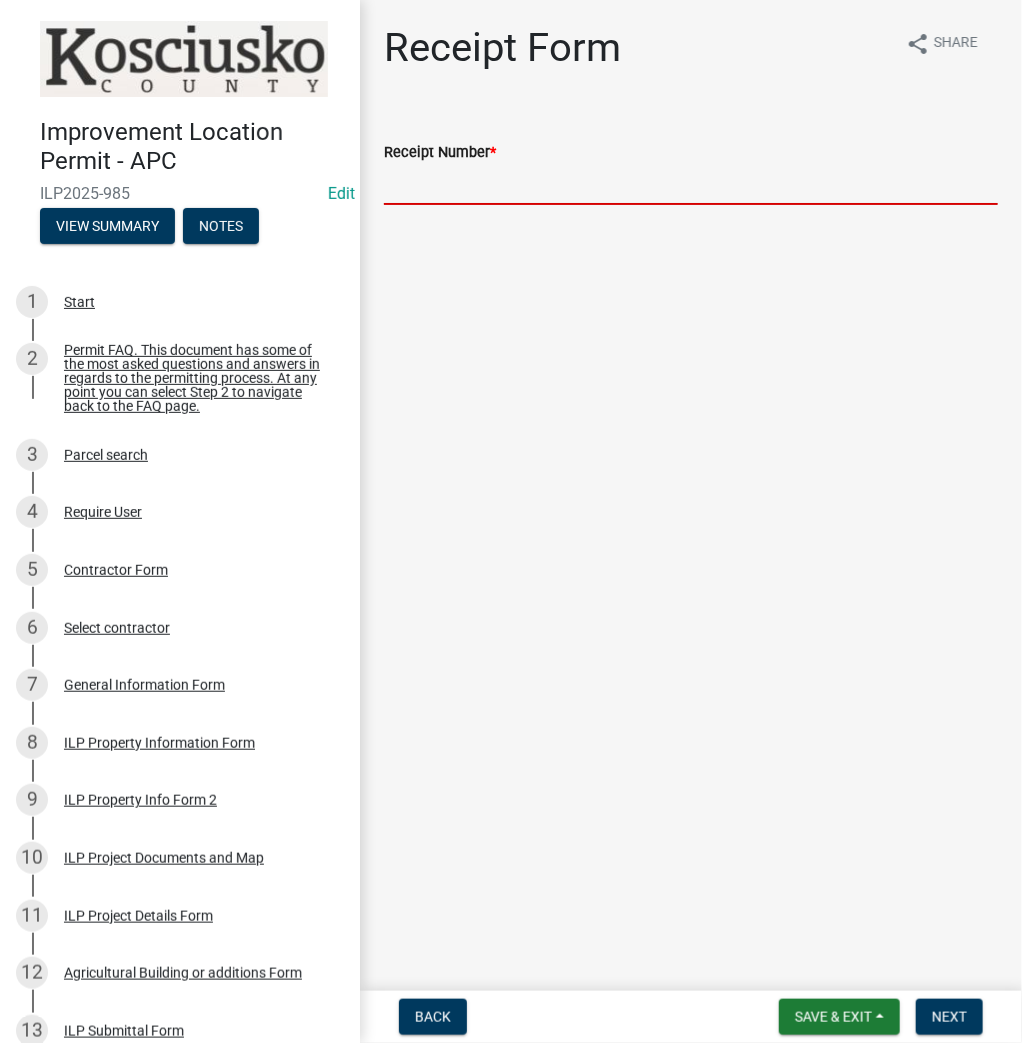 click on "Receipt Number  *" at bounding box center (691, 184) 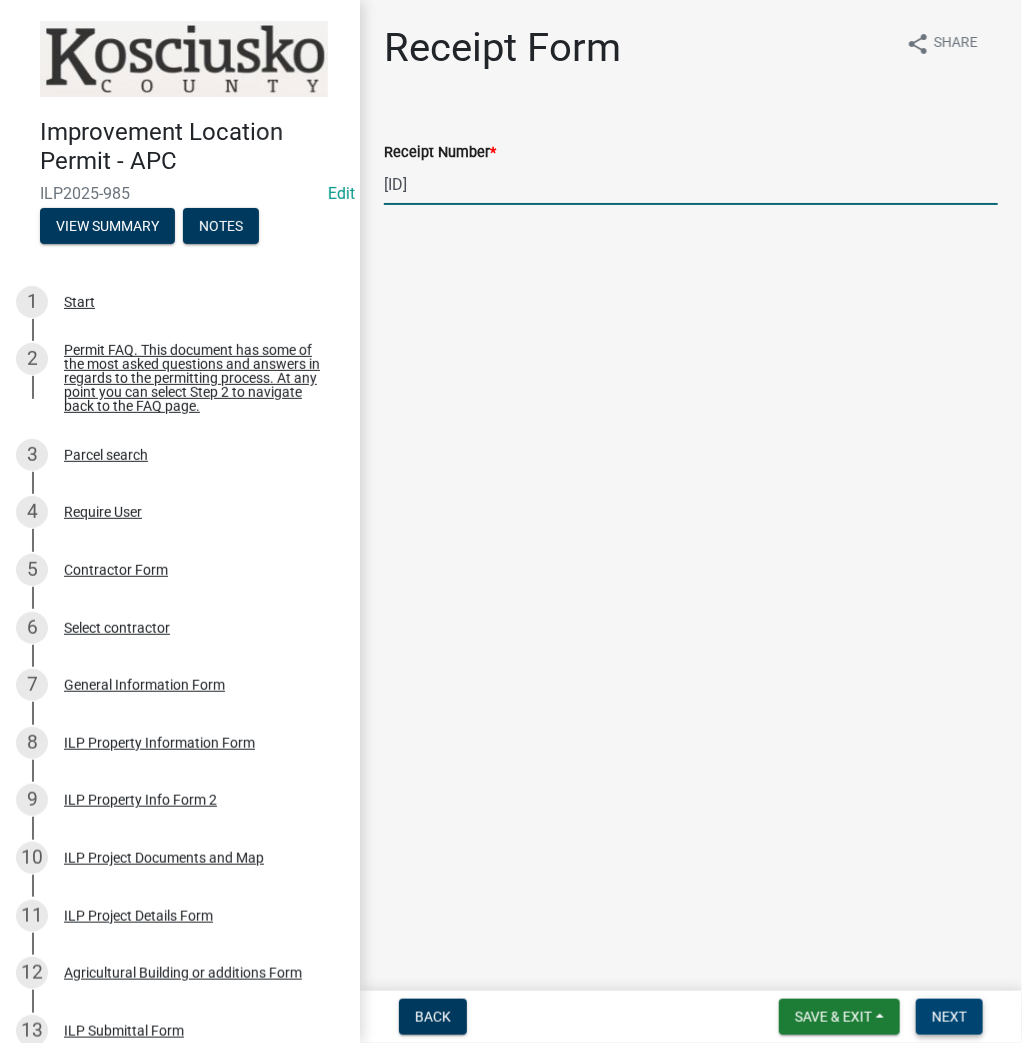 type on "[ID]" 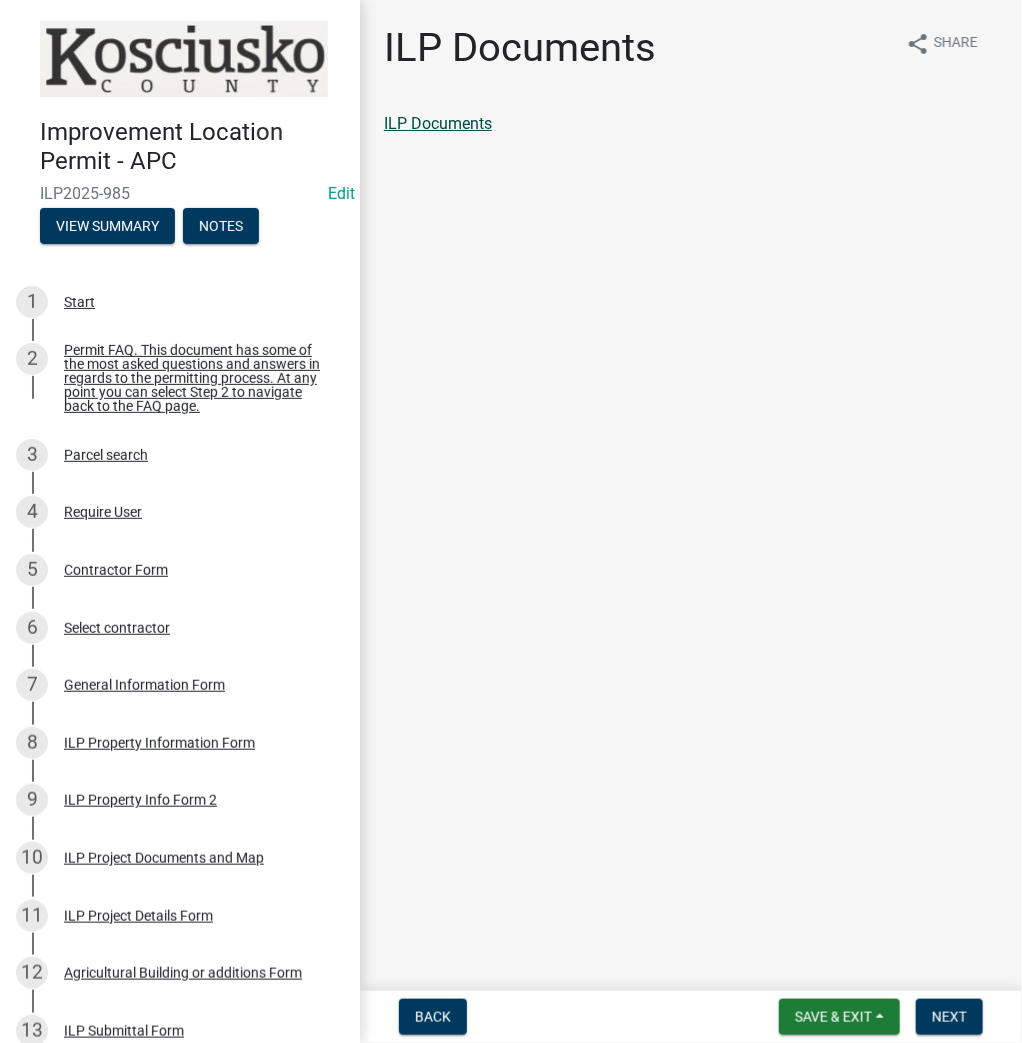 click on "ILP Documents" 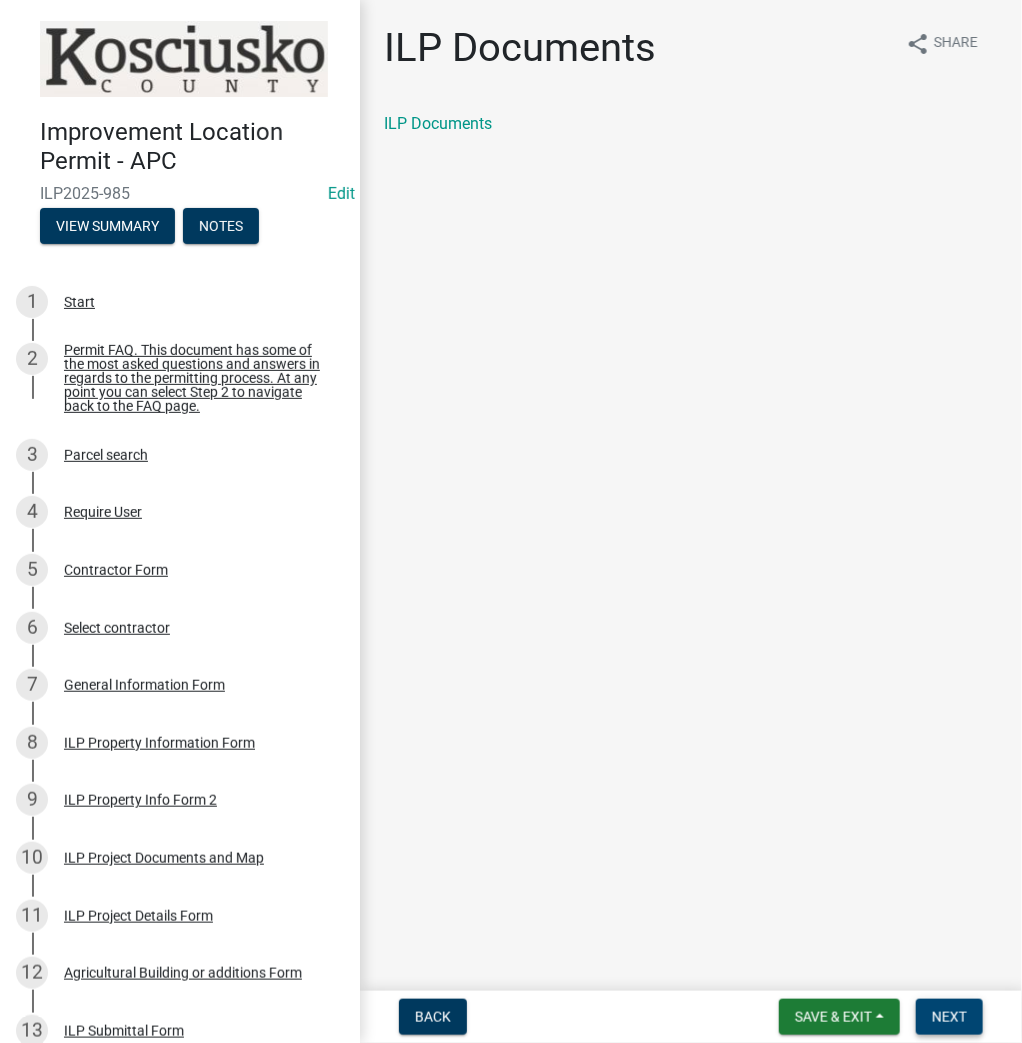 click on "Next" at bounding box center (949, 1017) 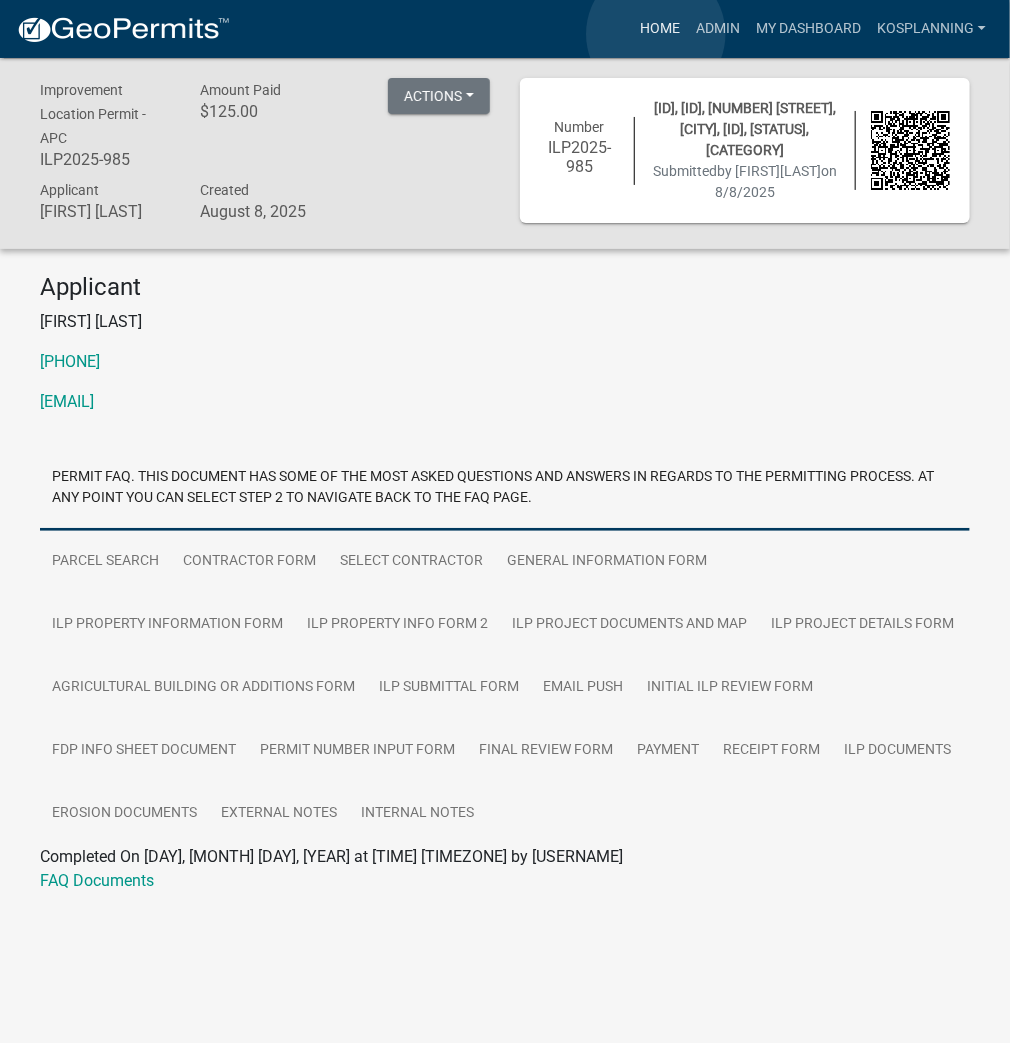 click on "Home" at bounding box center (660, 29) 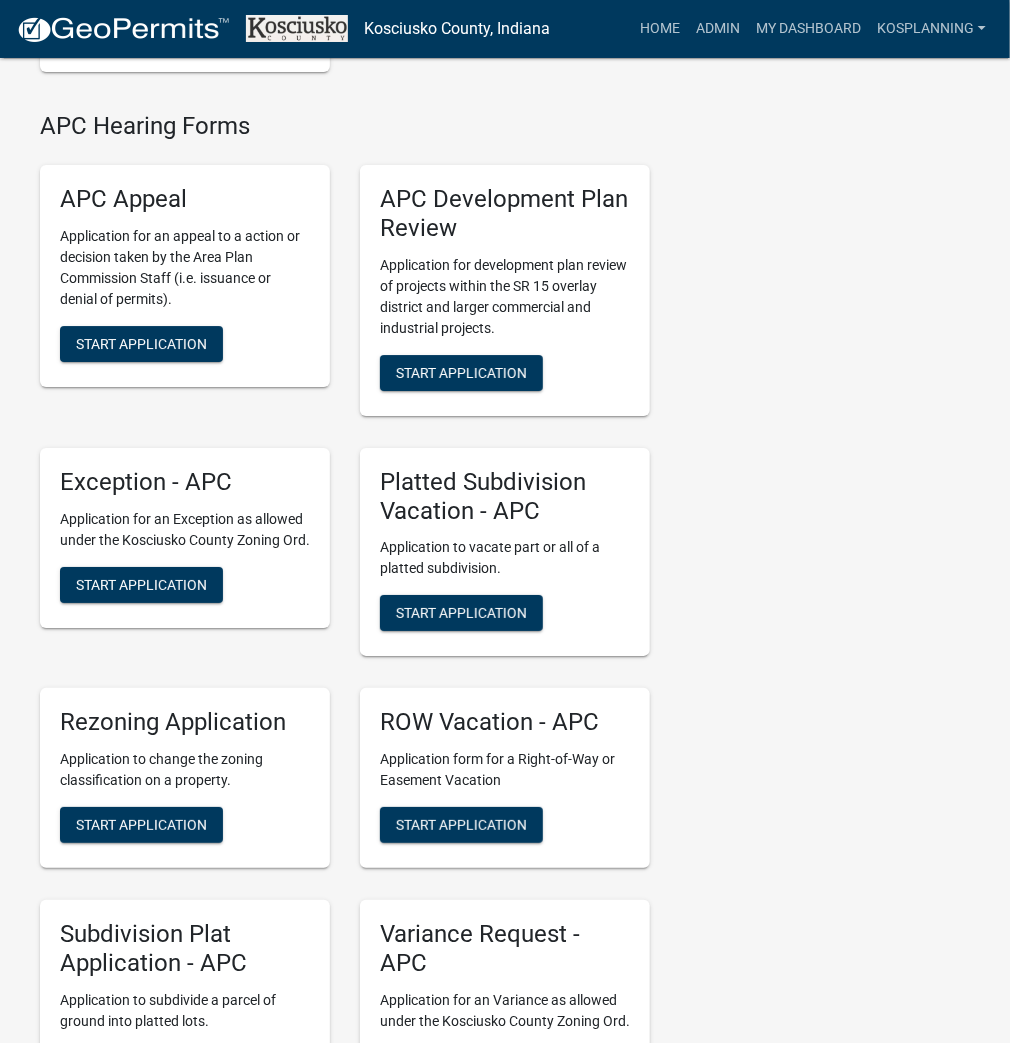 scroll, scrollTop: 4720, scrollLeft: 0, axis: vertical 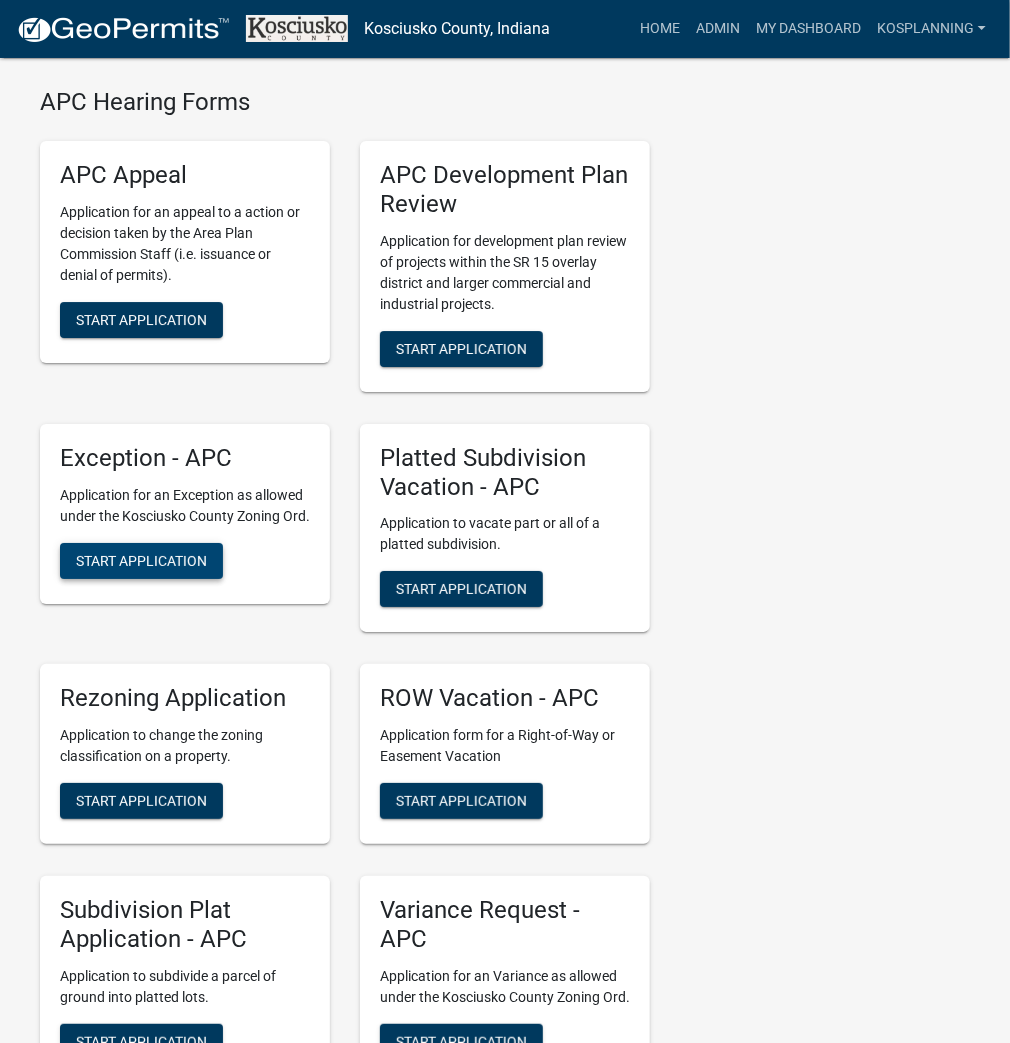 click on "Start Application" at bounding box center (141, 560) 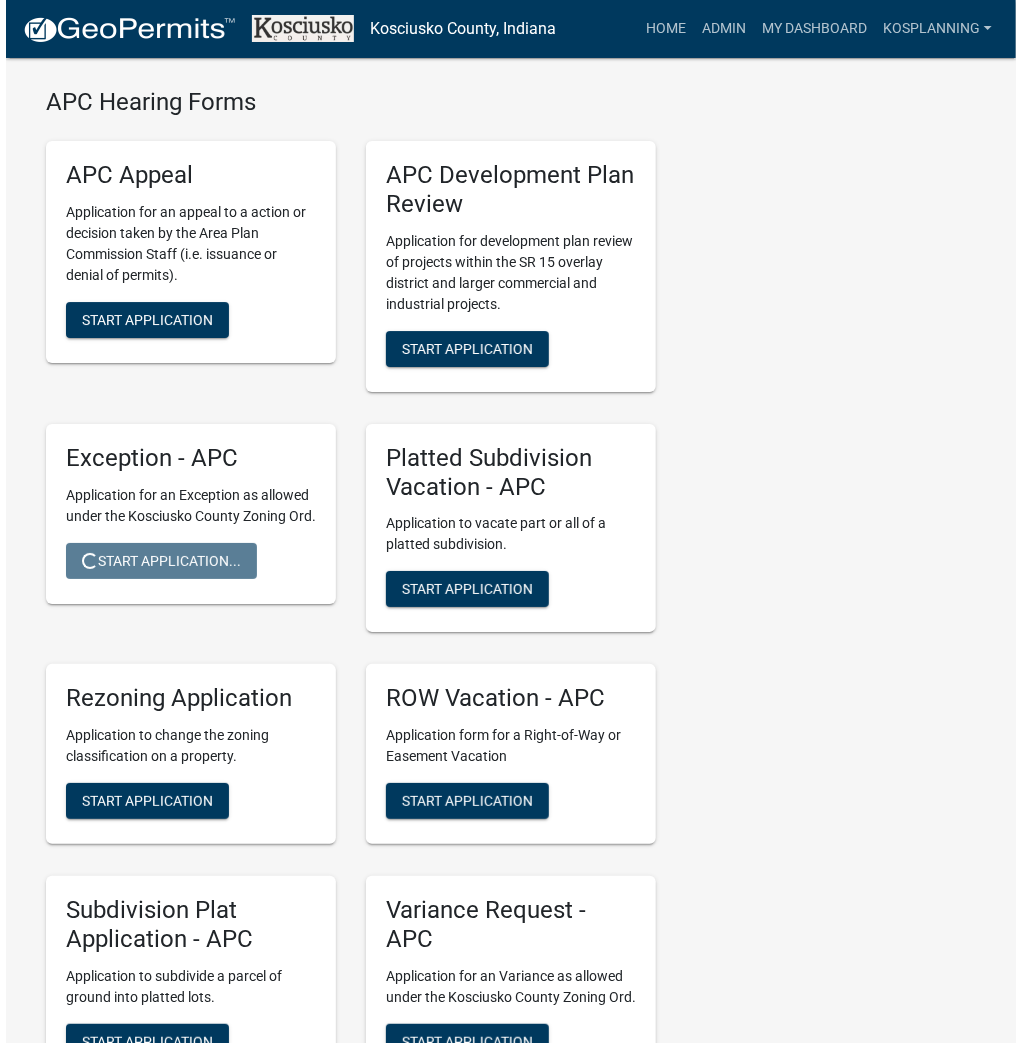 scroll, scrollTop: 0, scrollLeft: 0, axis: both 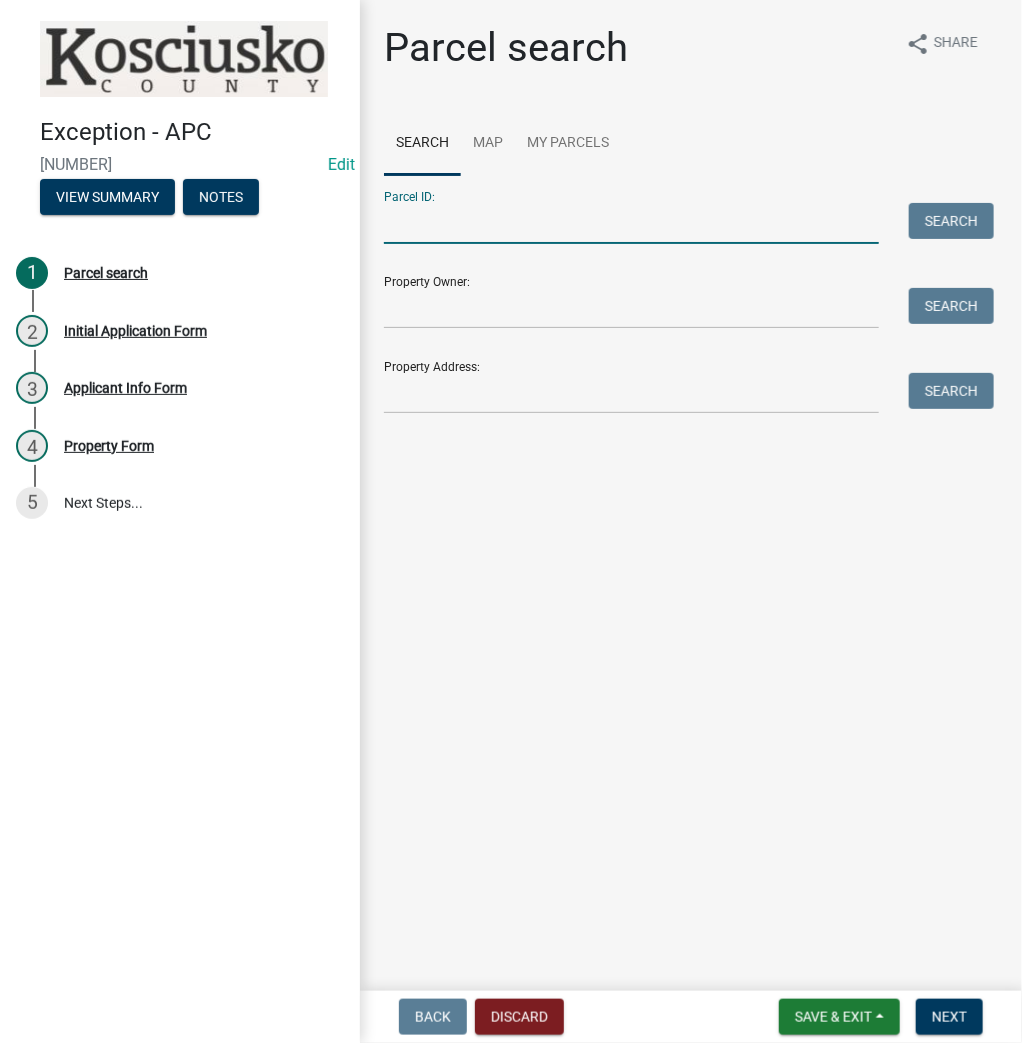 click on "Parcel ID:" at bounding box center [631, 223] 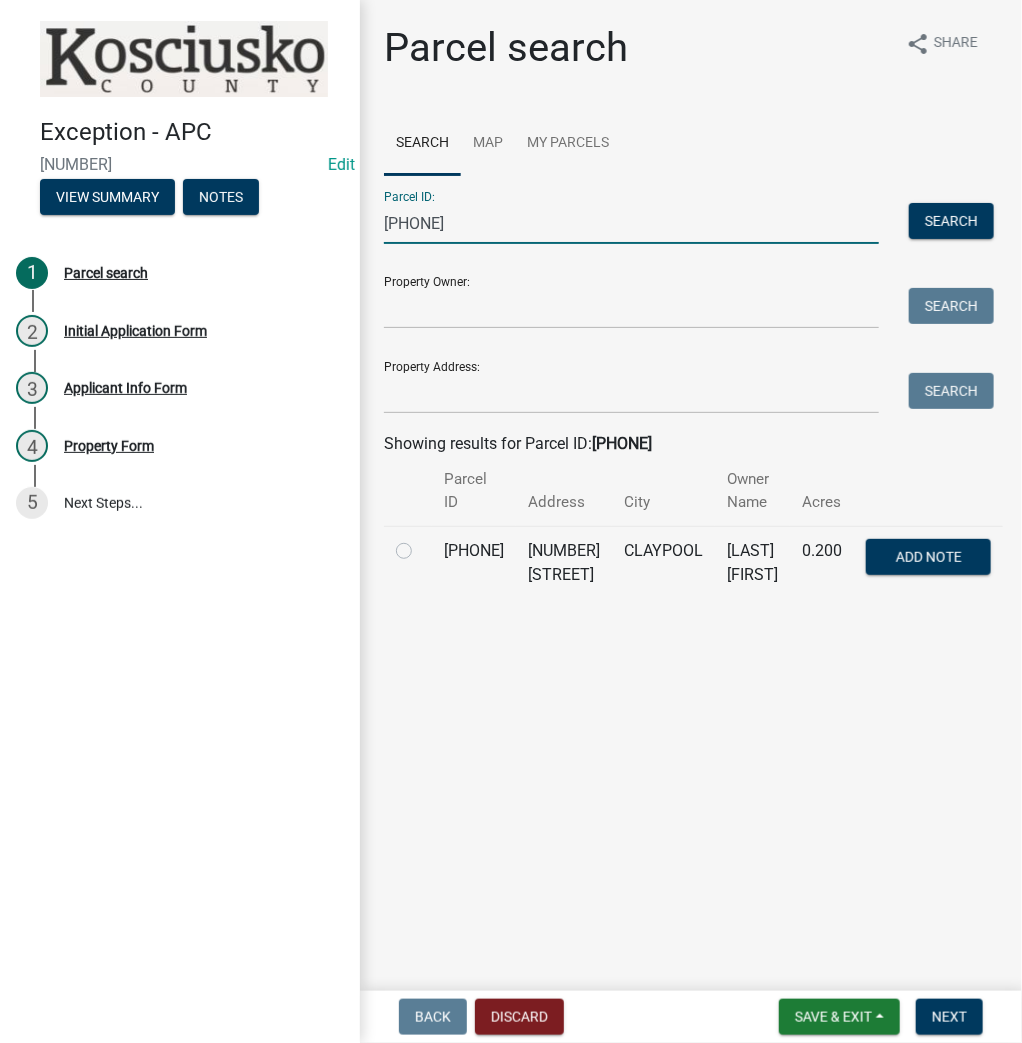 type on "[PHONE]" 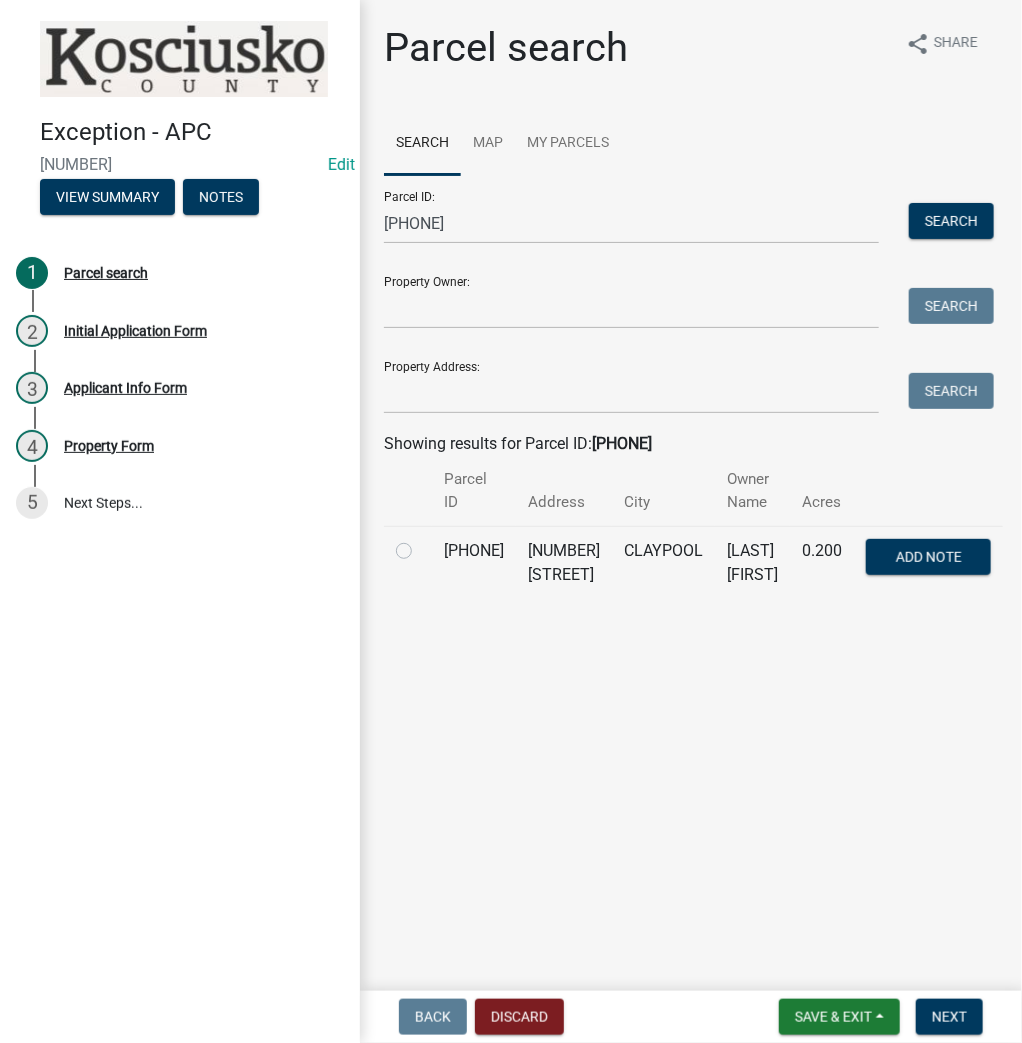 click 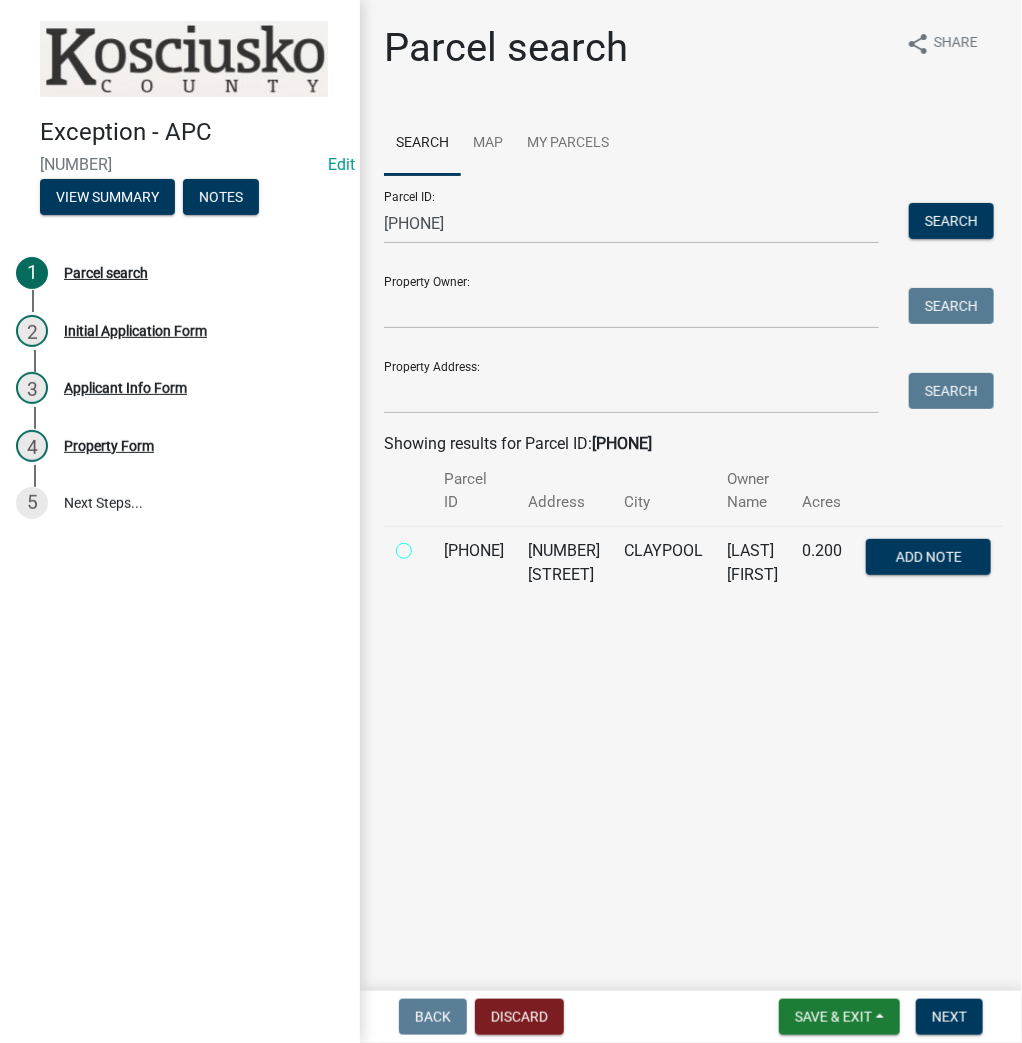 click at bounding box center [426, 545] 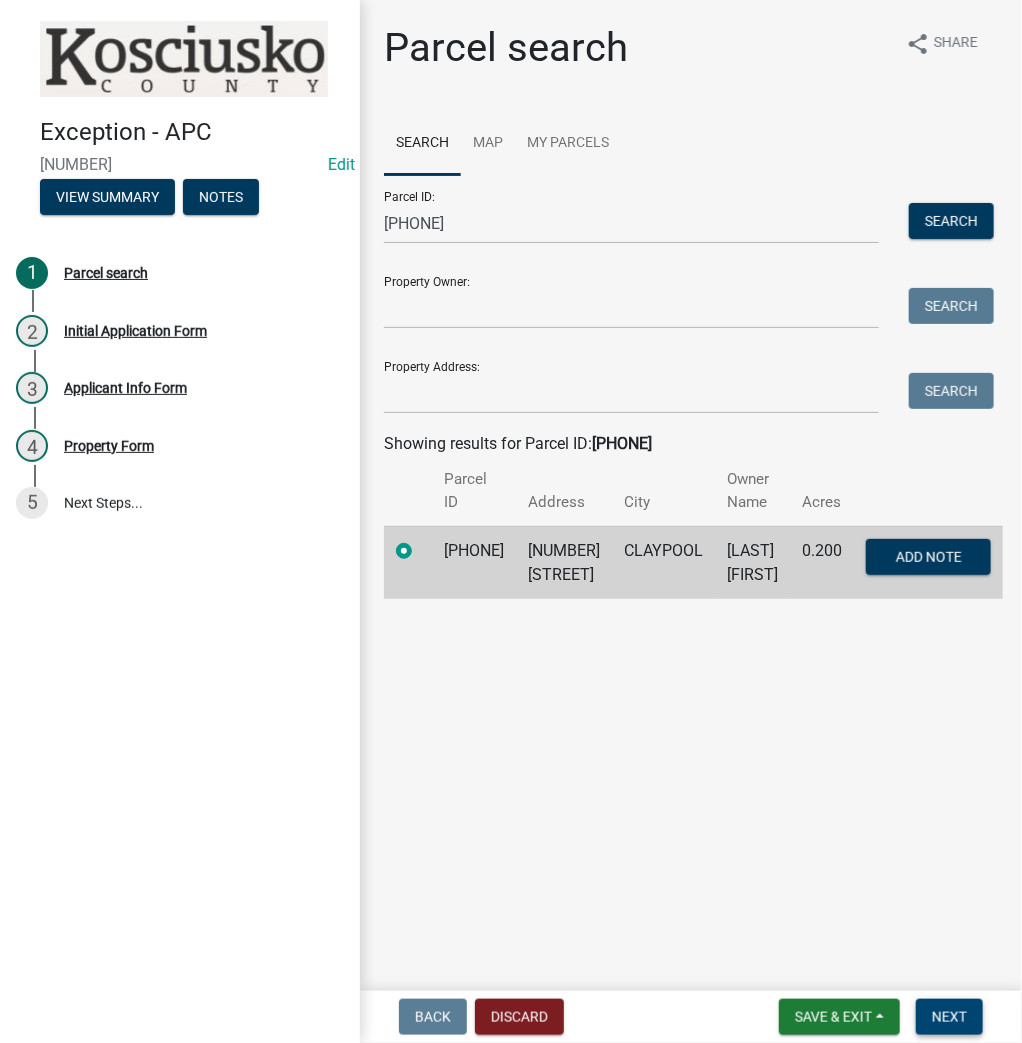 click on "Next" at bounding box center (949, 1017) 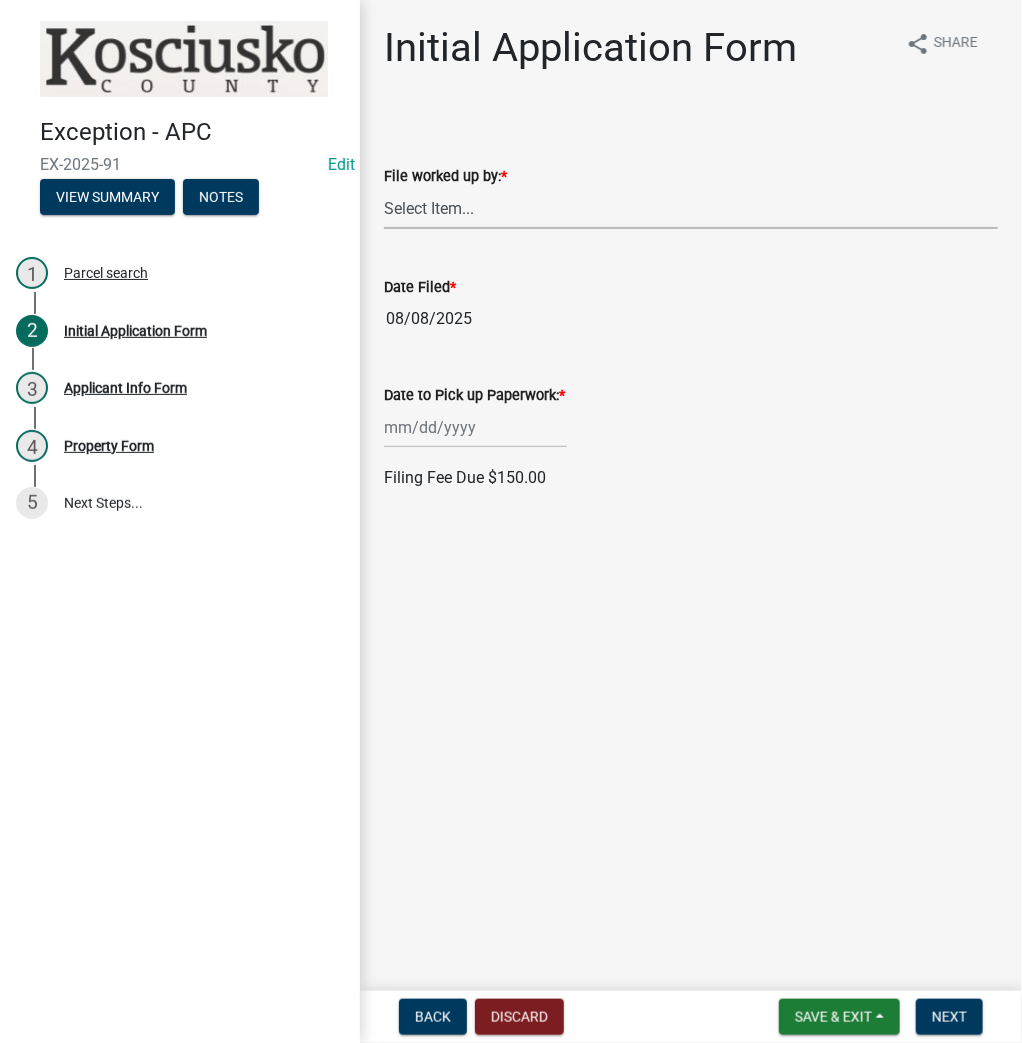 click on "Select Item...   MMS   LT   AT   CS   Vacant   Vacant" at bounding box center (691, 208) 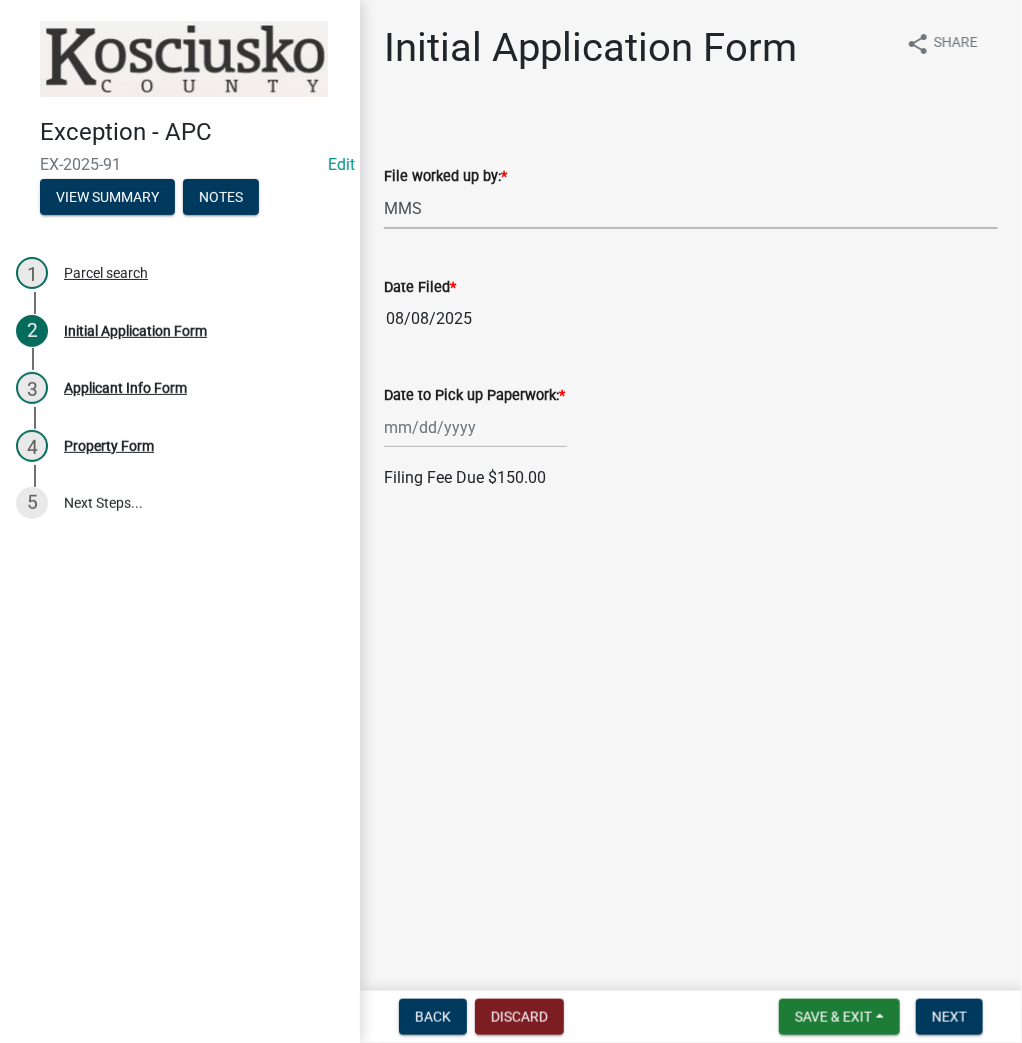 click on "Select Item...   MMS   LT   AT   CS   Vacant   Vacant" at bounding box center (691, 208) 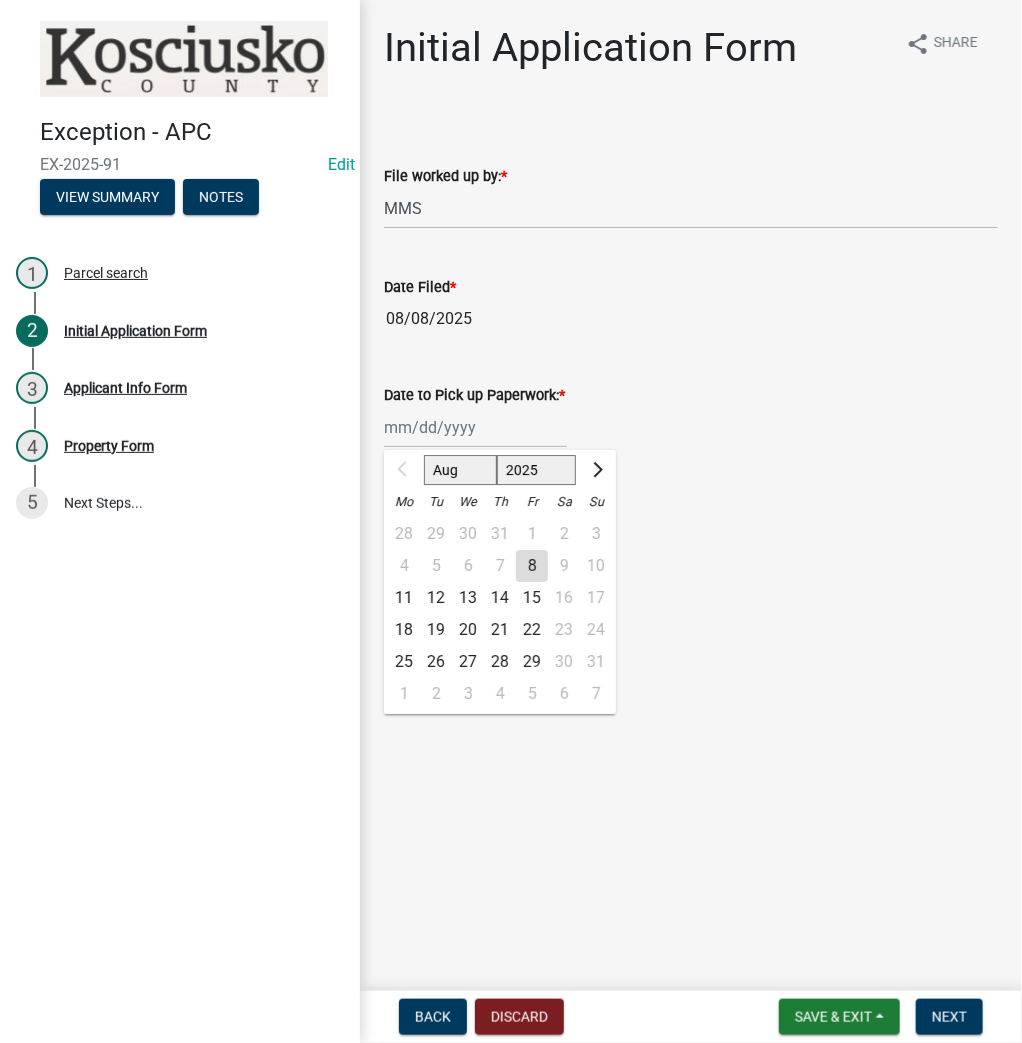click on "18" 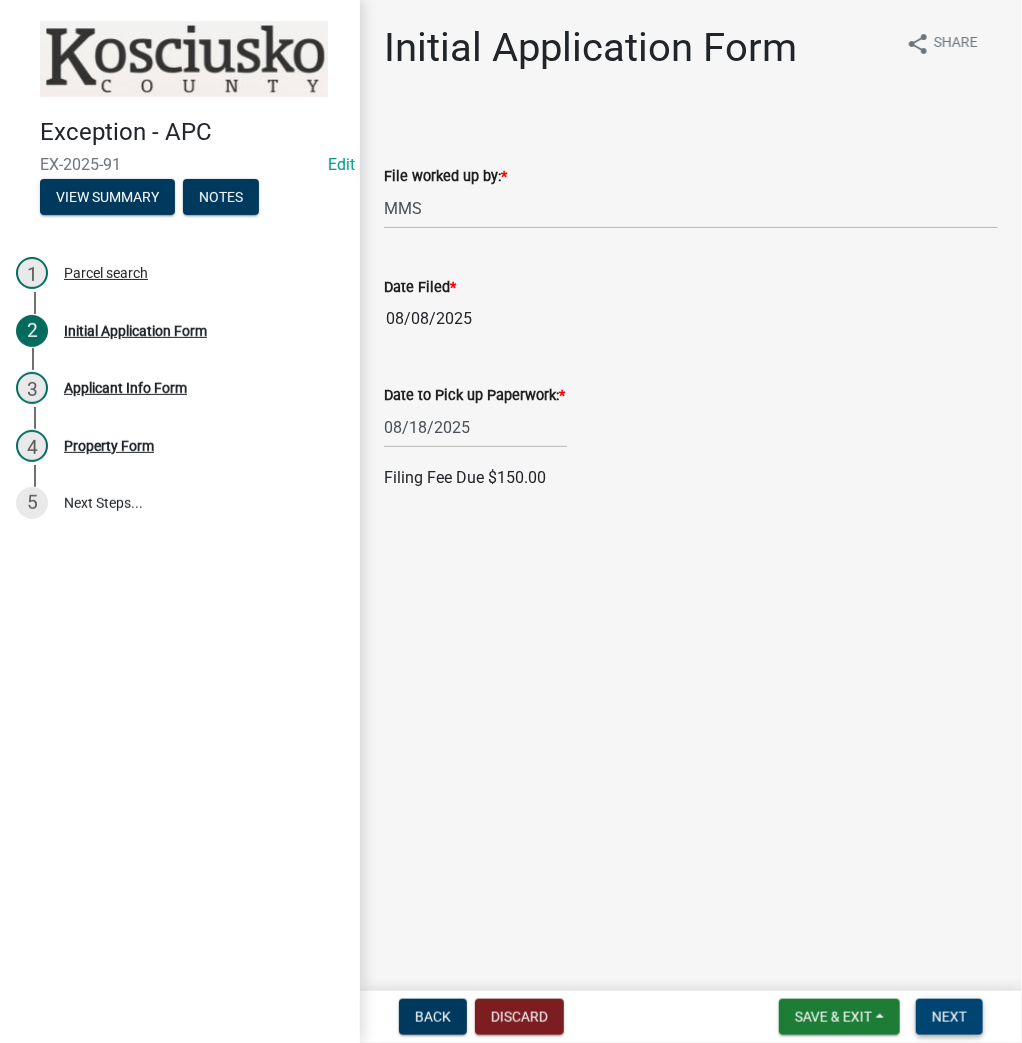 click on "Next" at bounding box center [949, 1017] 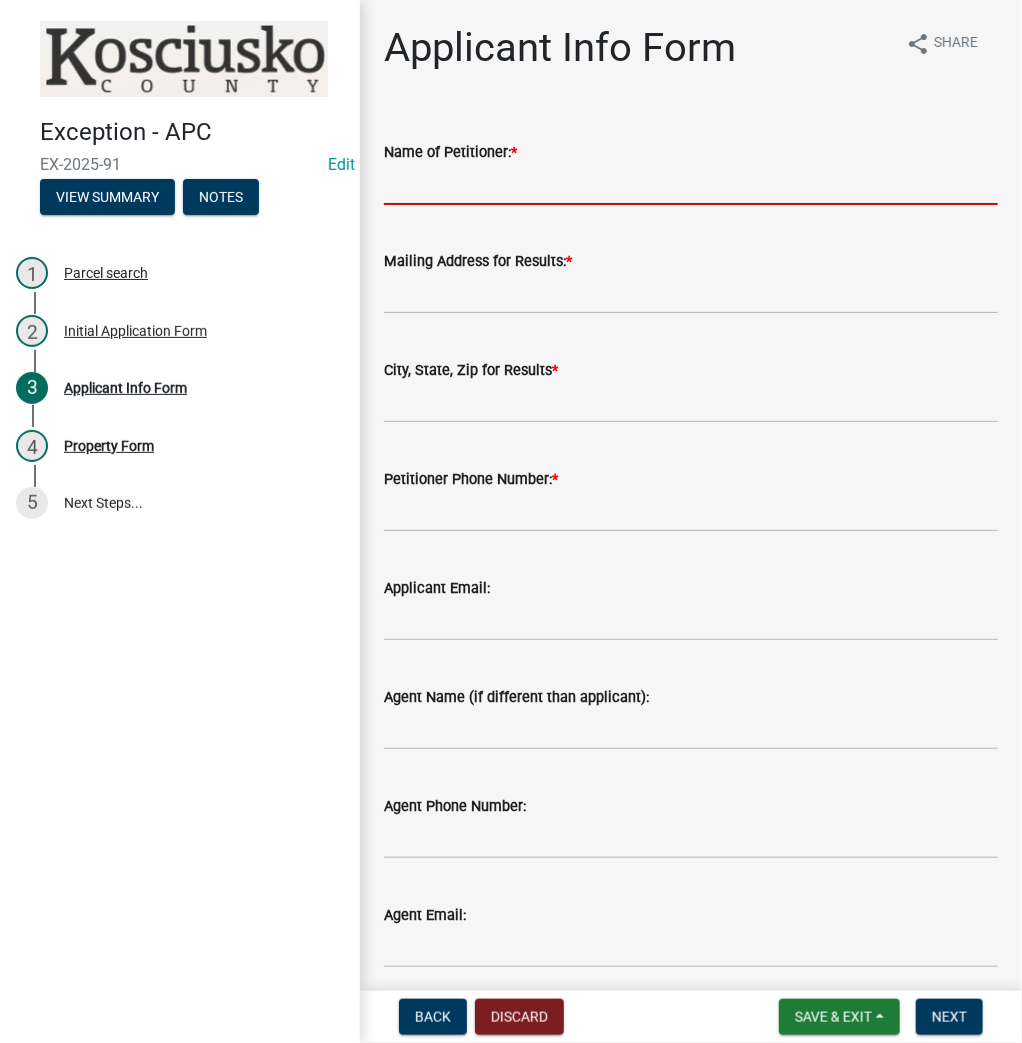 click on "Name of Petitioner:  *" at bounding box center (691, 184) 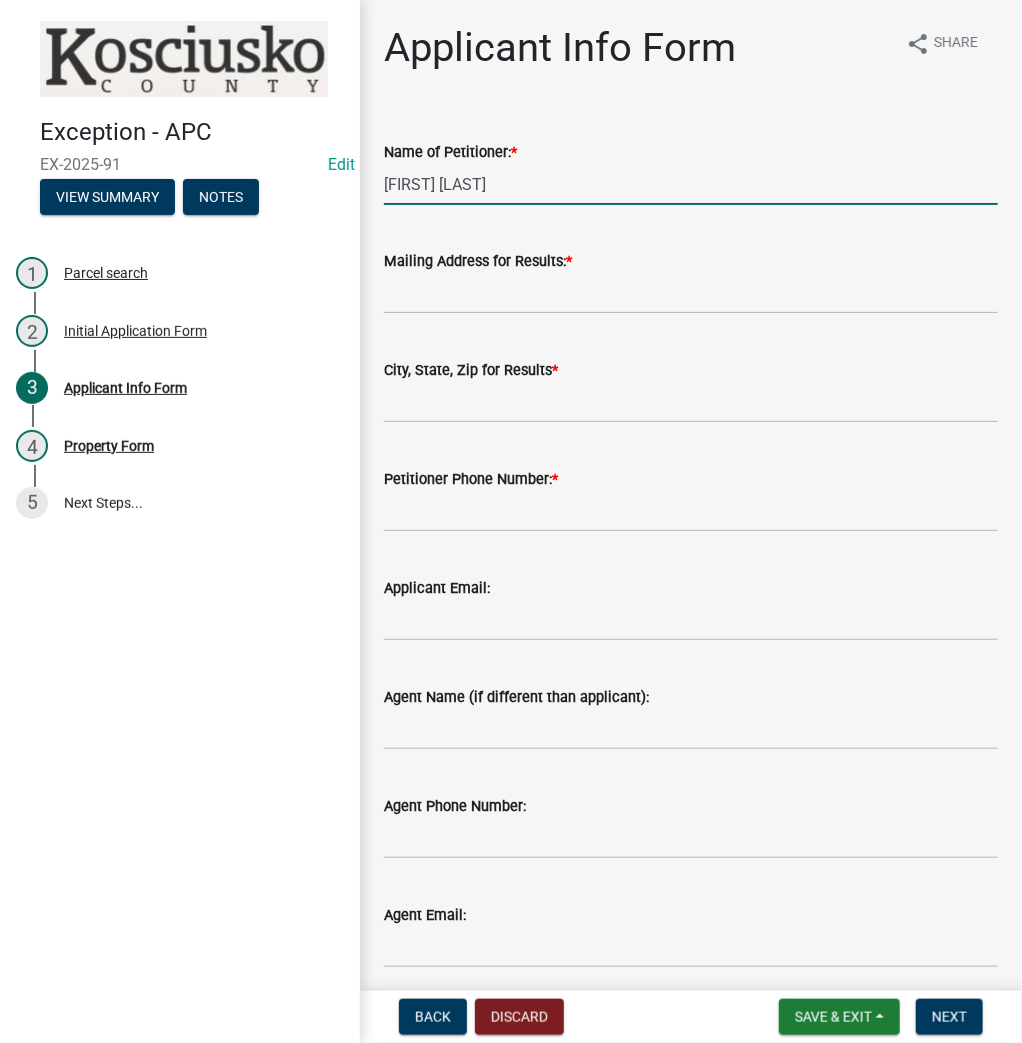 type on "[FIRST] [LAST]" 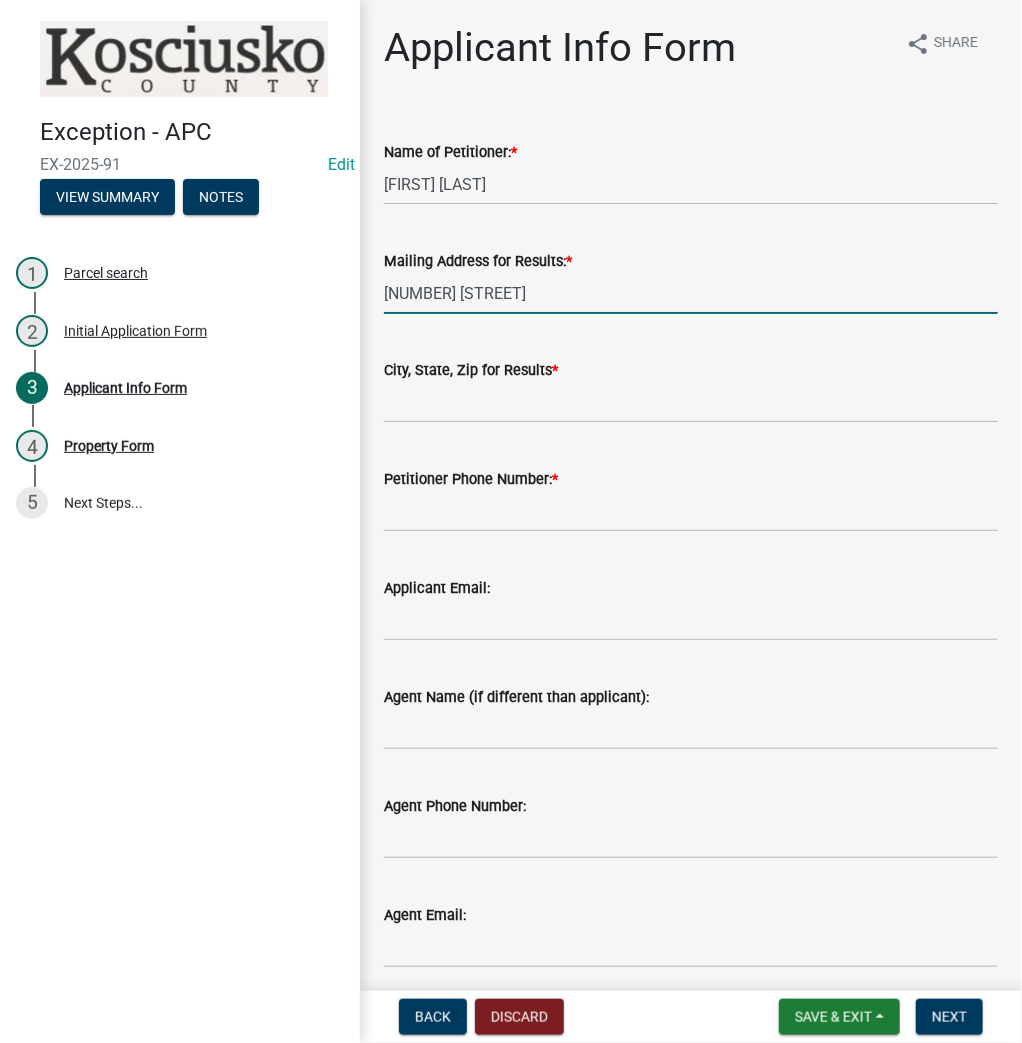 type on "[NUMBER] [STREET]" 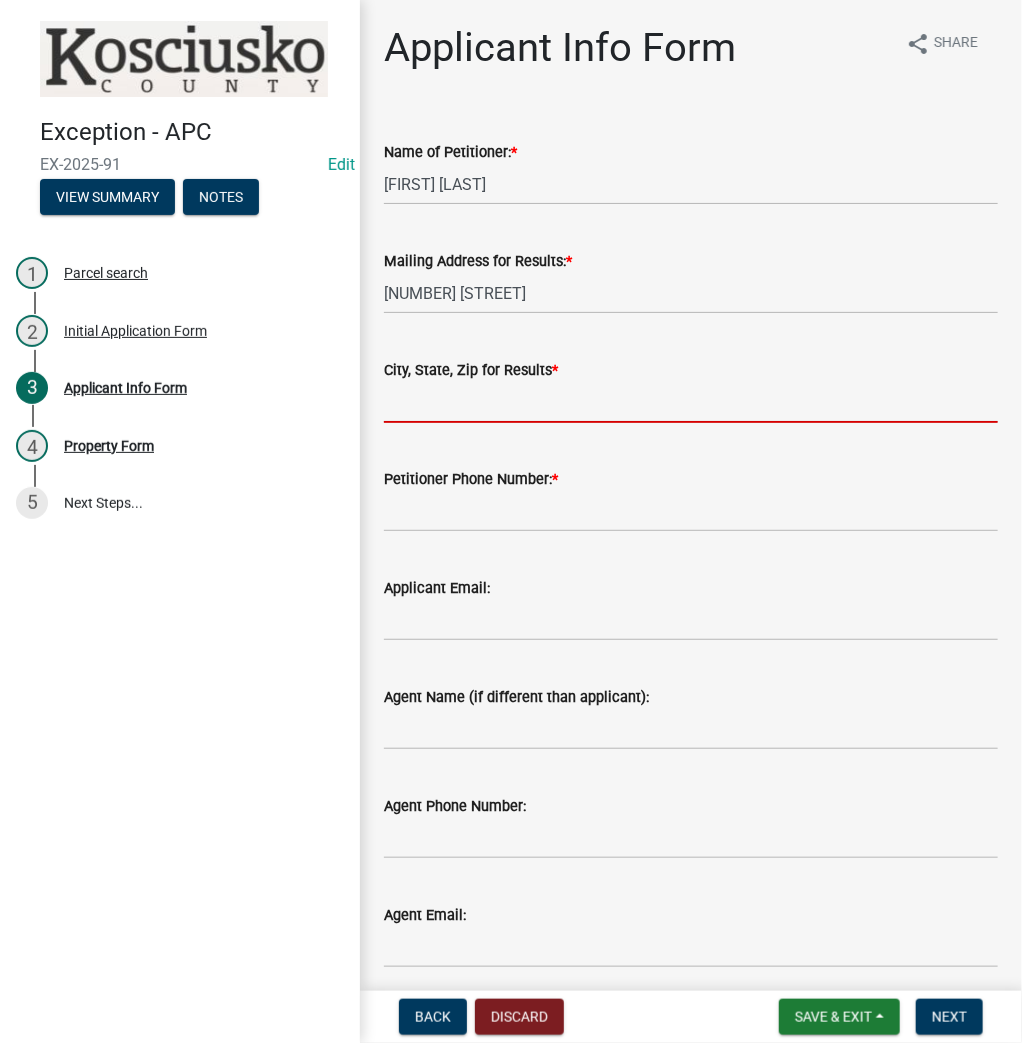type on "W" 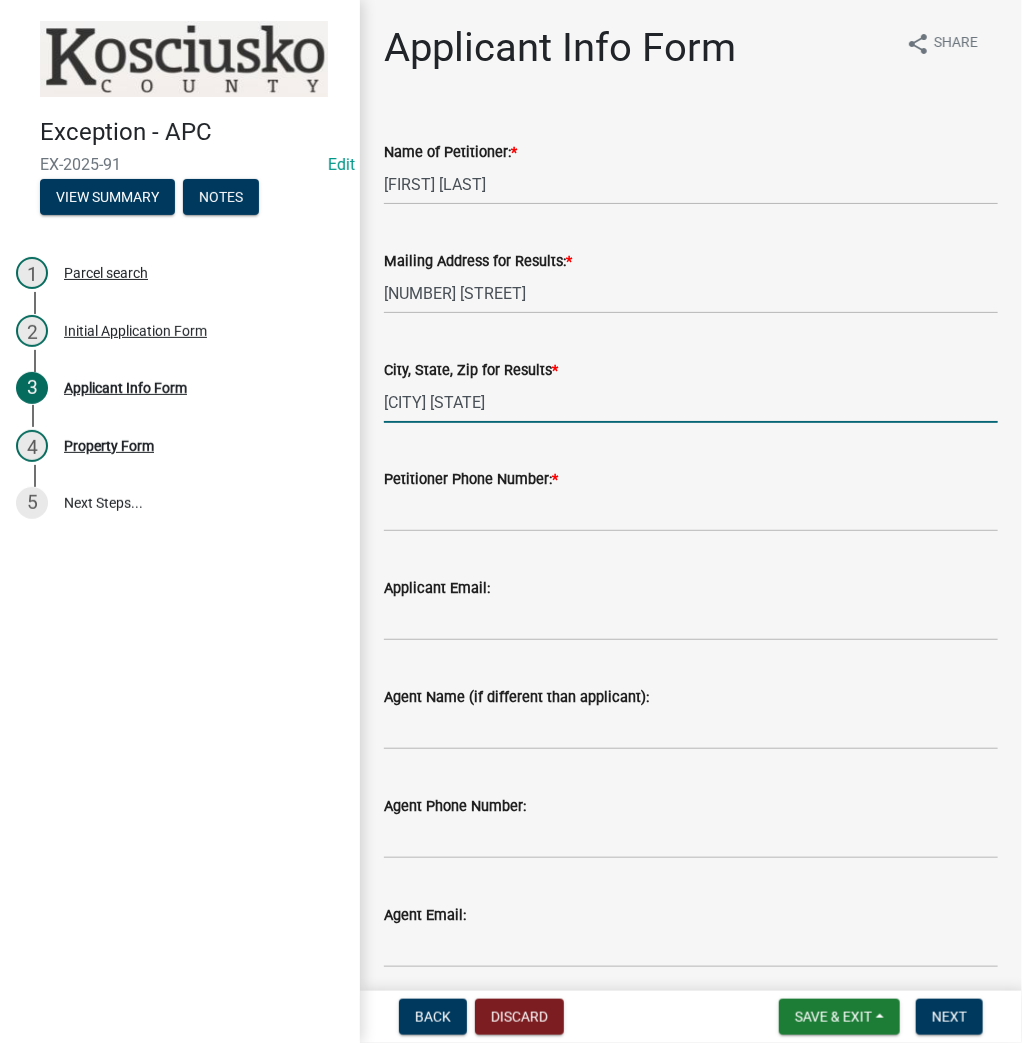 type on "[CITY] [STATE]" 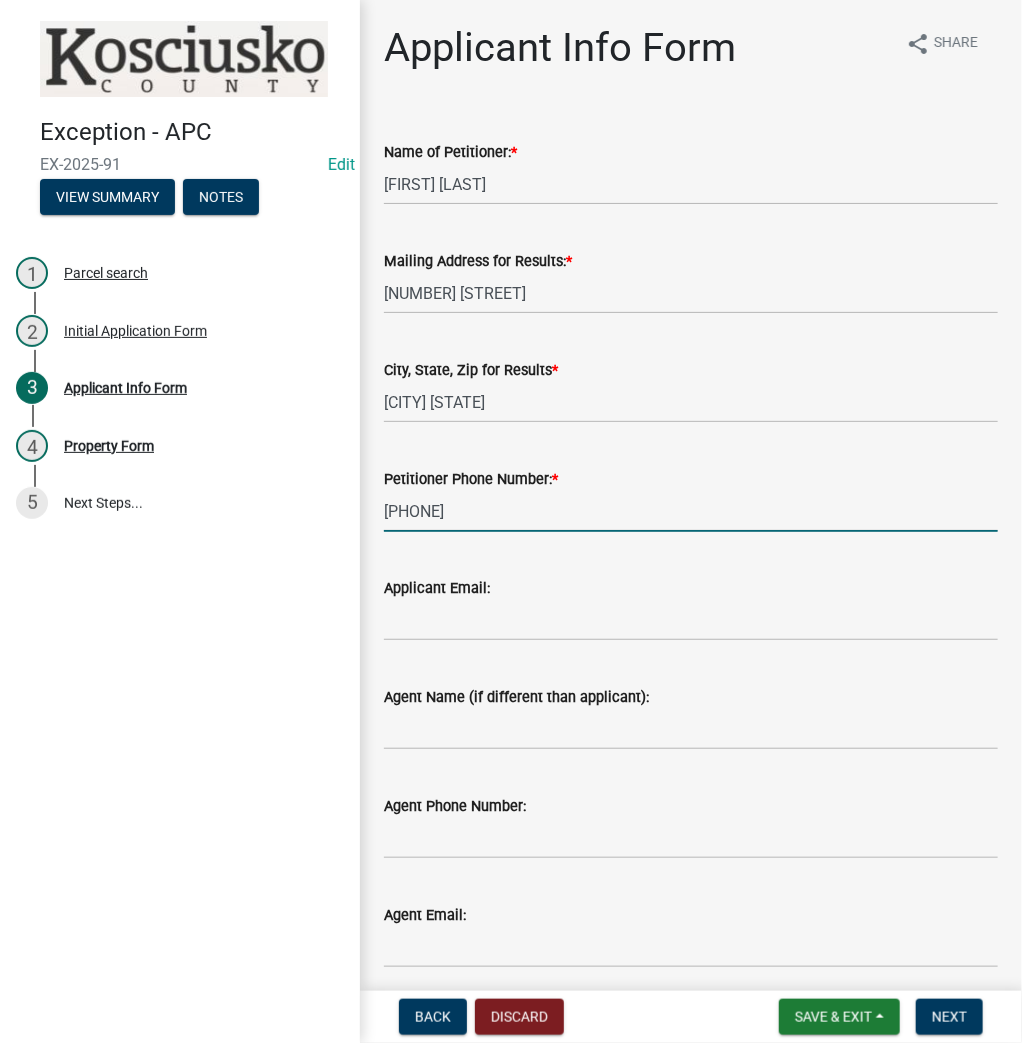 type on "[PHONE]" 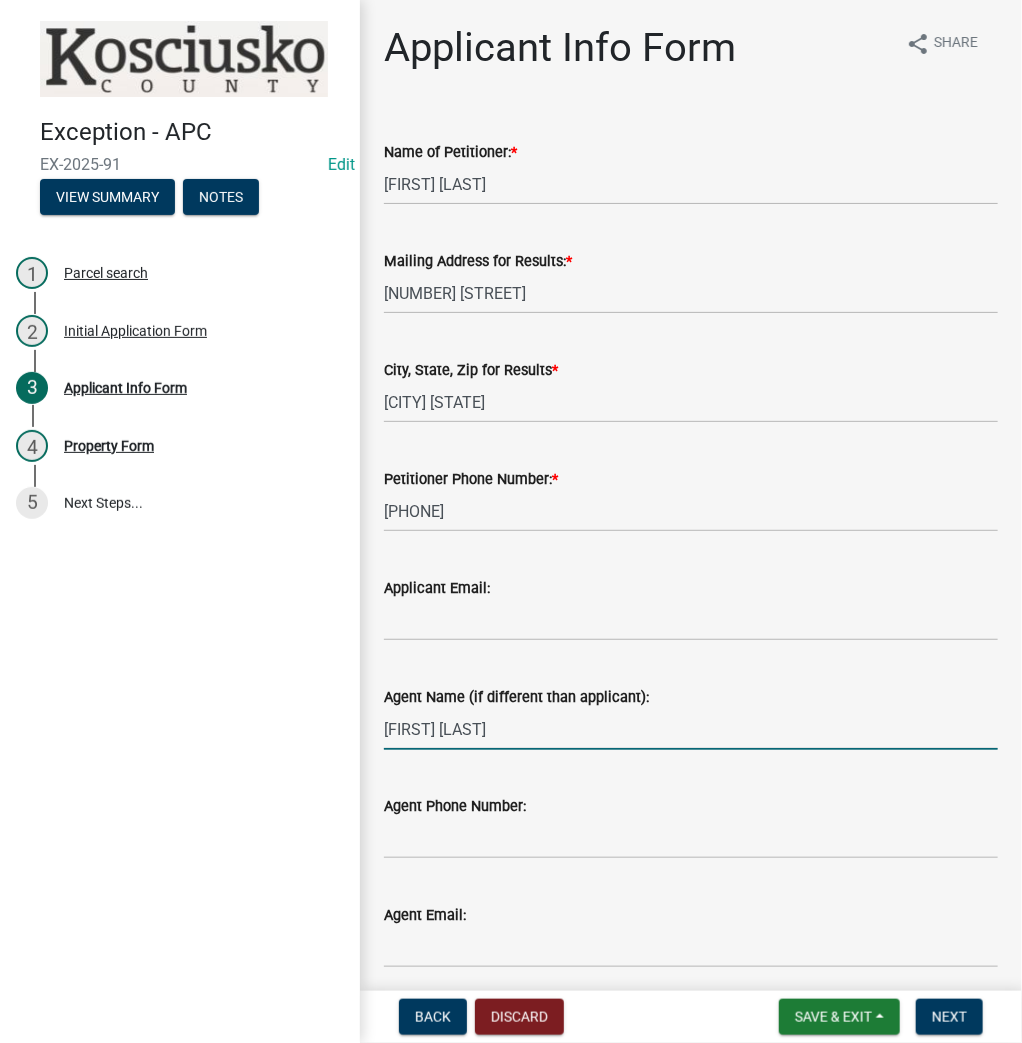 type on "[FIRST] [LAST]" 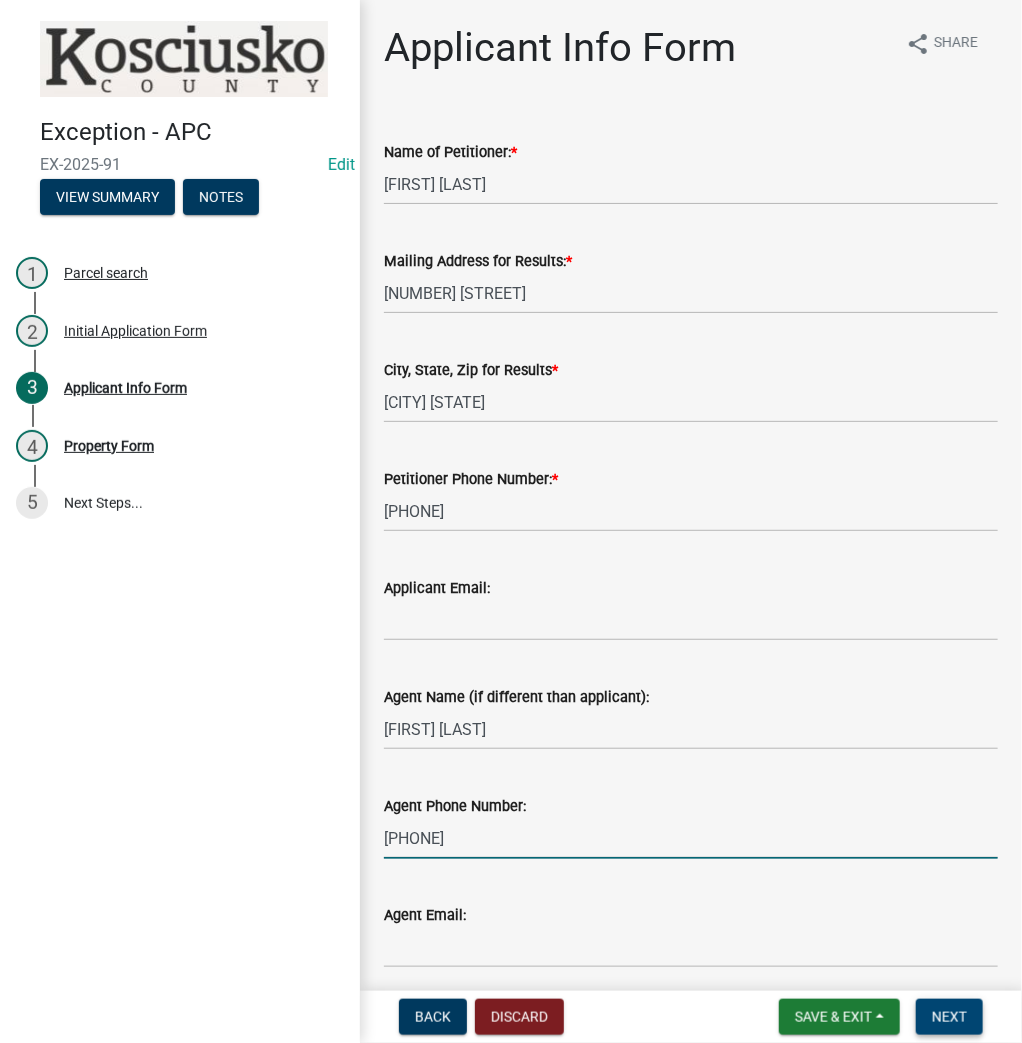 type on "[PHONE]" 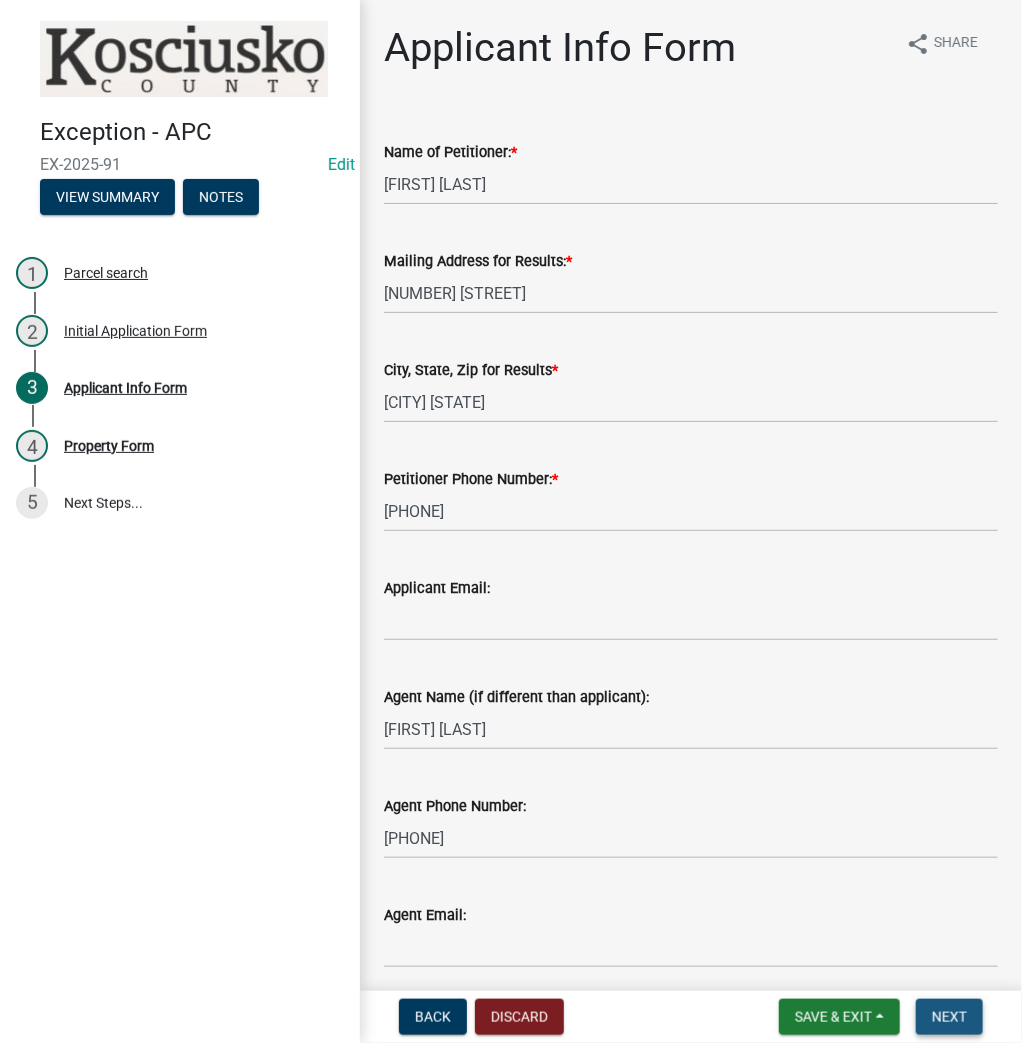 click on "Next" at bounding box center (949, 1017) 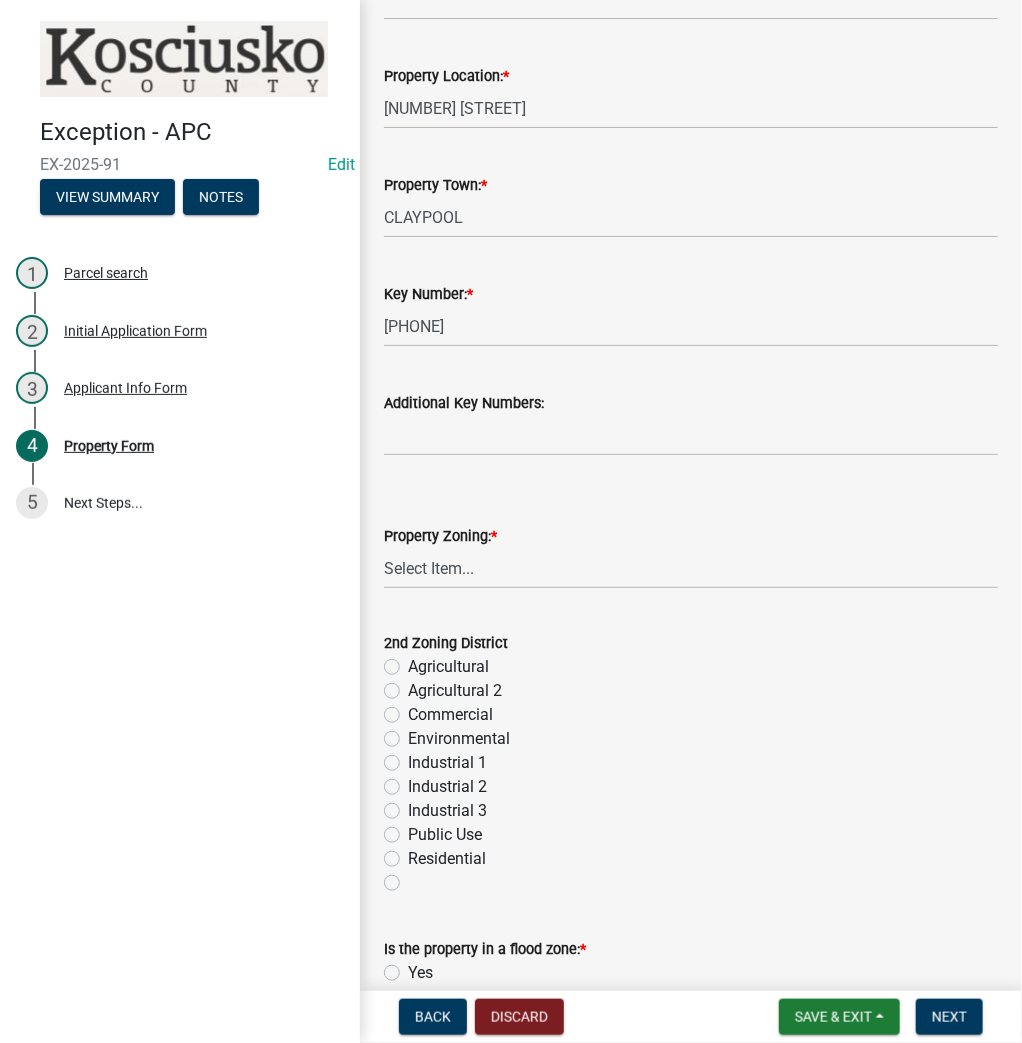 scroll, scrollTop: 480, scrollLeft: 0, axis: vertical 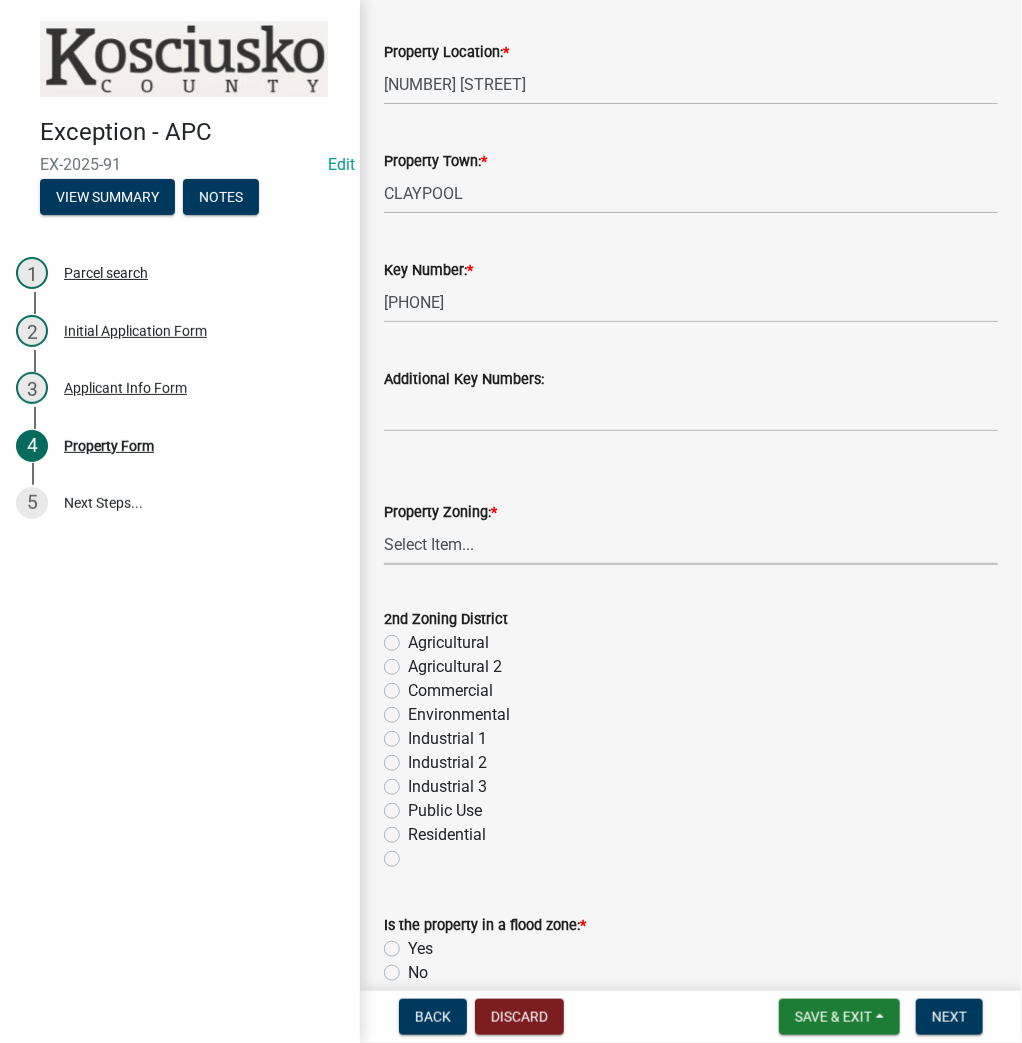 click on "Select Item...   Agricultural   Agricultural 2   Commercial   Environmental   Industrial 1   Industrial 2   Industrial 3   Public Use   Residential" at bounding box center (691, 544) 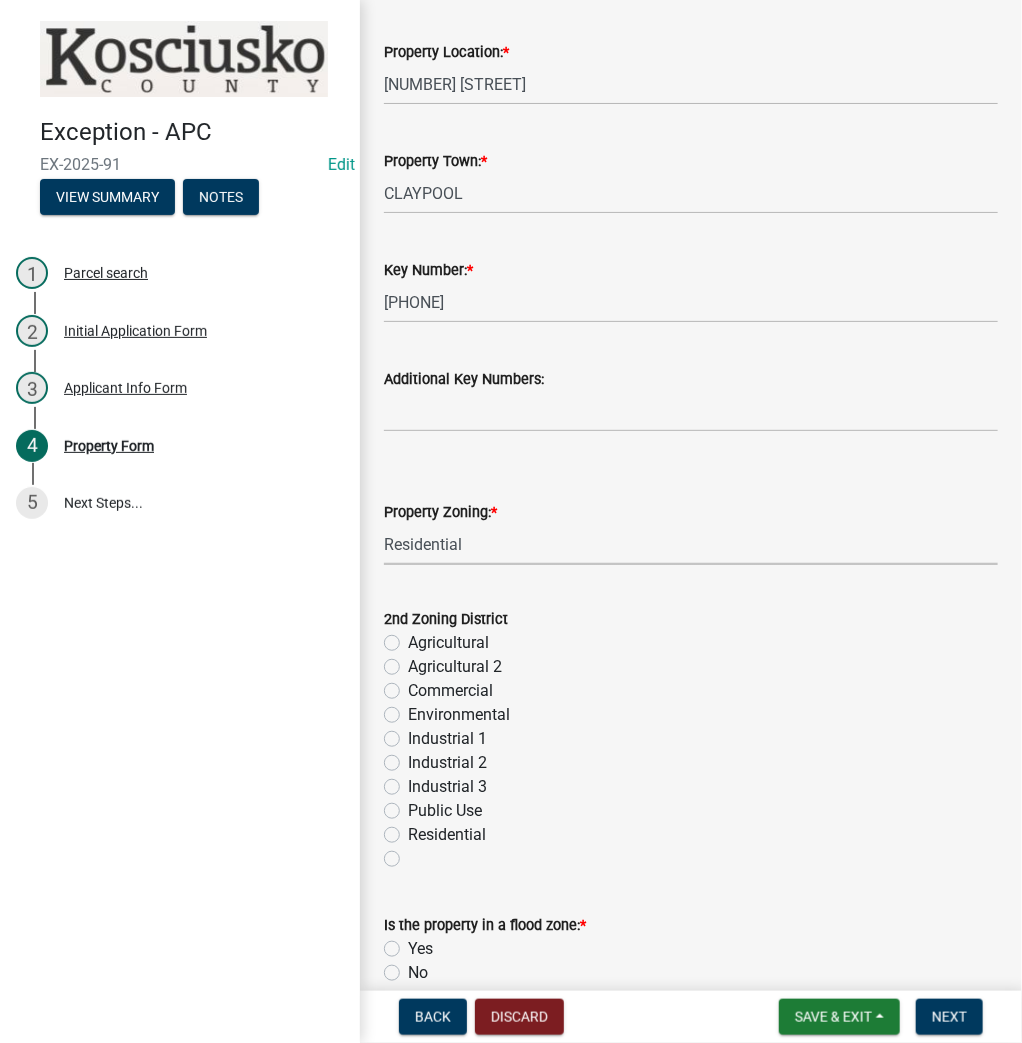 click on "Select Item...   Agricultural   Agricultural 2   Commercial   Environmental   Industrial 1   Industrial 2   Industrial 3   Public Use   Residential" at bounding box center (691, 544) 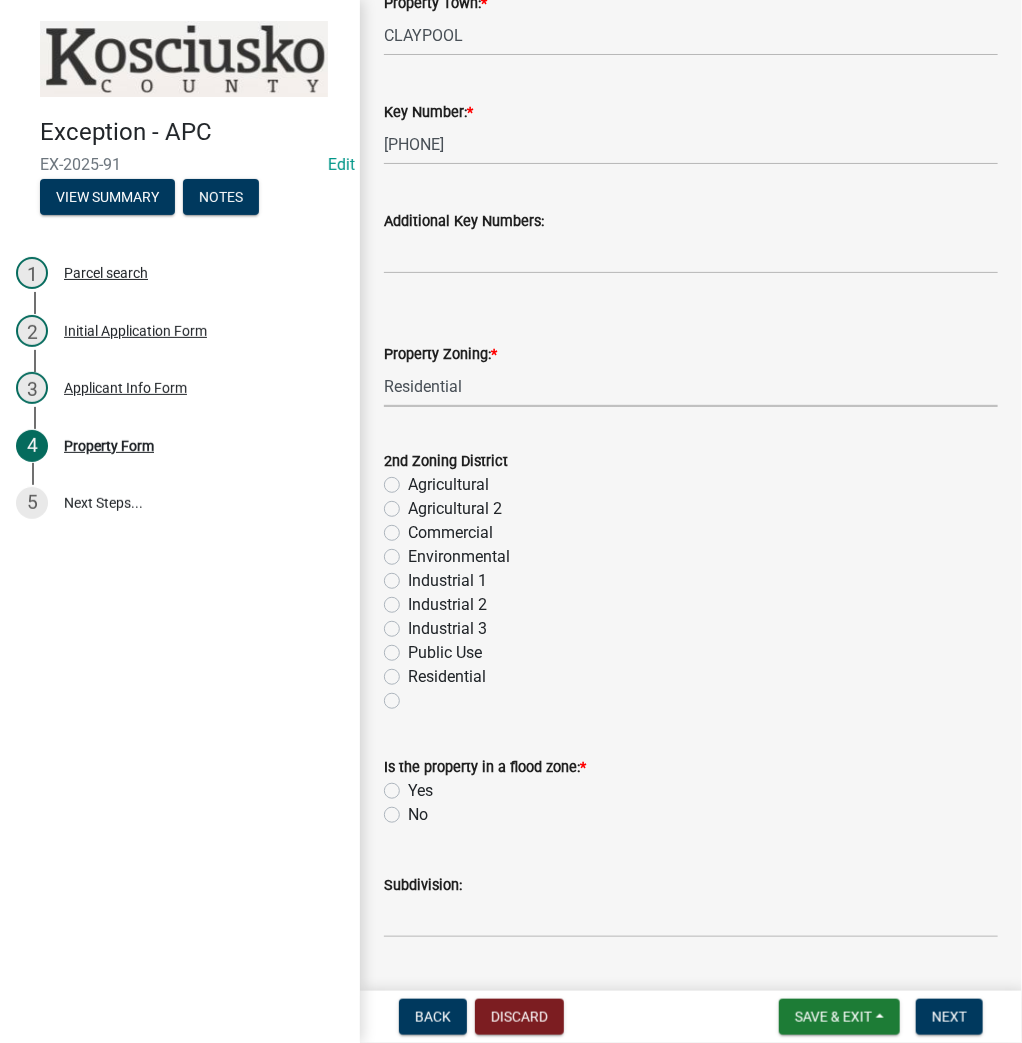 scroll, scrollTop: 640, scrollLeft: 0, axis: vertical 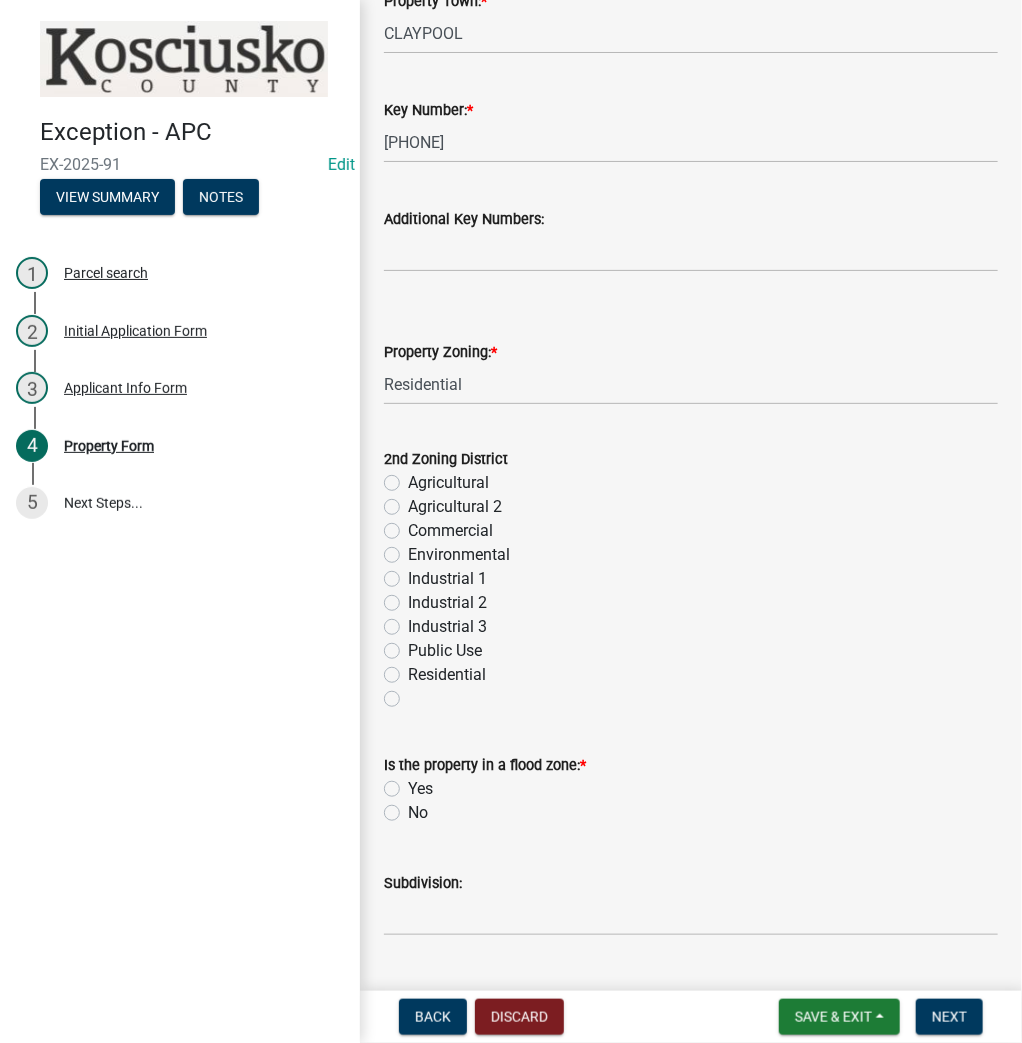 click on "No" 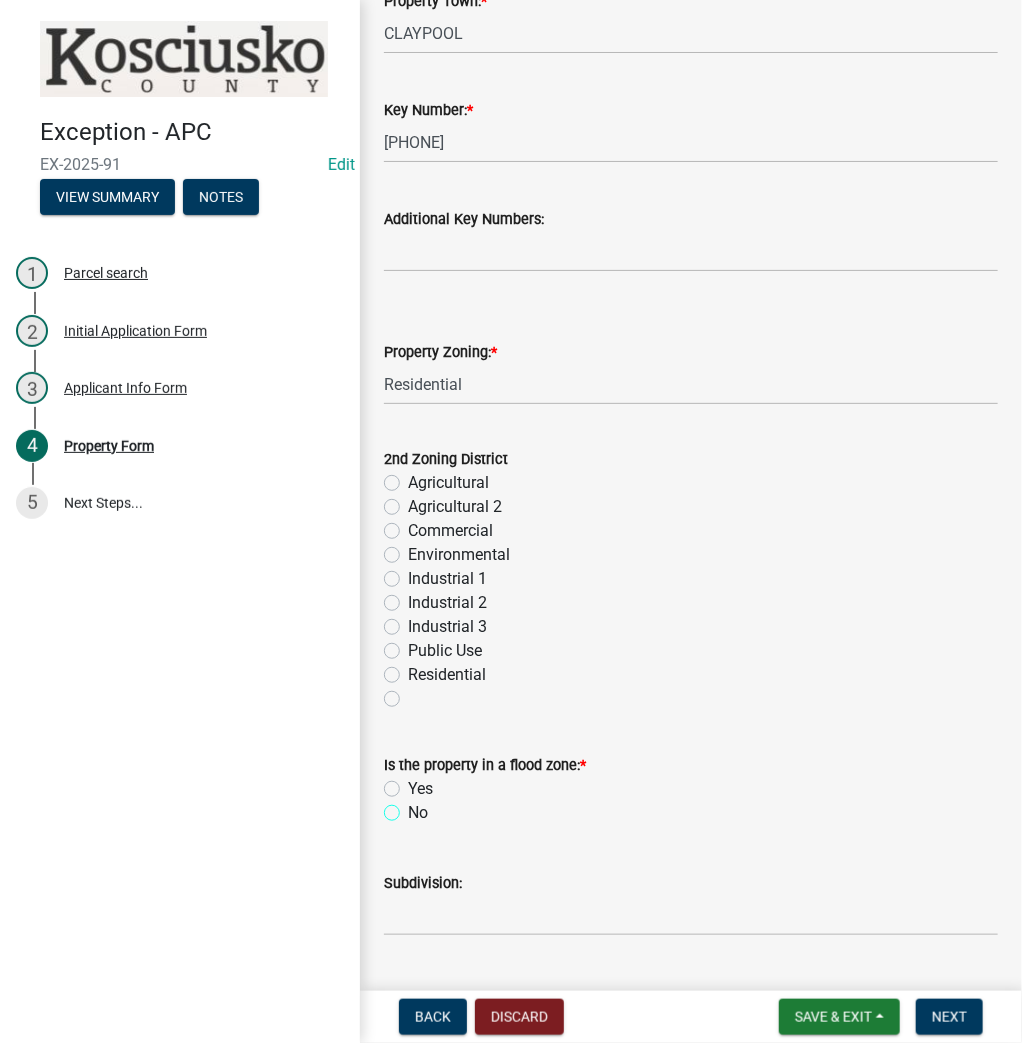 click on "No" at bounding box center (414, 807) 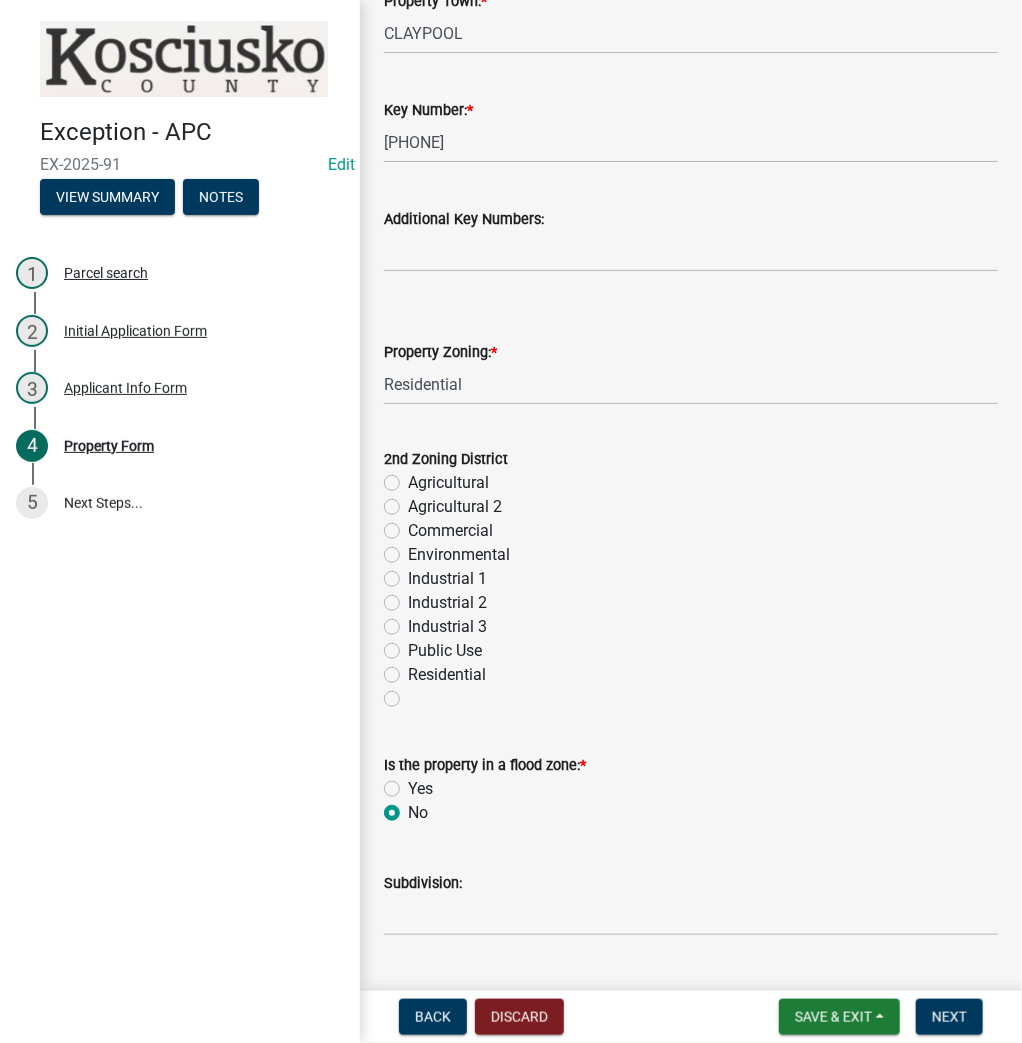 radio on "true" 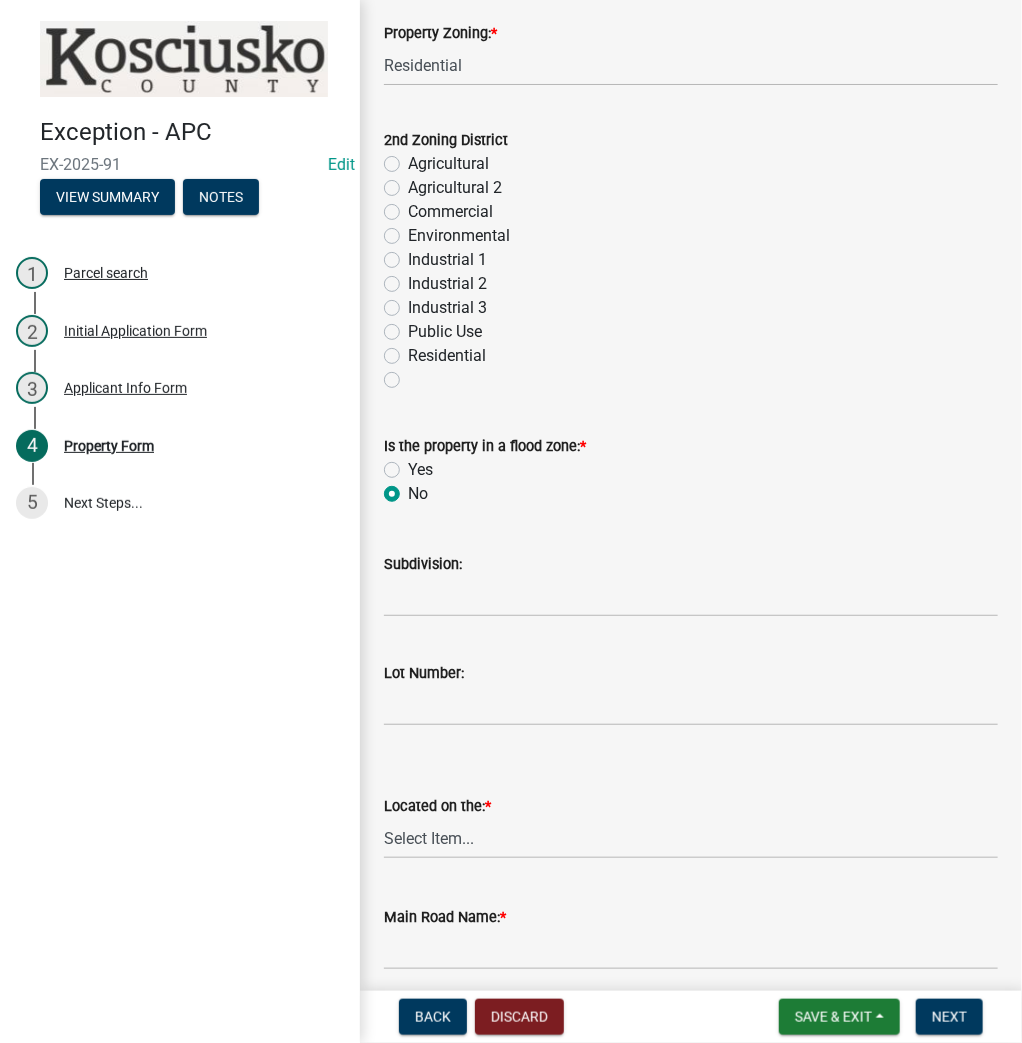 scroll, scrollTop: 960, scrollLeft: 0, axis: vertical 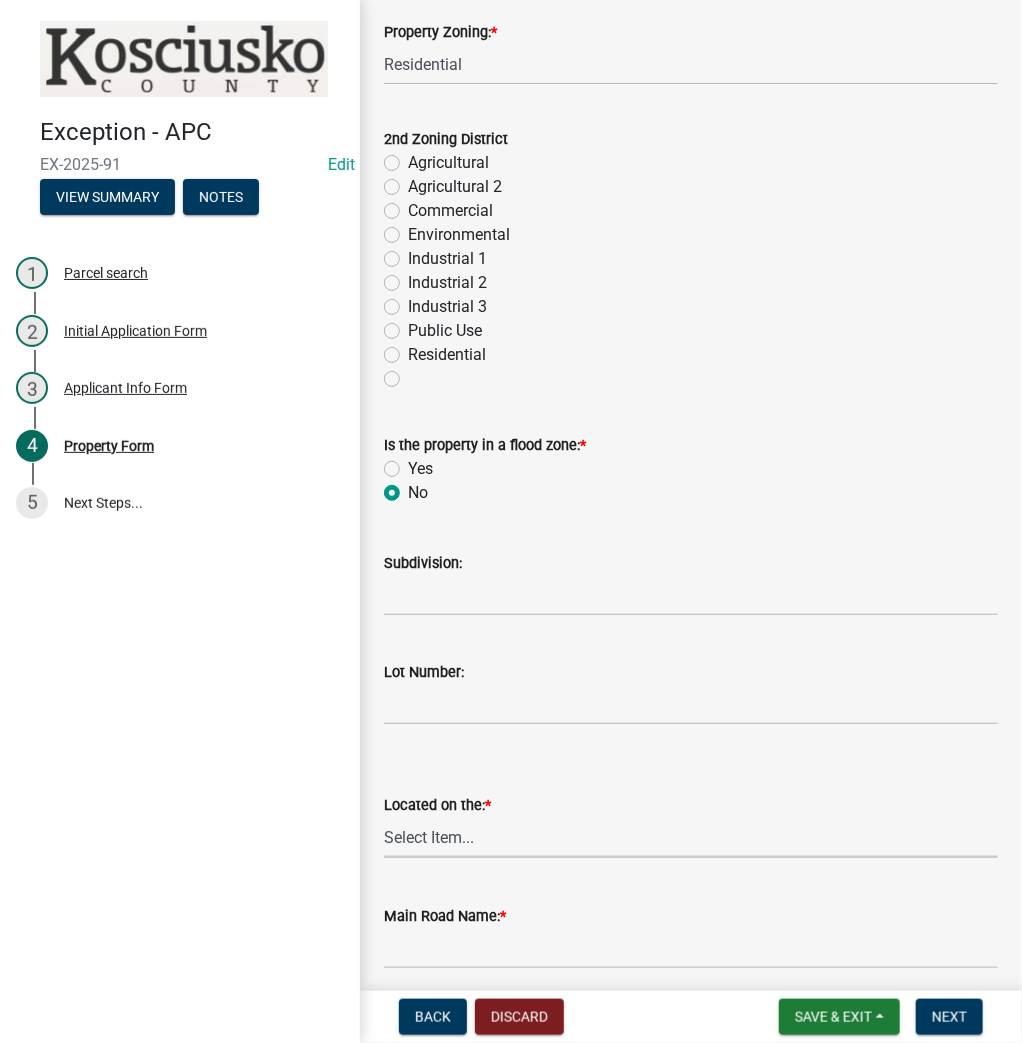 click on "Select Item...   N   NE   NW   E   S   SE   SW   W" at bounding box center (691, 837) 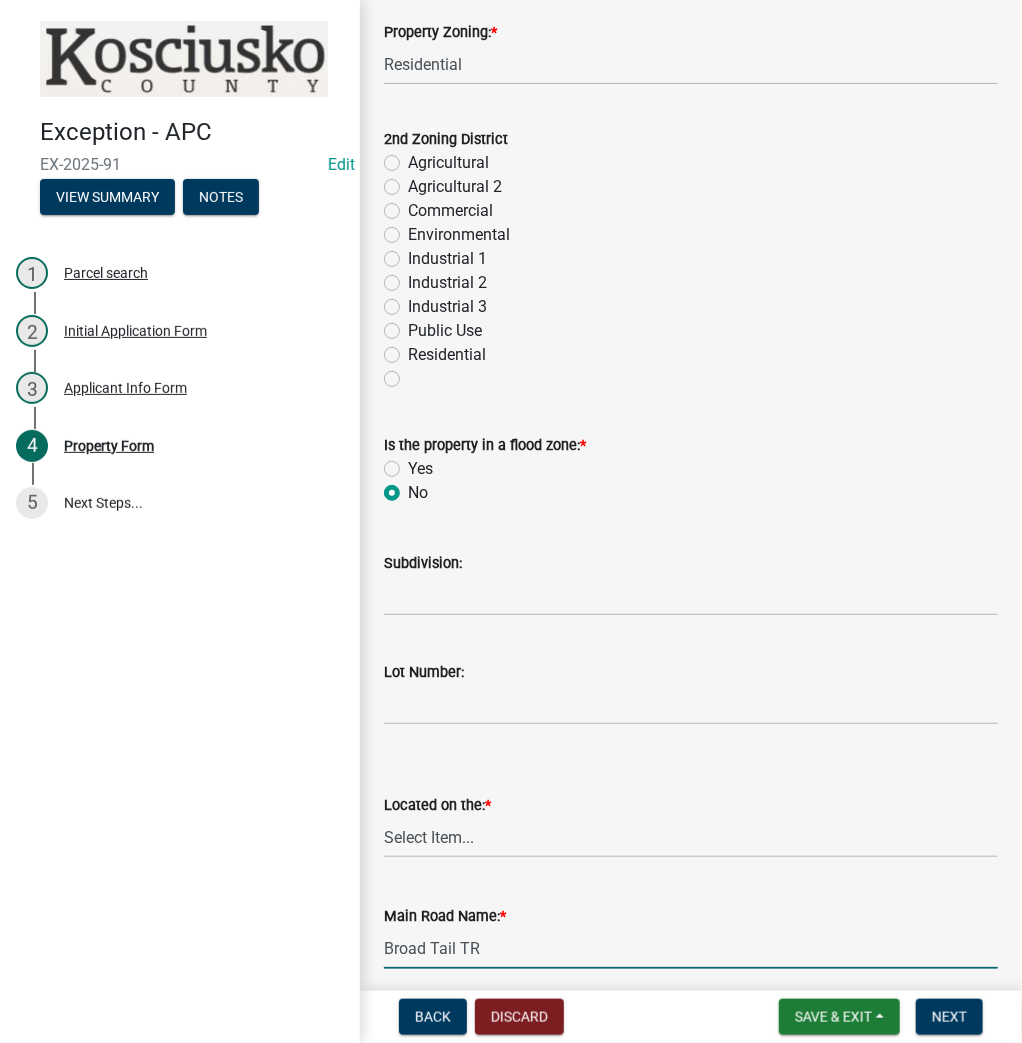 type on "Broad Tail TR" 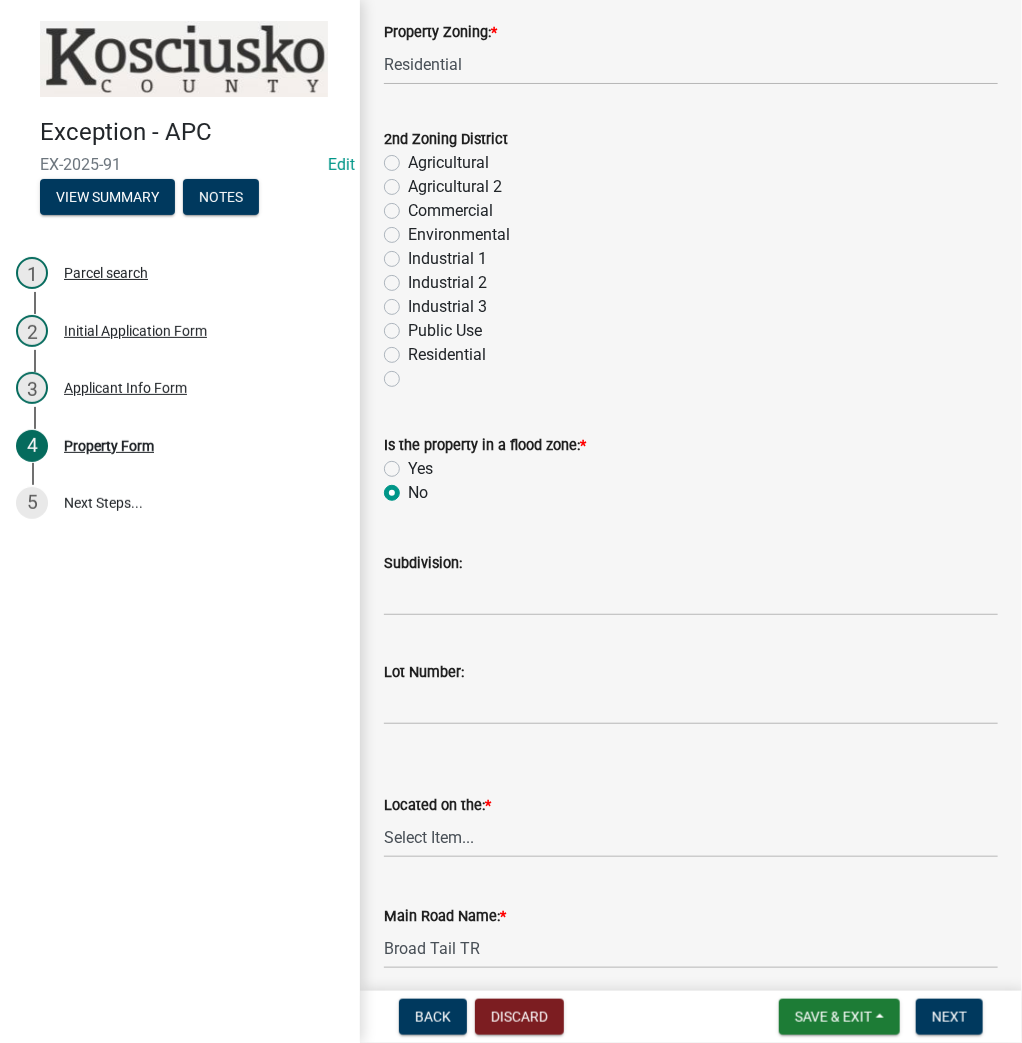 scroll, scrollTop: 1525, scrollLeft: 0, axis: vertical 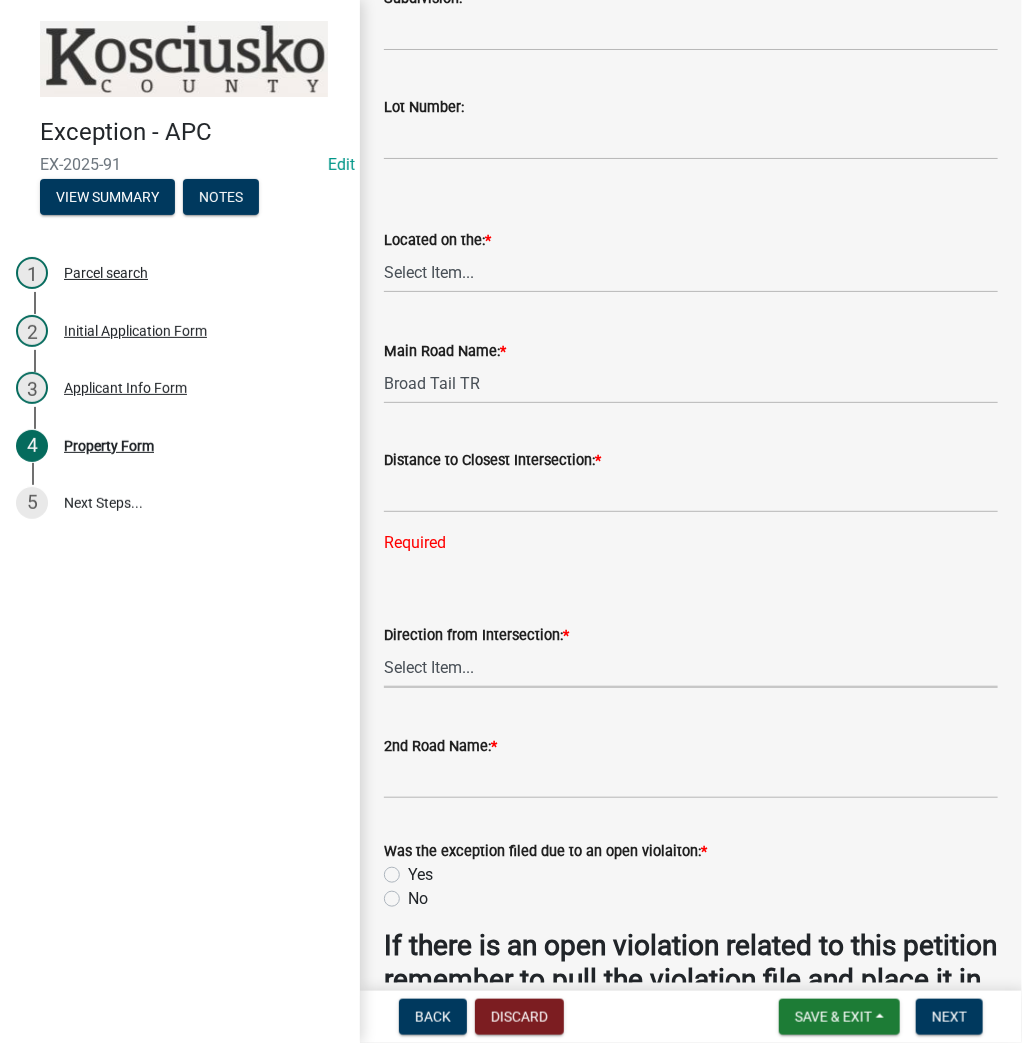 click on "Select Item...   N   NE   NW   E   S   SE   SW   W" at bounding box center [691, 667] 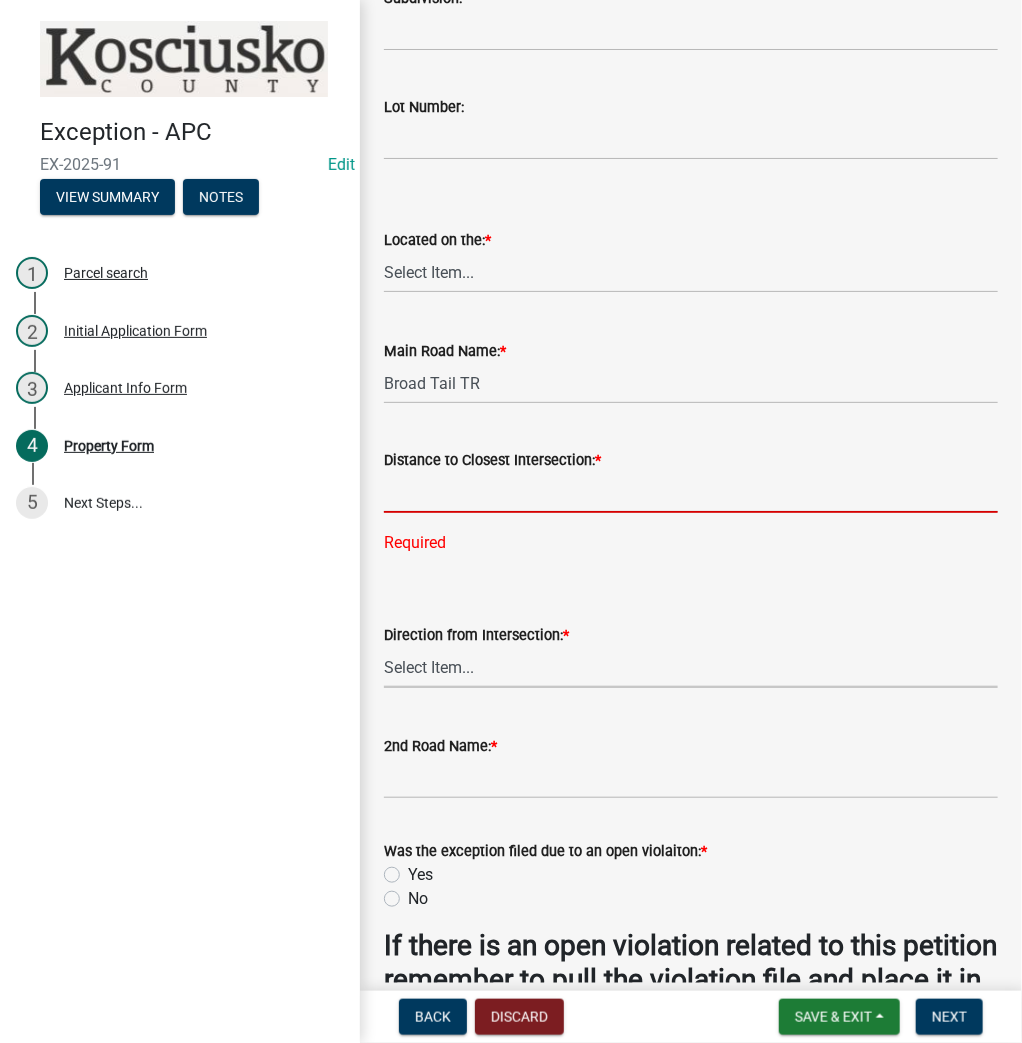 click 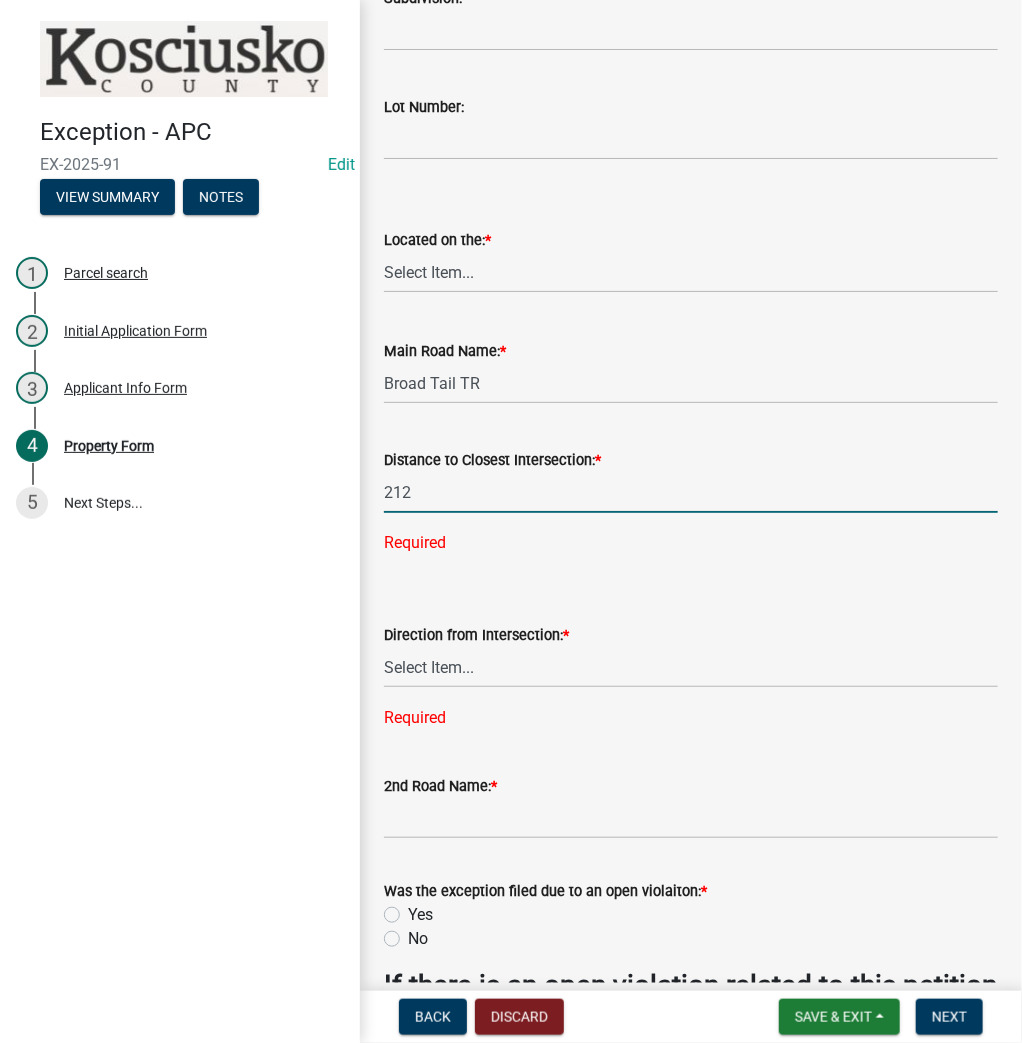 type on "212" 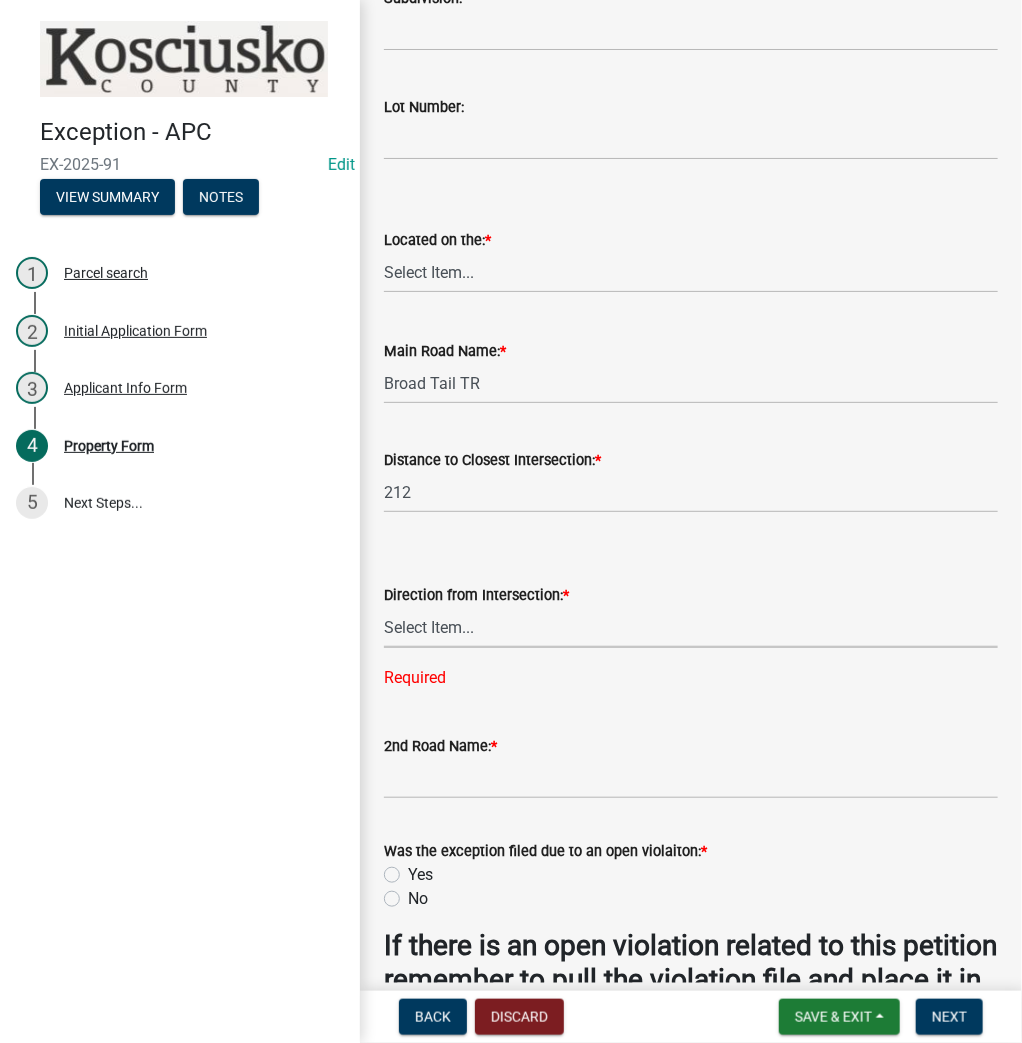 select on "[UUID]" 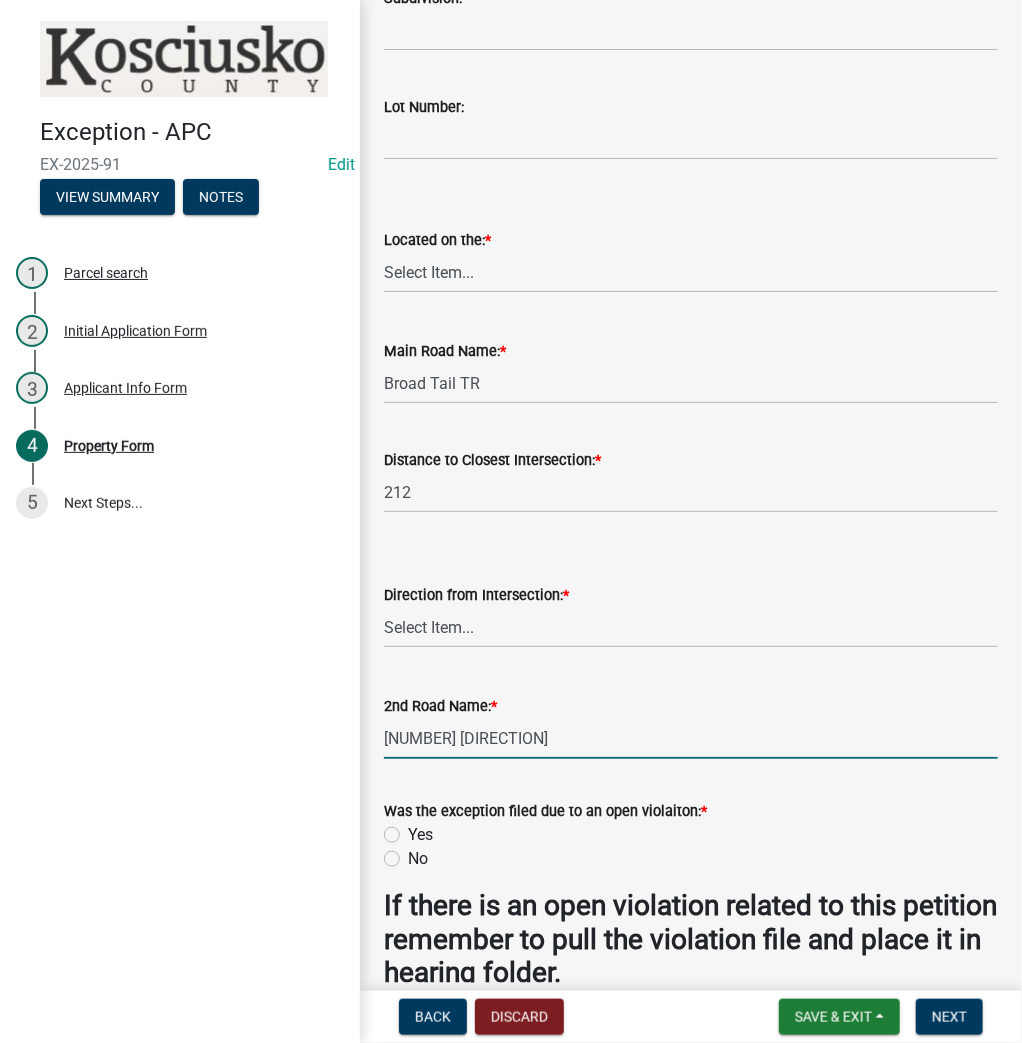 type on "[NUMBER] [DIRECTION]" 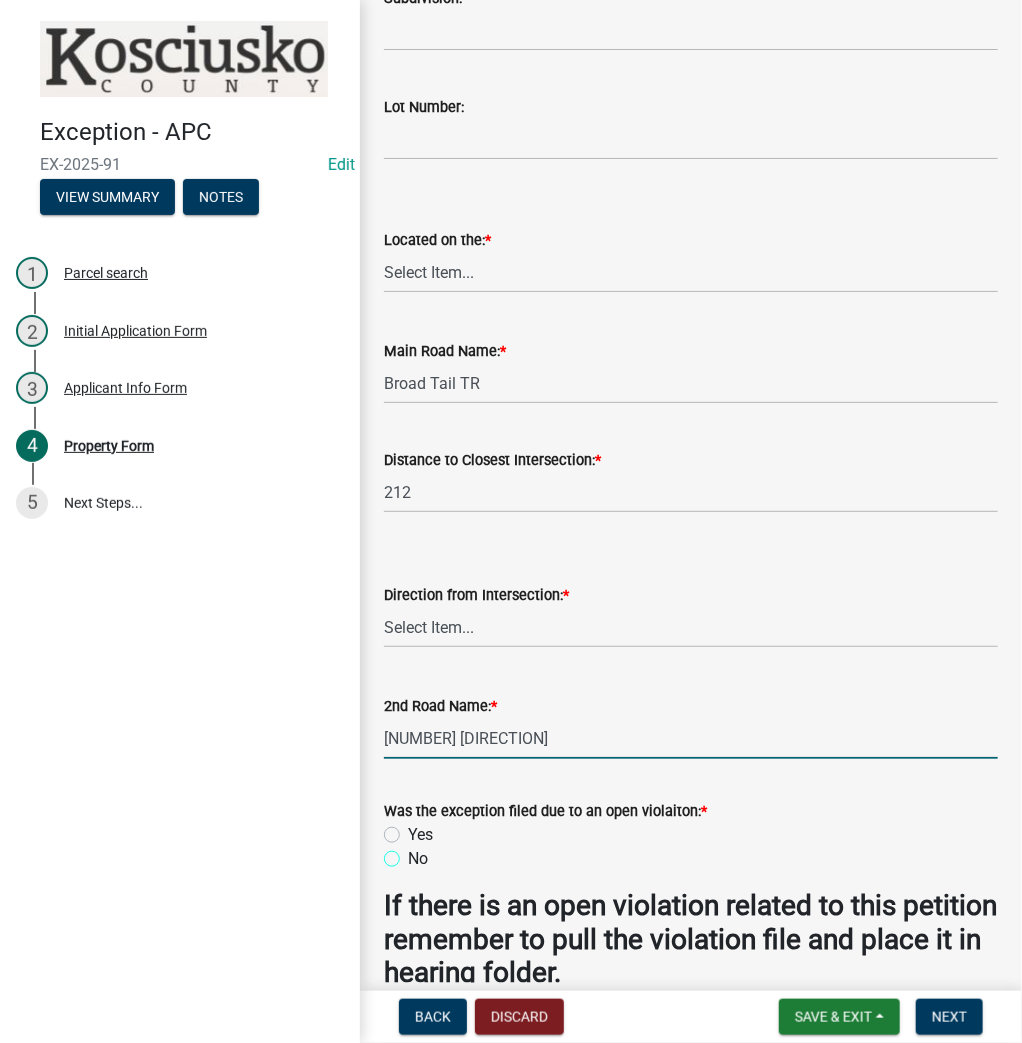 click on "No" at bounding box center (414, 853) 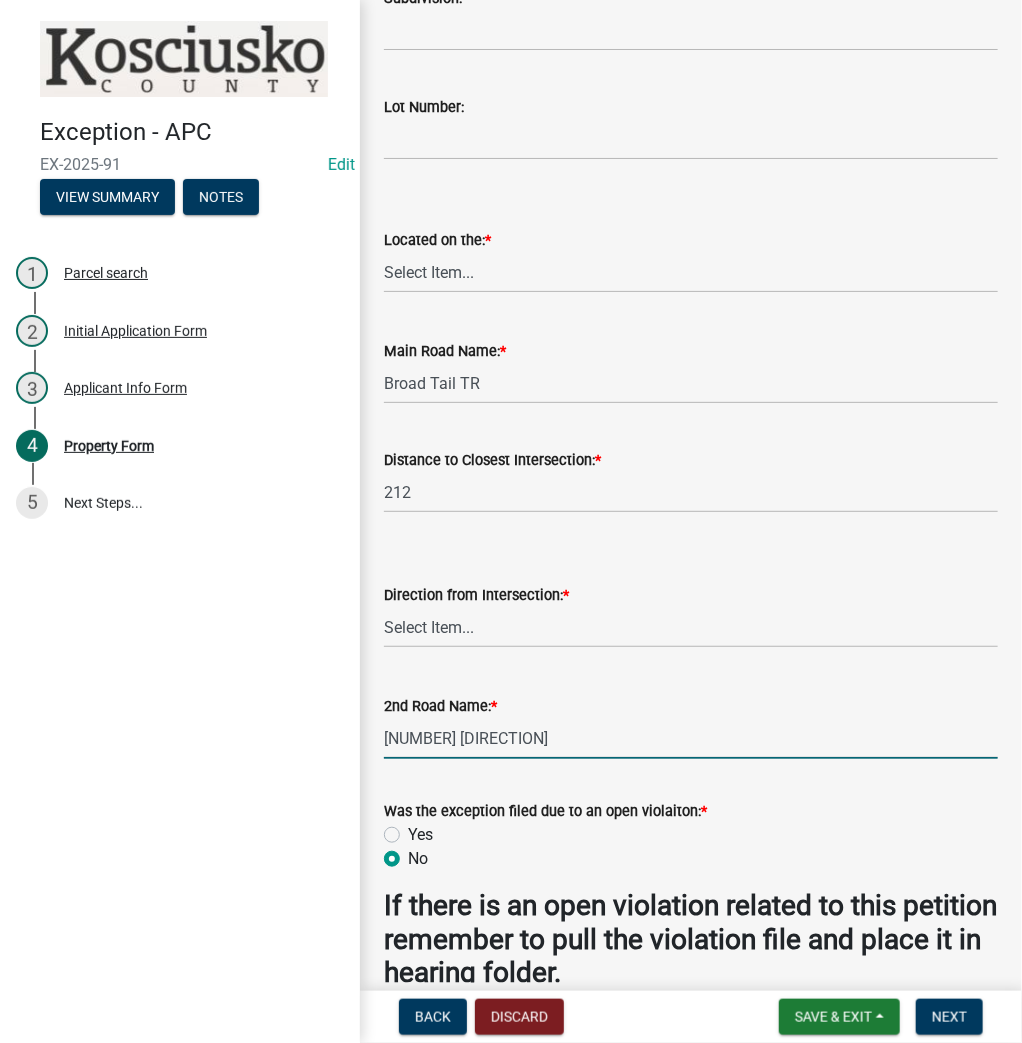 radio on "true" 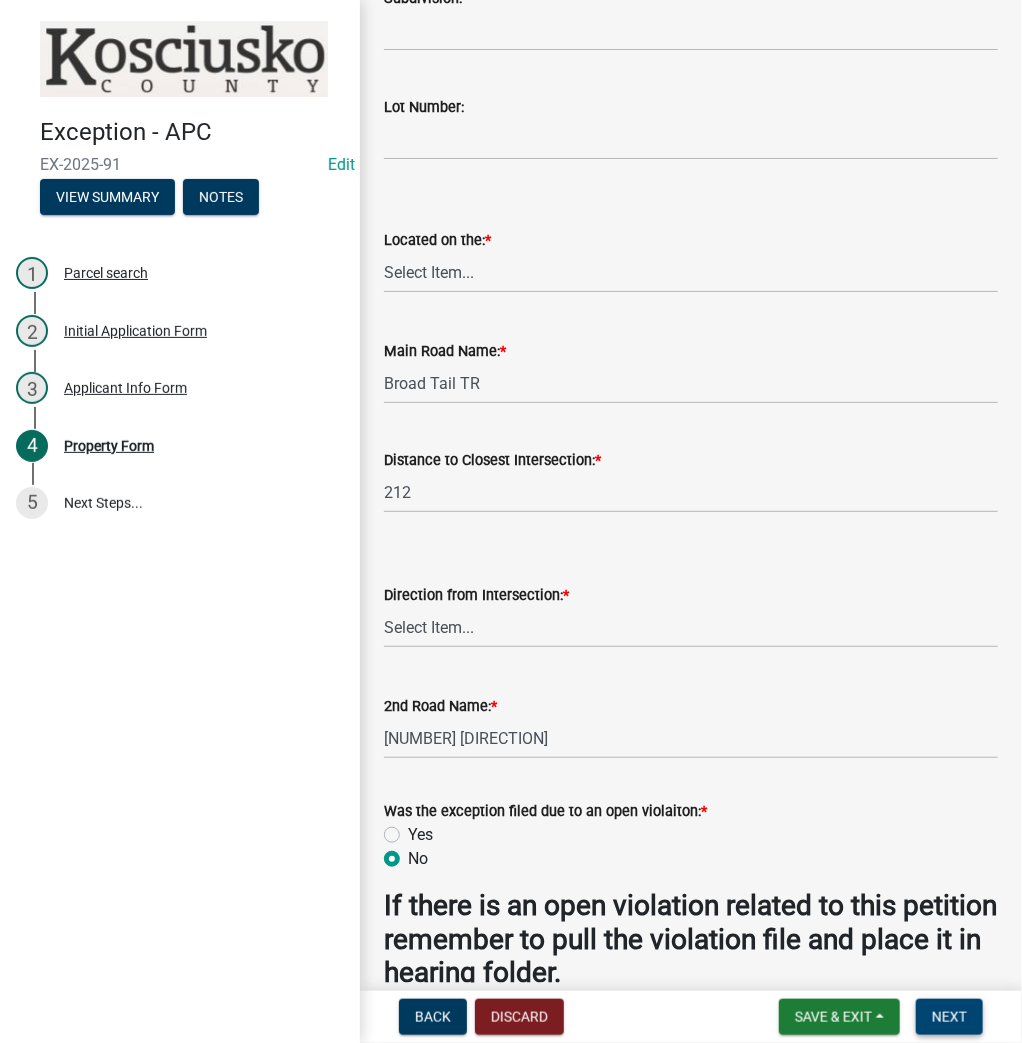 click on "Next" at bounding box center (949, 1017) 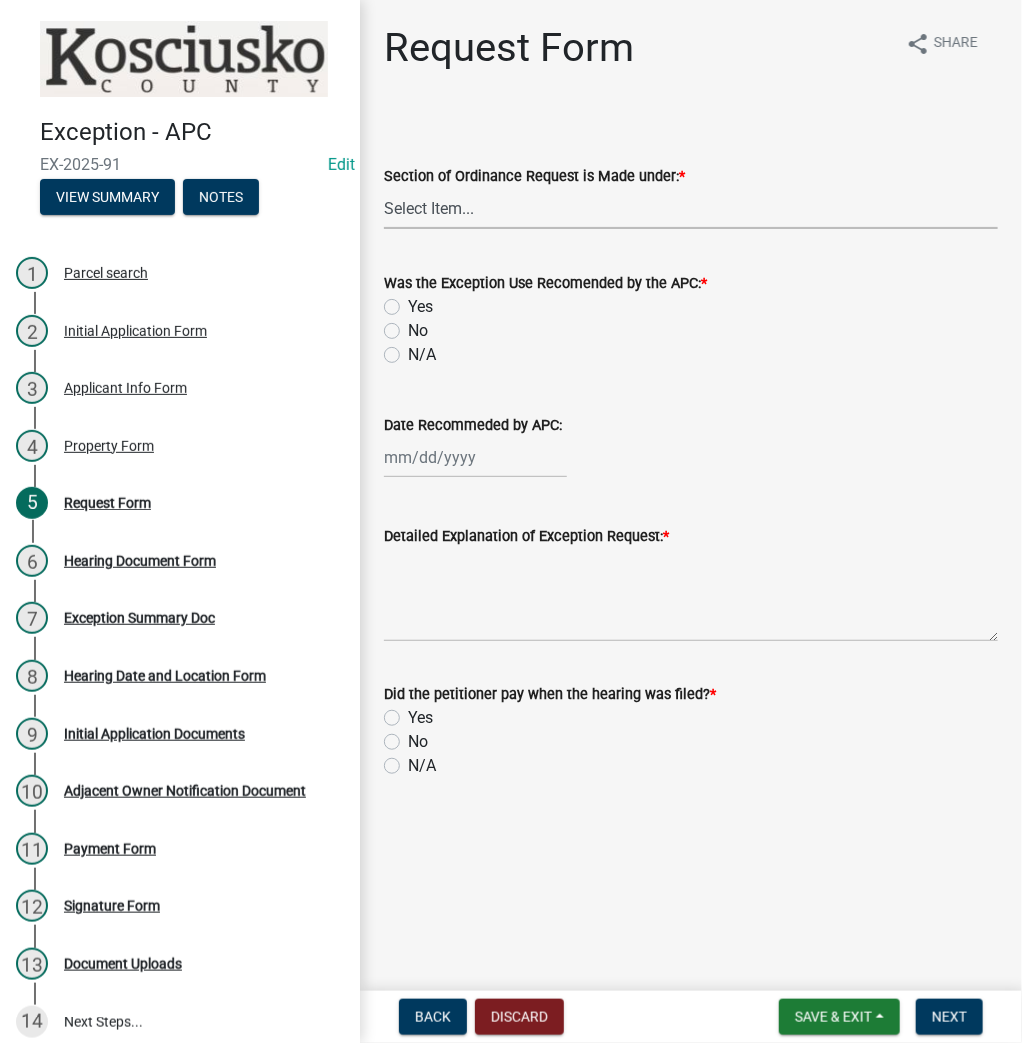 click on "Select Item...   2.14 Table A   3.5 Acc. No Res.   3.5 Table D Acc. Bldg. Size   3.21 Home Occupation   3.22 Home Based Business   3.23 S.O.B   3.25 Communication Tower   3.7 Non-Conforming Use or Structure   3.29 Wind Turbine   3.30 Solar Energy System" at bounding box center (691, 208) 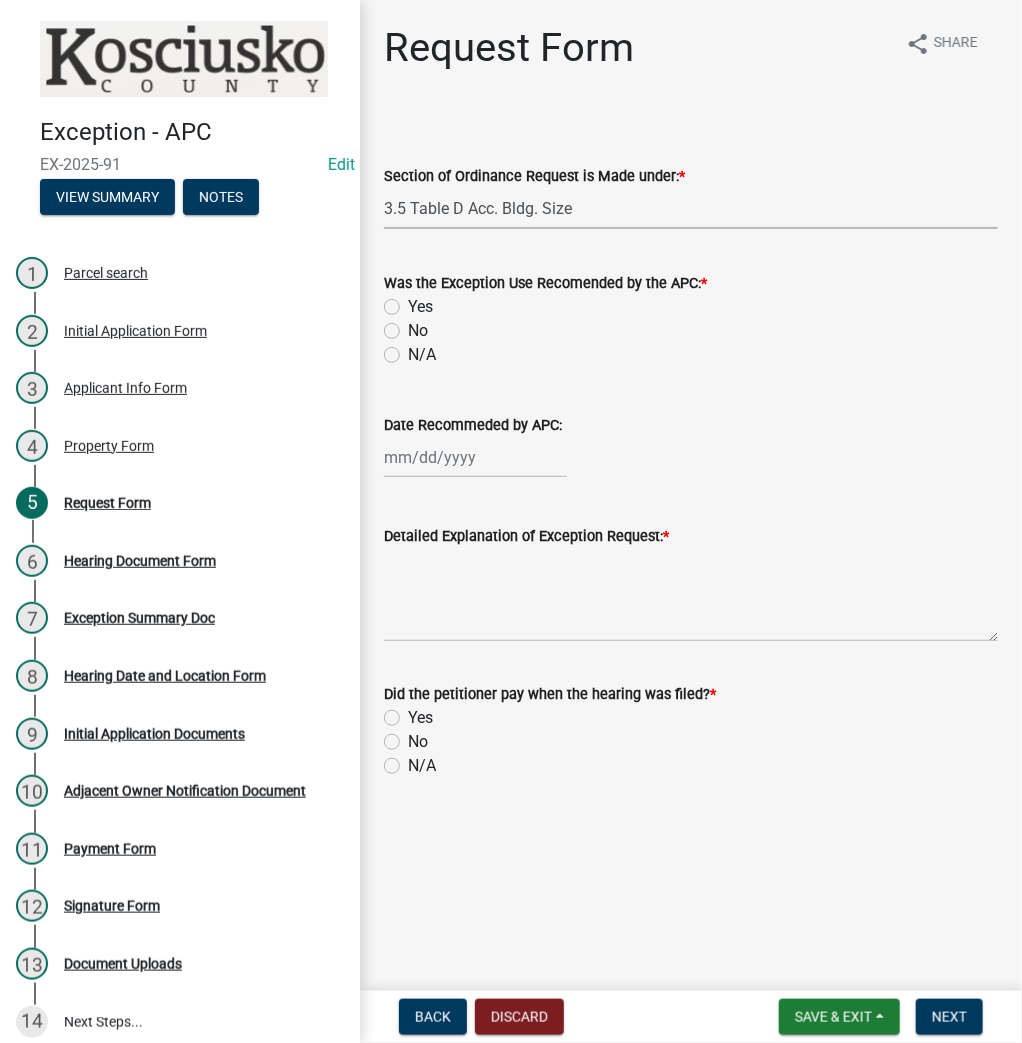 click on "Select Item...   2.14 Table A   3.5 Acc. No Res.   3.5 Table D Acc. Bldg. Size   3.21 Home Occupation   3.22 Home Based Business   3.23 S.O.B   3.25 Communication Tower   3.7 Non-Conforming Use or Structure   3.29 Wind Turbine   3.30 Solar Energy System" at bounding box center [691, 208] 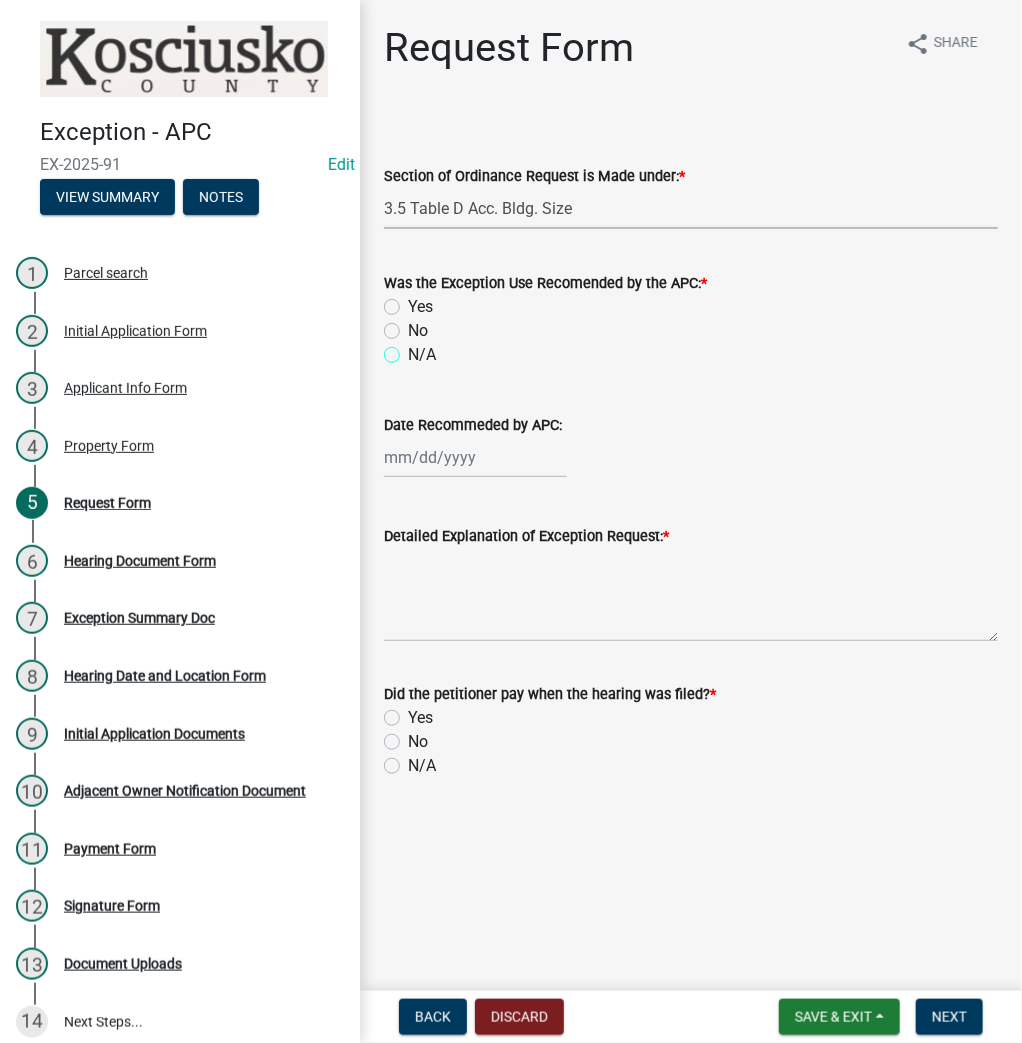click on "N/A" at bounding box center [414, 349] 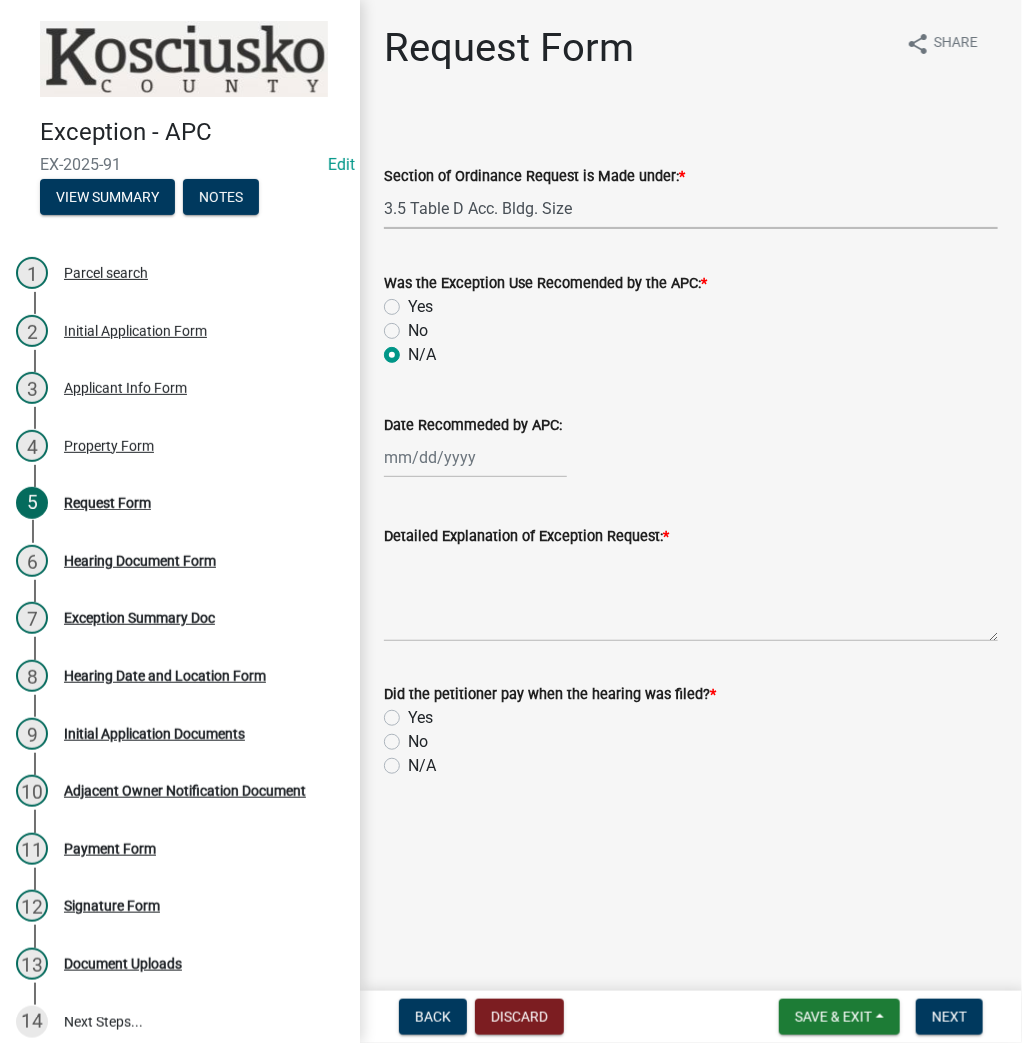 radio on "true" 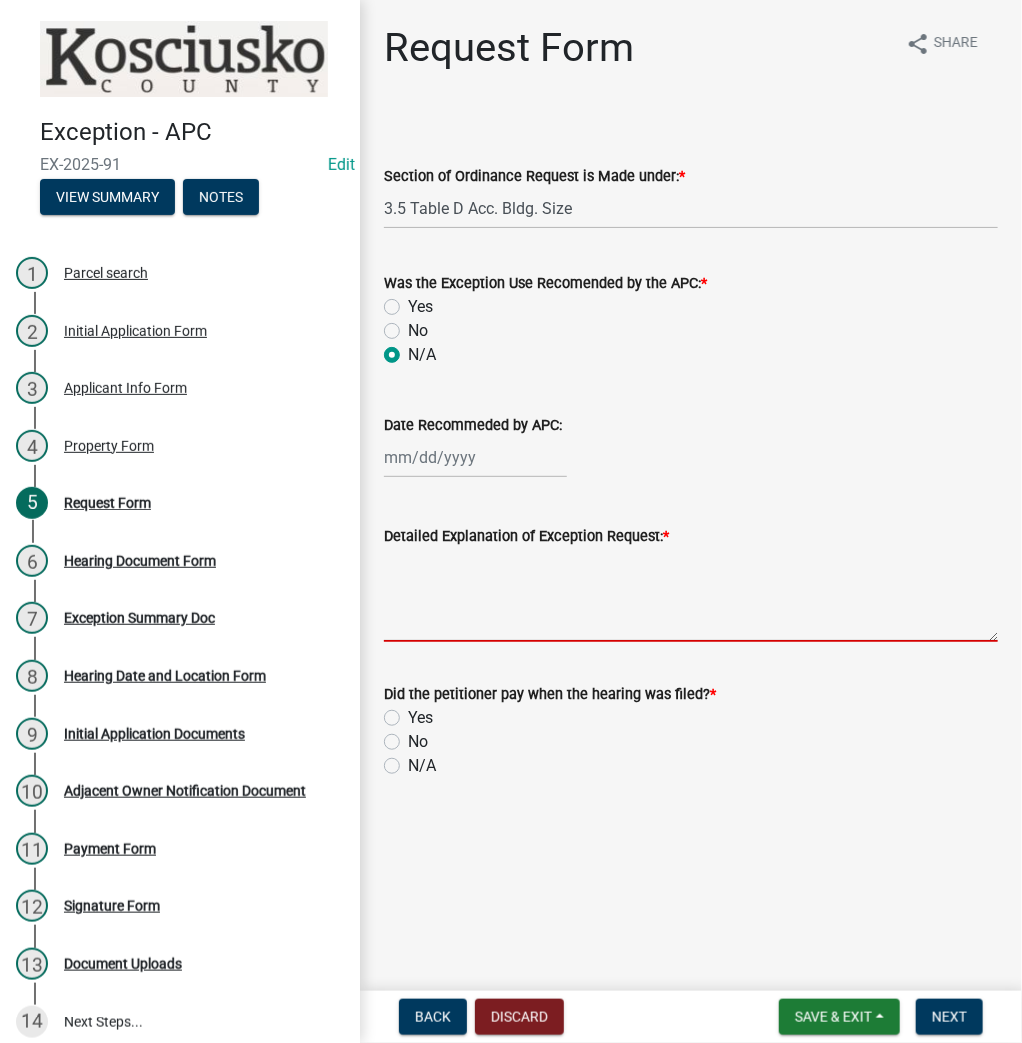 click on "Detailed Explanation of Exception Request:  *" at bounding box center [691, 595] 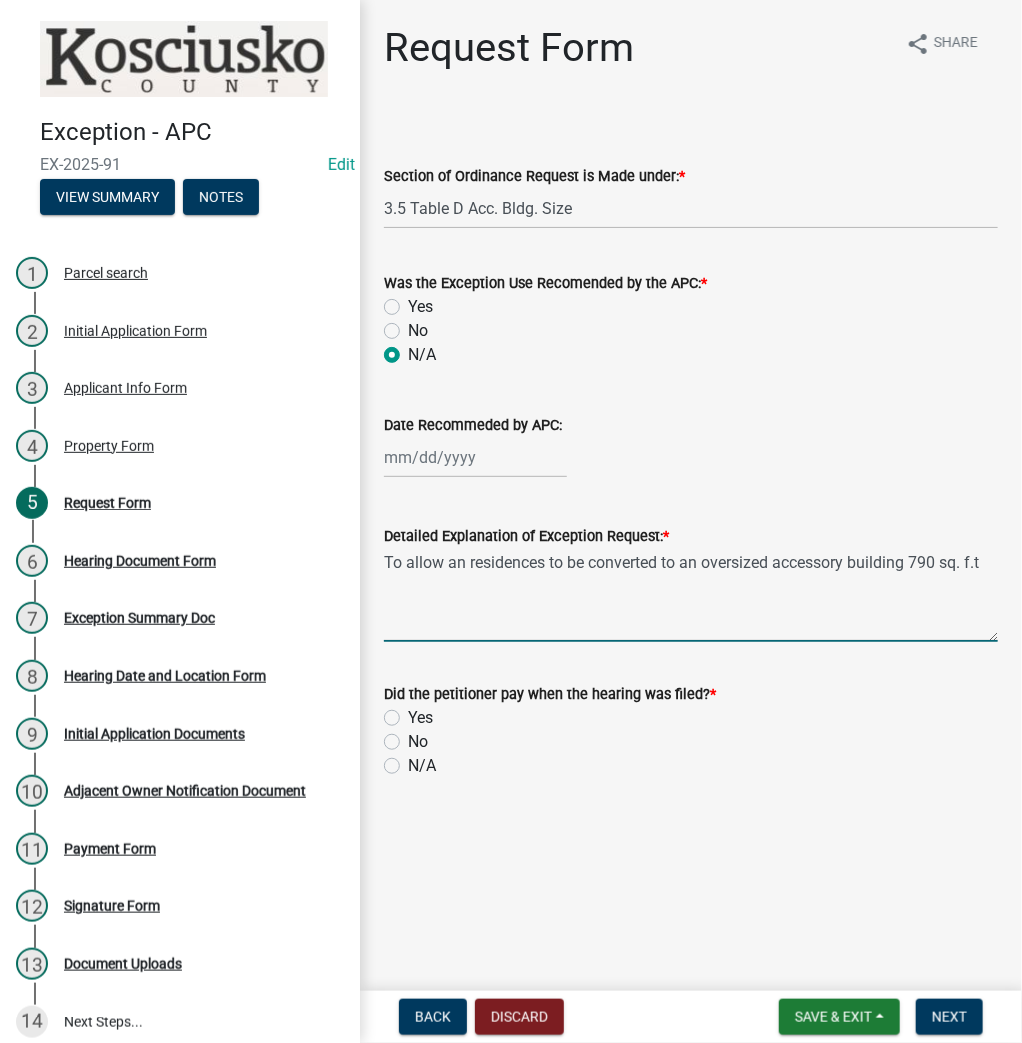 type on "To allow an residences to be converted to an oversized accessory building 790 sq. f.t" 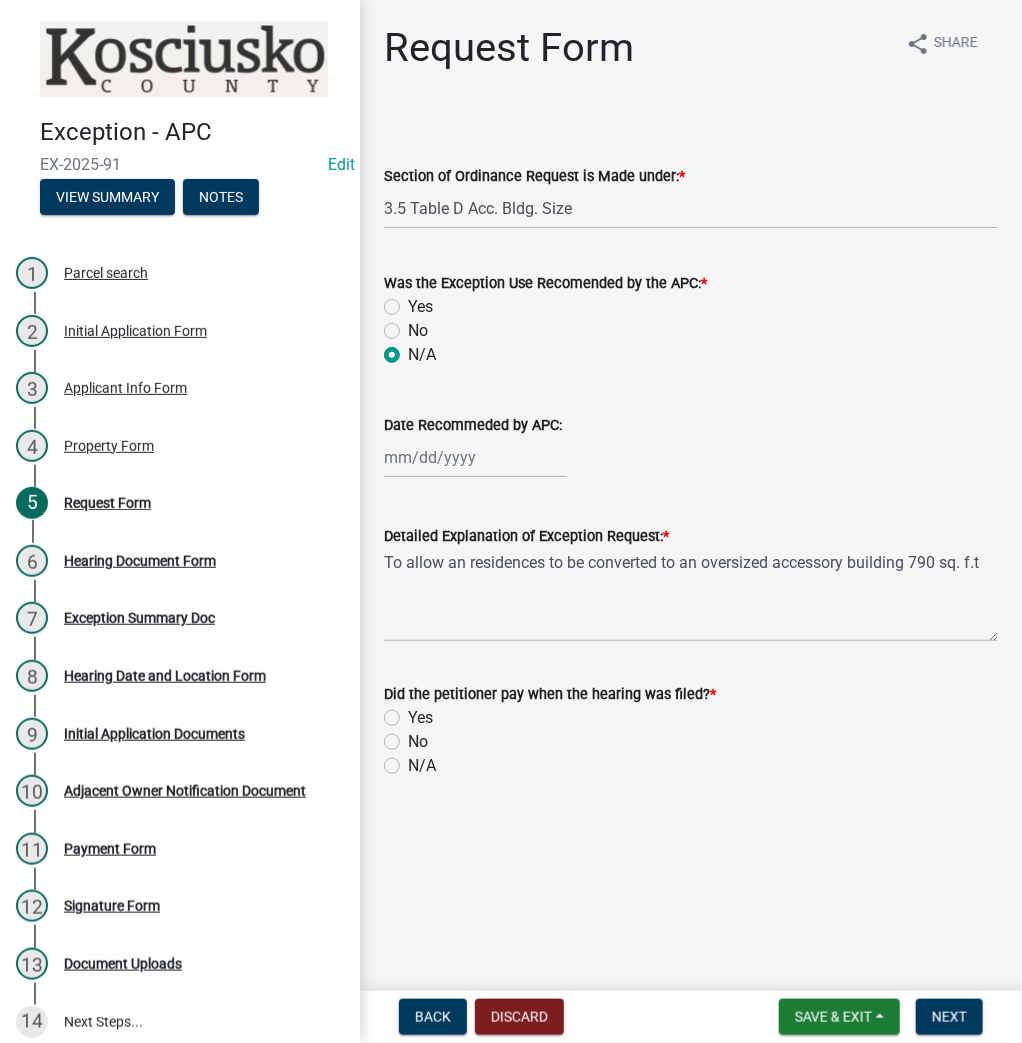 click on "Yes" 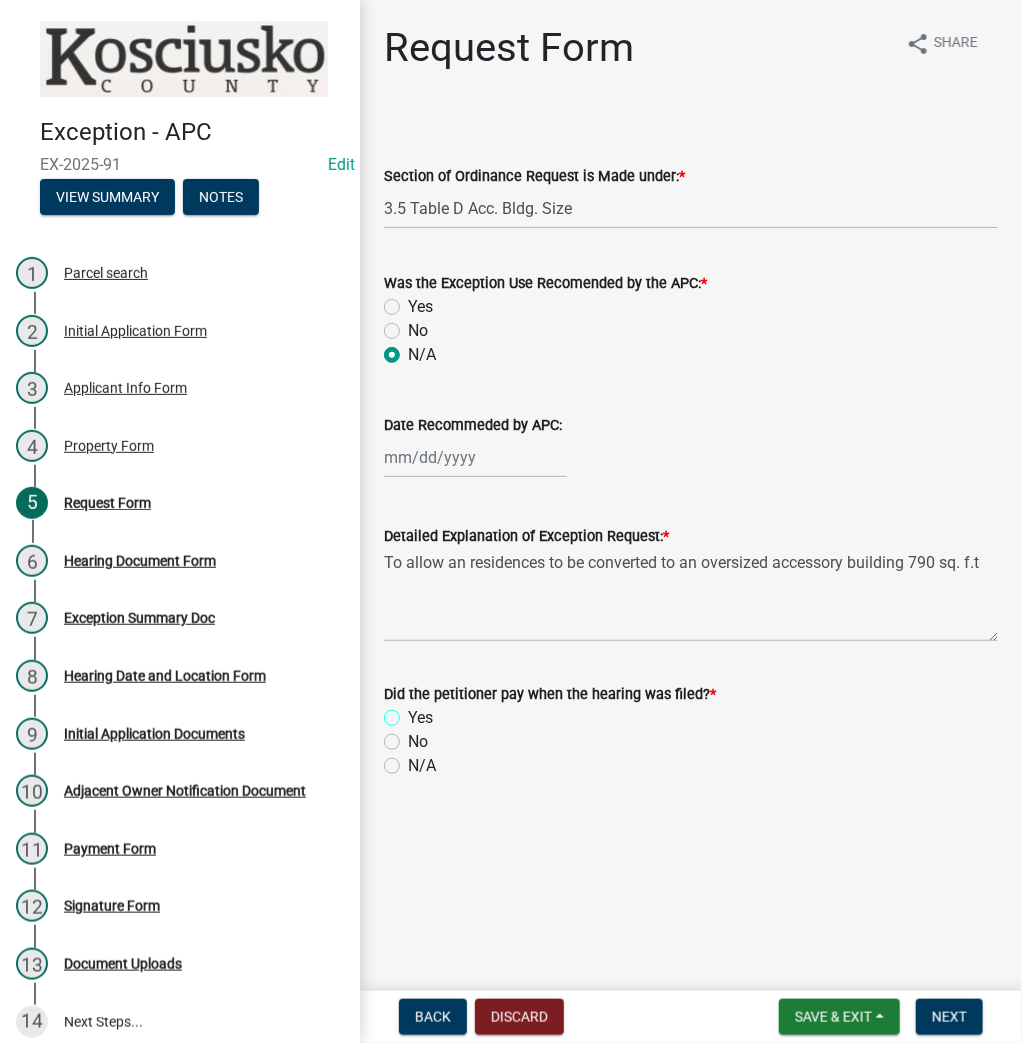 click on "Yes" at bounding box center (414, 712) 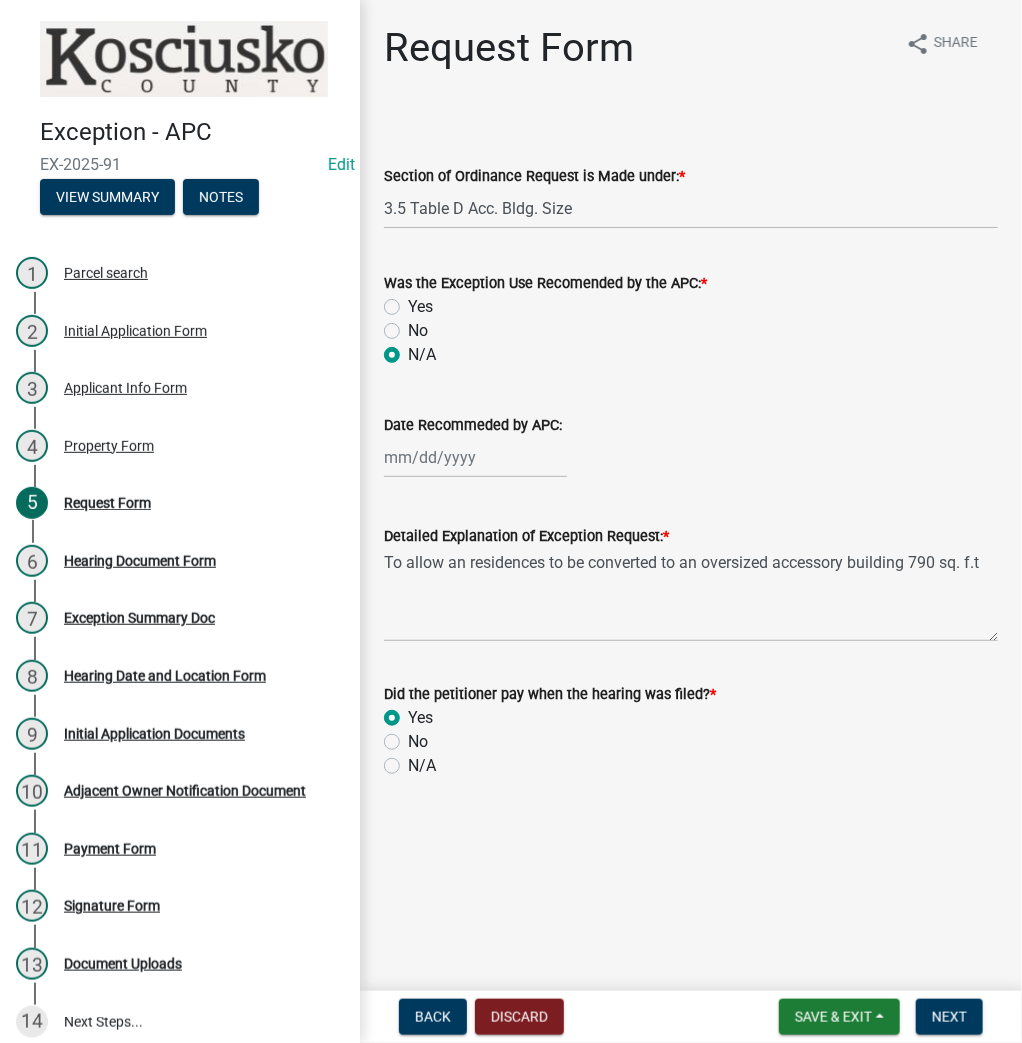 radio on "true" 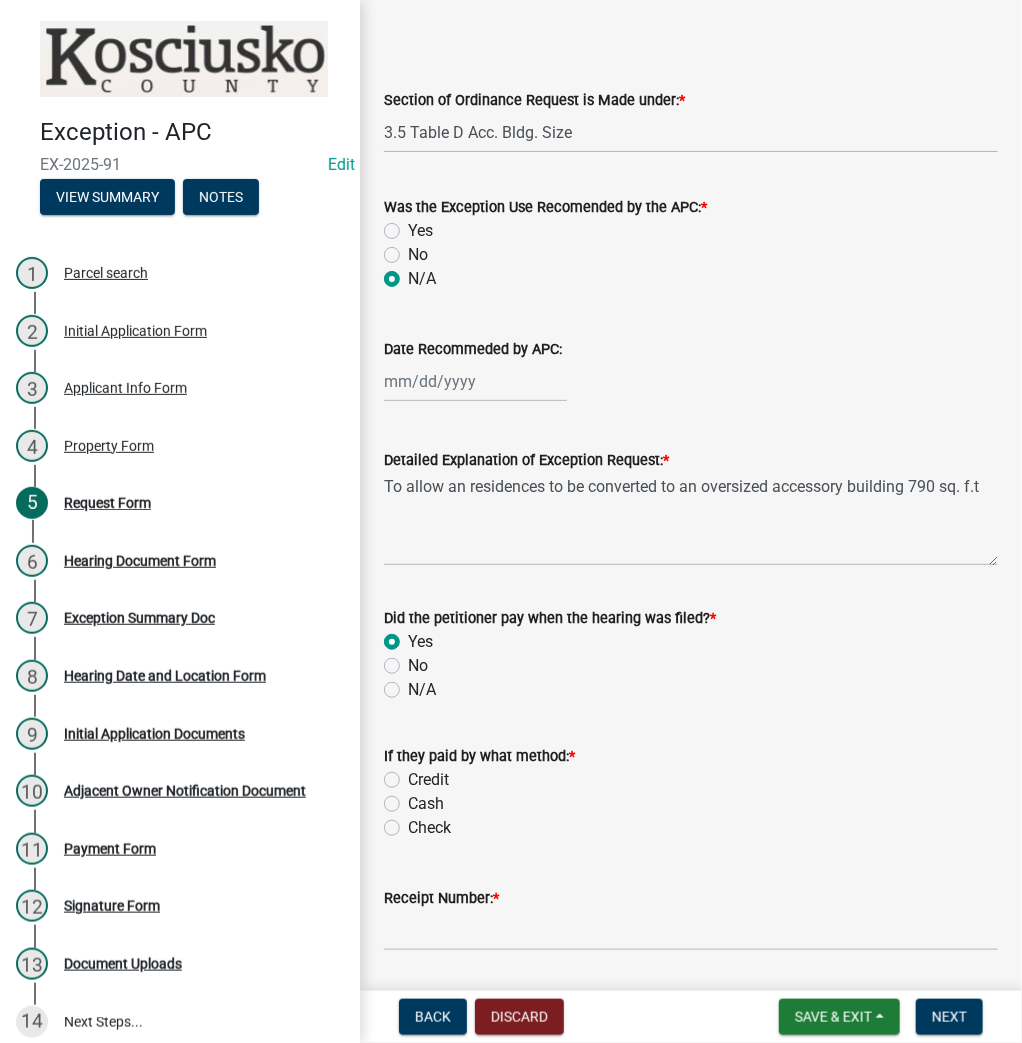 scroll, scrollTop: 137, scrollLeft: 0, axis: vertical 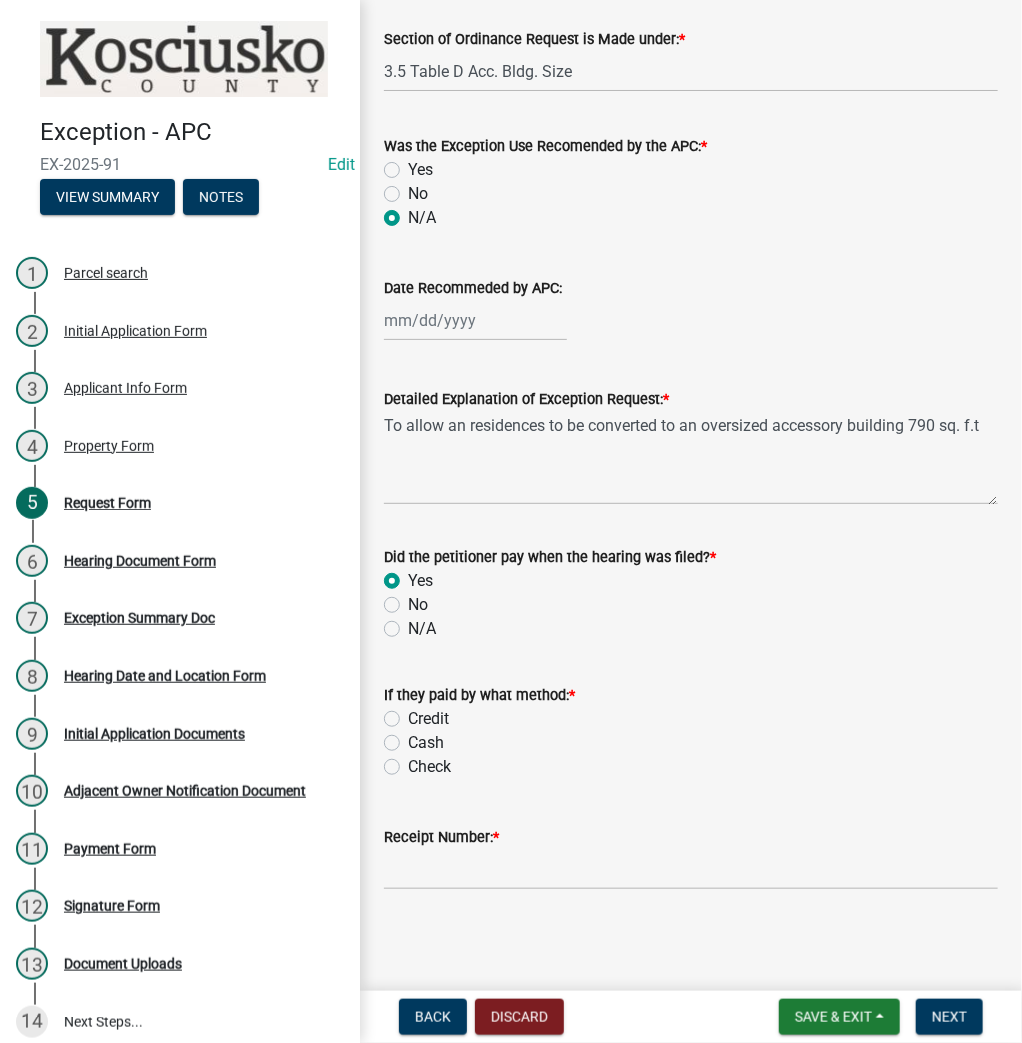 click on "Check" 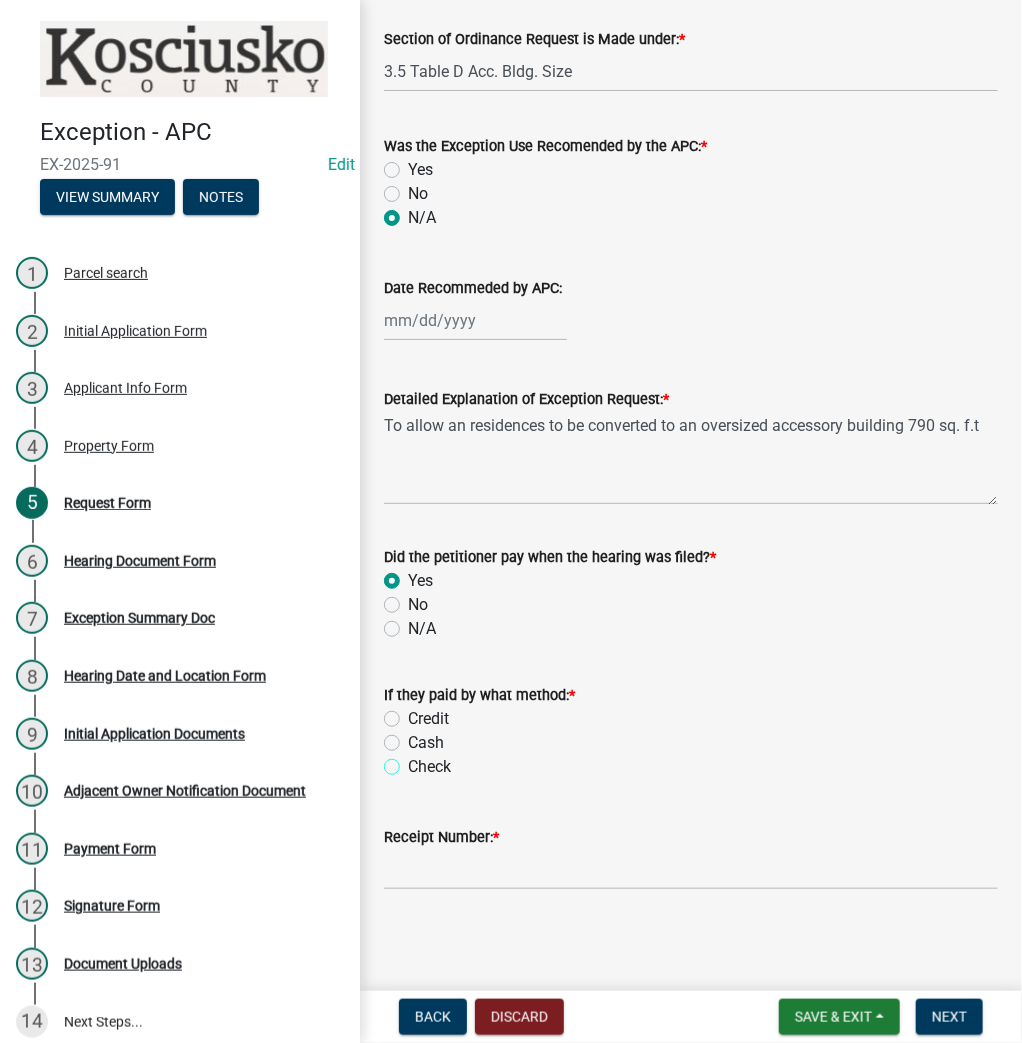 click on "Check" at bounding box center (414, 761) 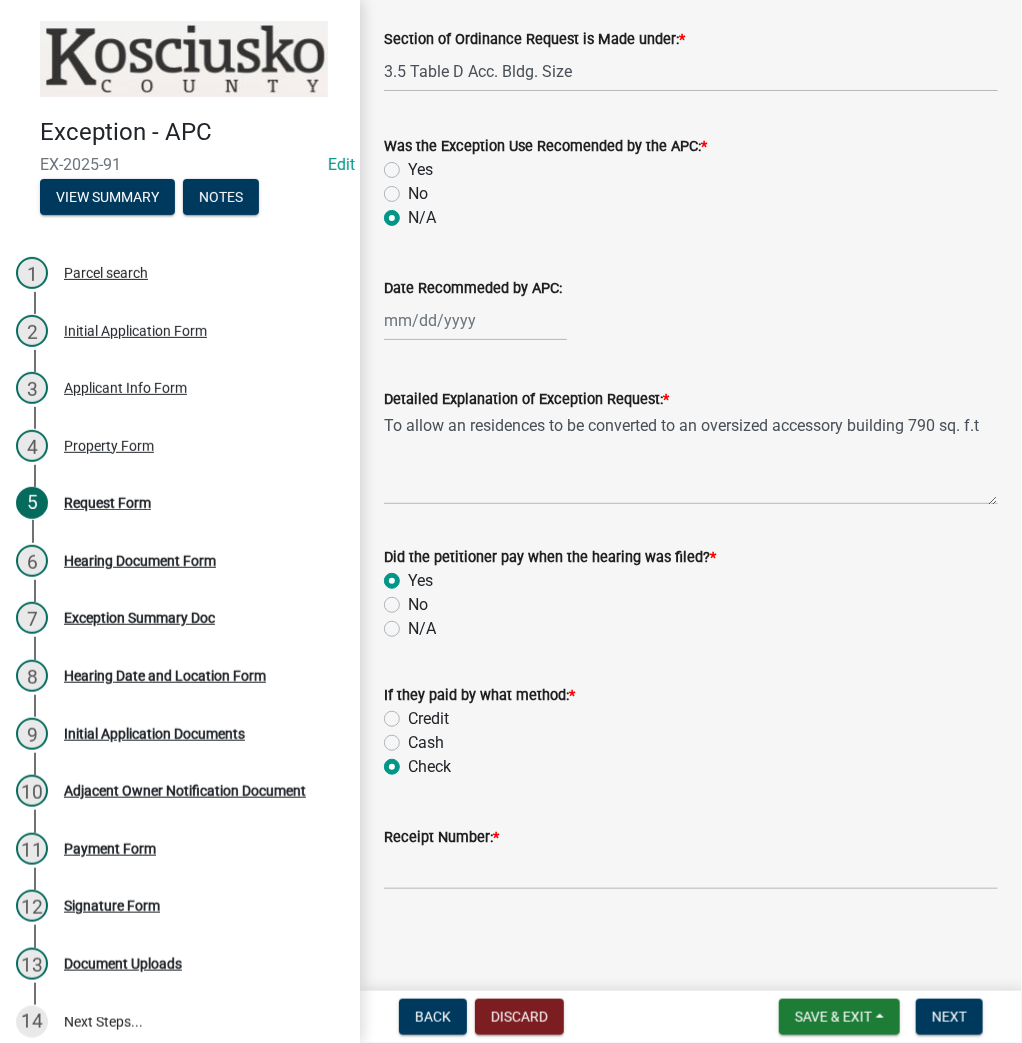 radio on "true" 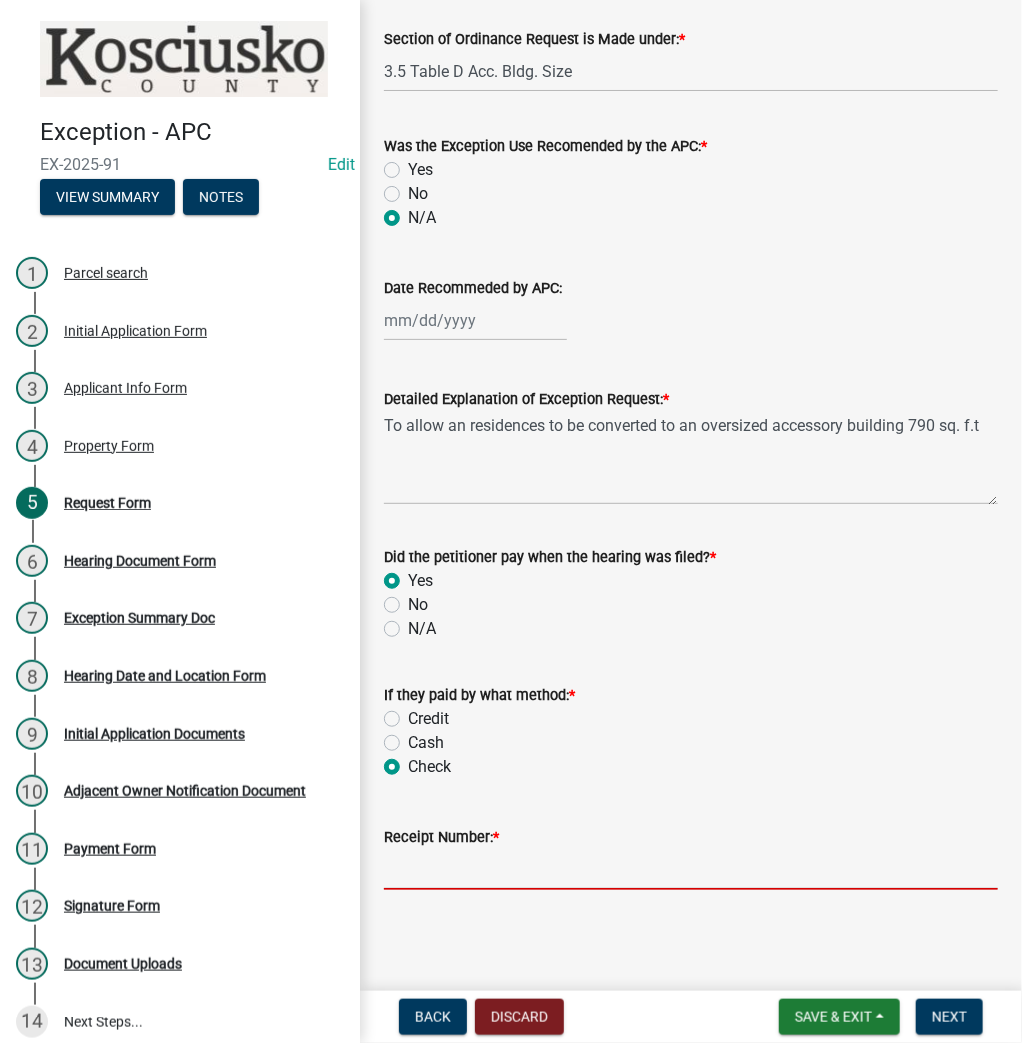click on "Receipt Number:  *" at bounding box center (691, 869) 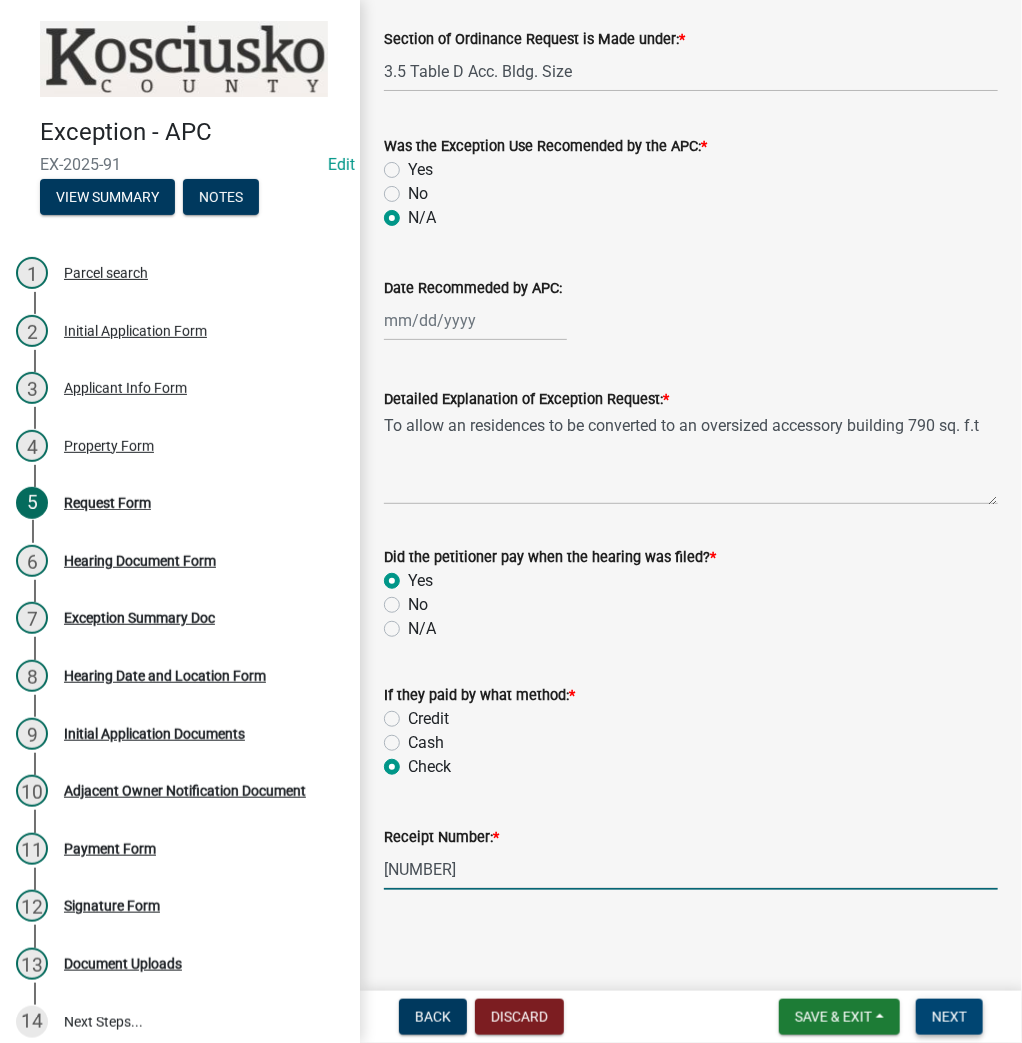 type on "[NUMBER]" 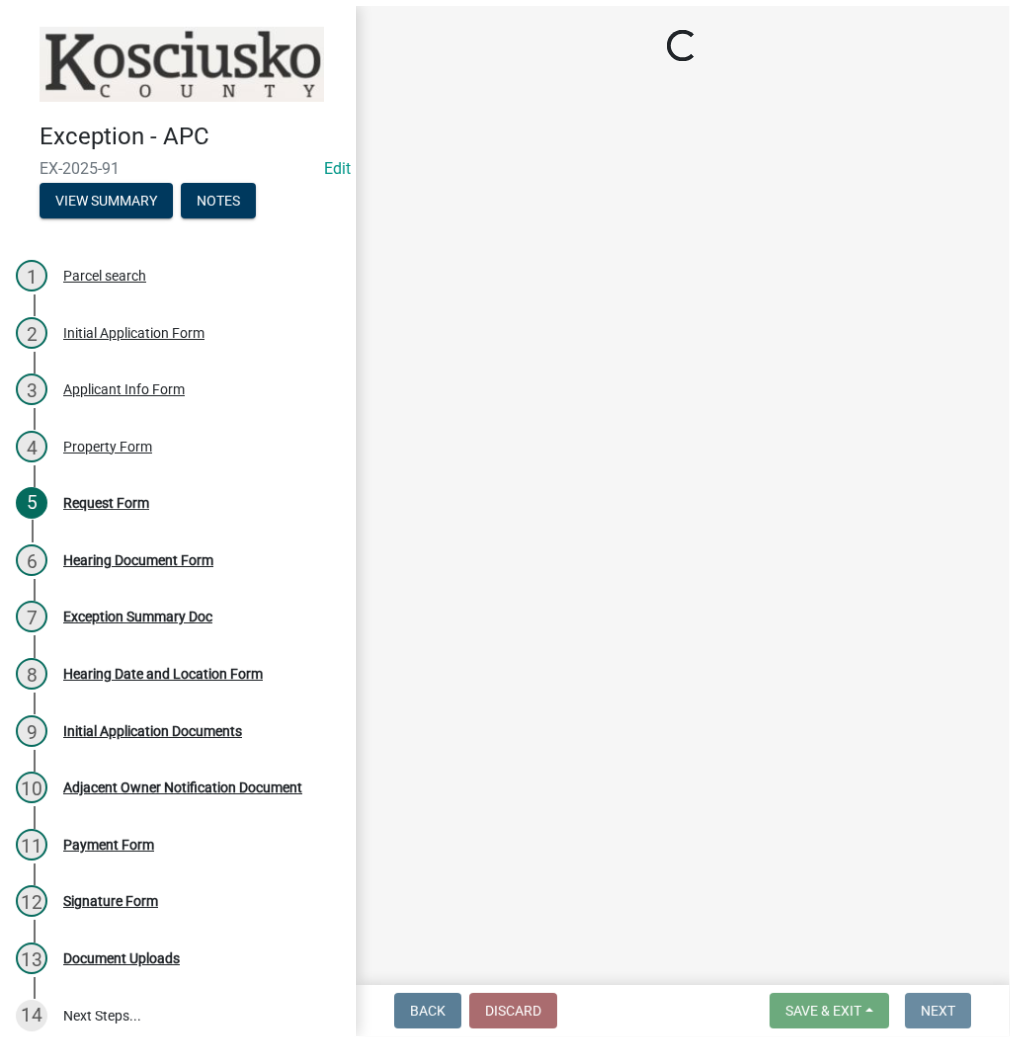scroll, scrollTop: 0, scrollLeft: 0, axis: both 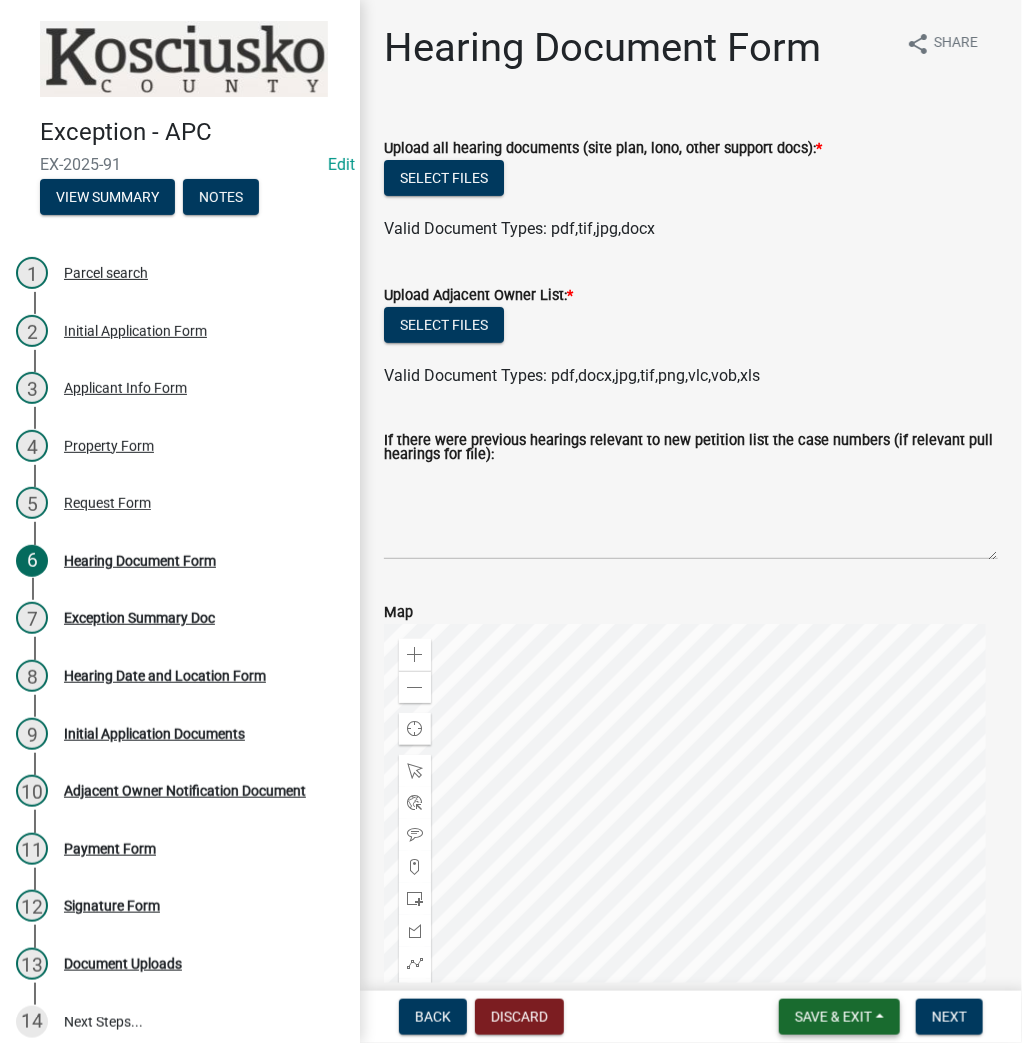 click on "Save & Exit" at bounding box center [833, 1017] 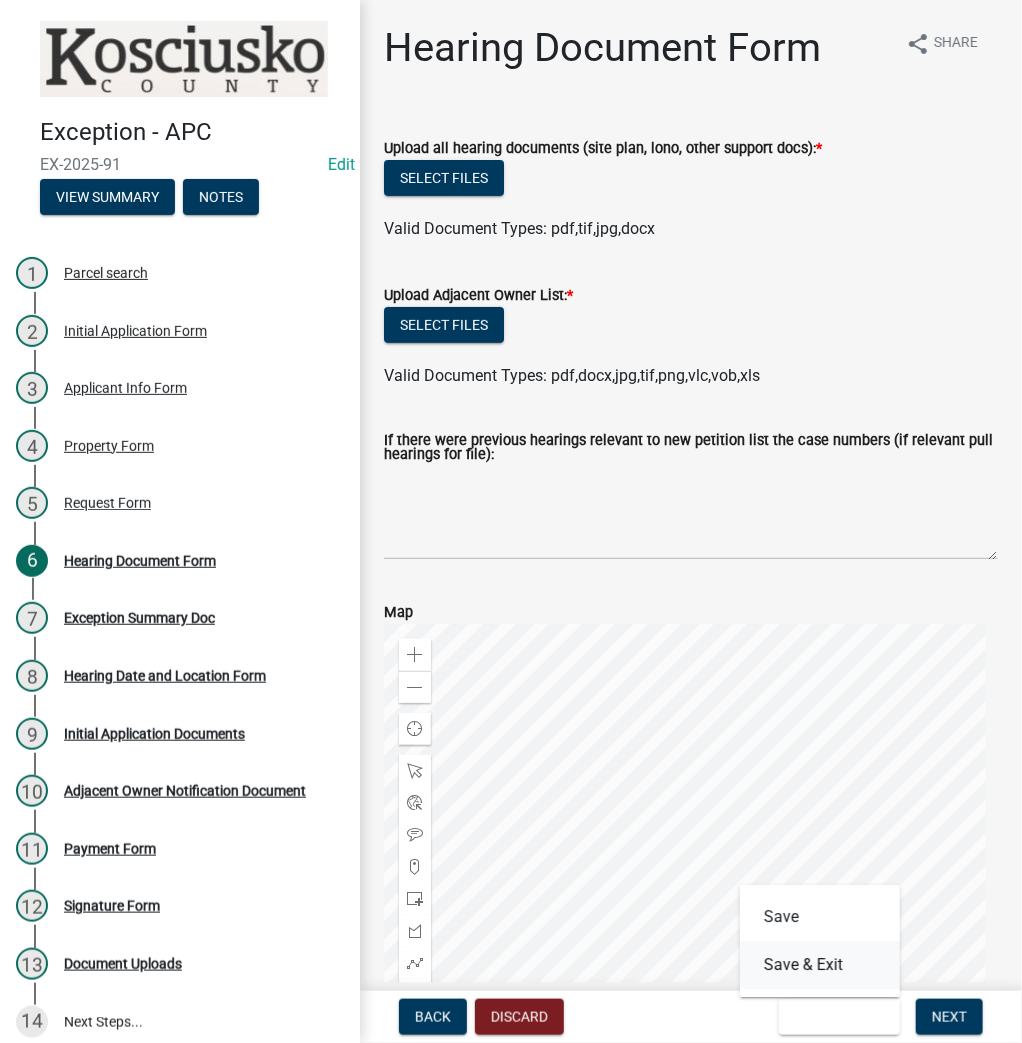 click on "Save & Exit" at bounding box center (820, 965) 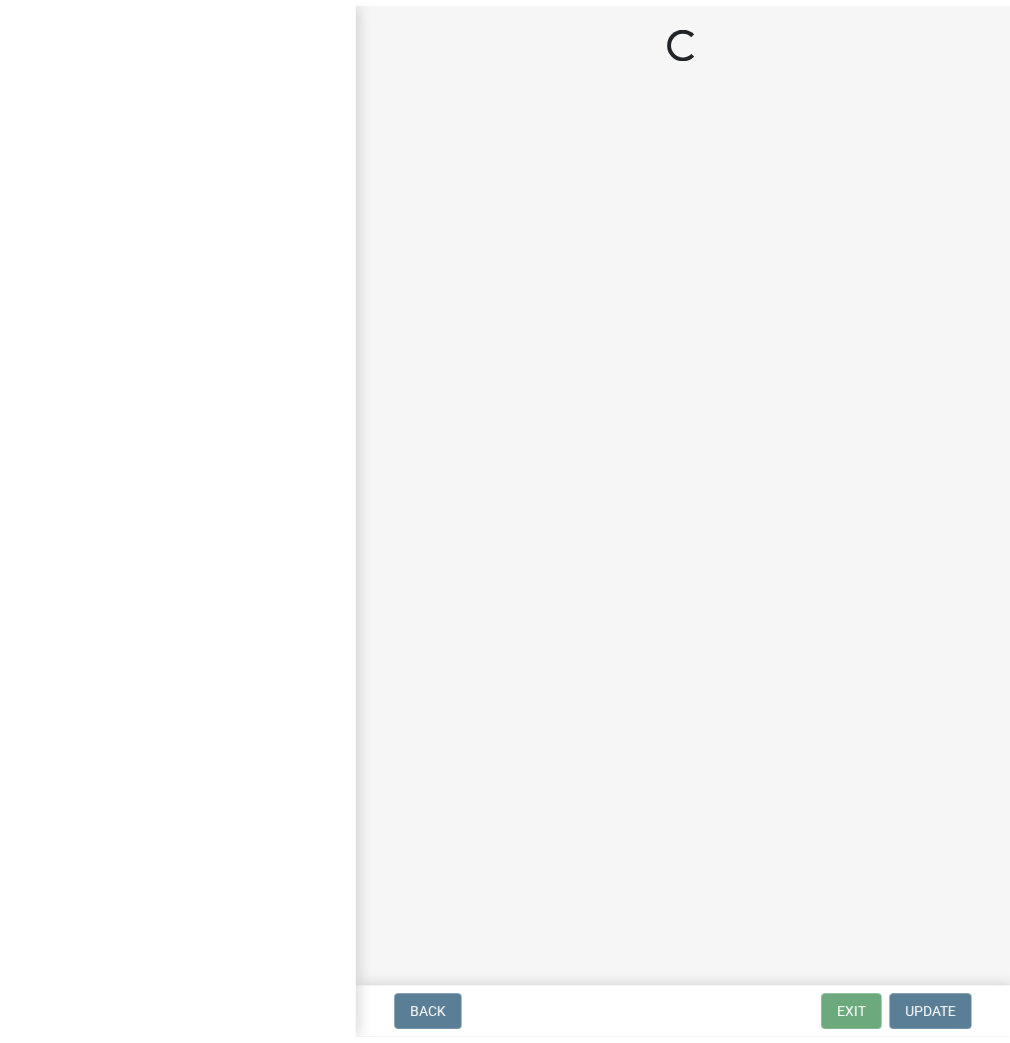 scroll, scrollTop: 0, scrollLeft: 0, axis: both 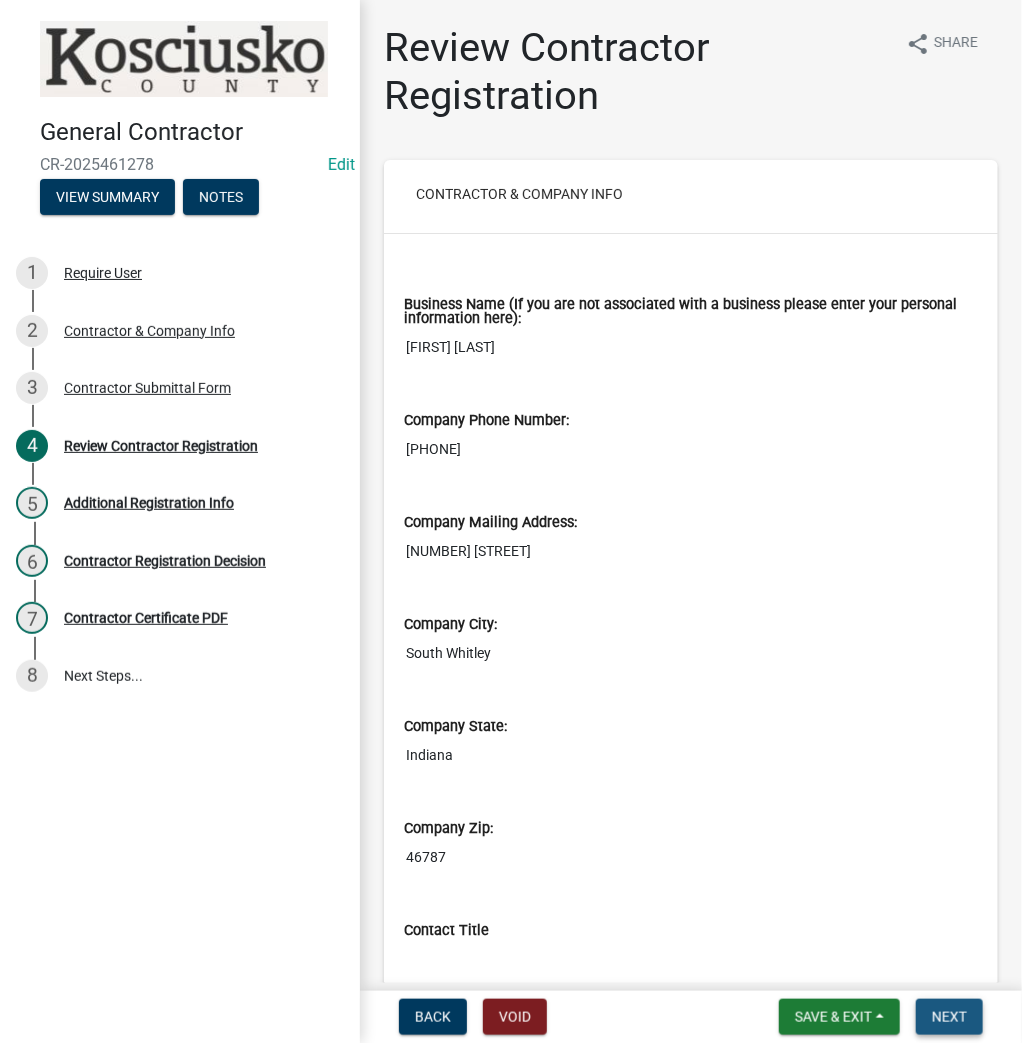 click on "Next" at bounding box center [949, 1017] 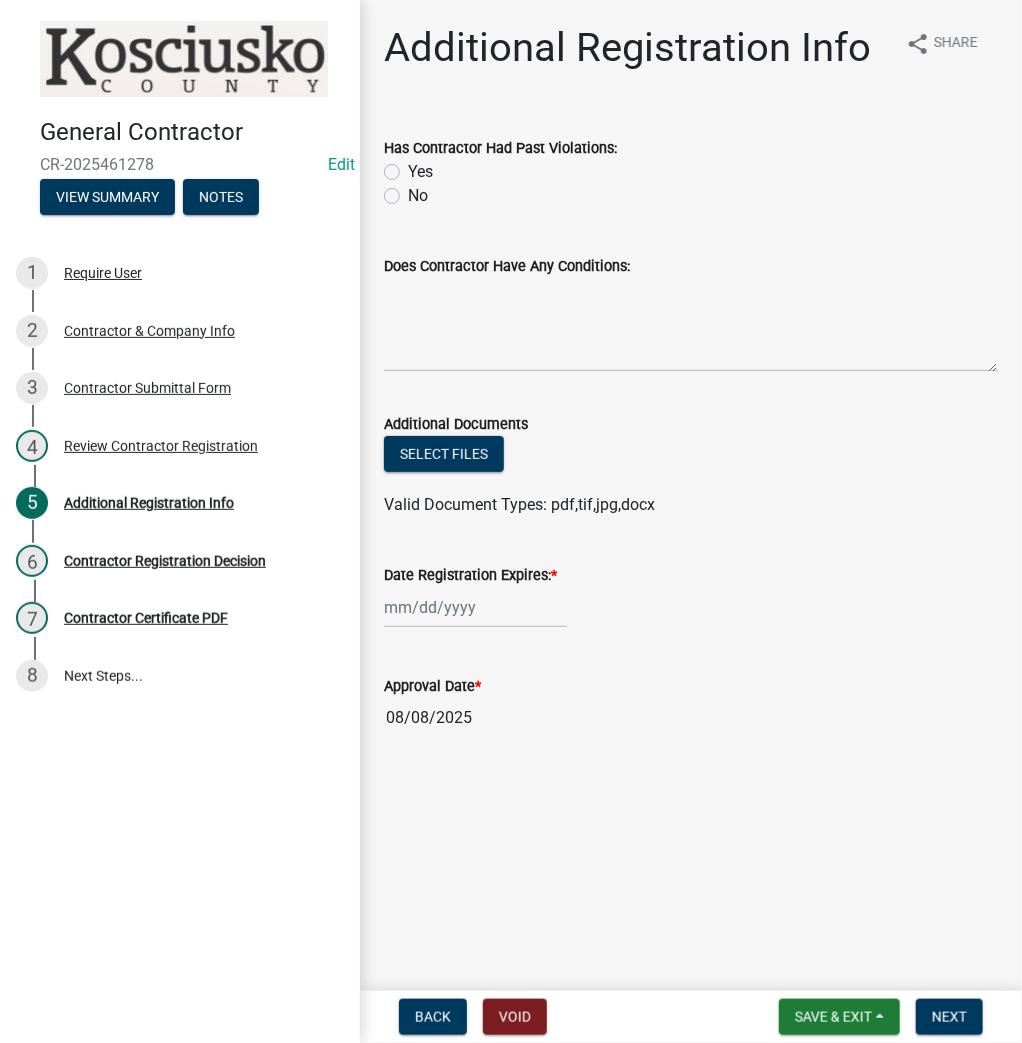 click on "Yes" 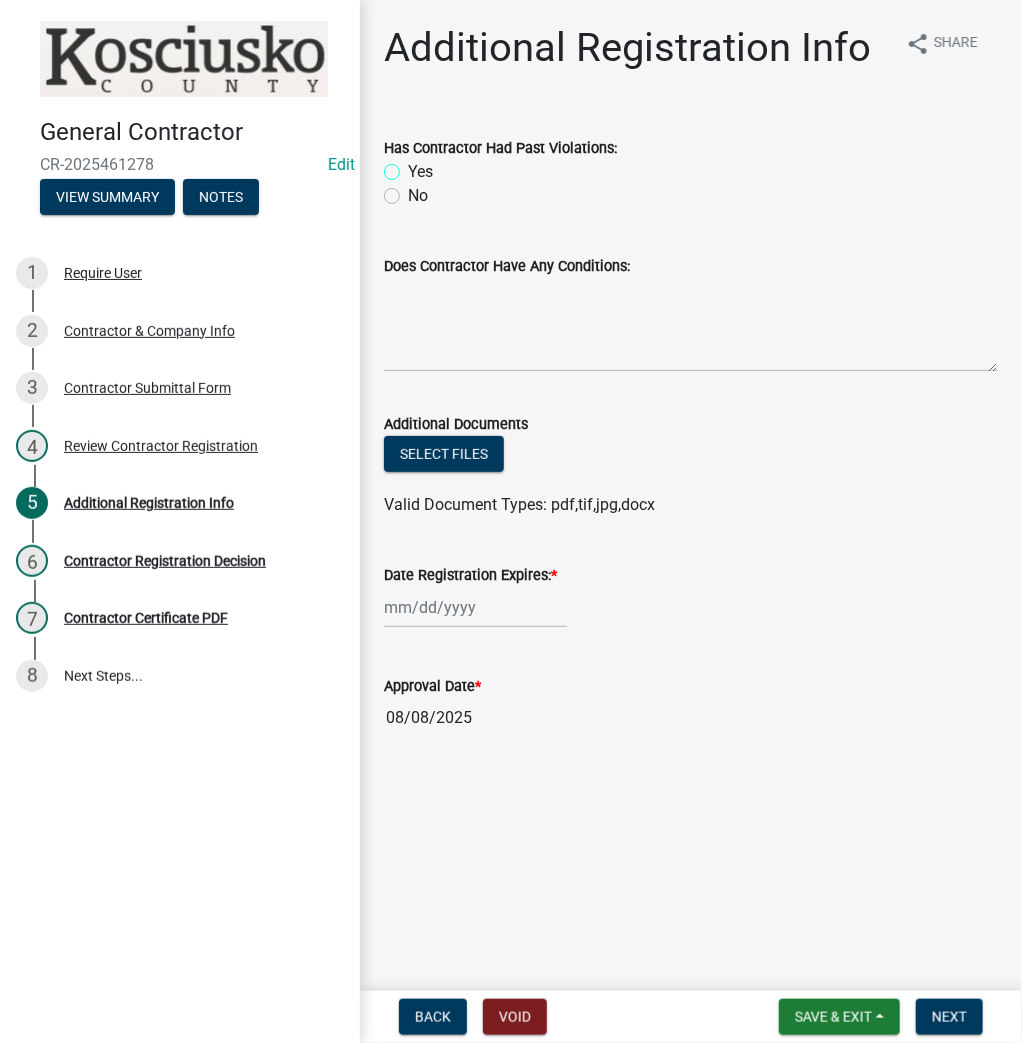click on "Yes" at bounding box center [414, 166] 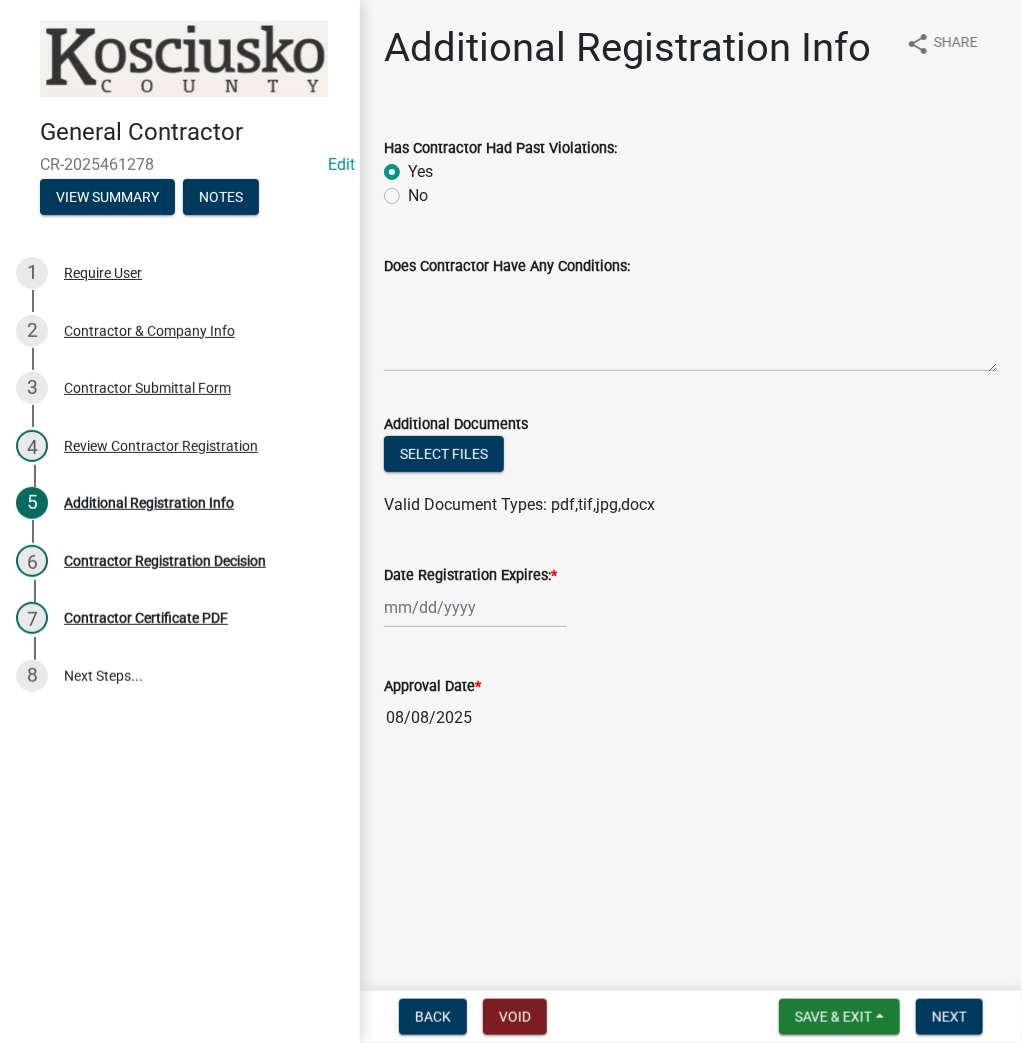 radio on "true" 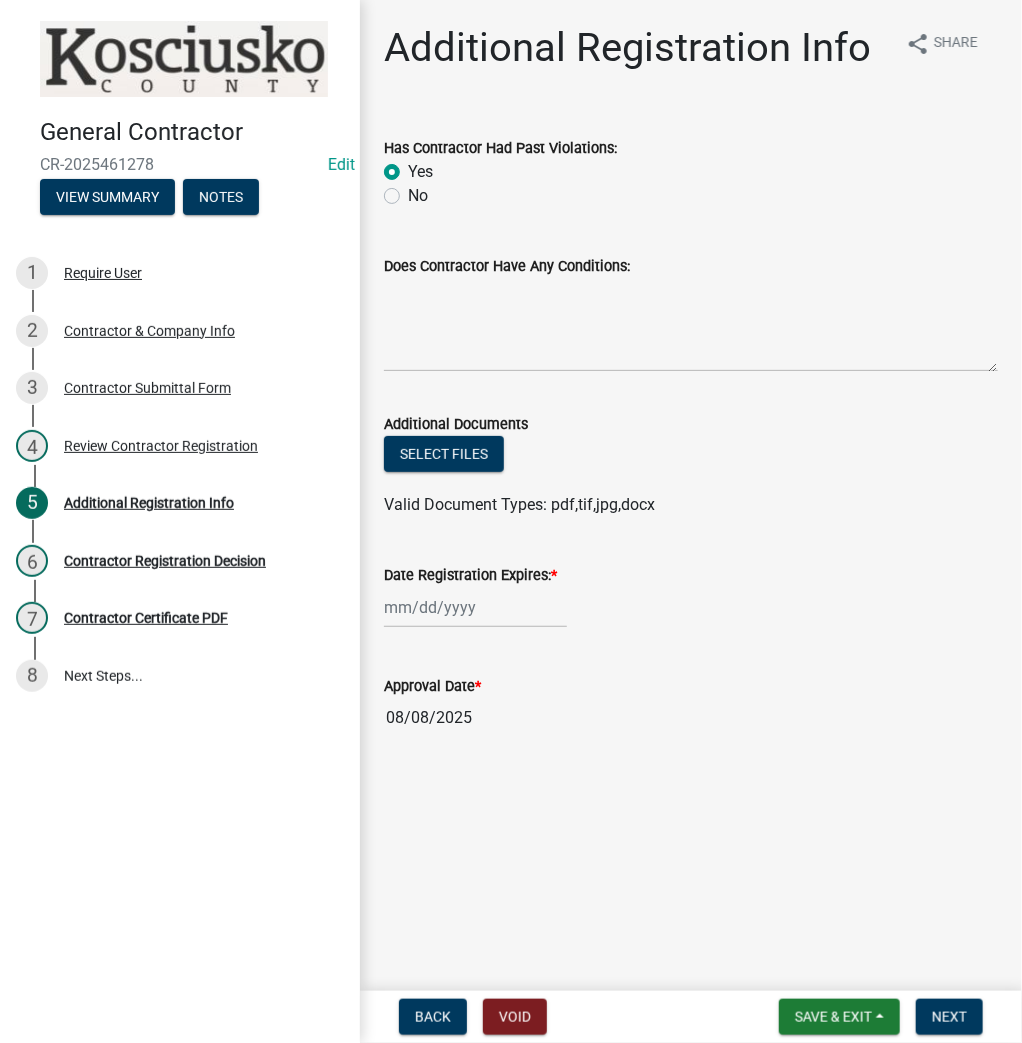 click 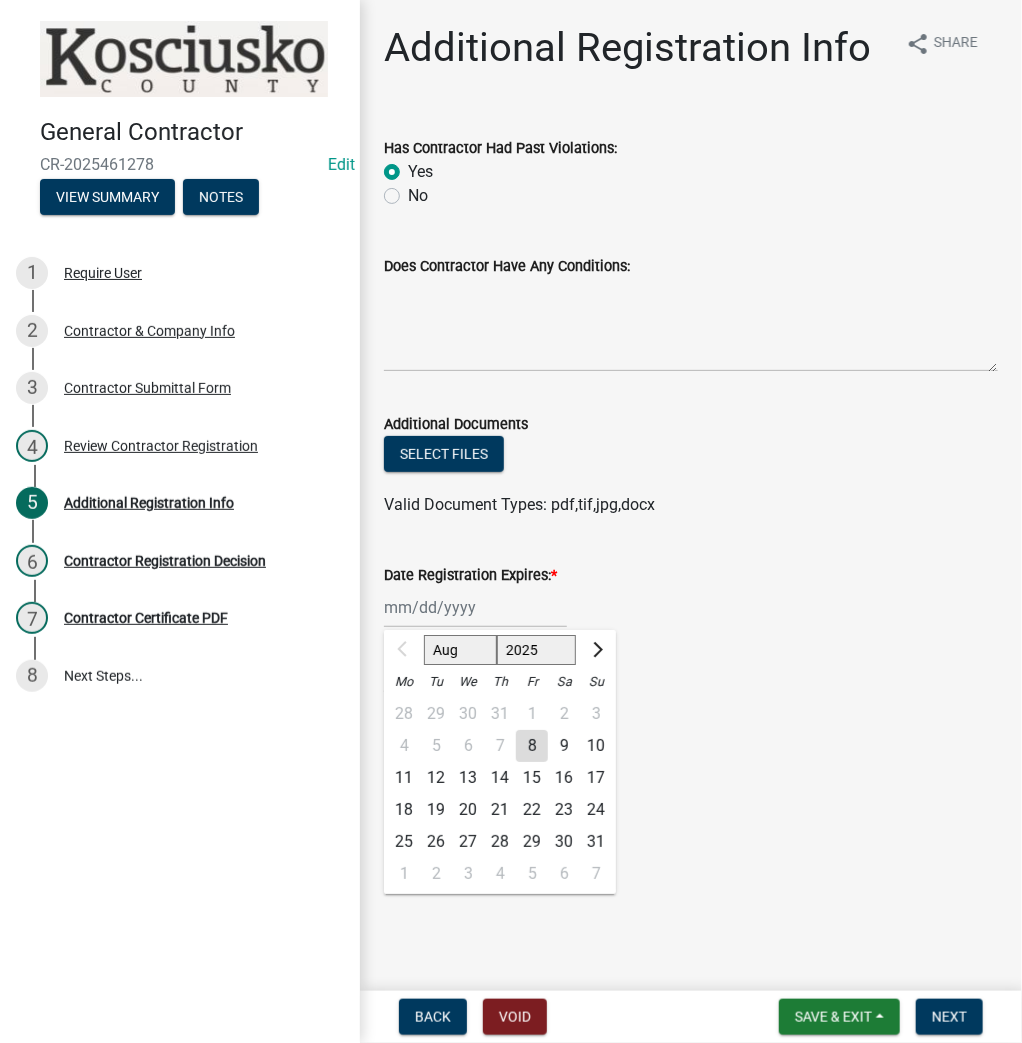 click on "8" 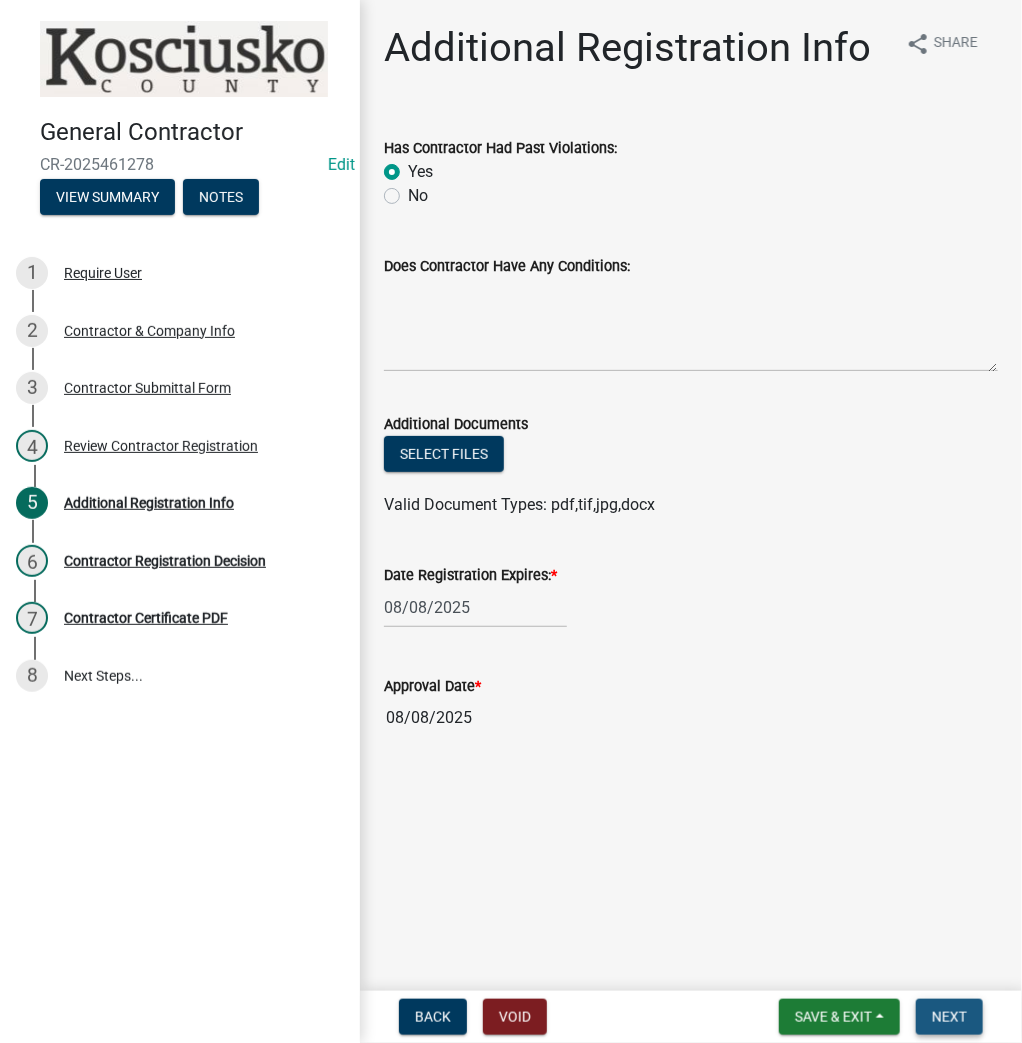 click on "Next" at bounding box center [949, 1017] 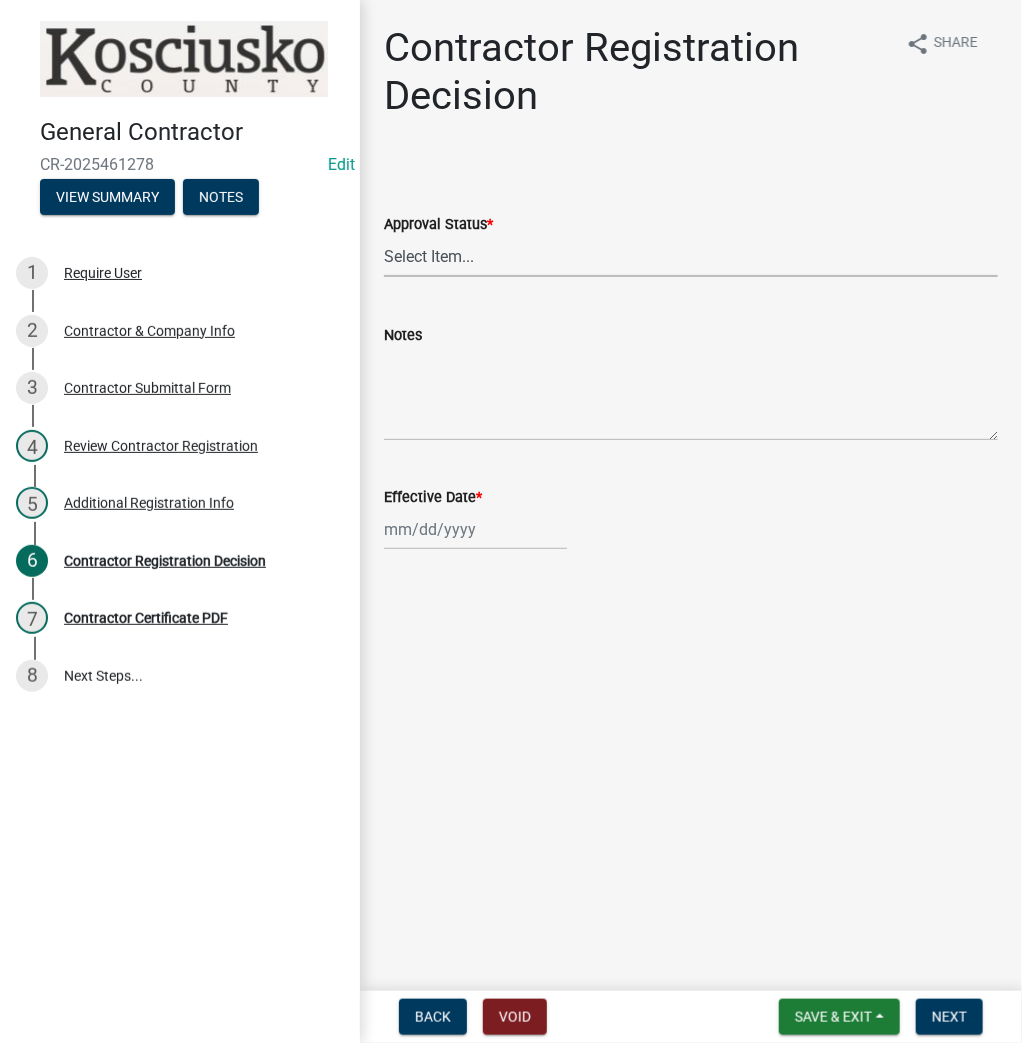 click on "Select Item...   Approved   Denied" at bounding box center [691, 256] 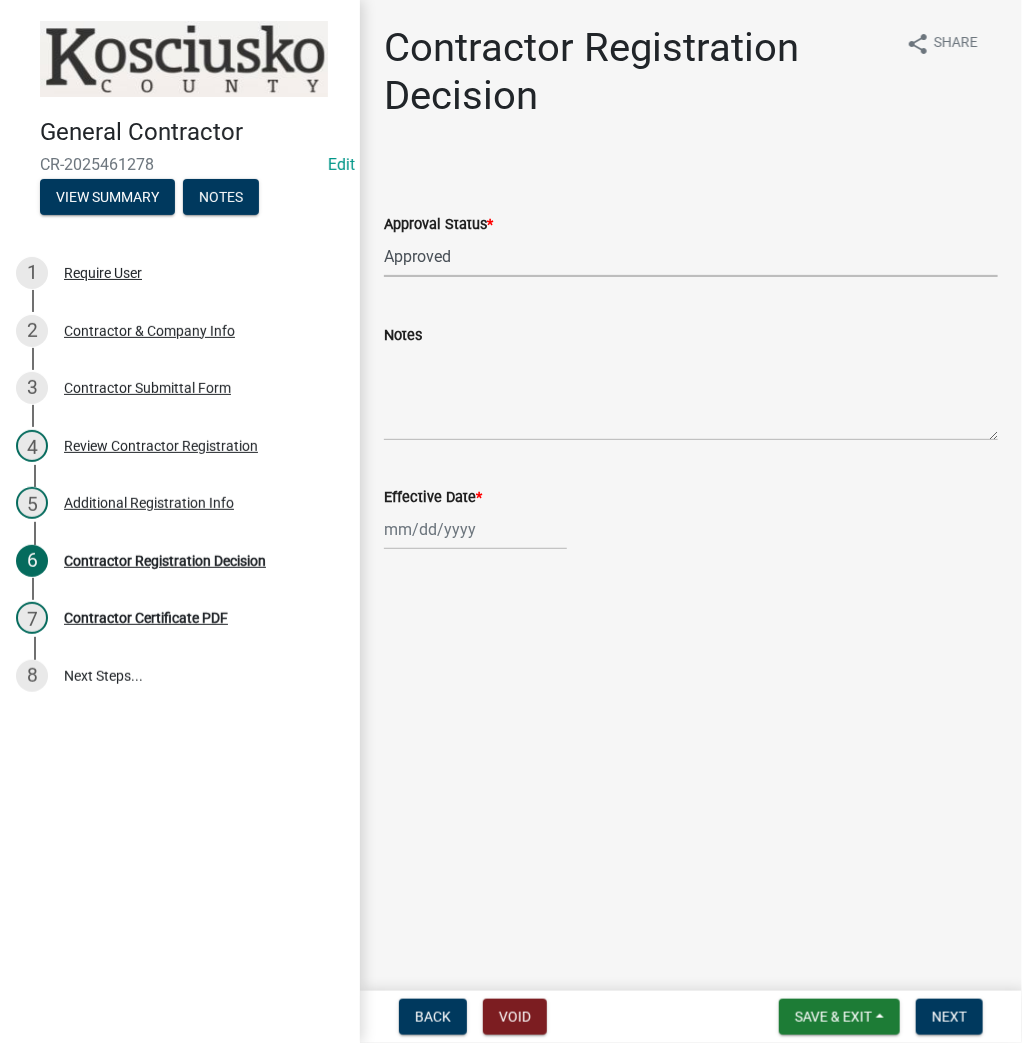 click on "Select Item...   Approved   Denied" at bounding box center [691, 256] 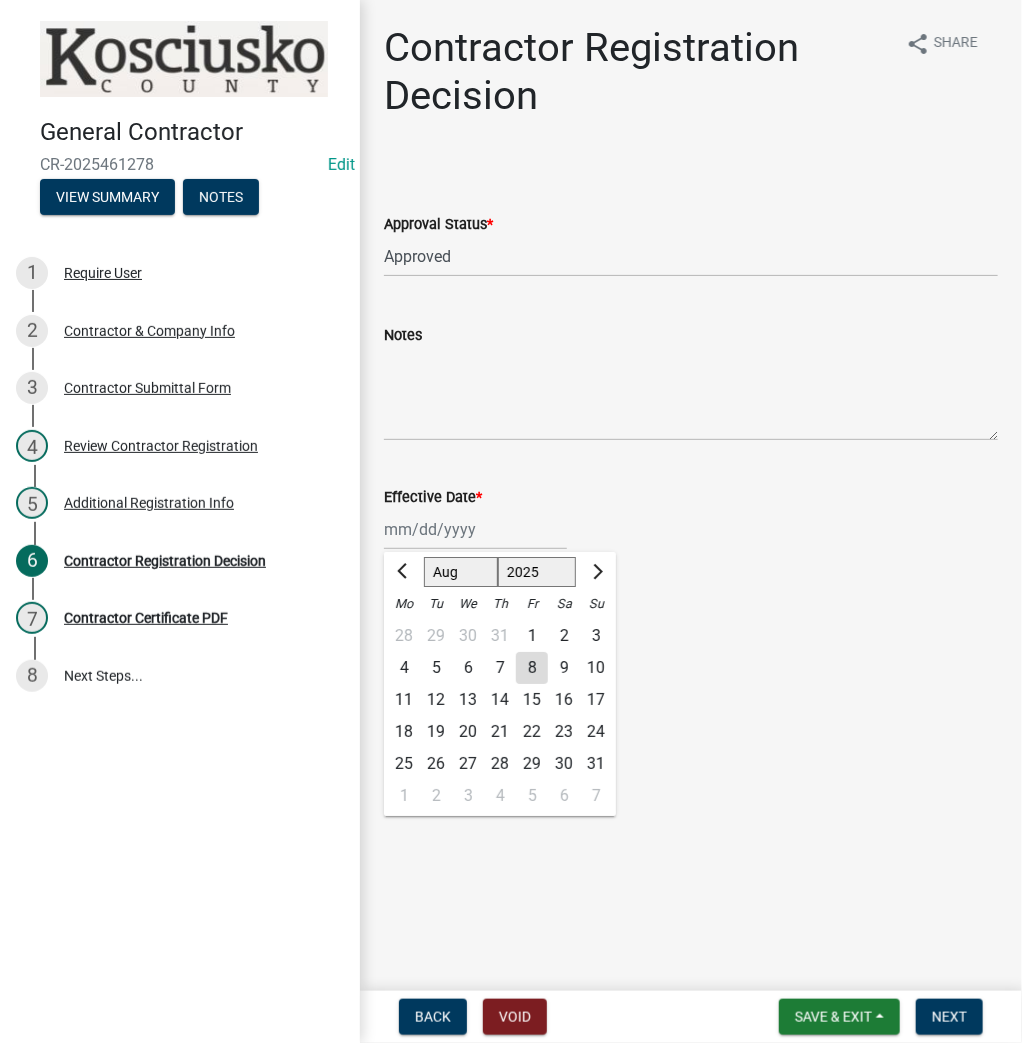 click on "Jan Feb Mar Apr May Jun Jul Aug Sep Oct Nov Dec 1525 1526 1527 1528 1529 1530 1531 1532 1533 1534 1535 1536 1537 1538 1539 1540 1541 1542 1543 1544 1545 1546 1547 1548 1549 1550 1551 1552 1553 1554 1555 1556 1557 1558 1559 1560 1561 1562 1563 1564 1565 1566 1567 1568 1569 1570 1571 1572 1573 1574 1575 1576 1577 1578 1579 1580 1581 1582 1583 1584 1585 1586 1587 1588 1589 1590 1591 1592 1593 1594 1595 1596 1597 1598 1599 1600 1601 1602 1603 1604 1605 1606 1607 1608 1609 1610 1611 1612 1613 1614 1615 1616 1617 1618 1619 1620 1621 1622 1623 1624 1625 1626 1627 1628 1629 1630 1631 1632 1633 1634 1635 1636 1637 1638 1639 1640 1641 1642 1643 1644 1645 1646 1647 1648 1649 1650 1651 1652 1653 1654 1655 1656 1657 1658 1659 1660 1661 1662 1663 1664 1665 1666 1667 1668 1669 1670 1671 1672 1673 1674 1675 1676 1677 1678 1679 1680 1681 1682 1683 1684 1685 1686 1687 1688 1689 1690 1691 1692 1693 1694 1695 1696 1697 1698 1699 1700 1701 1702 1703 1704 1705 1706 1707 1708 1709 1710 1711 1712 1713 1714 1715 1716 1717 1718 1719 1" 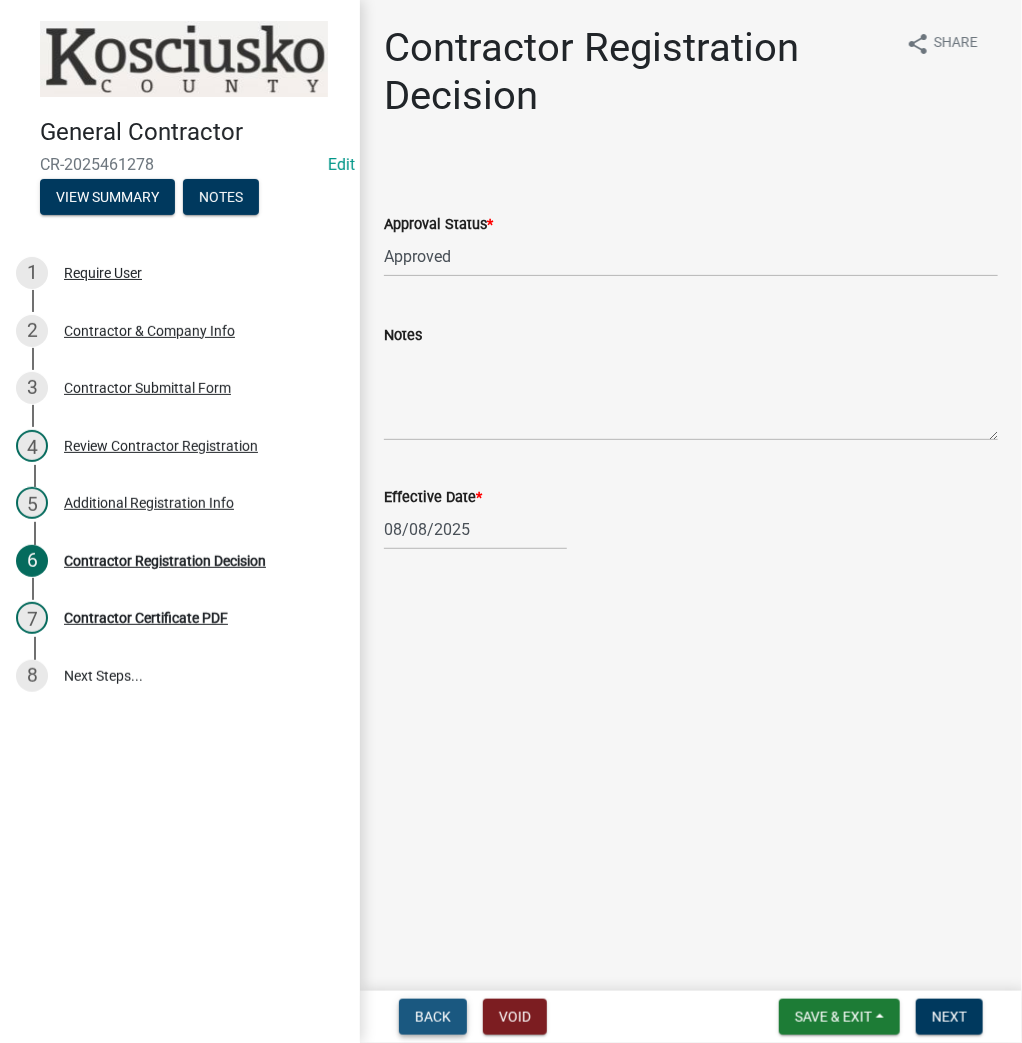 click on "Back" at bounding box center [433, 1017] 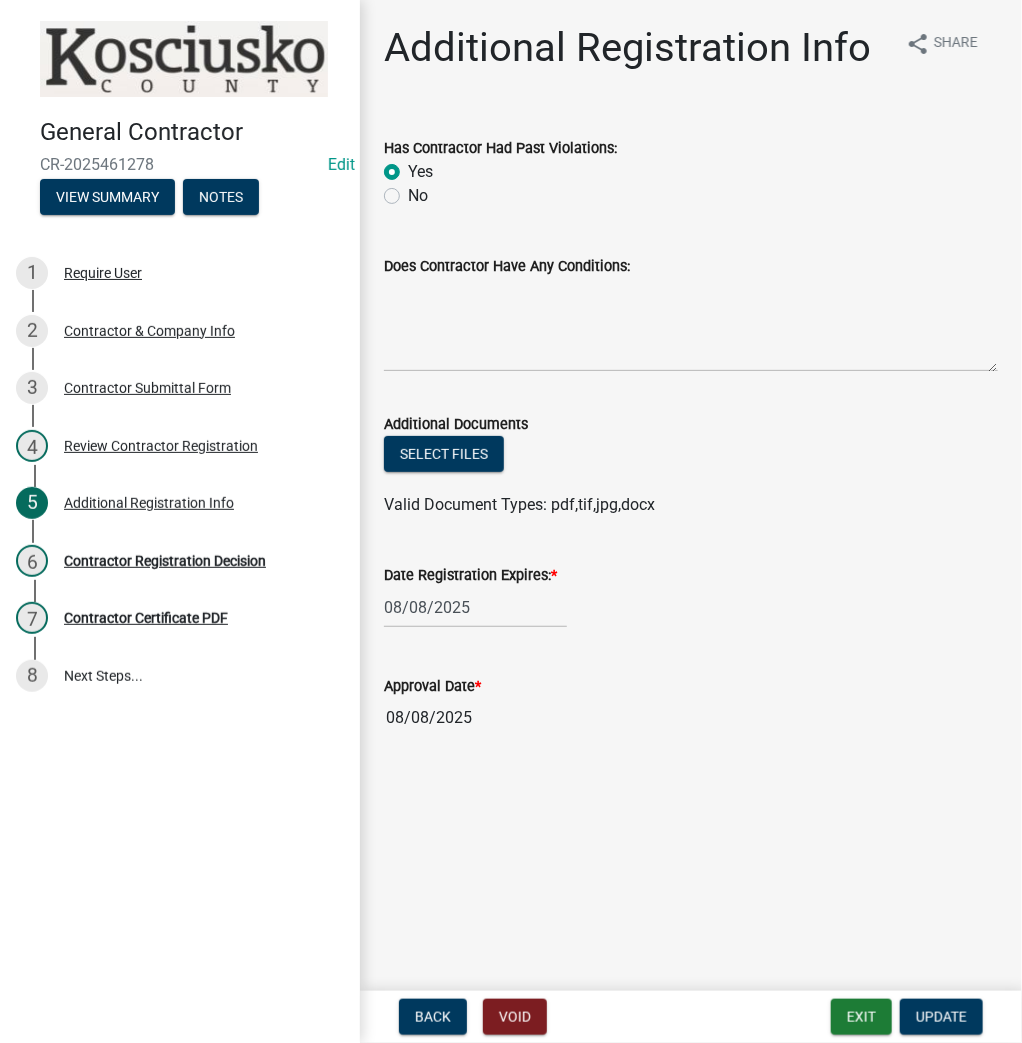 click on "08/08/2025" 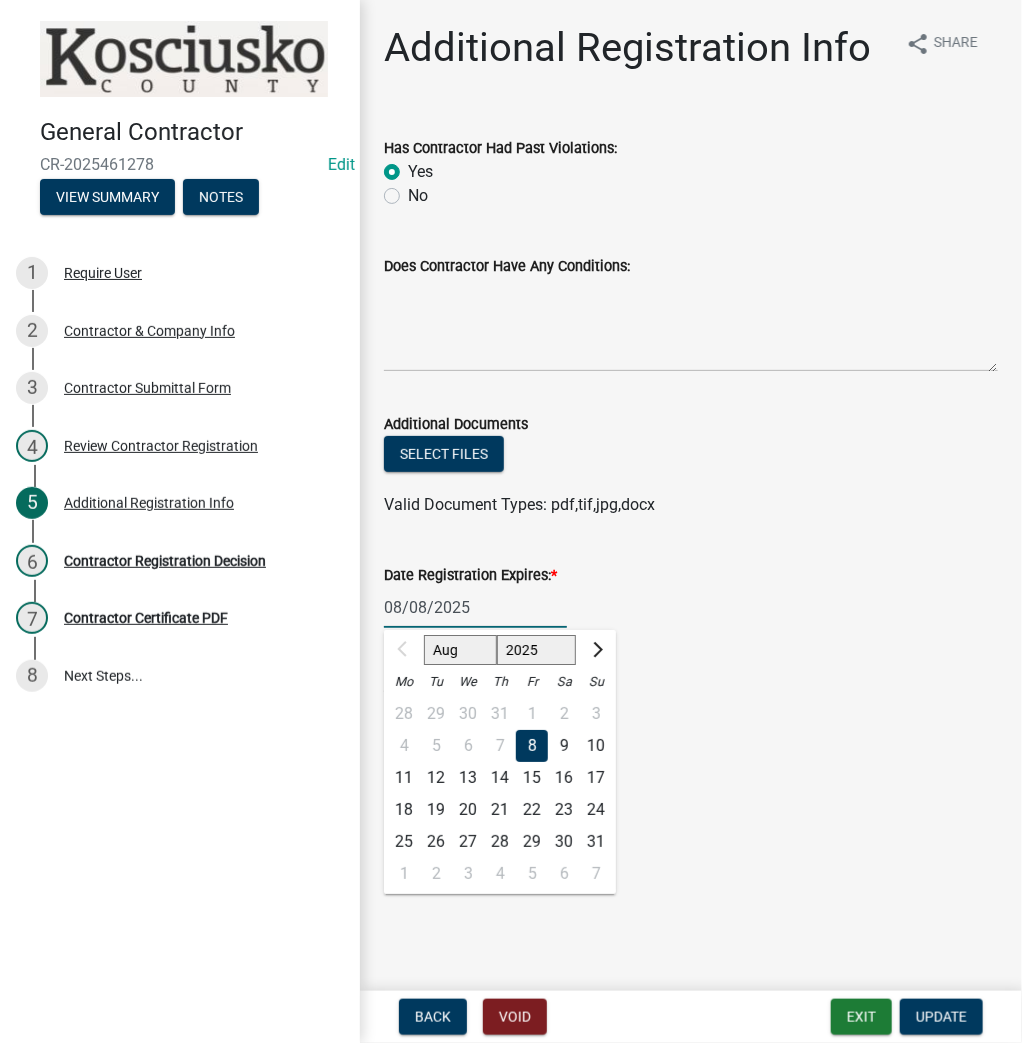click on "2025 2026 2027 2028 2029 2030 2031 2032 2033 2034 2035 2036 2037 2038 2039 2040 2041 2042 2043 2044 2045 2046 2047 2048 2049 2050 2051 2052 2053 2054 2055 2056 2057 2058 2059 2060 2061 2062 2063 2064 2065 2066 2067 2068 2069 2070 2071 2072 2073 2074 2075 2076 2077 2078 2079 2080 2081 2082 2083 2084 2085 2086 2087 2088 2089 2090 2091 2092 2093 2094 2095 2096 2097 2098 2099 2100 2101 2102 2103 2104 2105 2106 2107 2108 2109 2110 2111 2112 2113 2114 2115 2116 2117 2118 2119 2120 2121 2122 2123 2124 2125 2126 2127 2128 2129 2130 2131 2132 2133 2134 2135 2136 2137 2138 2139 2140 2141 2142 2143 2144 2145 2146 2147 2148 2149 2150 2151 2152 2153 2154 2155 2156 2157 2158 2159 2160 2161 2162 2163 2164 2165 2166 2167 2168 2169 2170 2171 2172 2173 2174 2175 2176 2177 2178 2179 2180 2181 2182 2183 2184 2185 2186 2187 2188 2189 2190 2191 2192 2193 2194 2195 2196 2197 2198 2199 2200 2201 2202 2203 2204 2205 2206 2207 2208 2209 2210 2211 2212 2213 2214 2215 2216 2217 2218 2219 2220 2221 2222 2223 2224 2225 2226 2227 2228 2229" 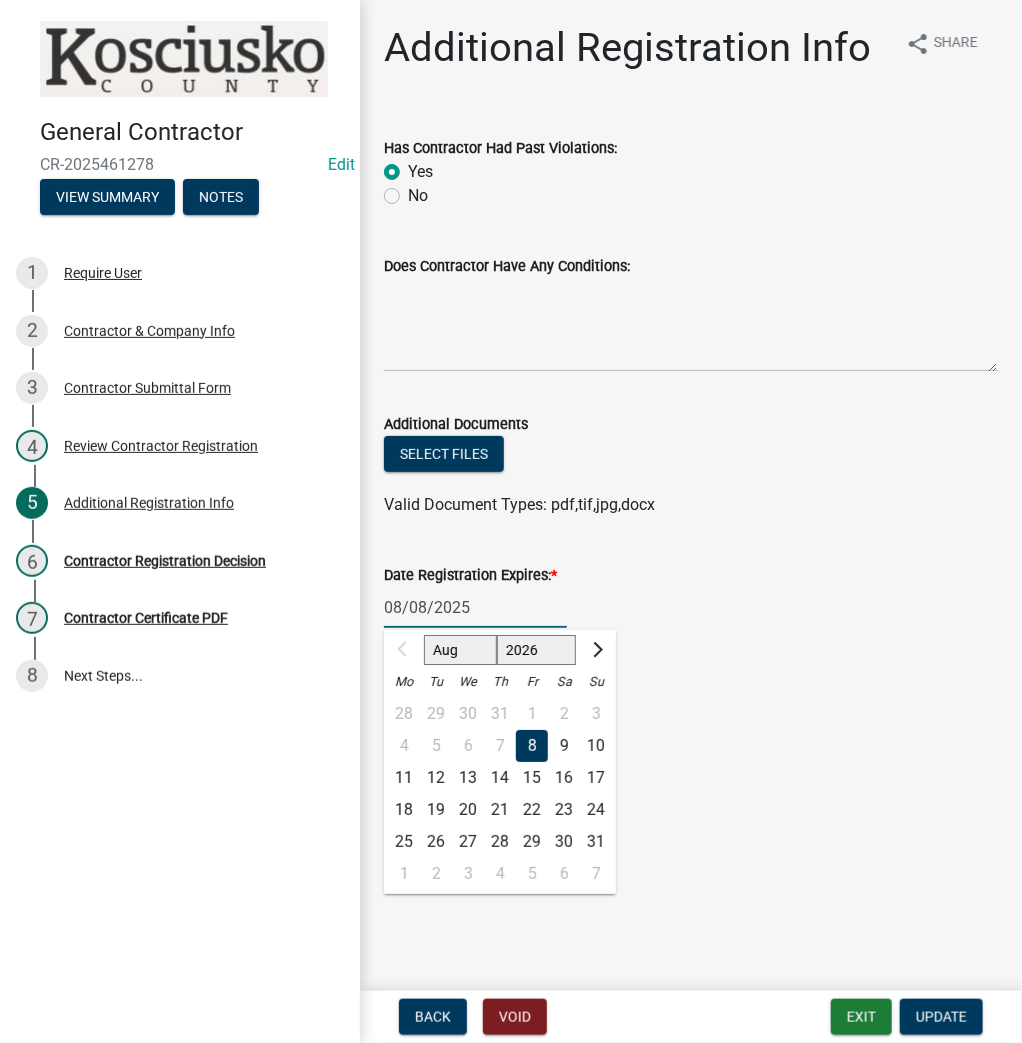 click on "2025 2026 2027 2028 2029 2030 2031 2032 2033 2034 2035 2036 2037 2038 2039 2040 2041 2042 2043 2044 2045 2046 2047 2048 2049 2050 2051 2052 2053 2054 2055 2056 2057 2058 2059 2060 2061 2062 2063 2064 2065 2066 2067 2068 2069 2070 2071 2072 2073 2074 2075 2076 2077 2078 2079 2080 2081 2082 2083 2084 2085 2086 2087 2088 2089 2090 2091 2092 2093 2094 2095 2096 2097 2098 2099 2100 2101 2102 2103 2104 2105 2106 2107 2108 2109 2110 2111 2112 2113 2114 2115 2116 2117 2118 2119 2120 2121 2122 2123 2124 2125 2126 2127 2128 2129 2130 2131 2132 2133 2134 2135 2136 2137 2138 2139 2140 2141 2142 2143 2144 2145 2146 2147 2148 2149 2150 2151 2152 2153 2154 2155 2156 2157 2158 2159 2160 2161 2162 2163 2164 2165 2166 2167 2168 2169 2170 2171 2172 2173 2174 2175 2176 2177 2178 2179 2180 2181 2182 2183 2184 2185 2186 2187 2188 2189 2190 2191 2192 2193 2194 2195 2196 2197 2198 2199 2200 2201 2202 2203 2204 2205 2206 2207 2208 2209 2210 2211 2212 2213 2214 2215 2216 2217 2218 2219 2220 2221 2222 2223 2224 2225 2226 2227 2228 2229" 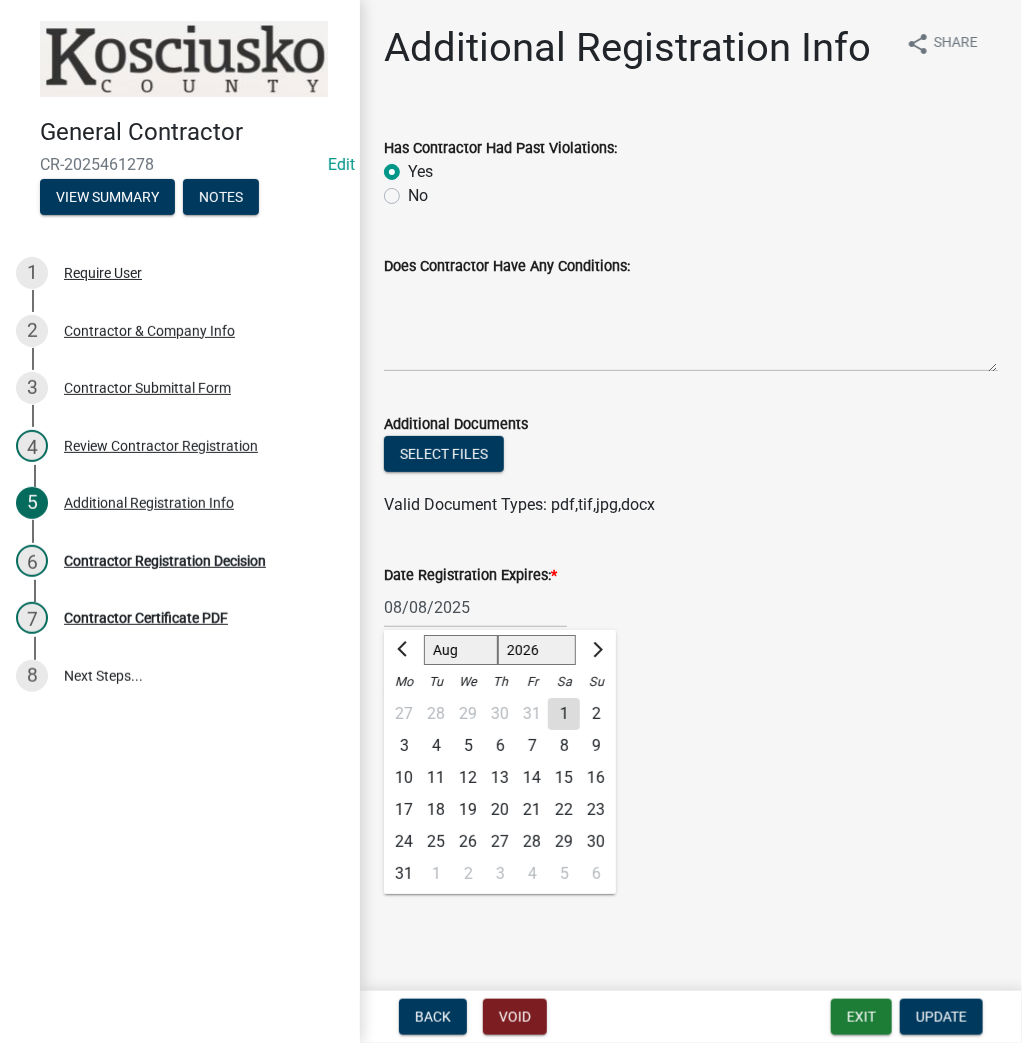 click on "8" 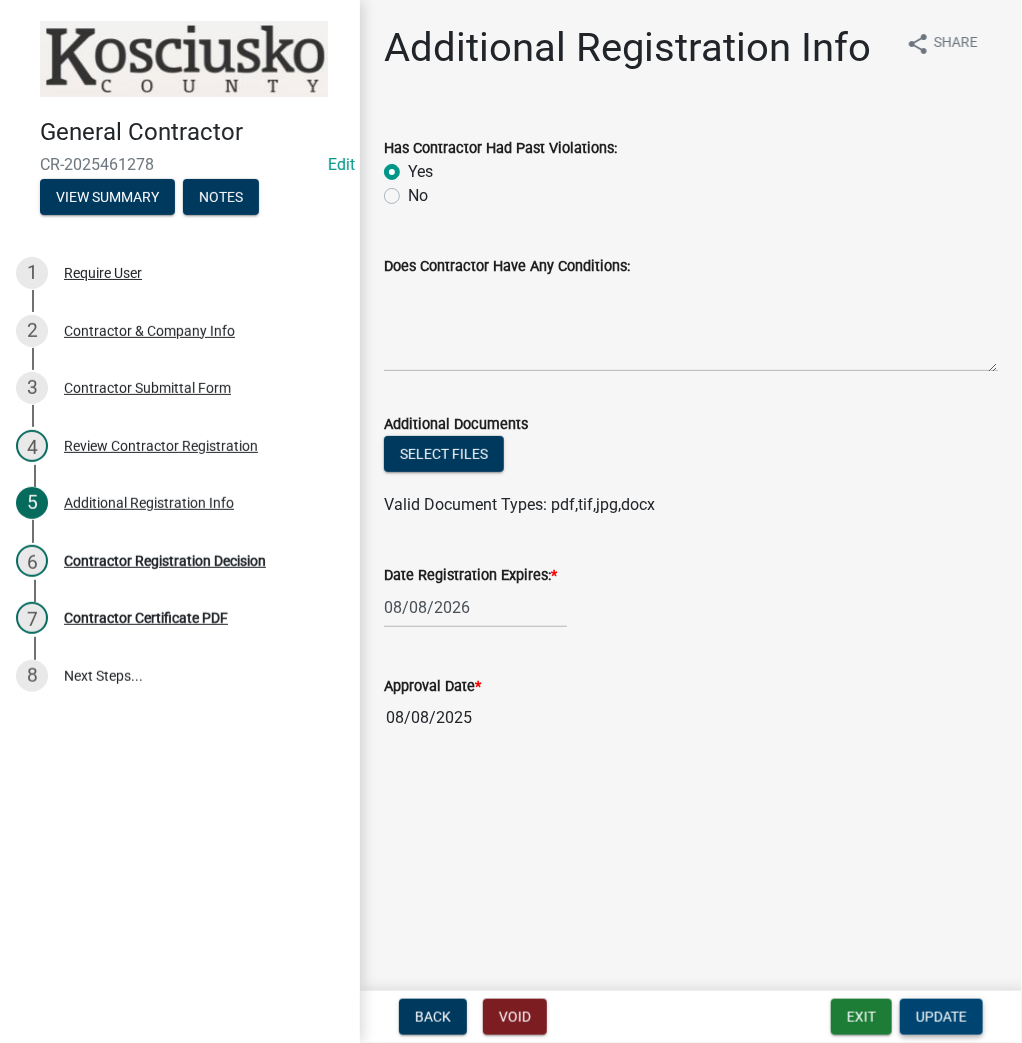 click on "Update" at bounding box center [941, 1017] 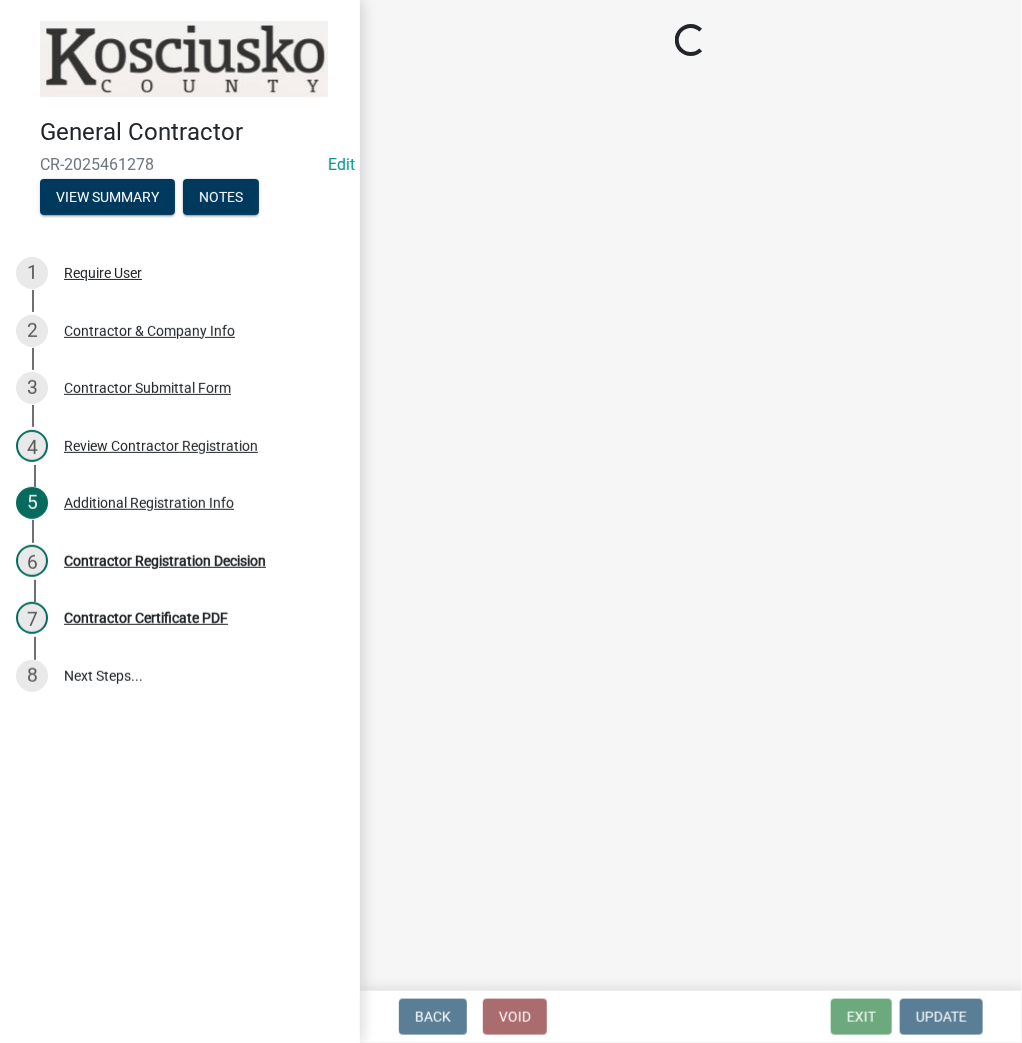 select on "8e4351d7-4ebf-4714-a7c9-c8187f00e083" 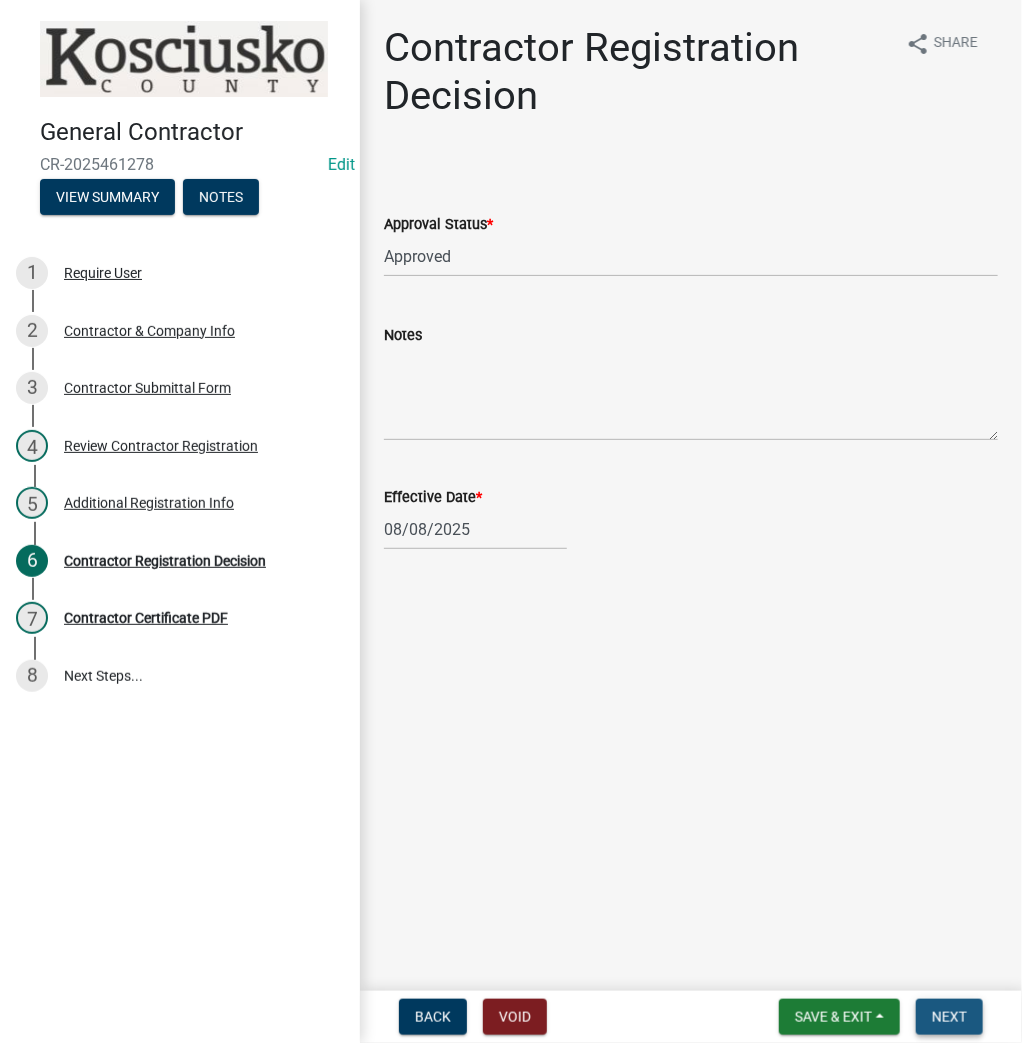click on "Next" at bounding box center (949, 1017) 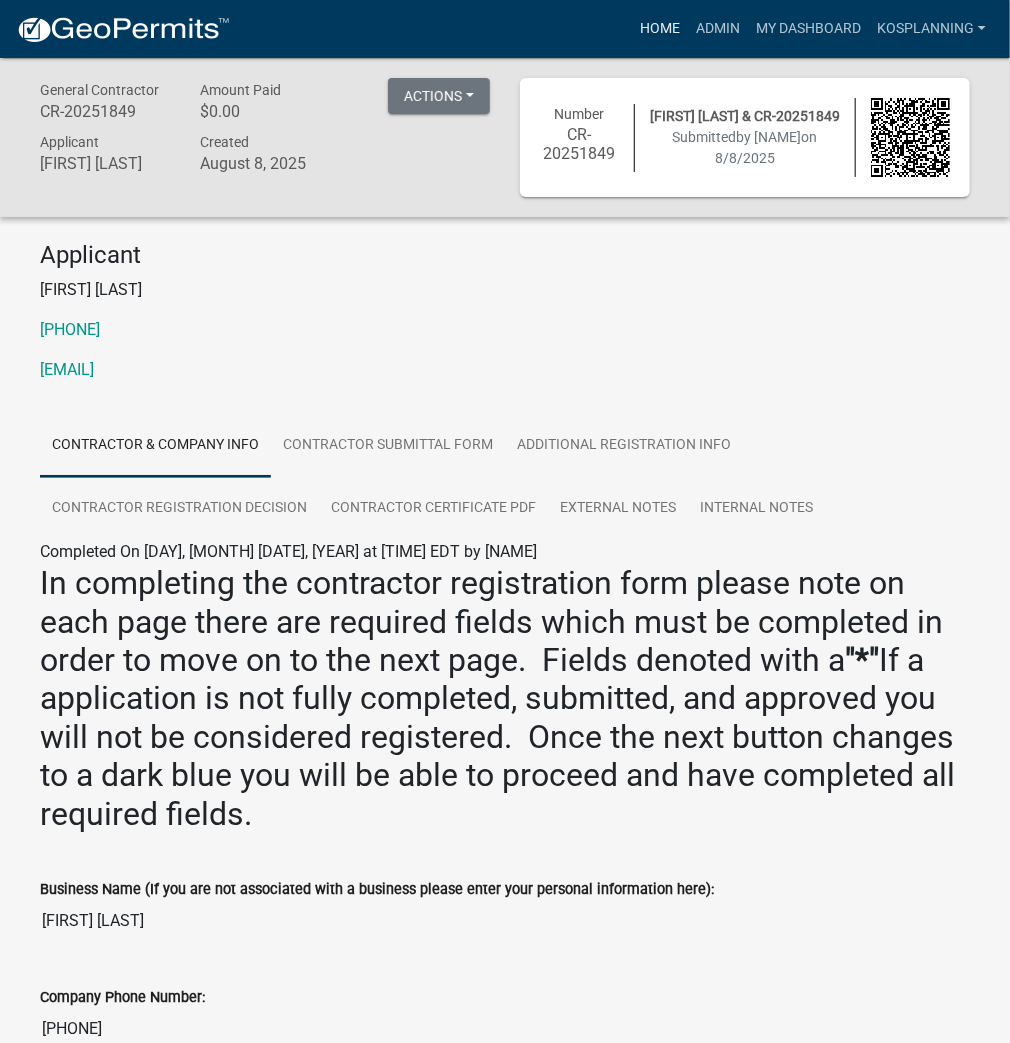 click on "Home" at bounding box center (660, 29) 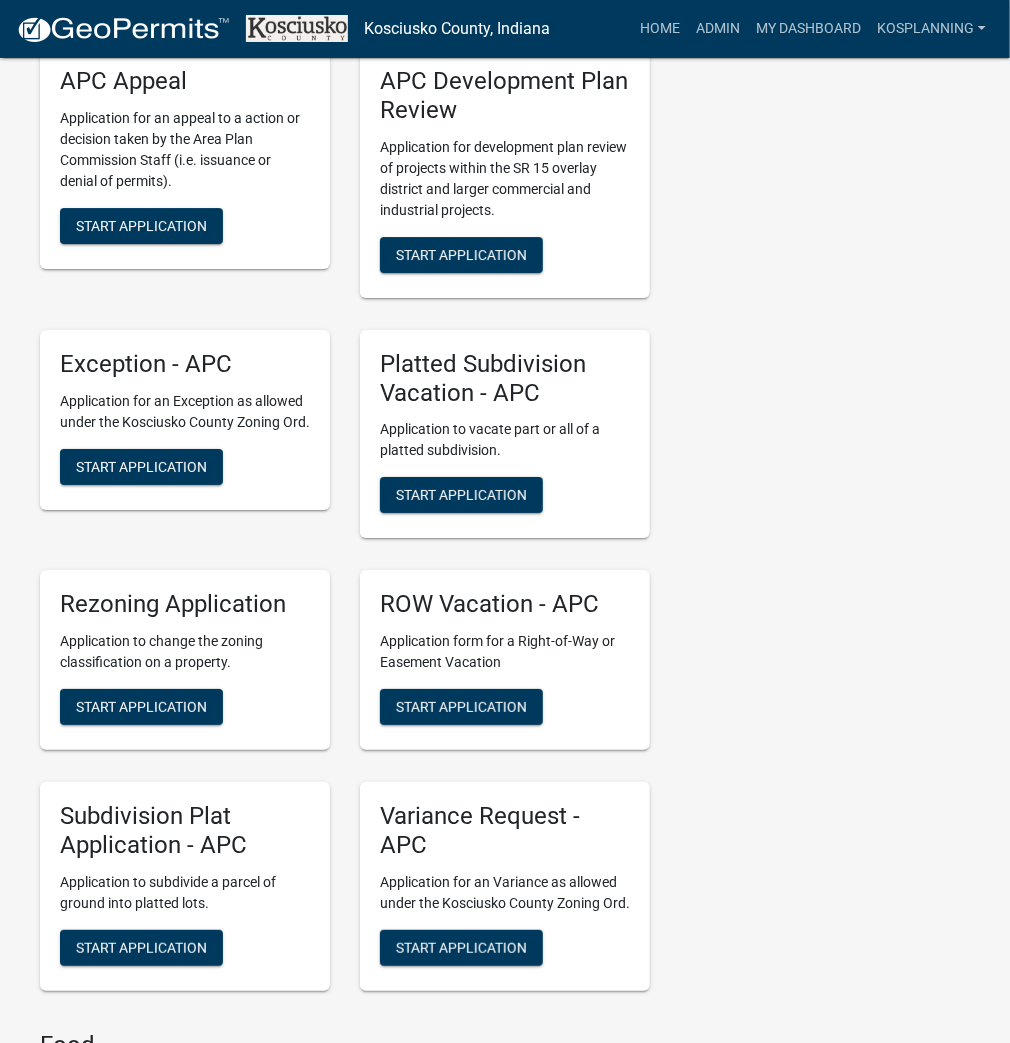 scroll, scrollTop: 4880, scrollLeft: 0, axis: vertical 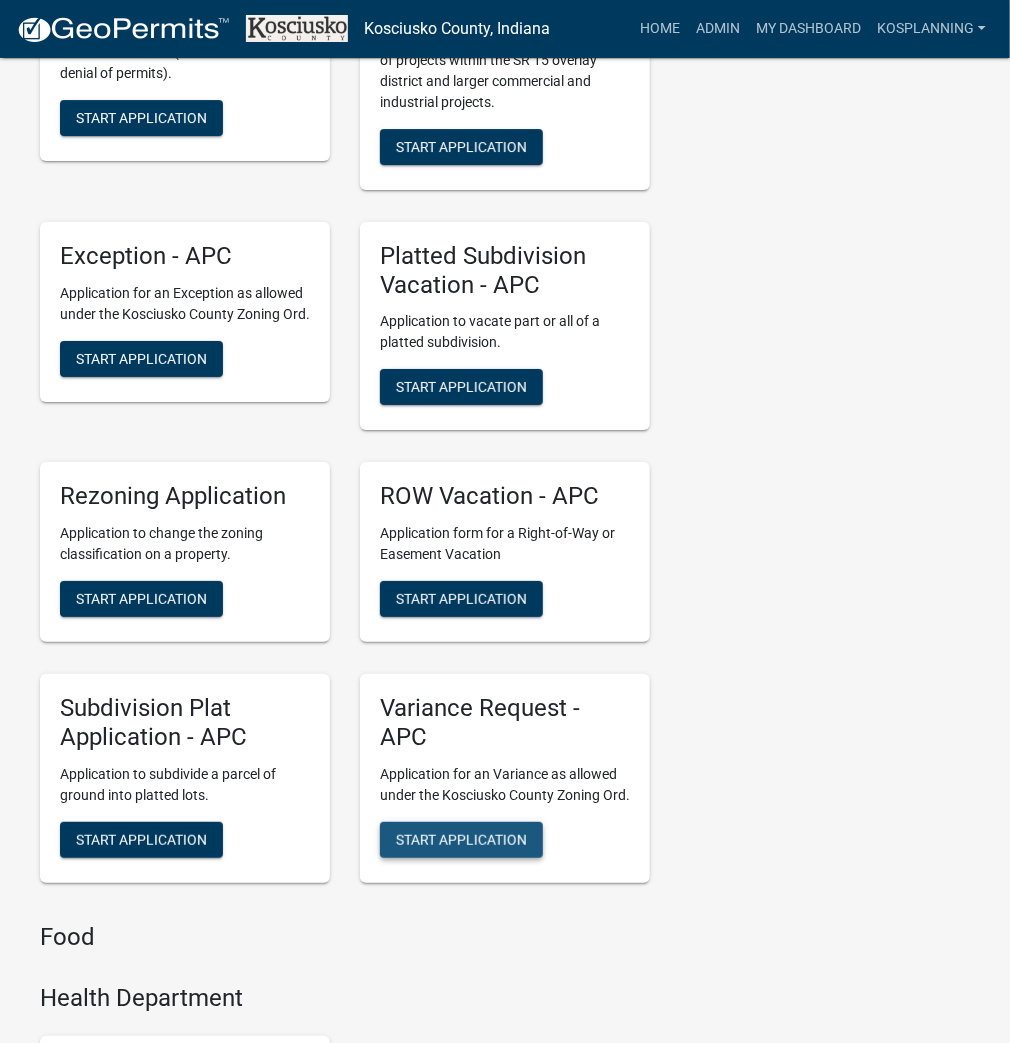 click on "Start Application" at bounding box center (461, 839) 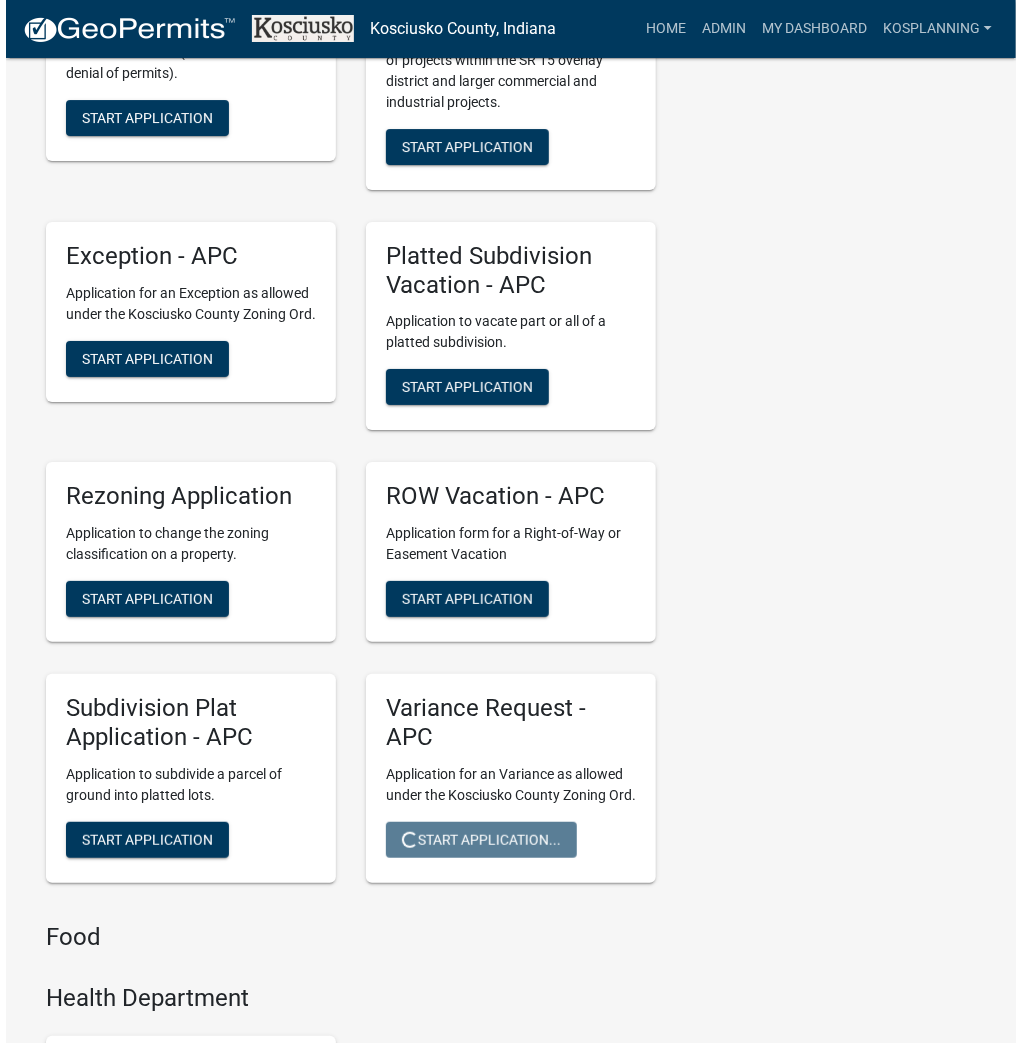 scroll, scrollTop: 0, scrollLeft: 0, axis: both 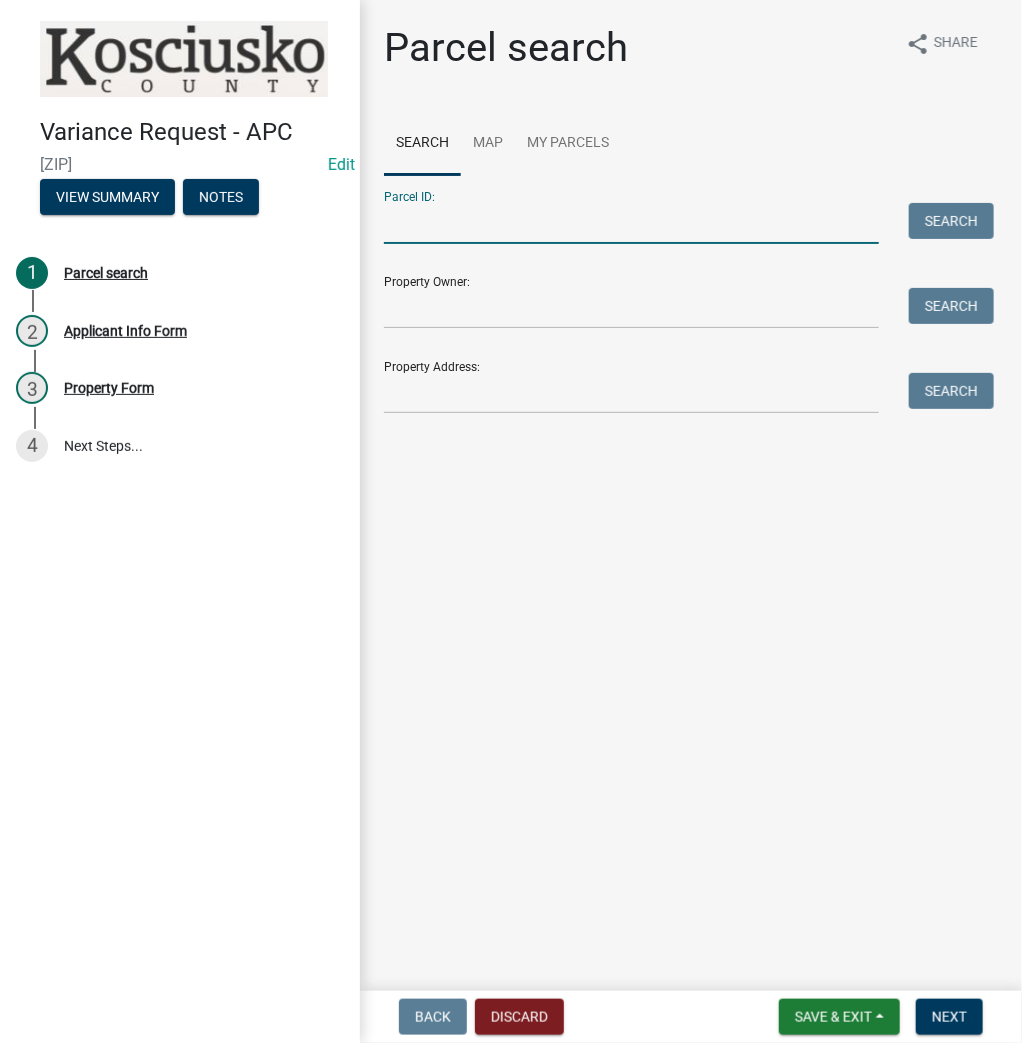 click on "Parcel ID:" at bounding box center (631, 223) 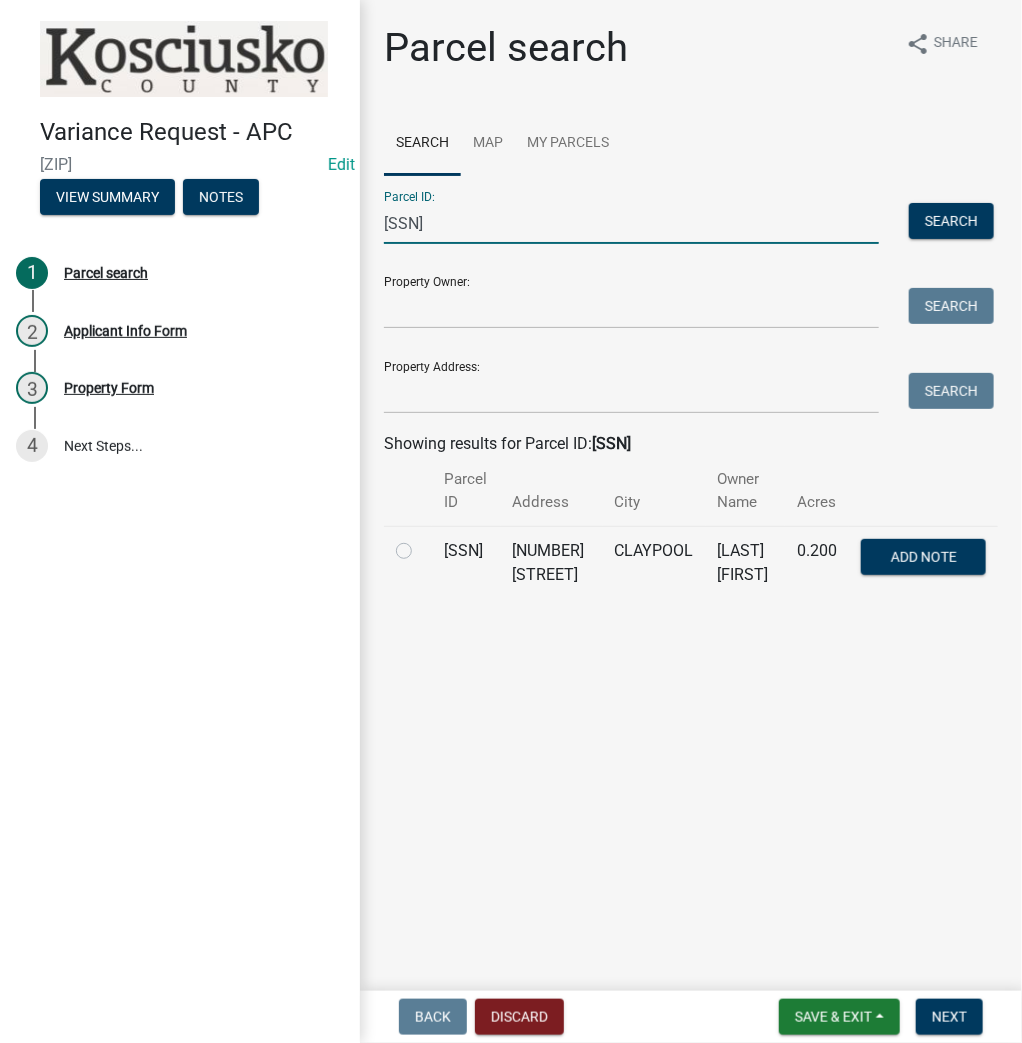 type on "[SSN]" 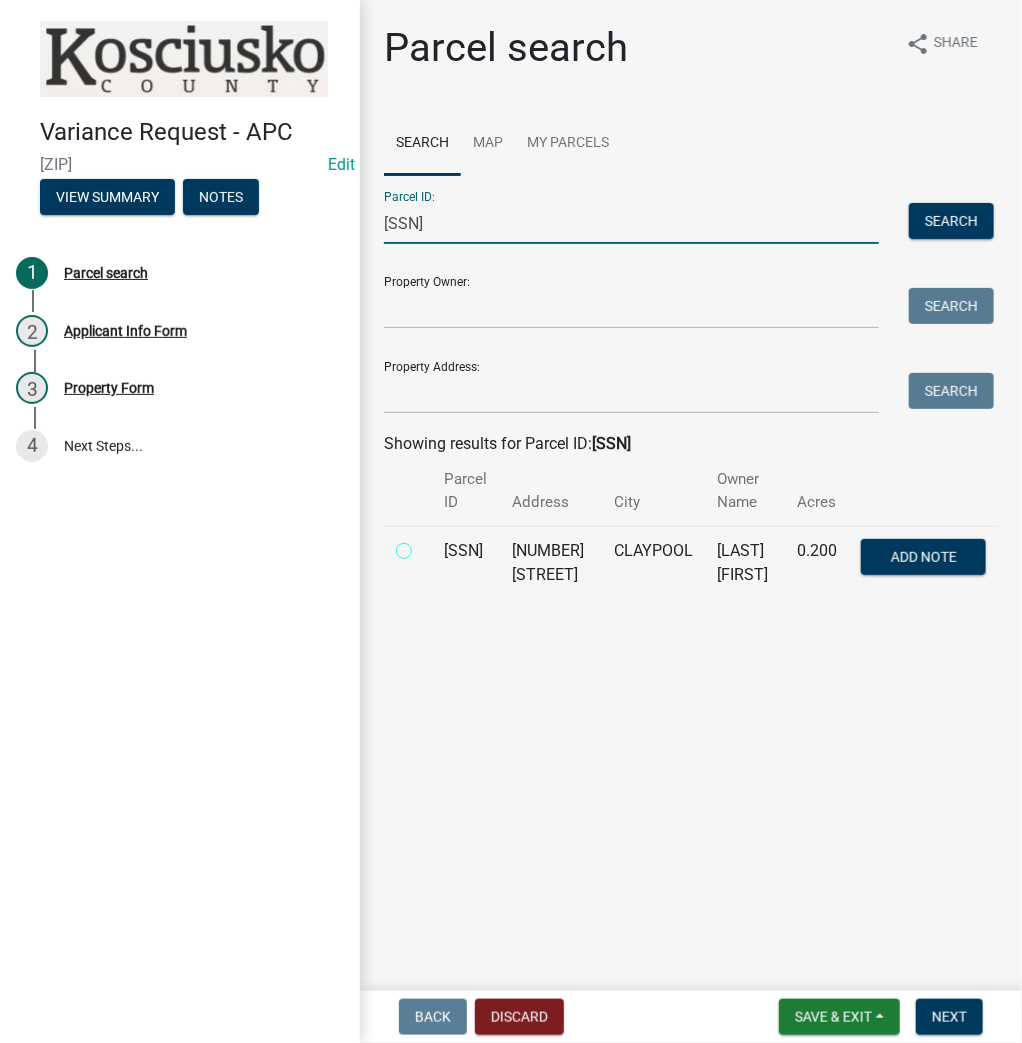 click at bounding box center (426, 545) 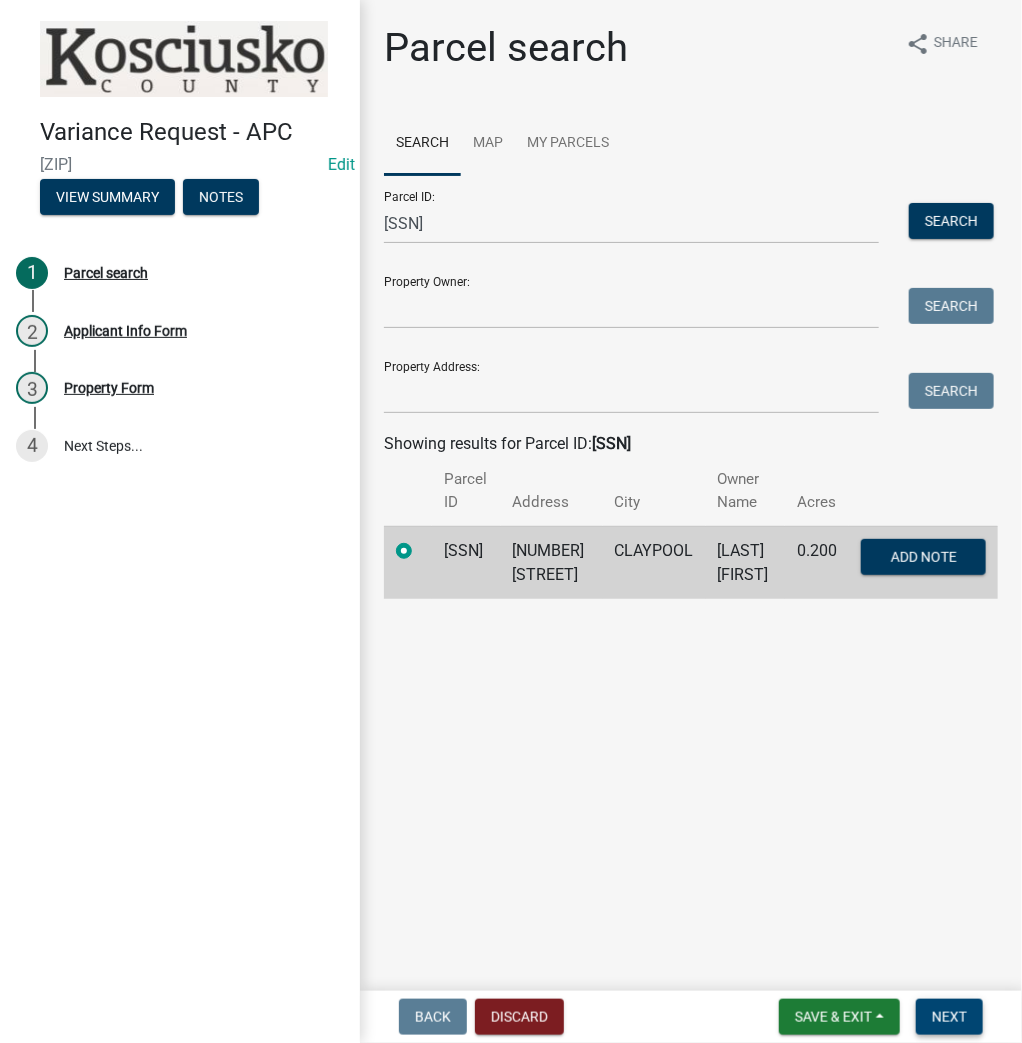 click on "Next" at bounding box center (949, 1017) 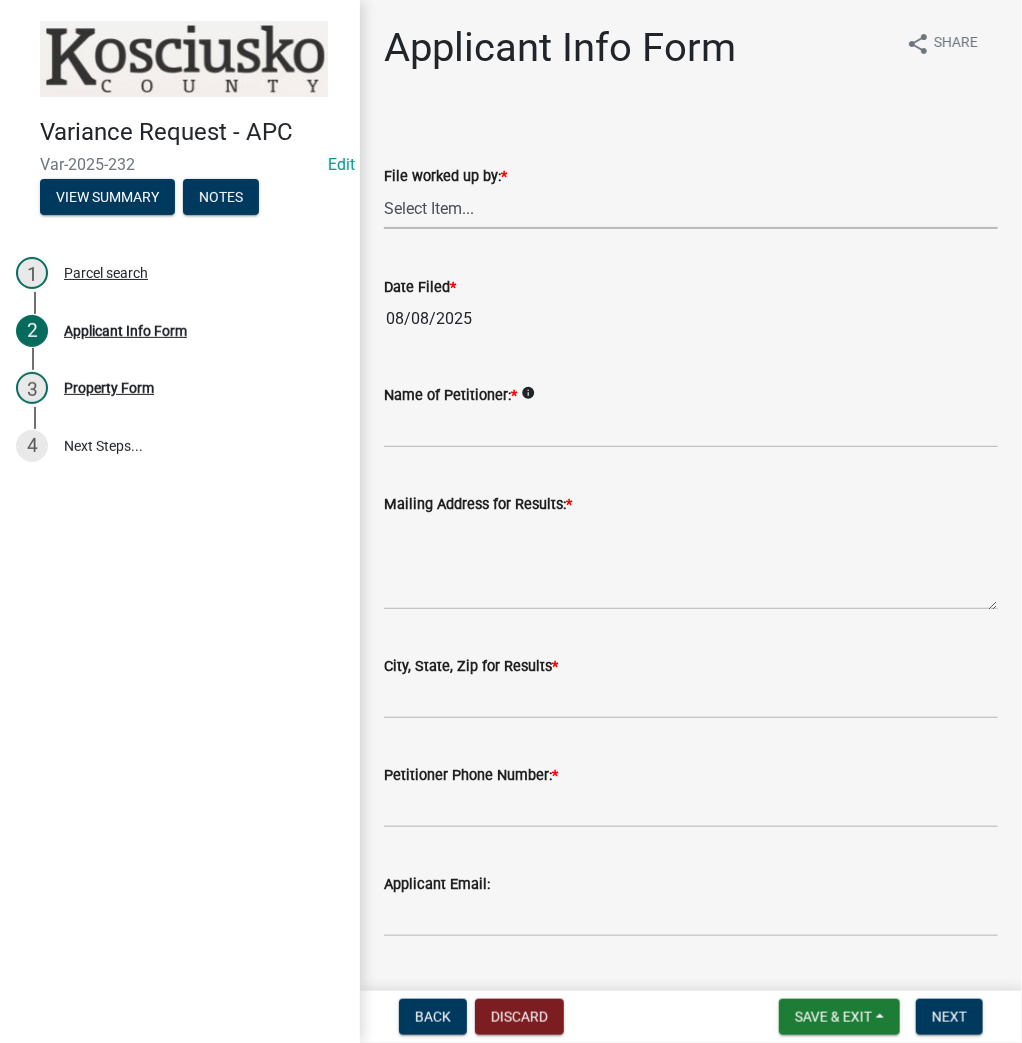 click on "Select Item...   MMS   LT   AT   CS   Vacant   Vacant" at bounding box center [691, 208] 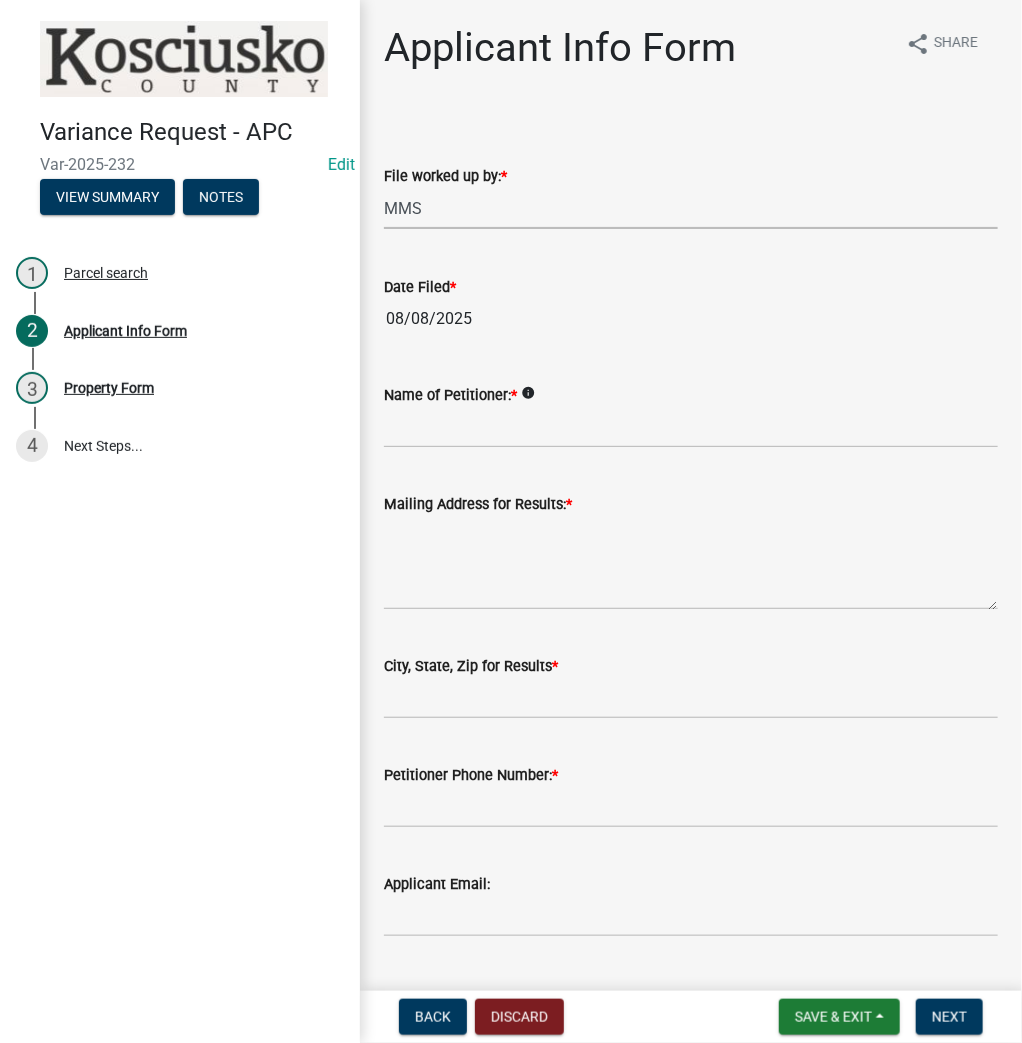 click on "Select Item...   MMS   LT   AT   CS   Vacant   Vacant" at bounding box center (691, 208) 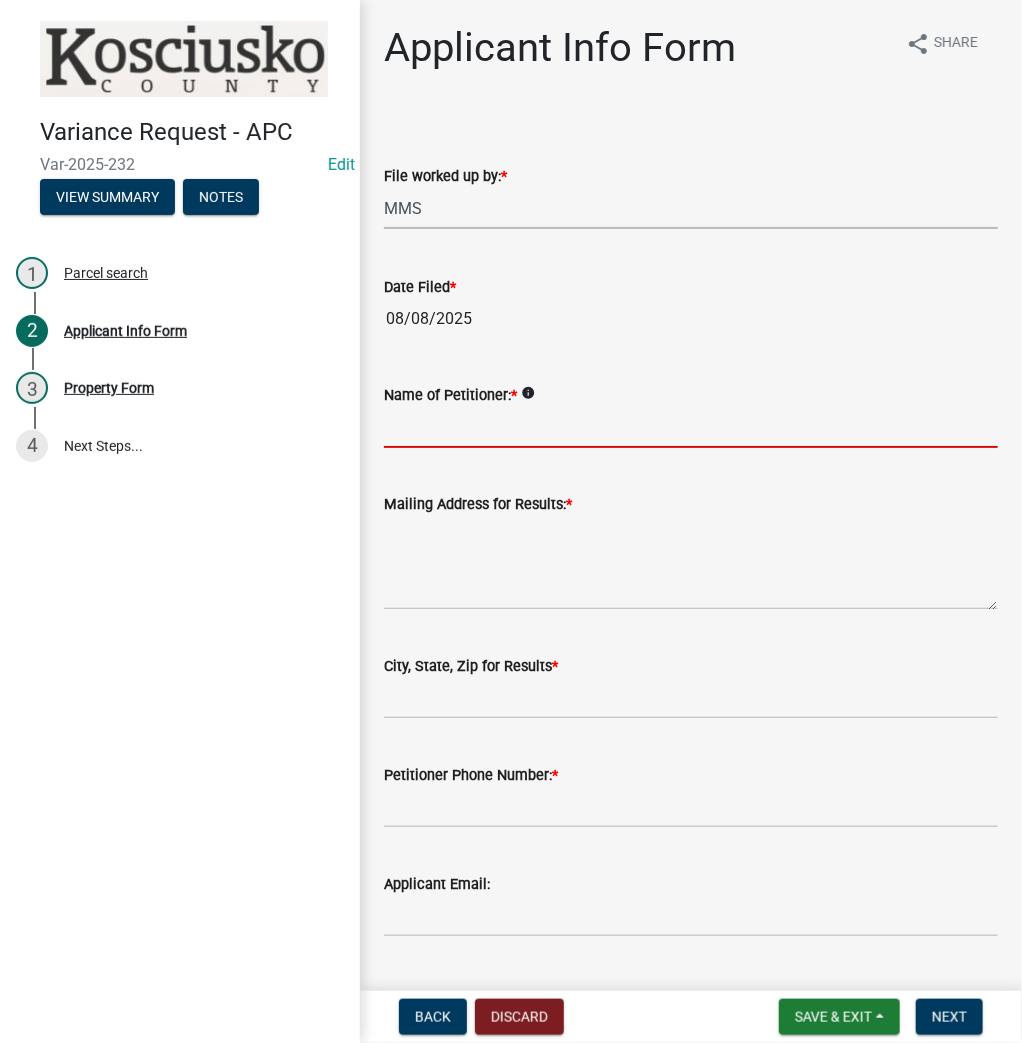 click on "Name of Petitioner:  *" at bounding box center (691, 427) 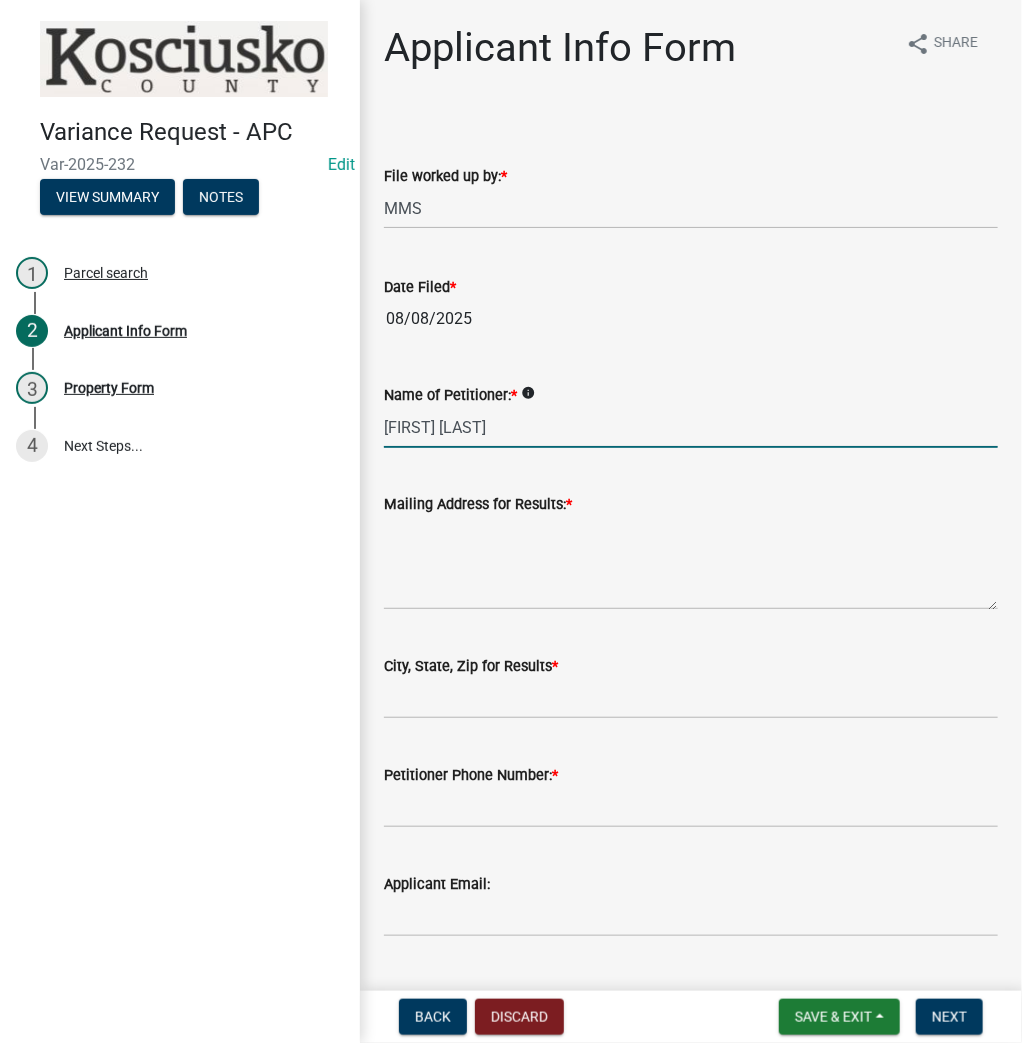 type on "Todd Anderson" 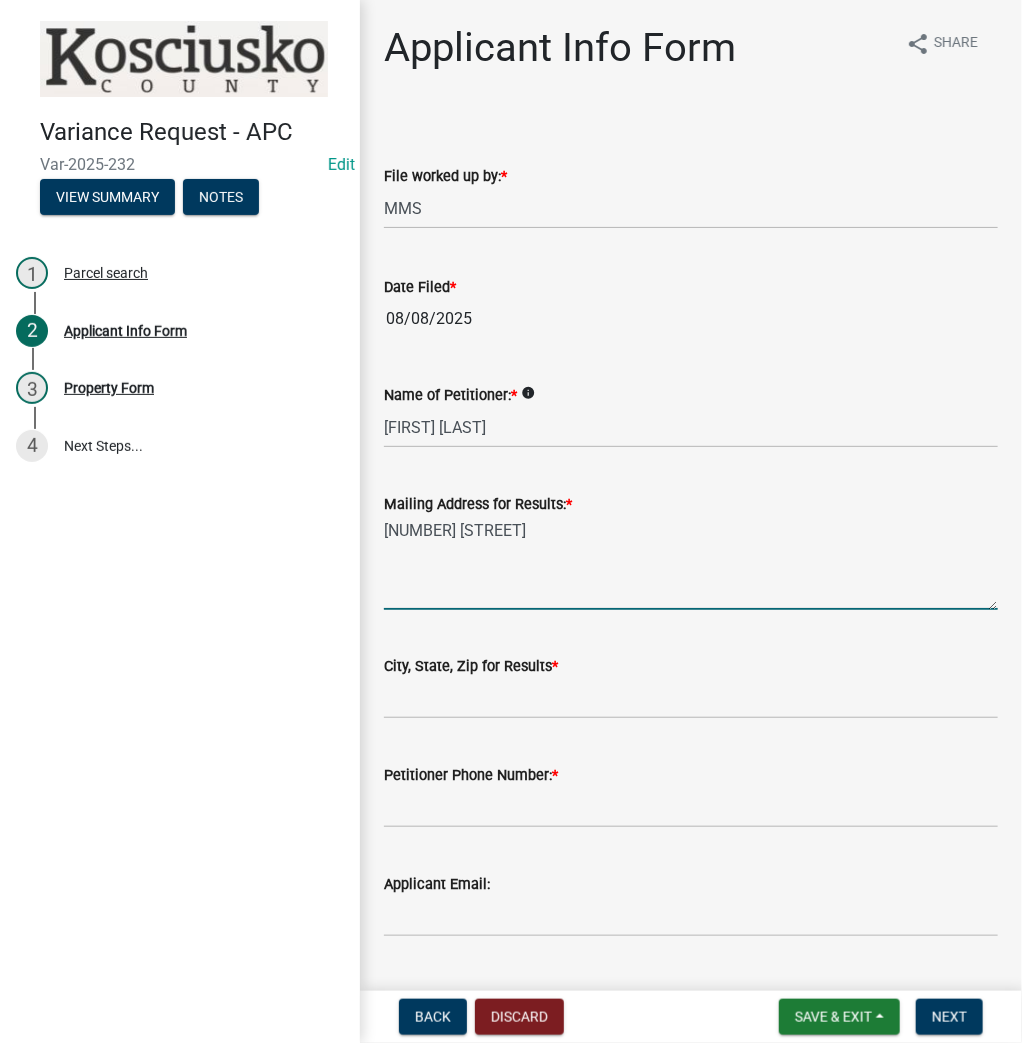 type on "2727 S A St" 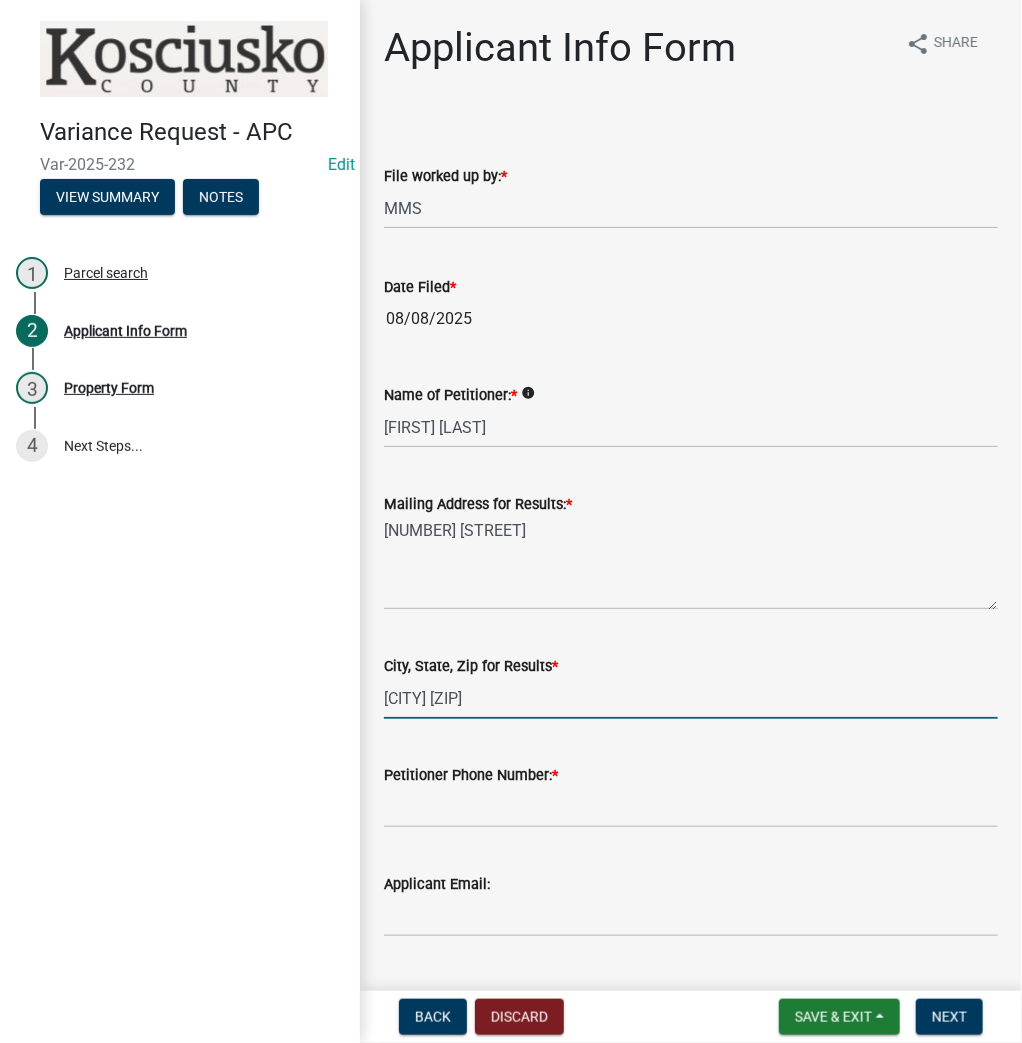 type on "Elwood In 46036" 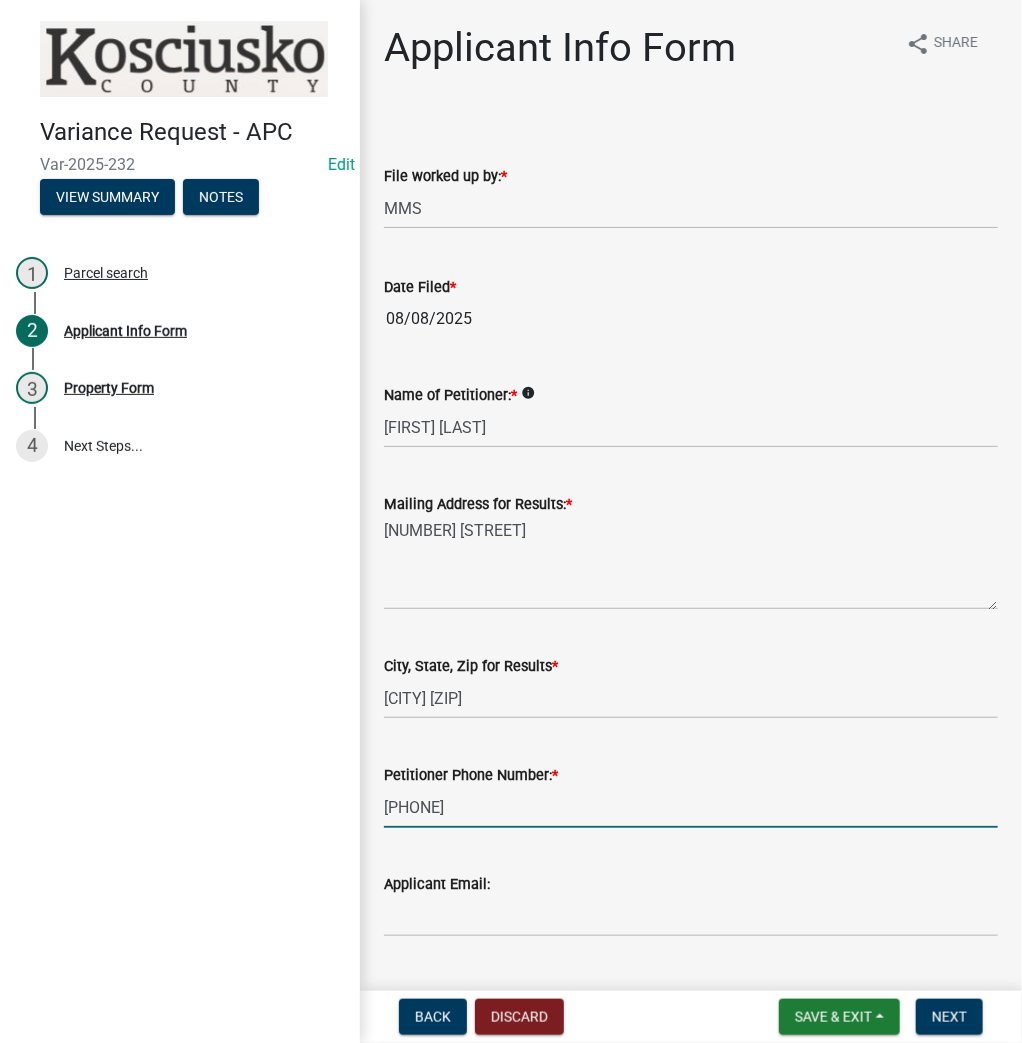 type on "765-635-1493" 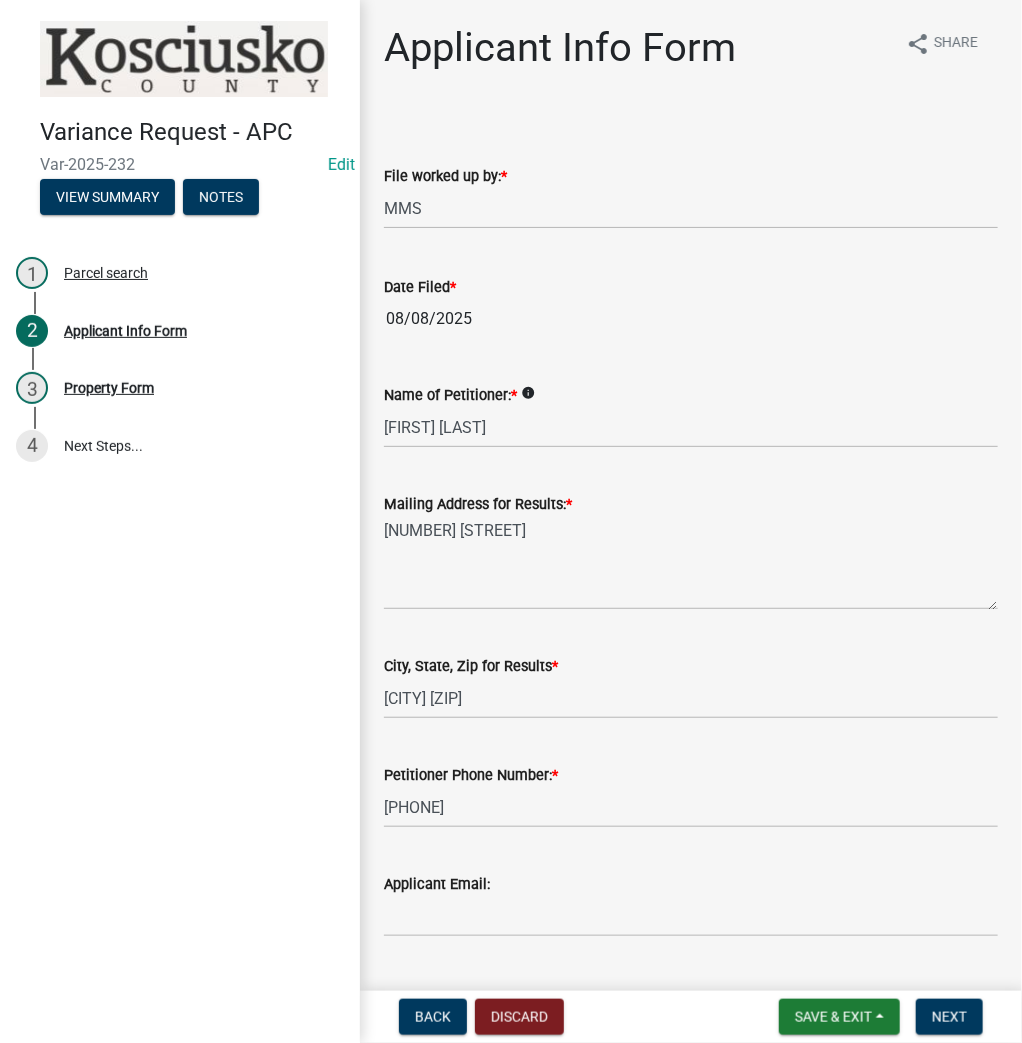 scroll, scrollTop: 374, scrollLeft: 0, axis: vertical 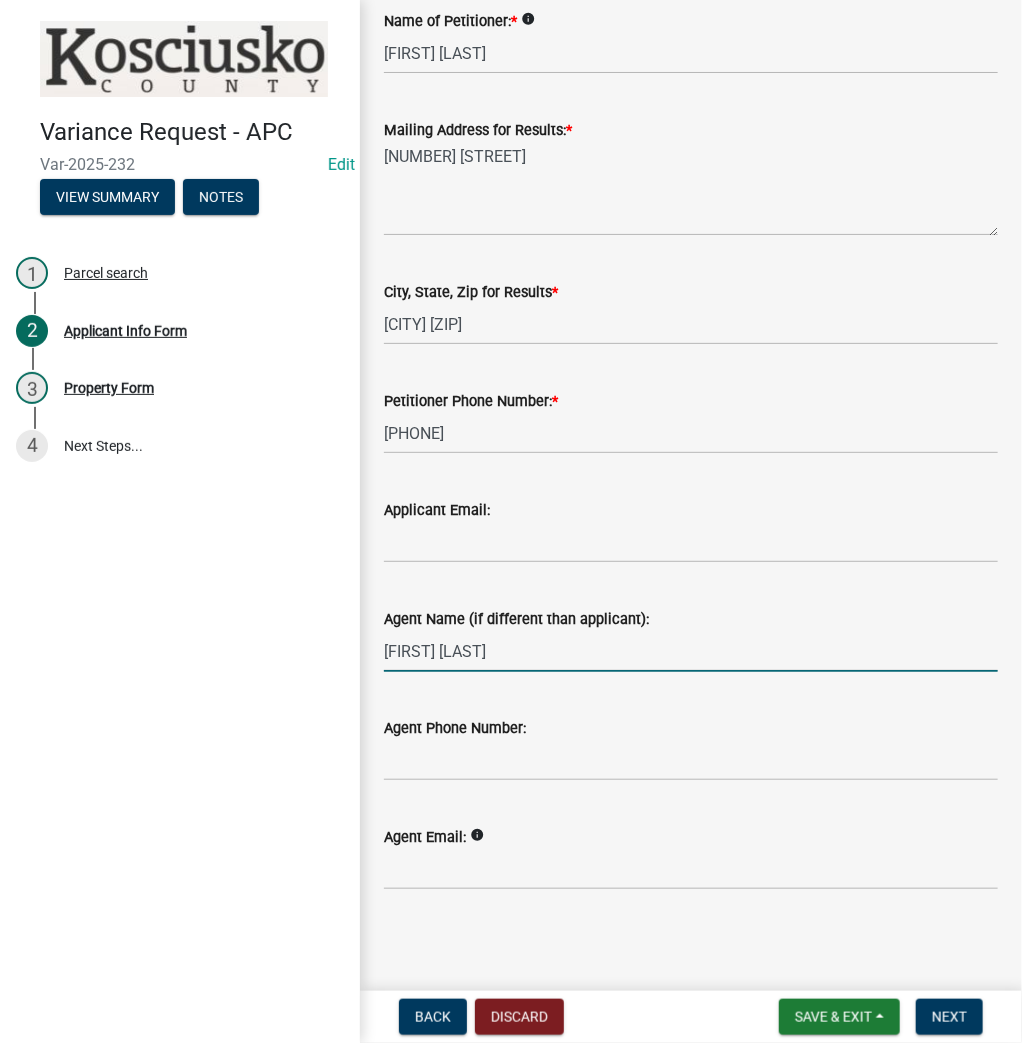 type on "Todd Anderson" 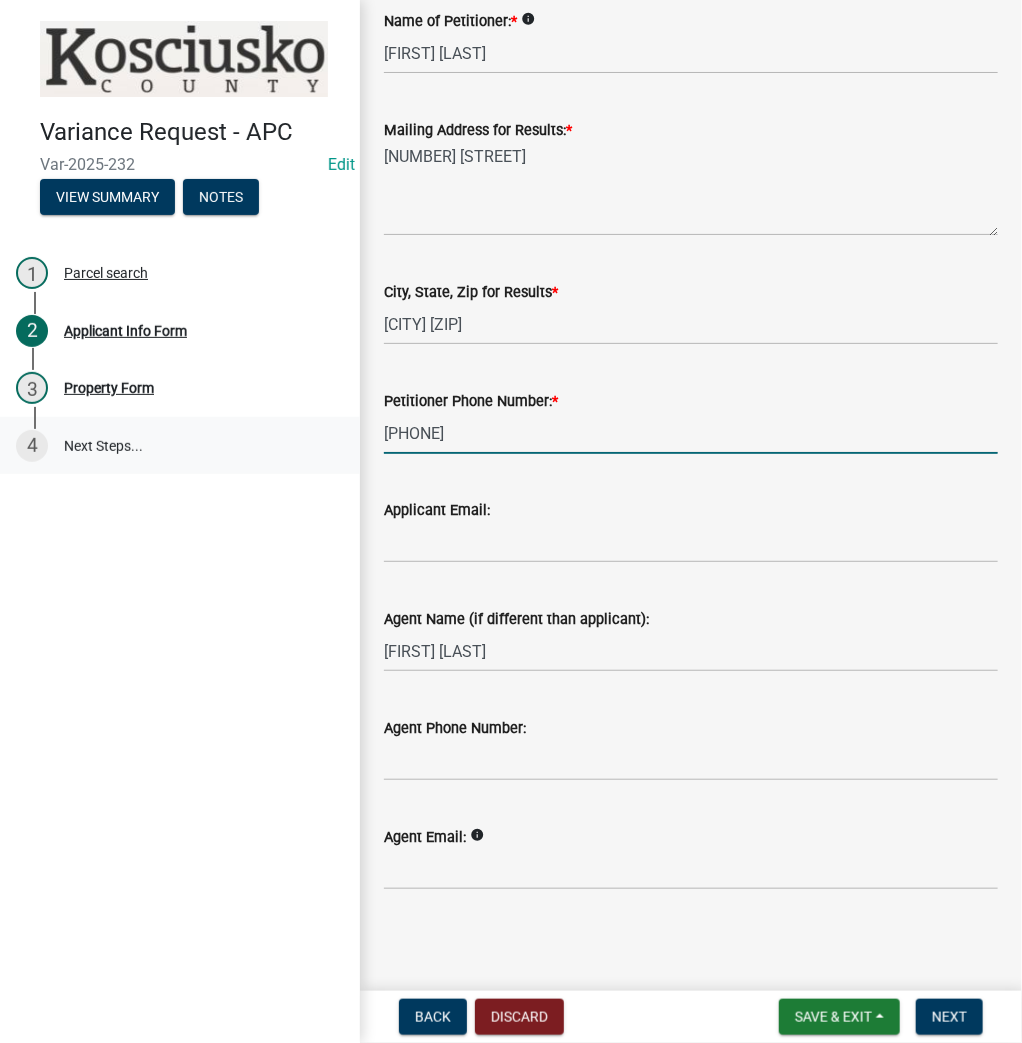 drag, startPoint x: 504, startPoint y: 432, endPoint x: 301, endPoint y: 437, distance: 203.06157 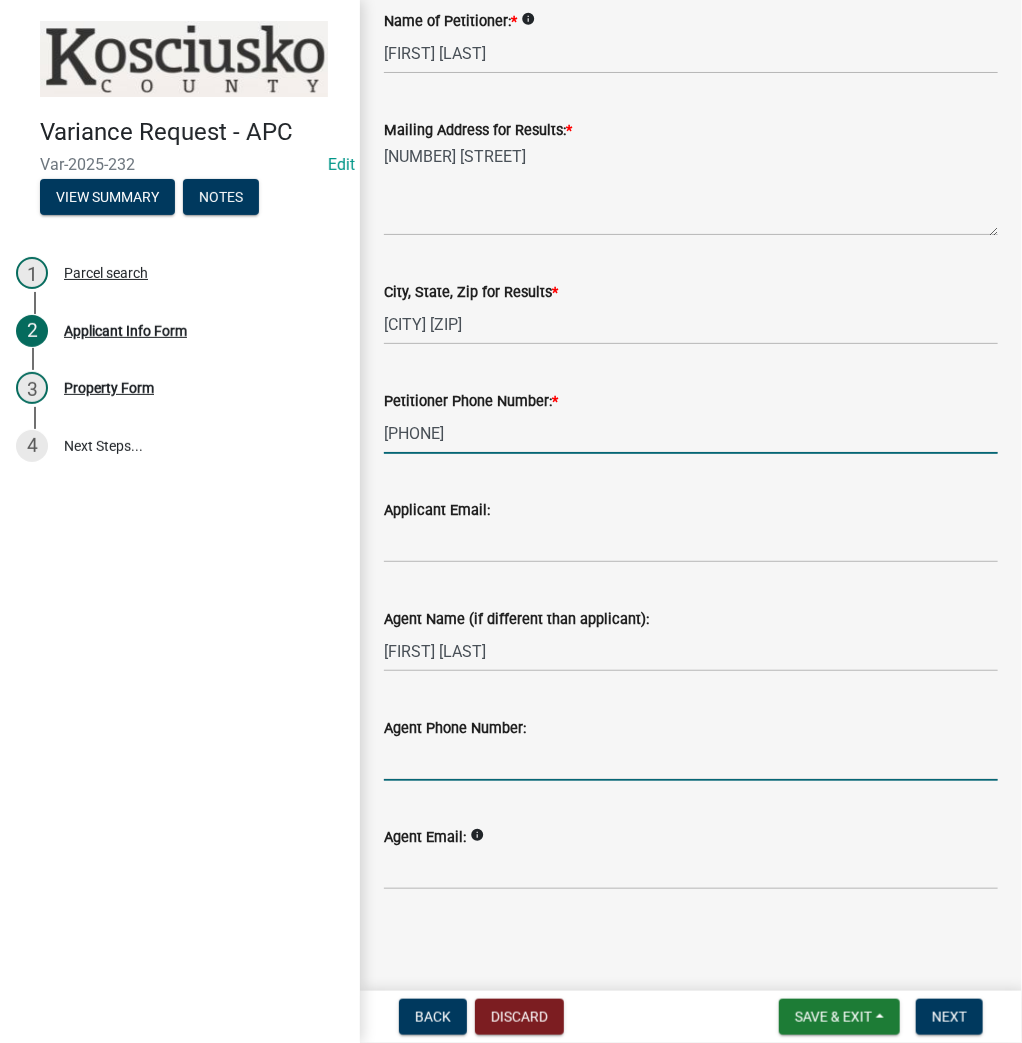 click on "Agent Phone Number:" at bounding box center [691, 760] 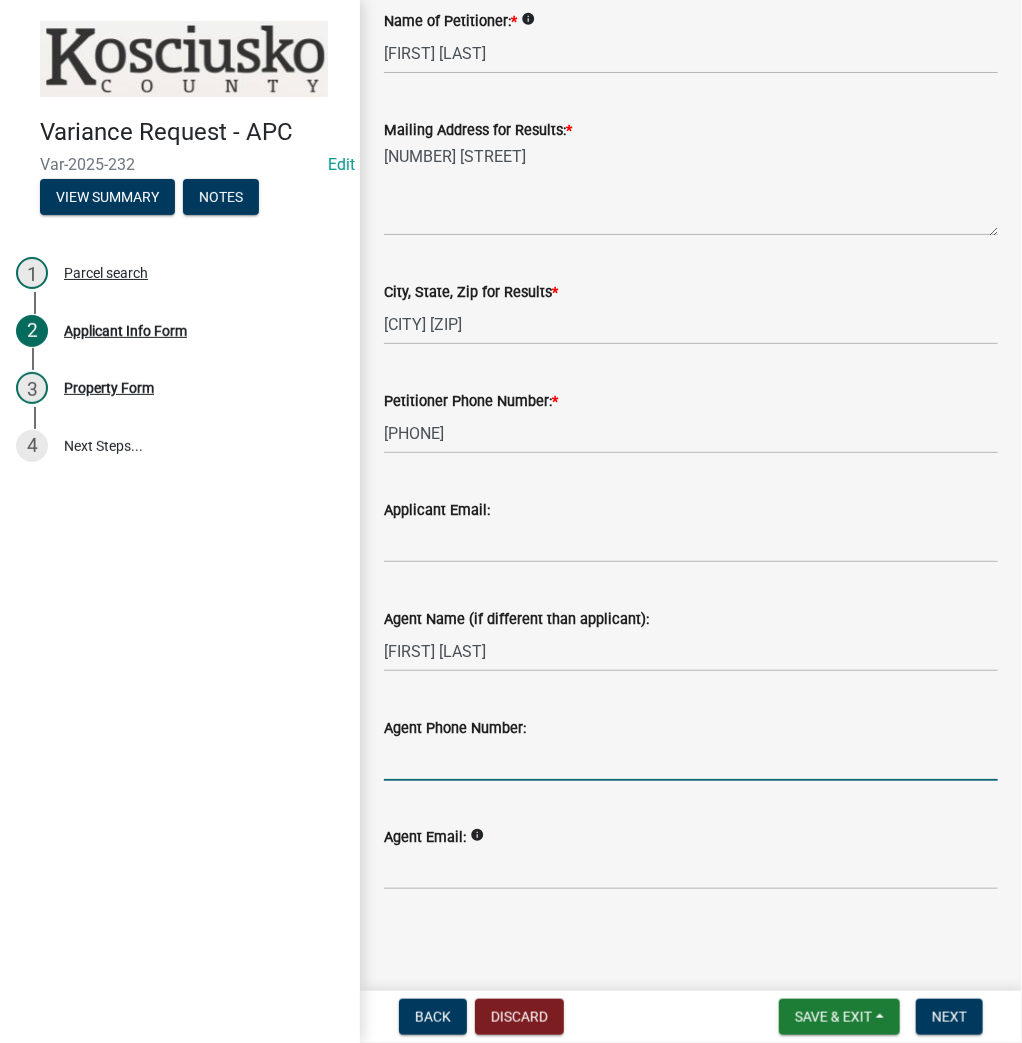 paste on "[PHONE]" 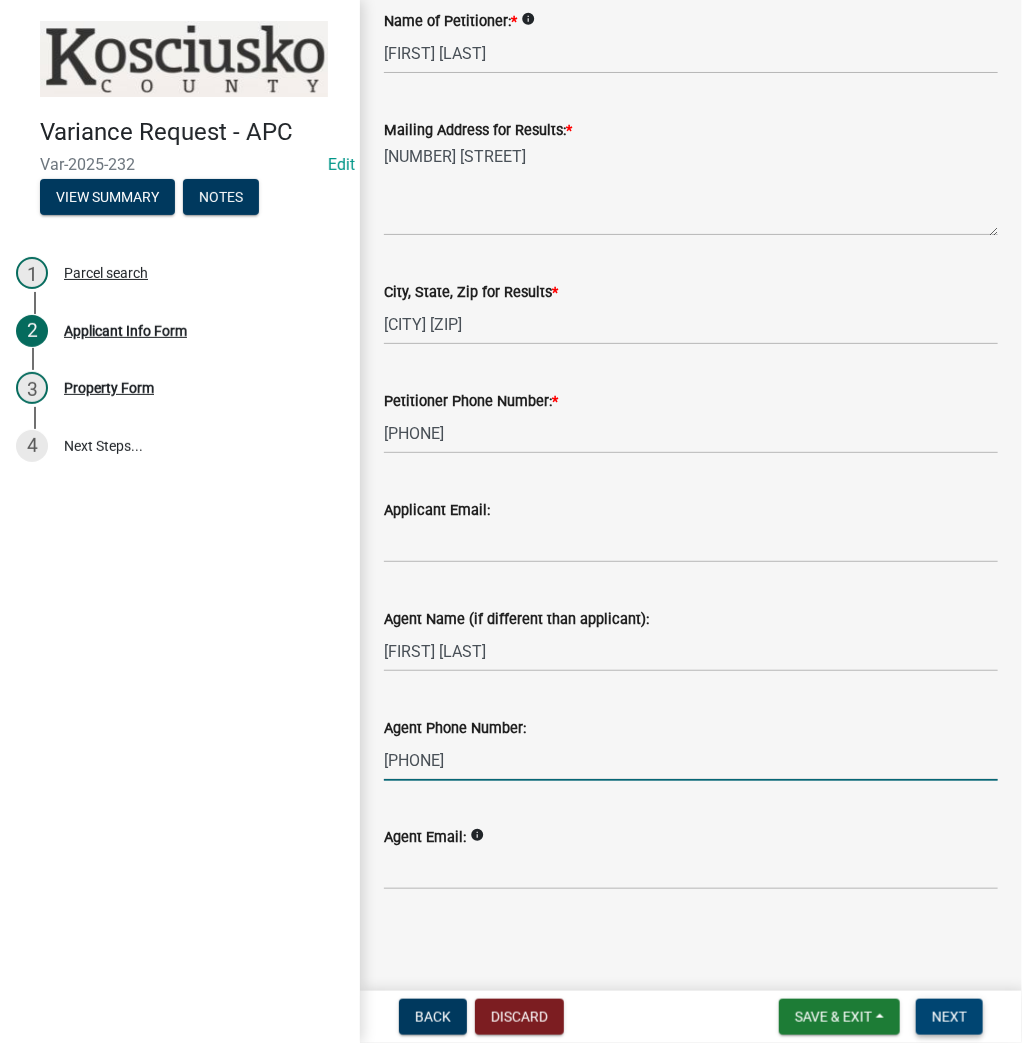 type on "[PHONE]" 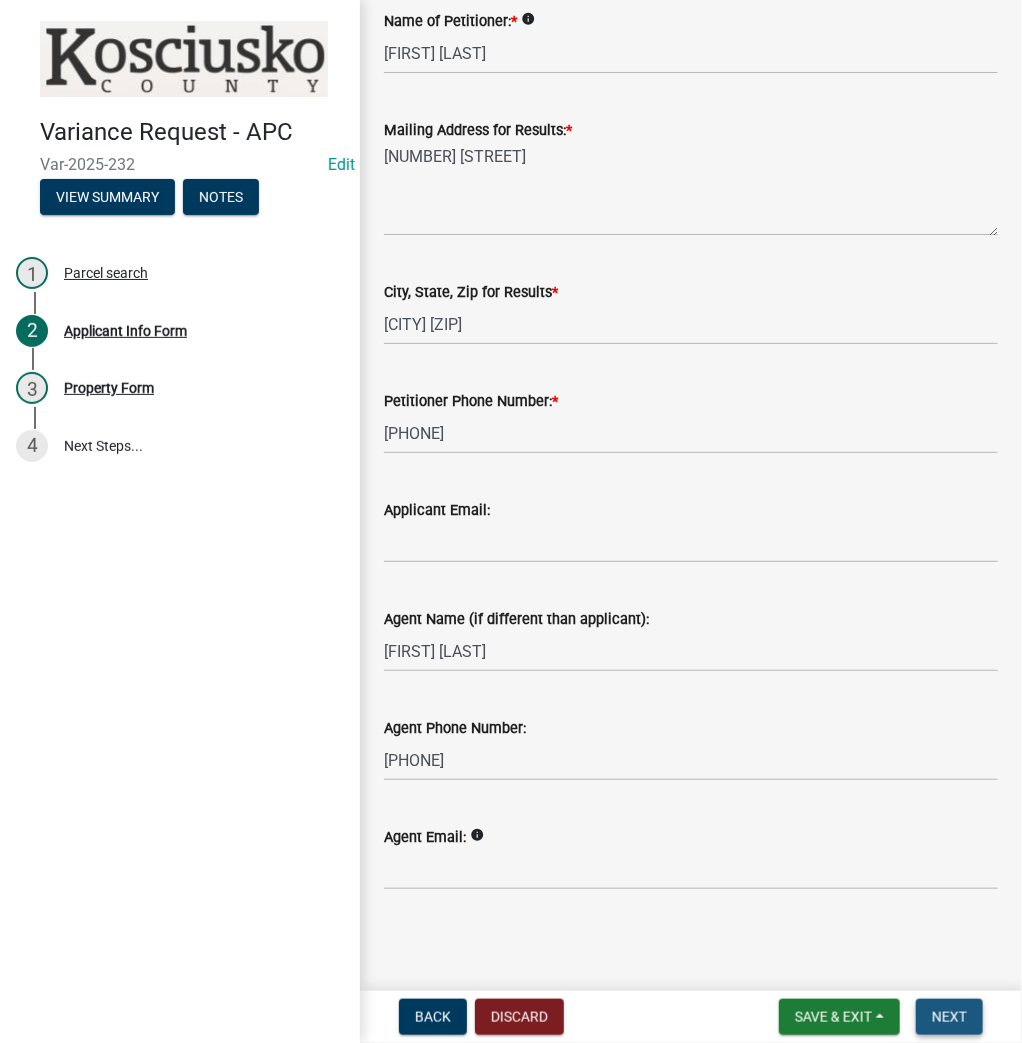 click on "Next" at bounding box center (949, 1017) 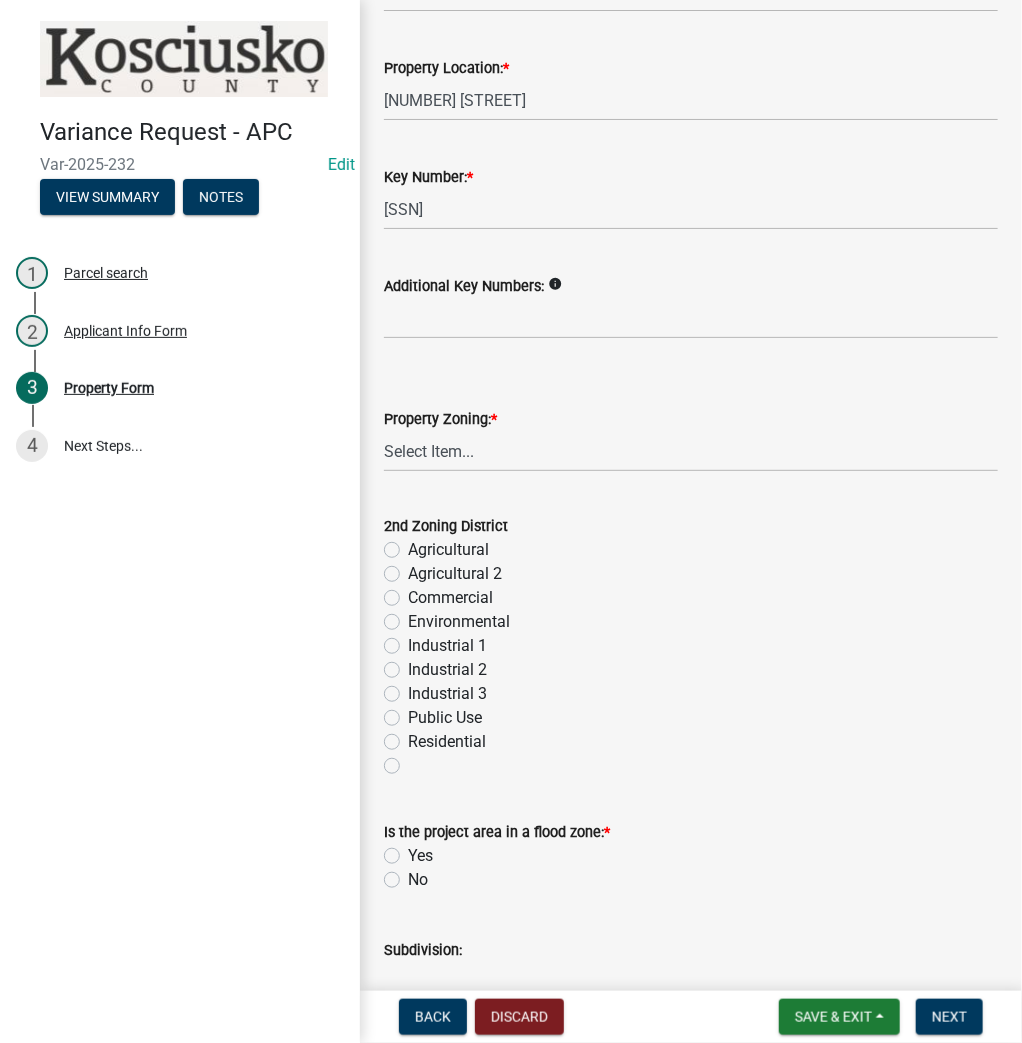 scroll, scrollTop: 480, scrollLeft: 0, axis: vertical 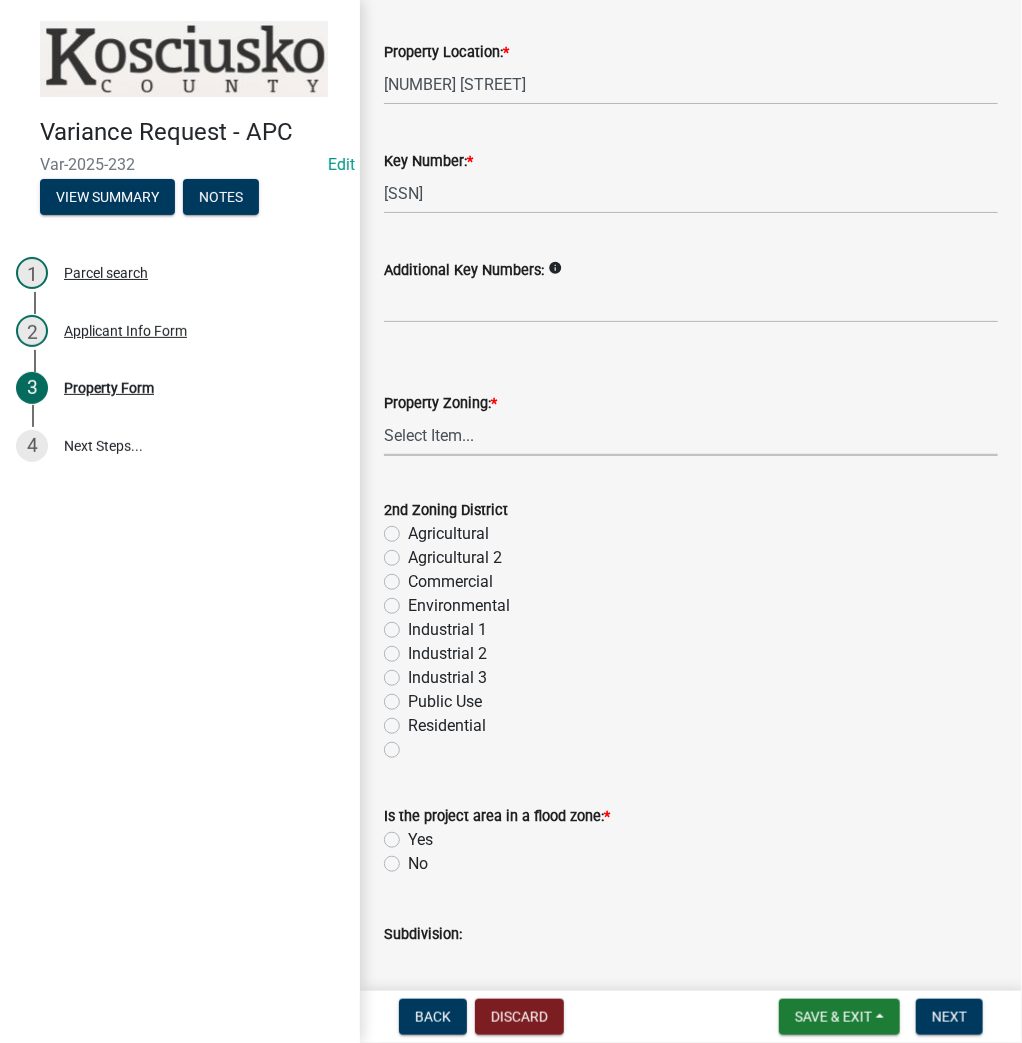 click on "Select Item...   Agricultural   Agricultural 2   Commercial   Environmental   Industrial 1   Industrial 2   Industrial 3   Public Use   Residential" at bounding box center [691, 435] 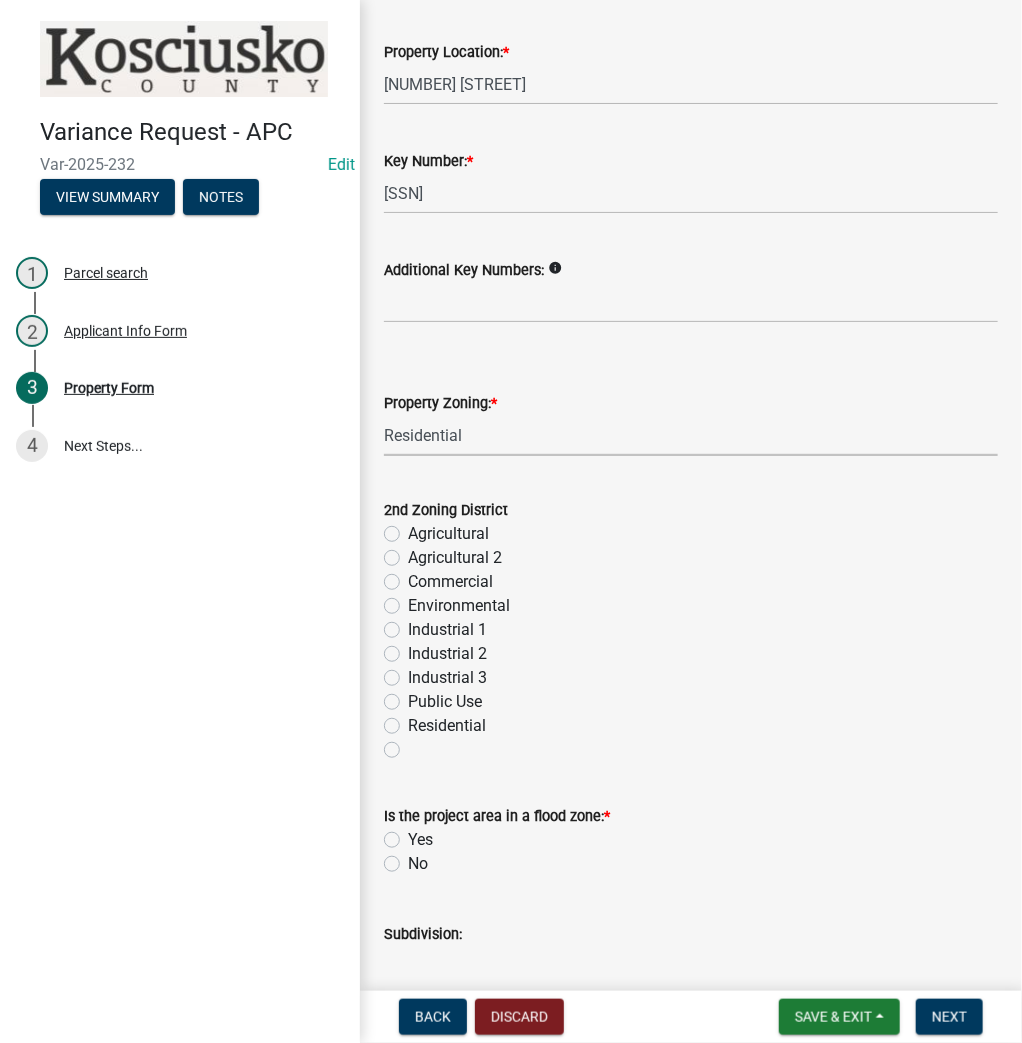 click on "Select Item...   Agricultural   Agricultural 2   Commercial   Environmental   Industrial 1   Industrial 2   Industrial 3   Public Use   Residential" at bounding box center (691, 435) 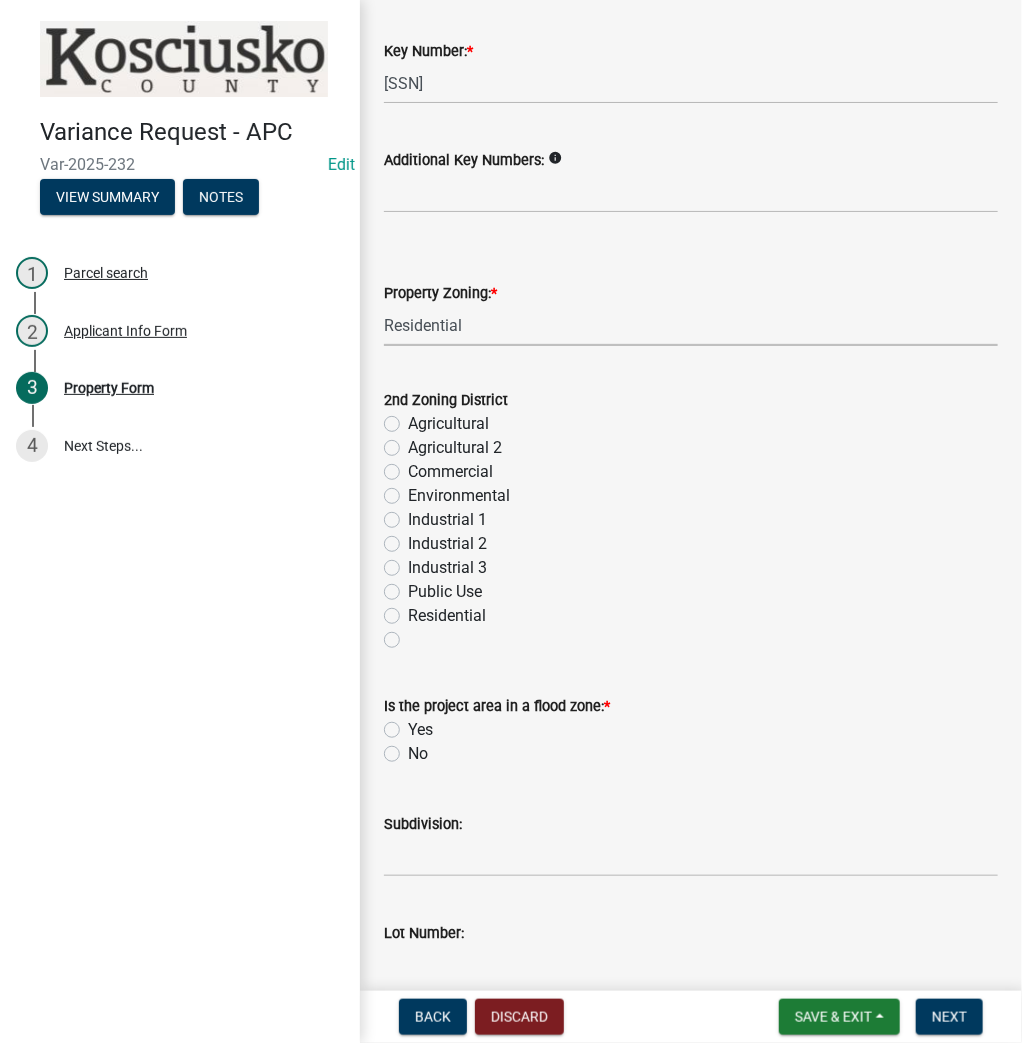 scroll, scrollTop: 720, scrollLeft: 0, axis: vertical 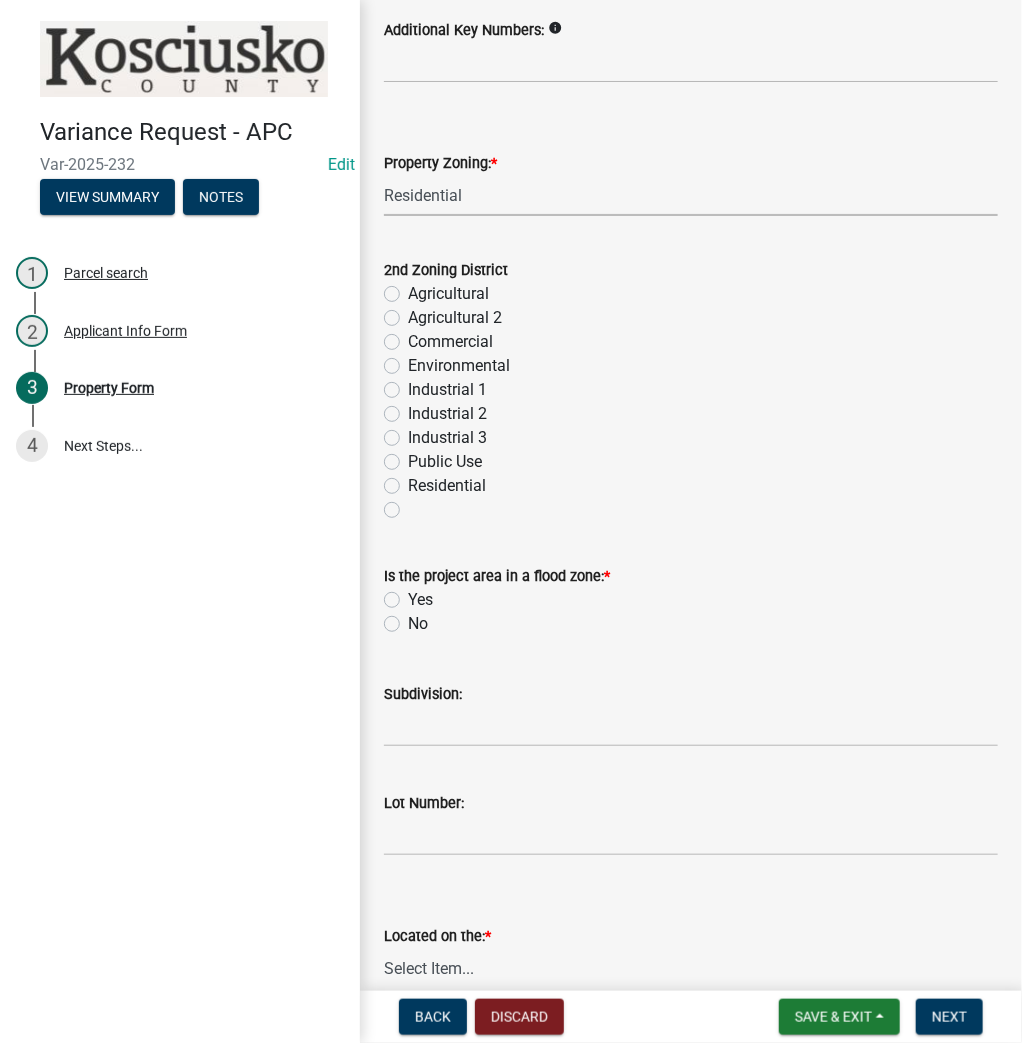 click on "No" 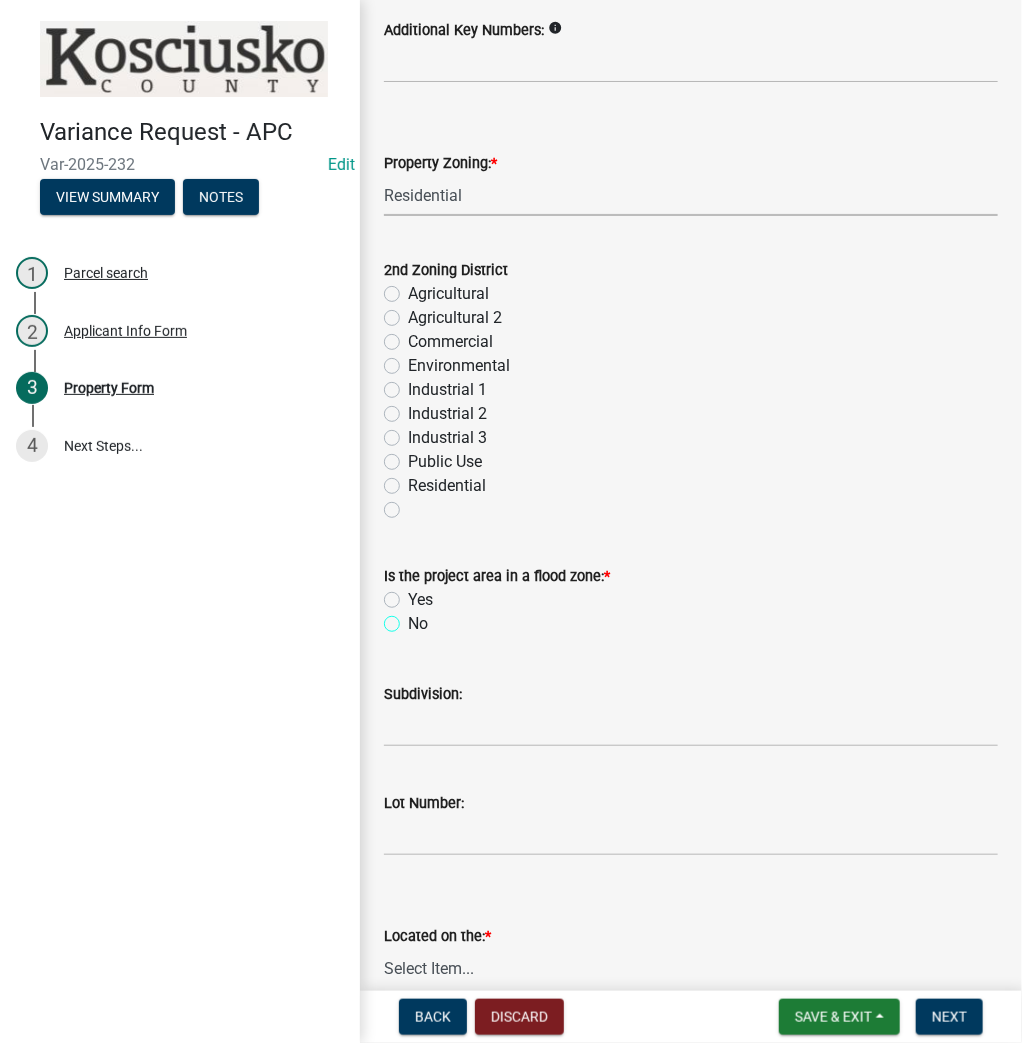 click on "No" at bounding box center (414, 618) 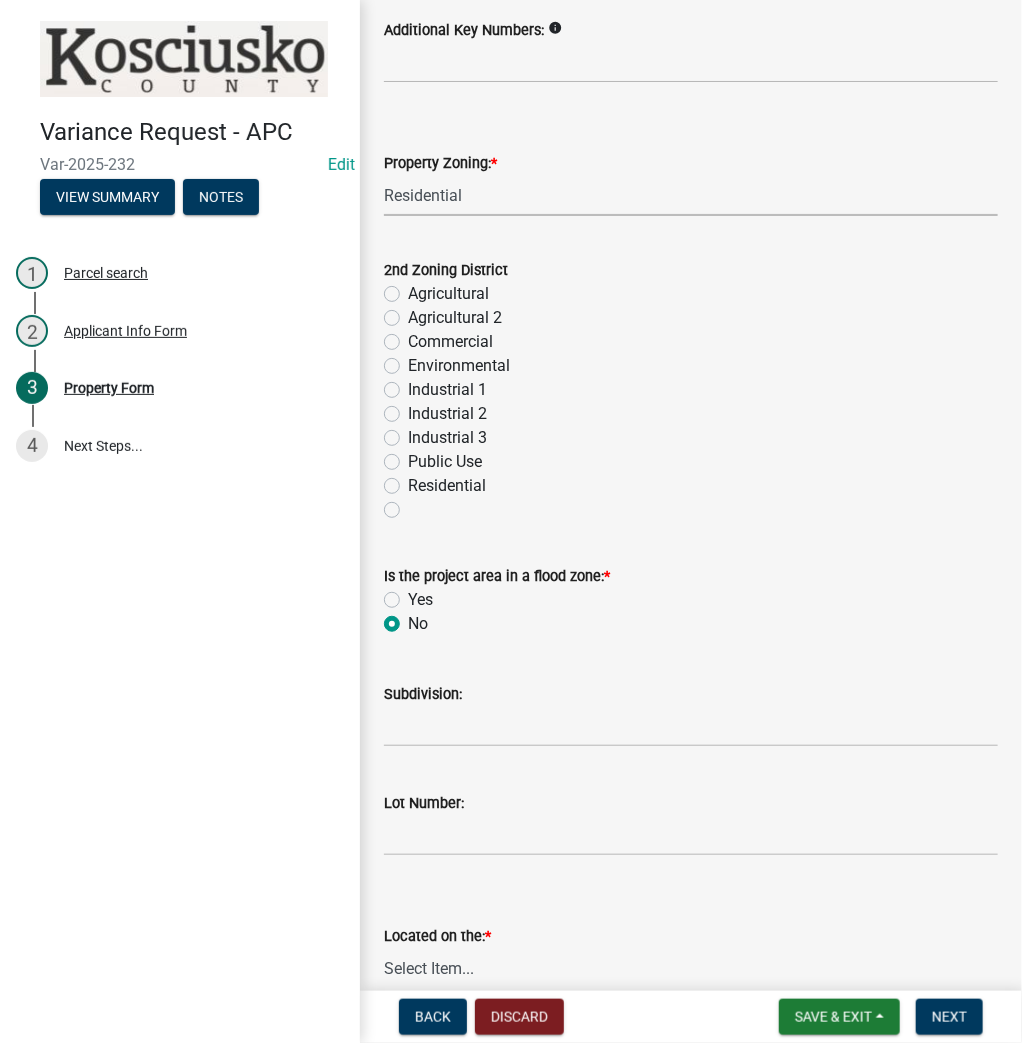 radio on "true" 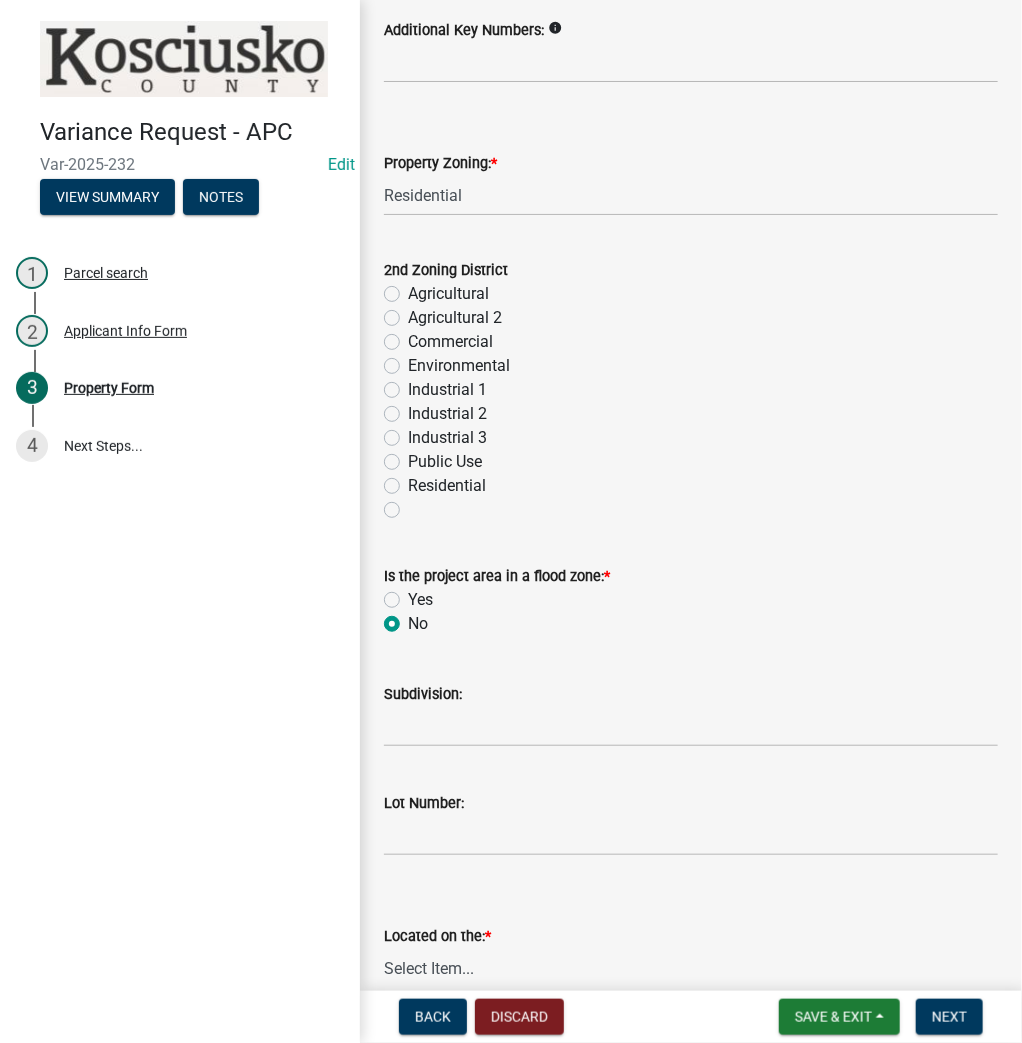 scroll, scrollTop: 1040, scrollLeft: 0, axis: vertical 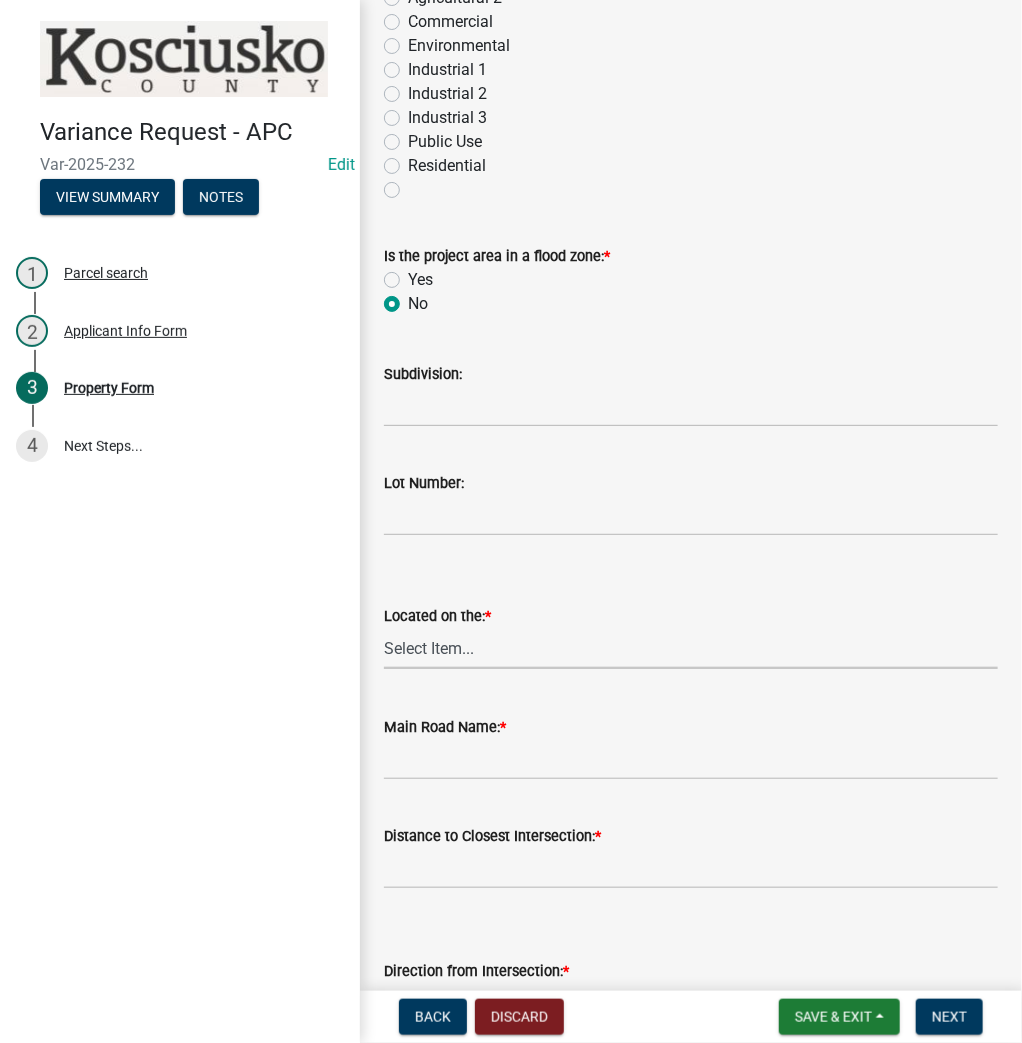 click on "Select Item...   North   Northeast   Northwest   South   Southeast   Southwest   West   East" at bounding box center (691, 648) 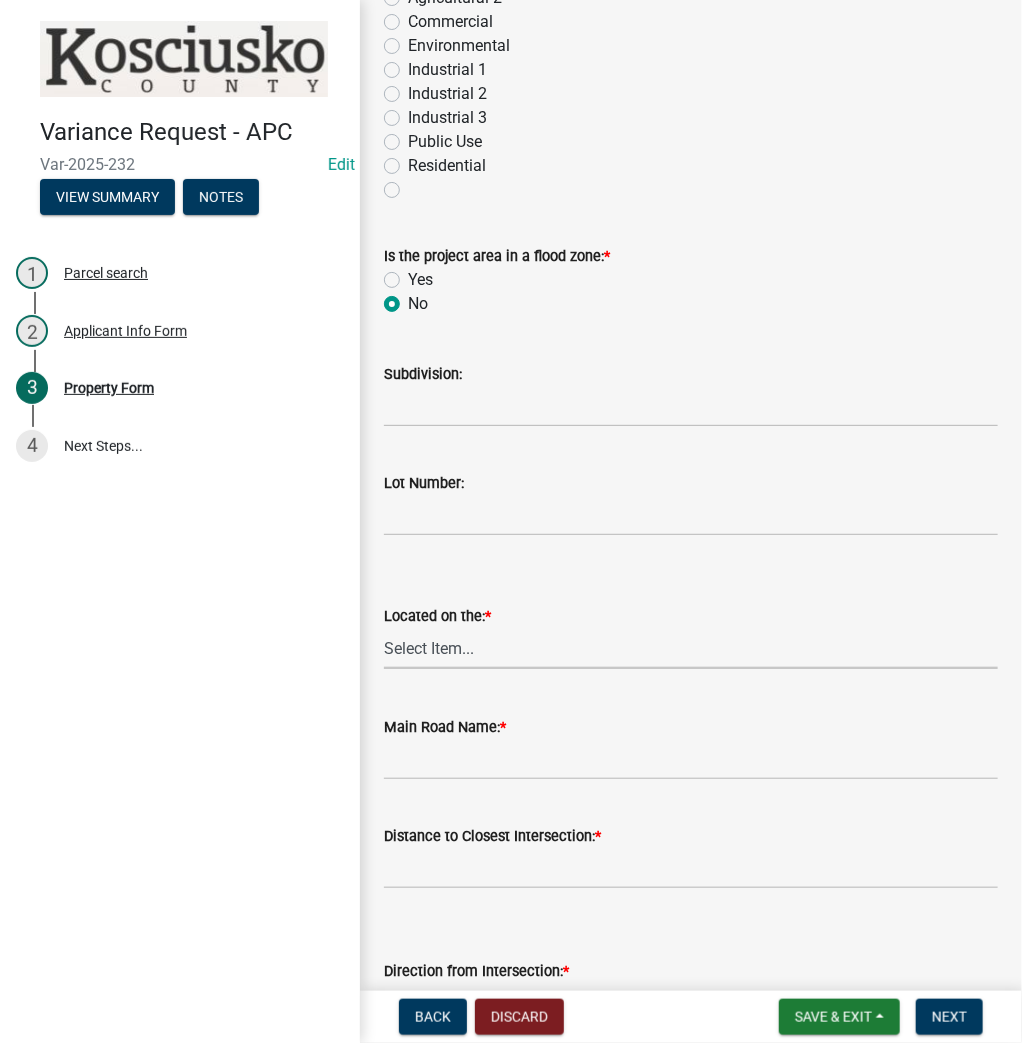 click on "Select Item...   North   Northeast   Northwest   South   Southeast   Southwest   West   East" at bounding box center (691, 648) 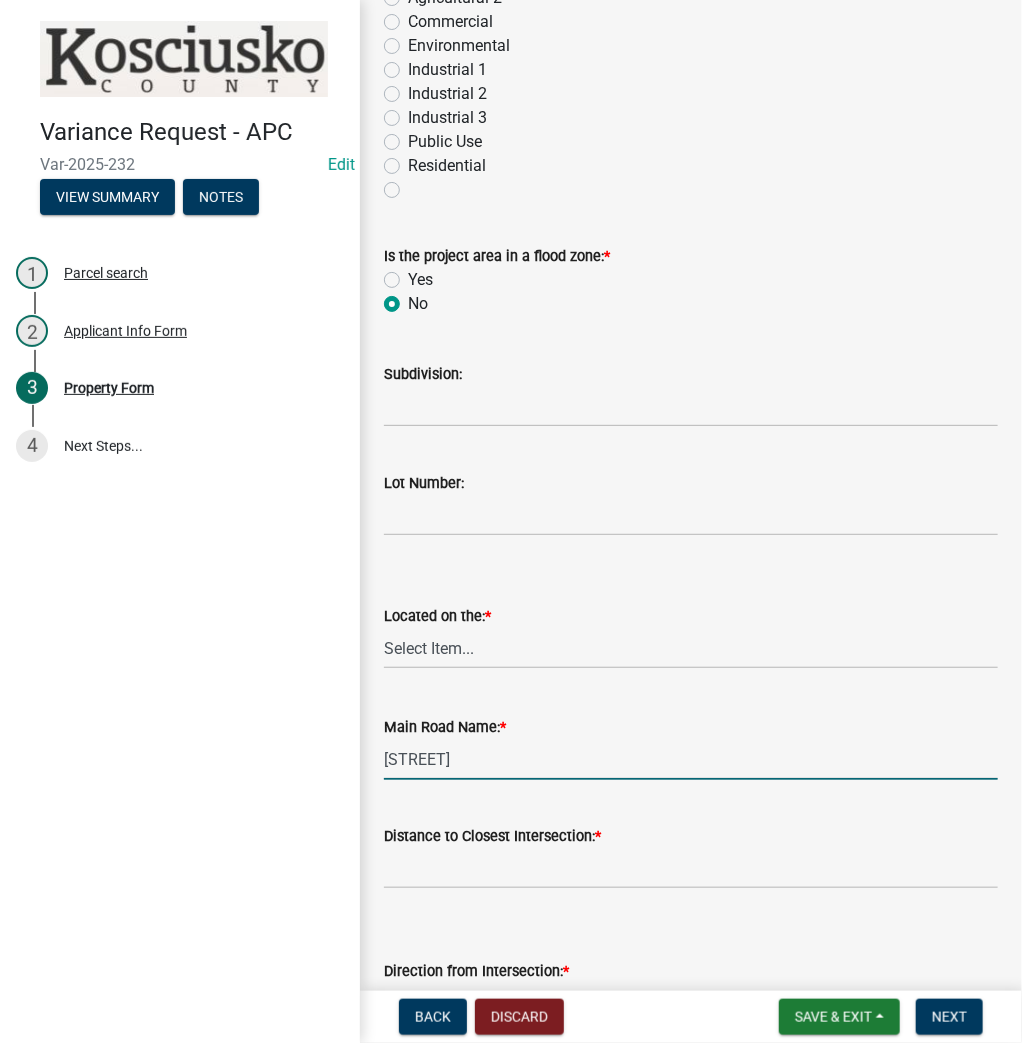type on "Broad Tail Trl" 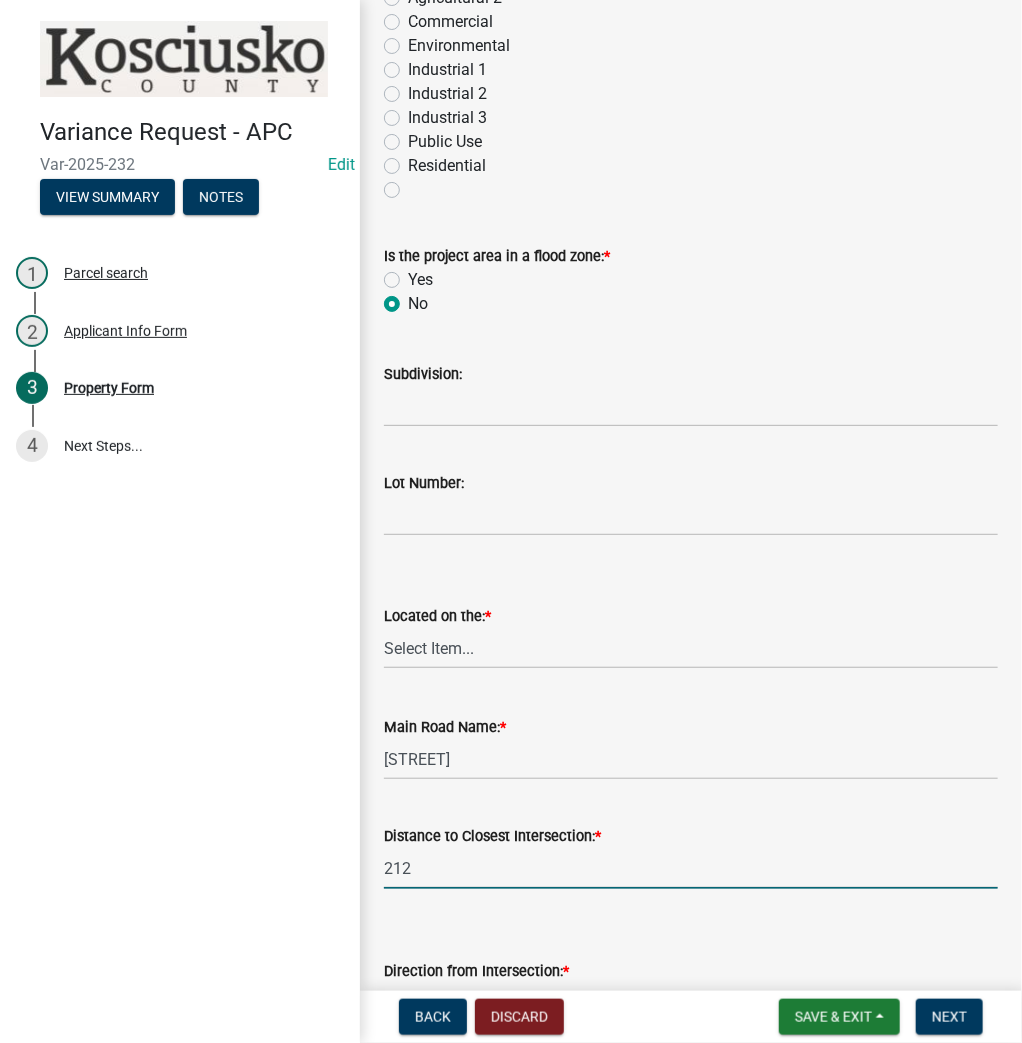 type on "212" 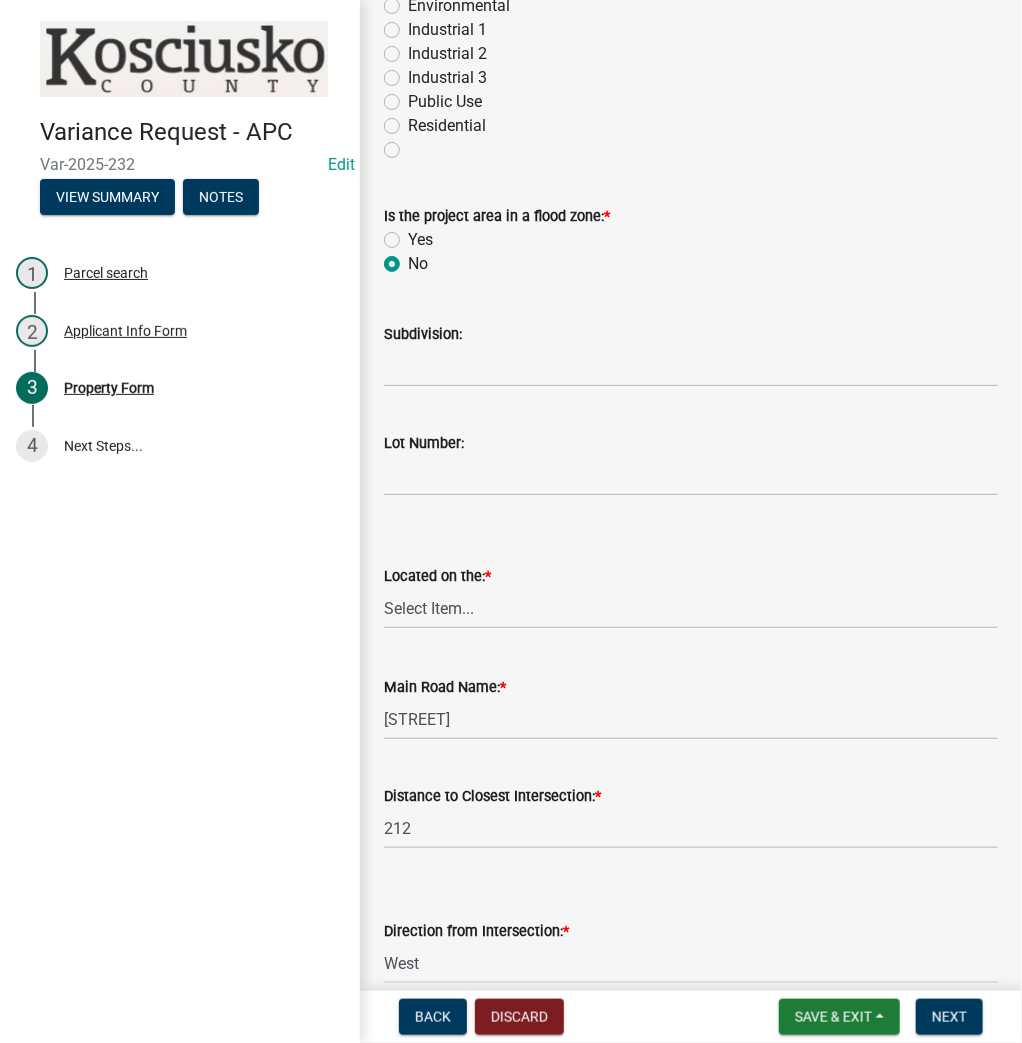 select on "b983368b-bd6c-49f0-a245-937c986c7d91" 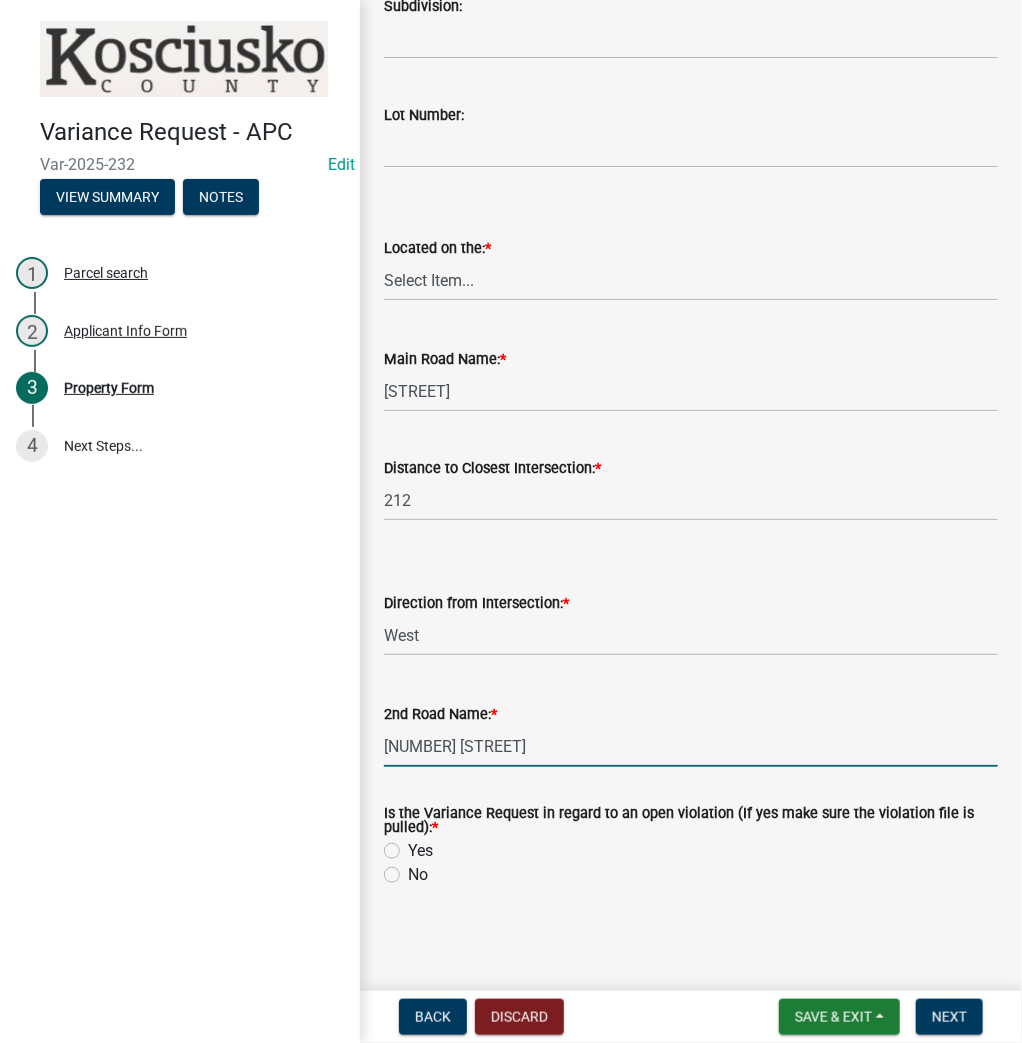 type on "[NUMBER] [DIRECTION]" 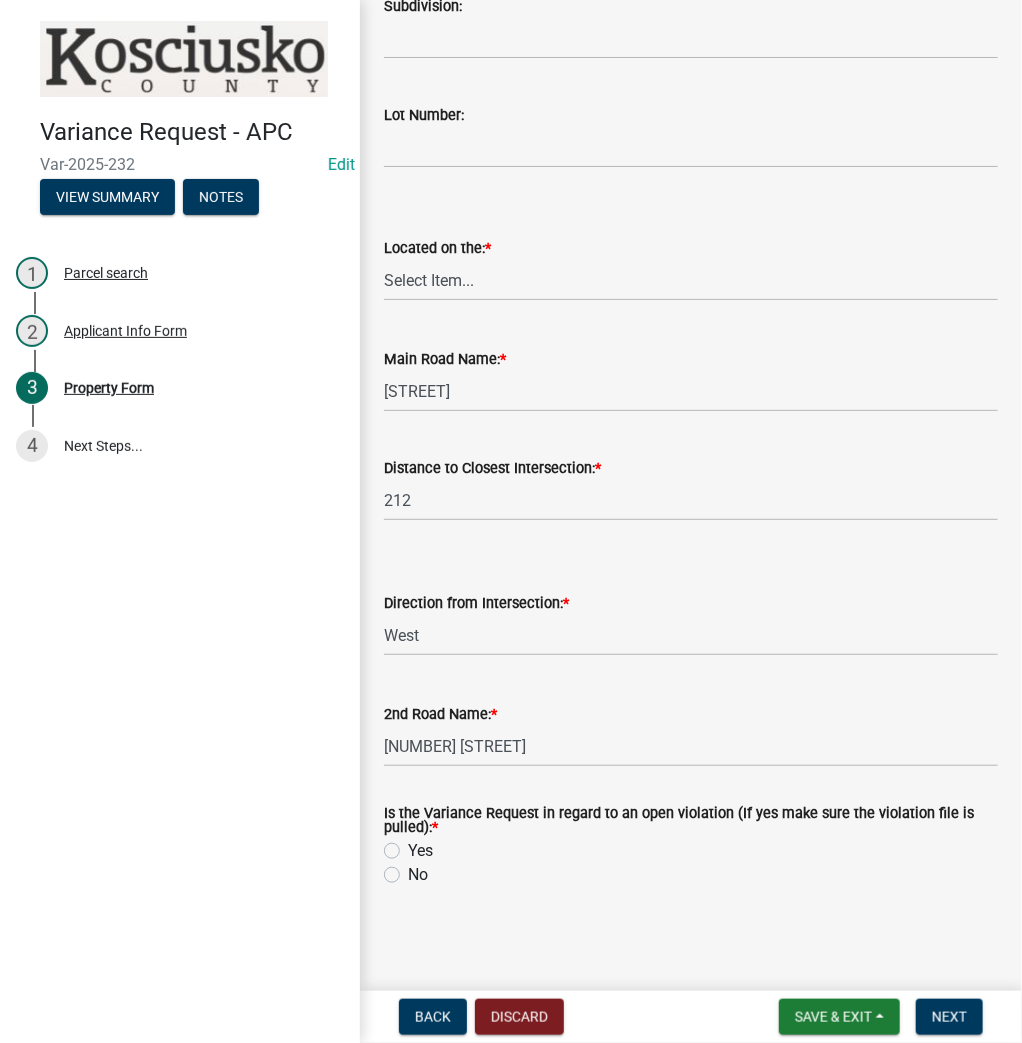 click on "No" 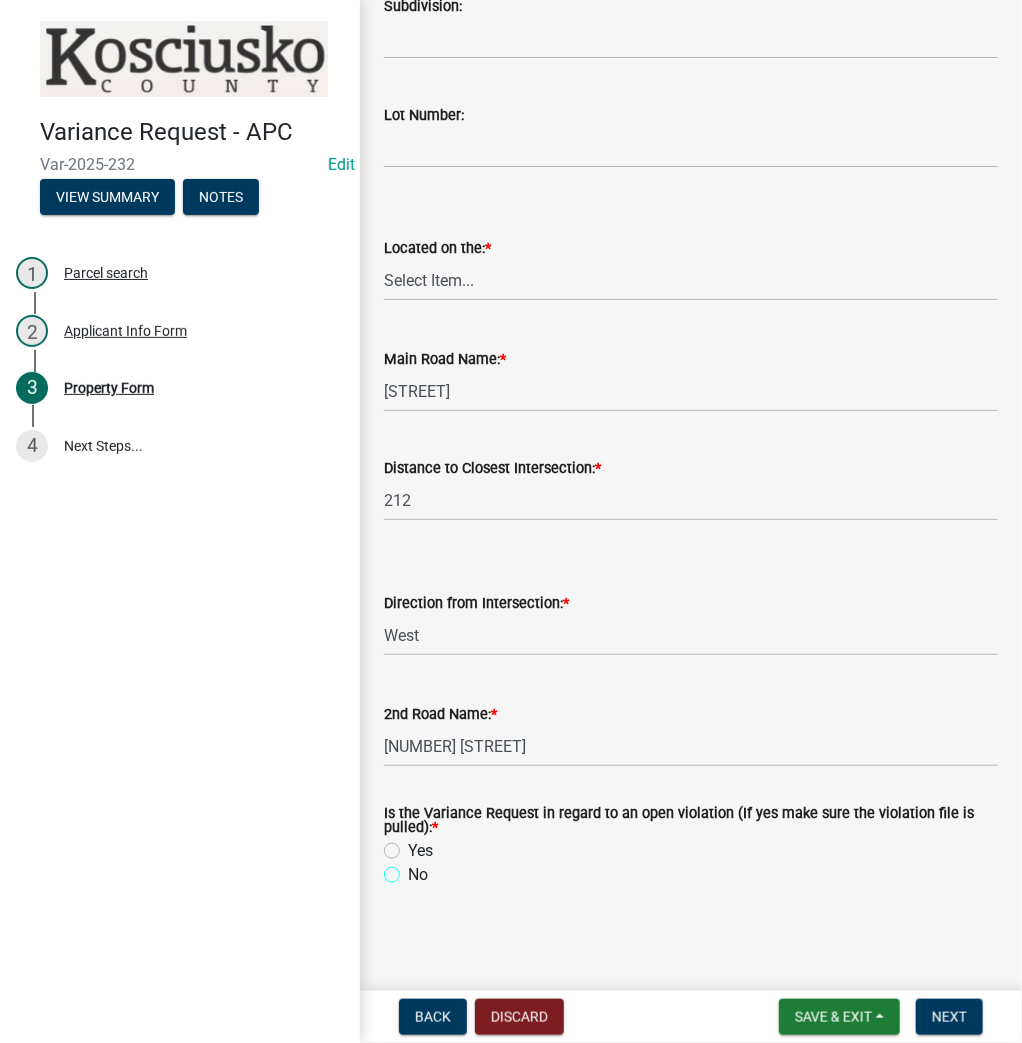 click on "No" at bounding box center (414, 869) 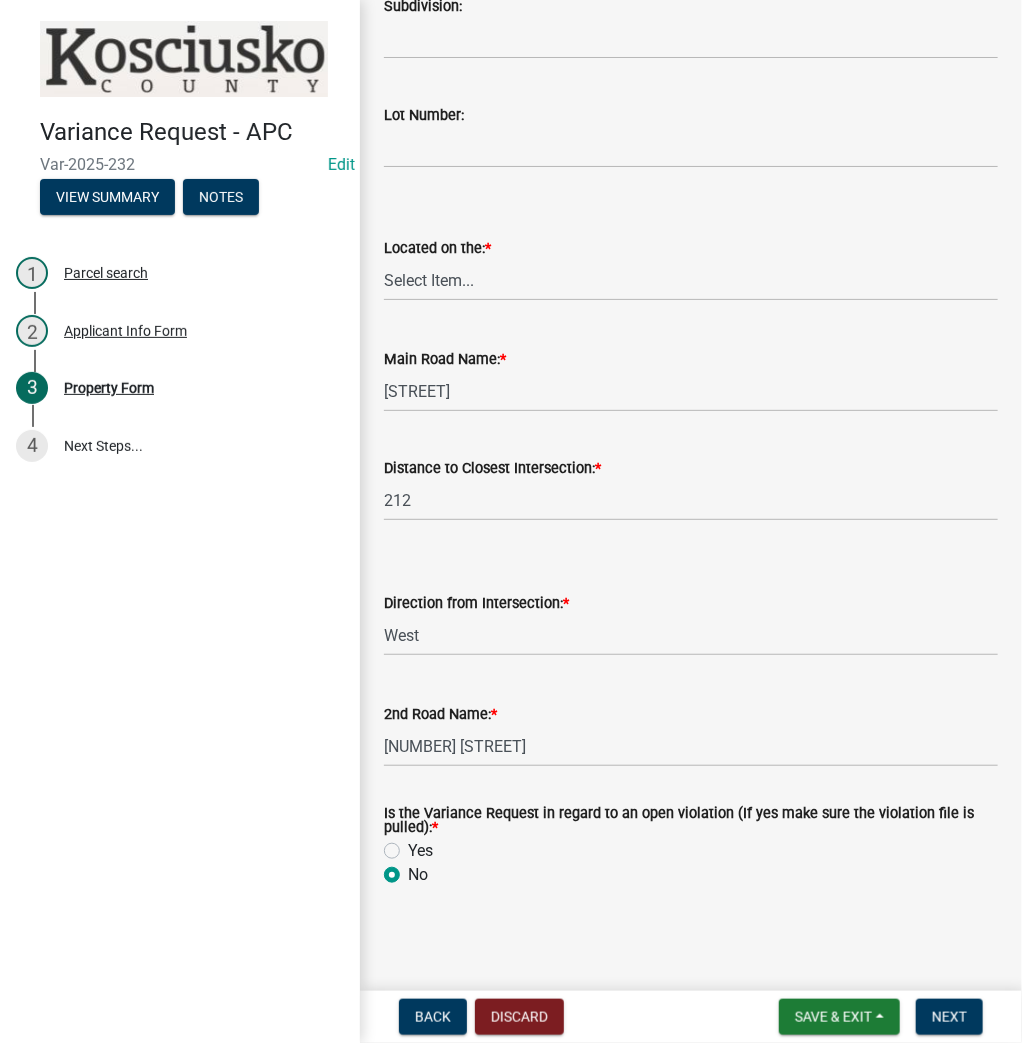 radio on "true" 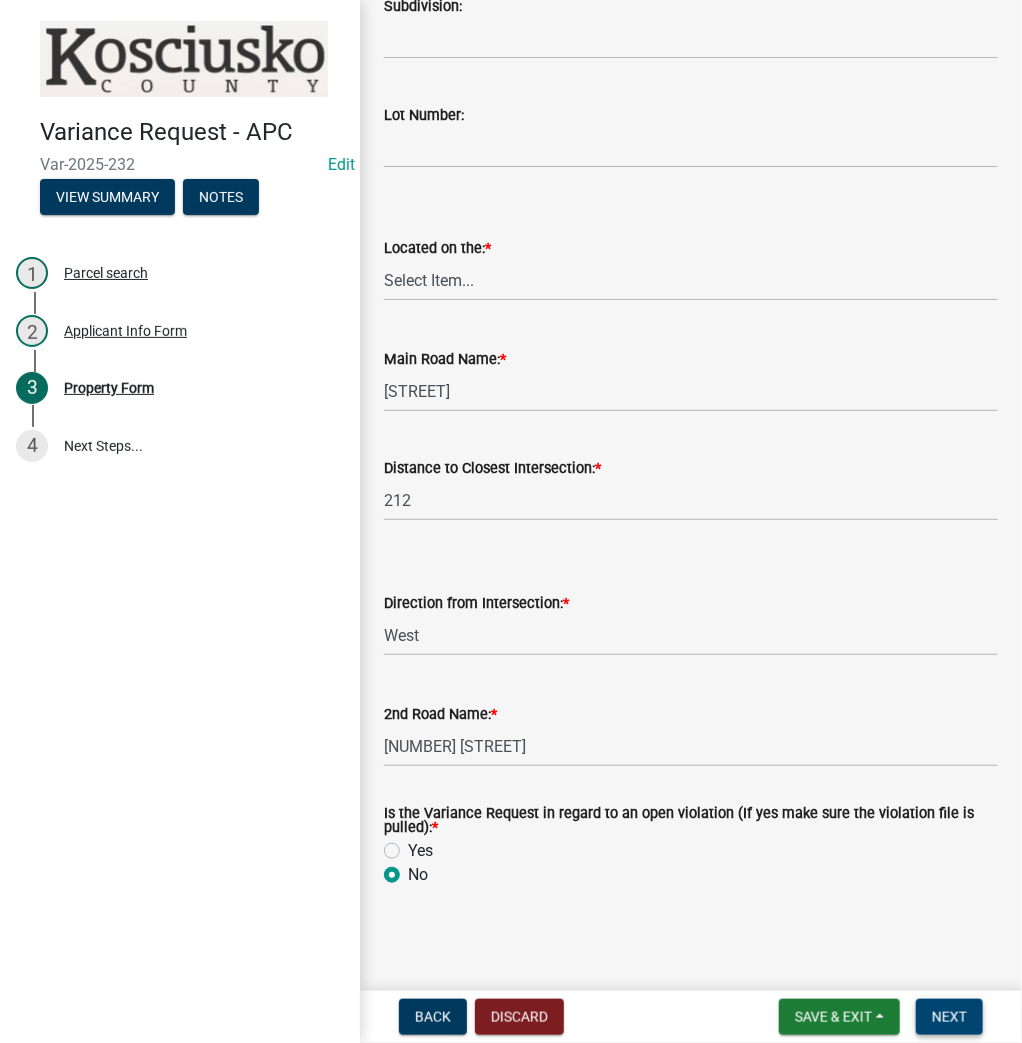 click on "Next" at bounding box center [949, 1017] 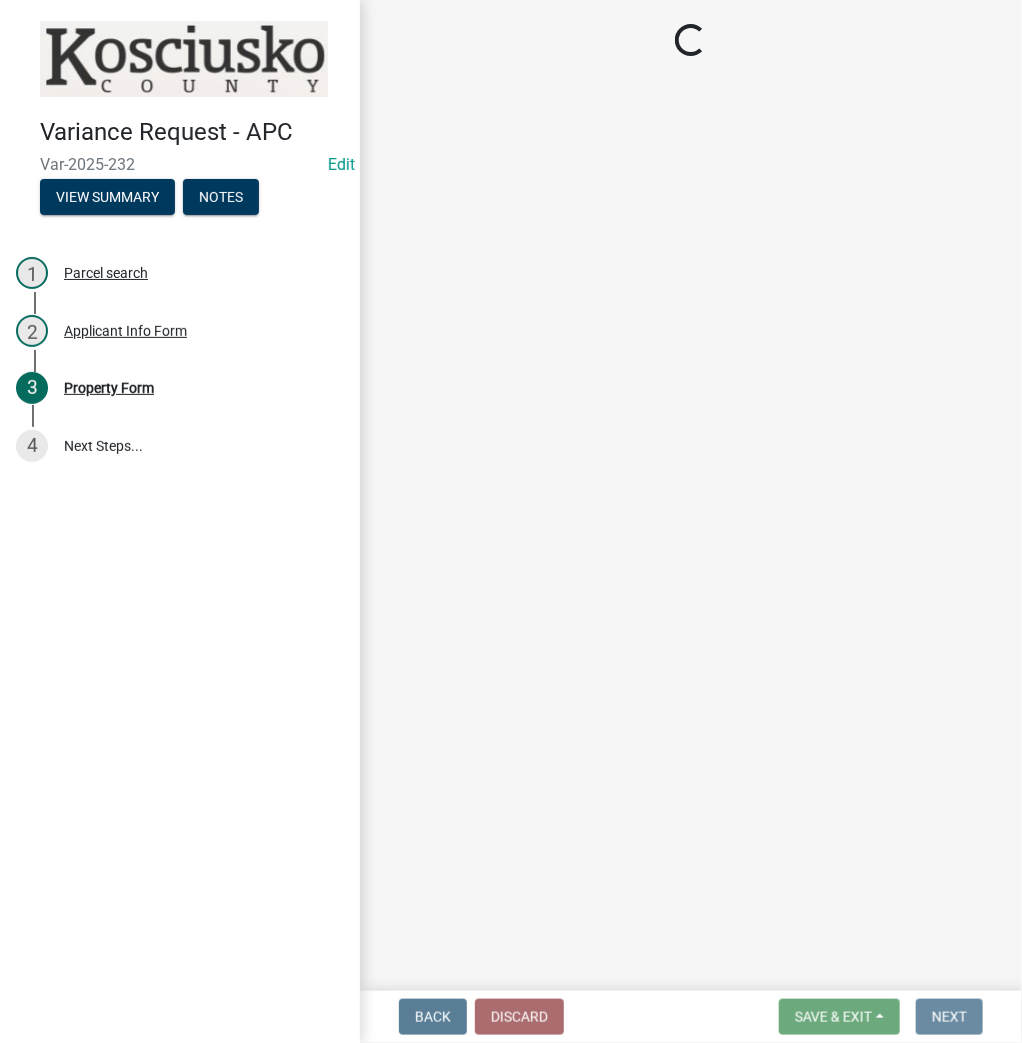 scroll, scrollTop: 0, scrollLeft: 0, axis: both 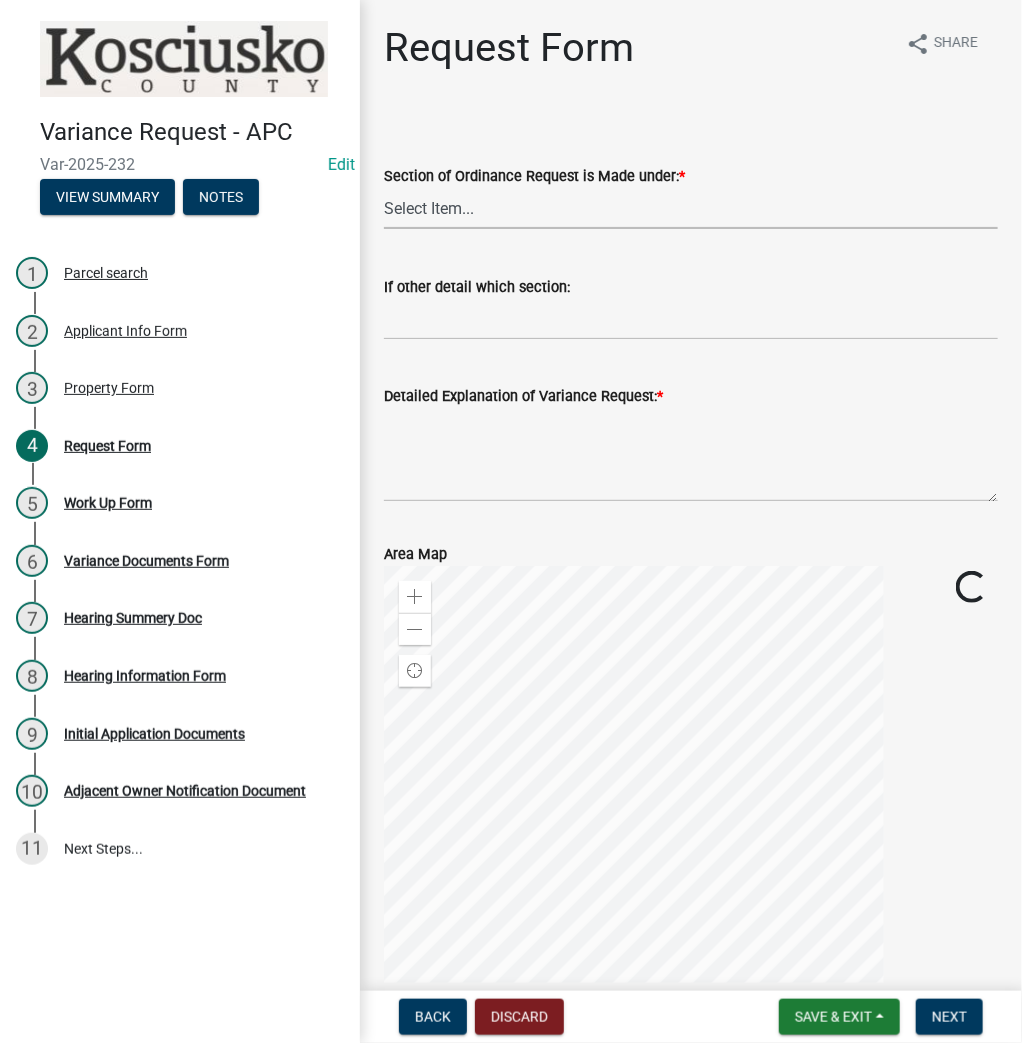 click on "Select Item...   2.10 I1 Criteria   2.11 I2 Criteria   I3 Criteria   2.15 Lot and Yard Requirements   3.2 Principal Uses   3.6 Temporary Uses   3.11.7 Residential Fences   3.11.11 Lake Access Development   3.14 Height Regulations   3.16 Off Street Parking   3.19 Signs   3.25 Communication Towers   3.28 Pond   Other" at bounding box center (691, 208) 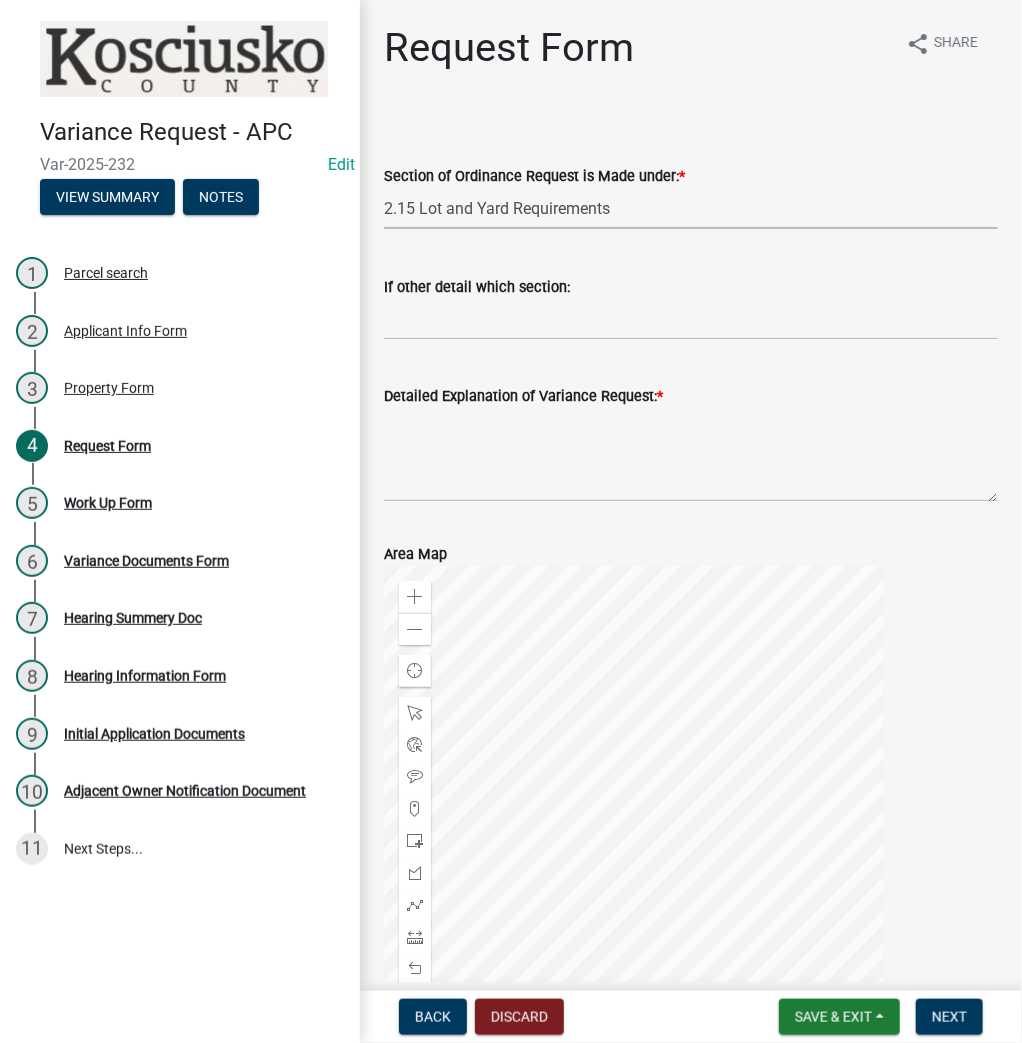 click on "Select Item...   2.10 I1 Criteria   2.11 I2 Criteria   I3 Criteria   2.15 Lot and Yard Requirements   3.2 Principal Uses   3.6 Temporary Uses   3.11.7 Residential Fences   3.11.11 Lake Access Development   3.14 Height Regulations   3.16 Off Street Parking   3.19 Signs   3.25 Communication Towers   3.28 Pond   Other" at bounding box center [691, 208] 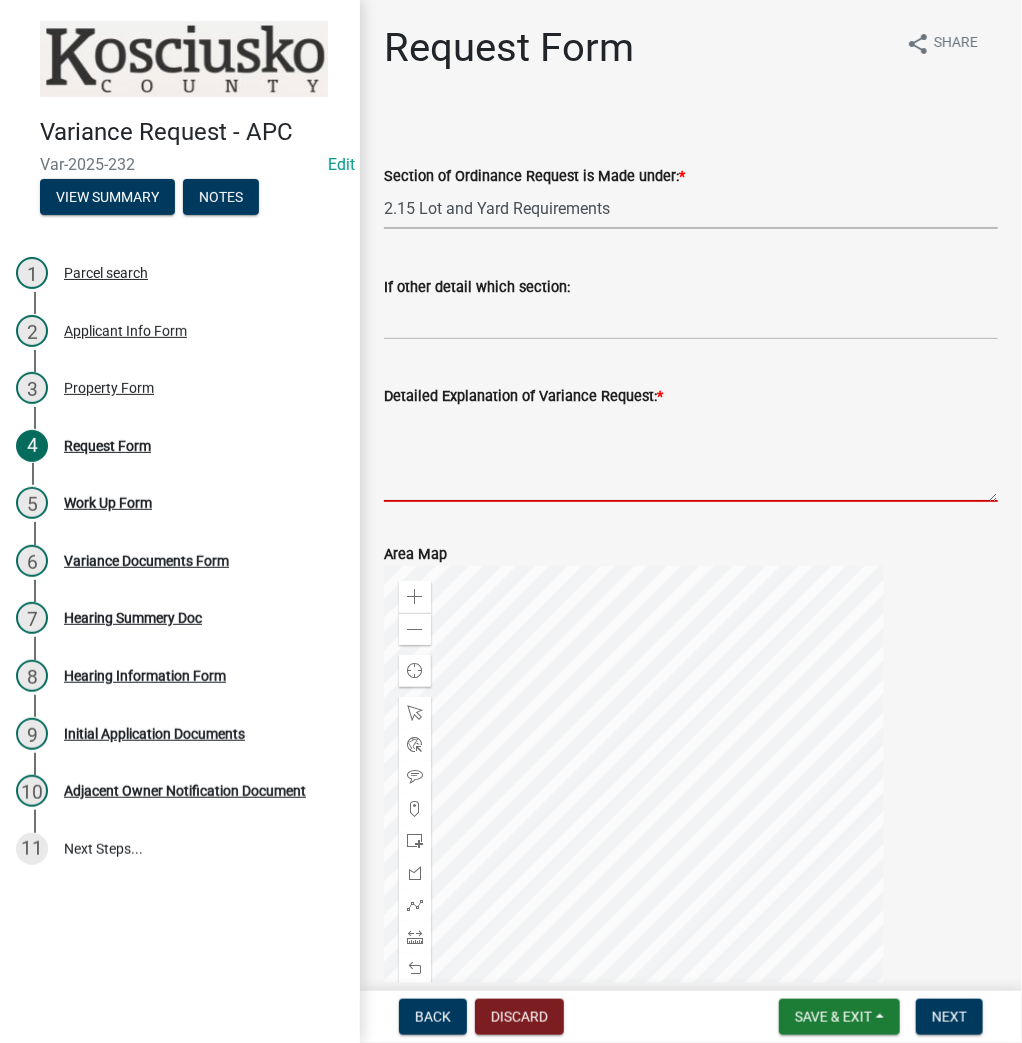 click on "Detailed Explanation of Variance Request:  *" at bounding box center [691, 455] 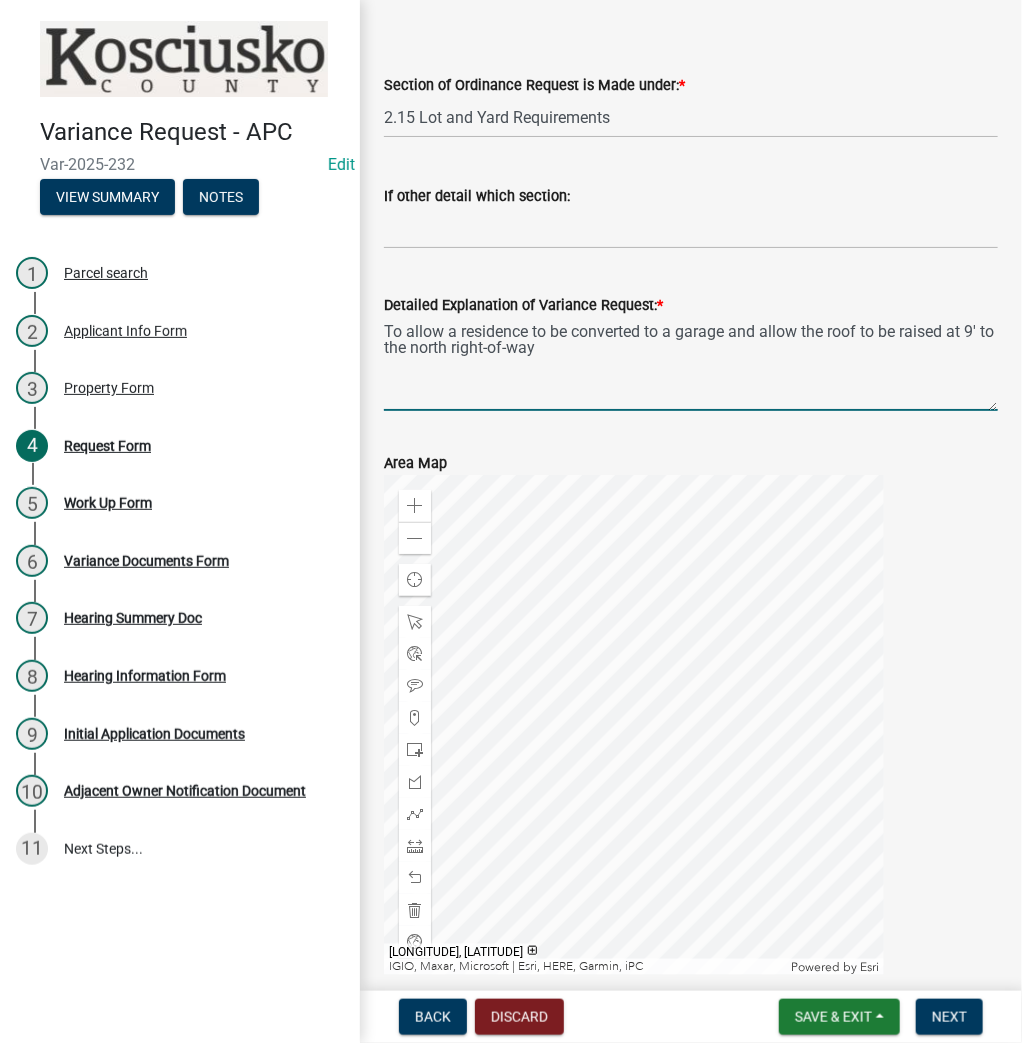 scroll, scrollTop: 179, scrollLeft: 0, axis: vertical 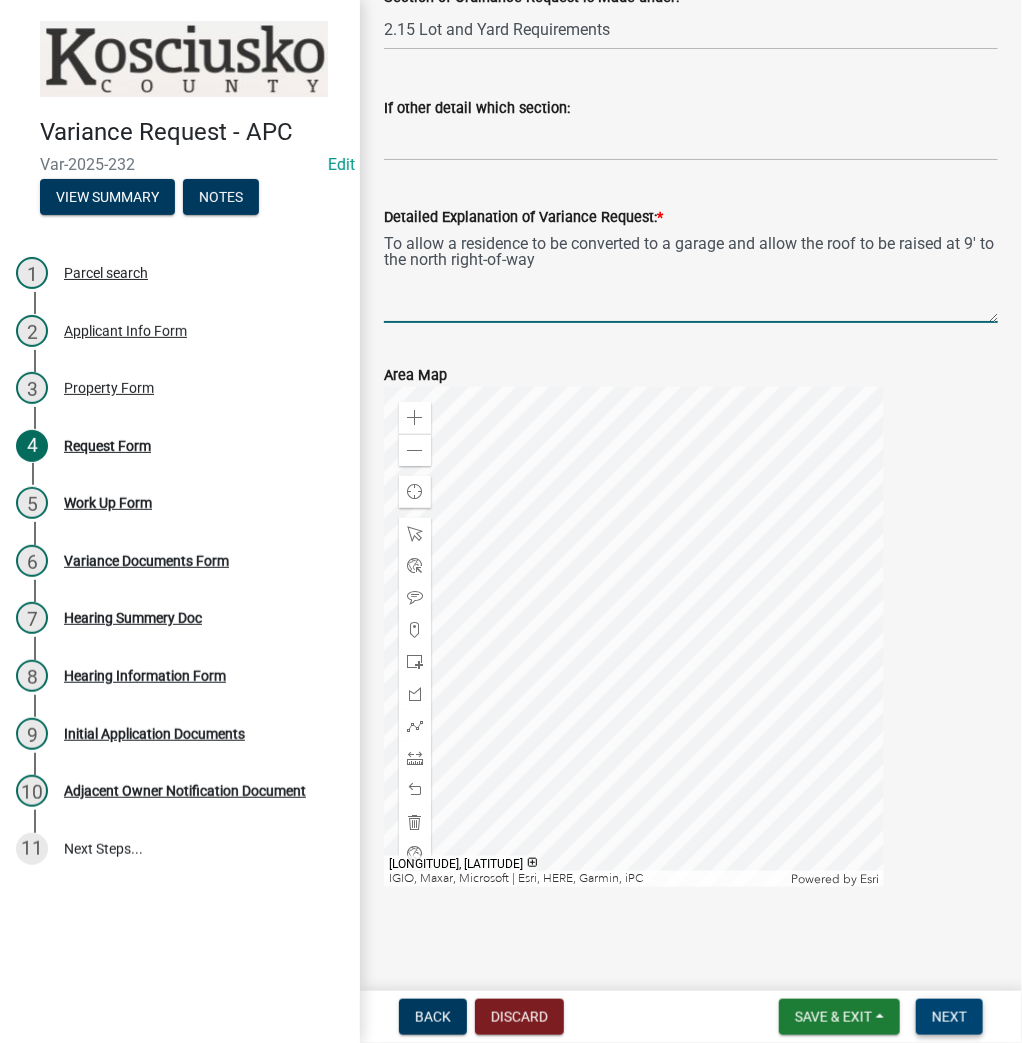type on "To allow a residence to be converted to a garage and allow the roof to be raised at 9' to the north right-of-way" 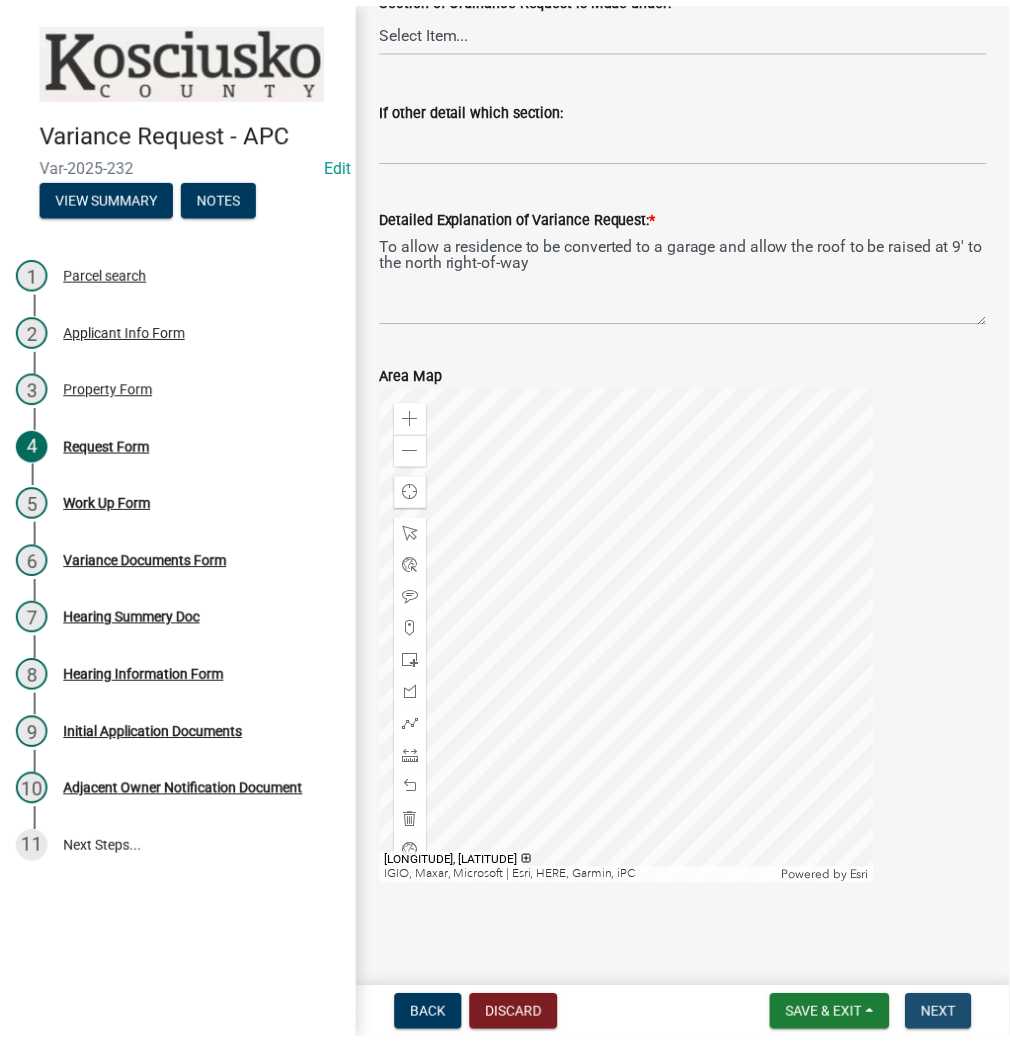scroll, scrollTop: 0, scrollLeft: 0, axis: both 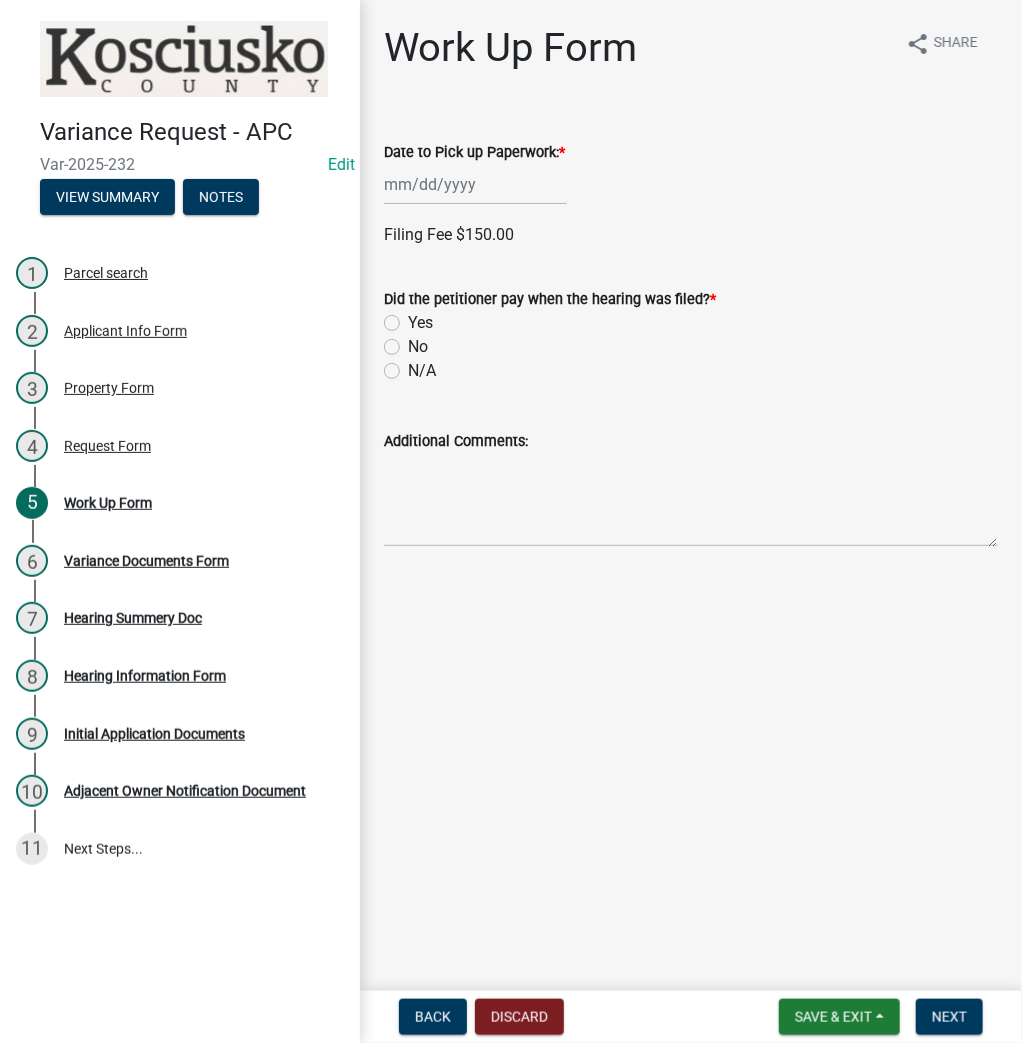 click 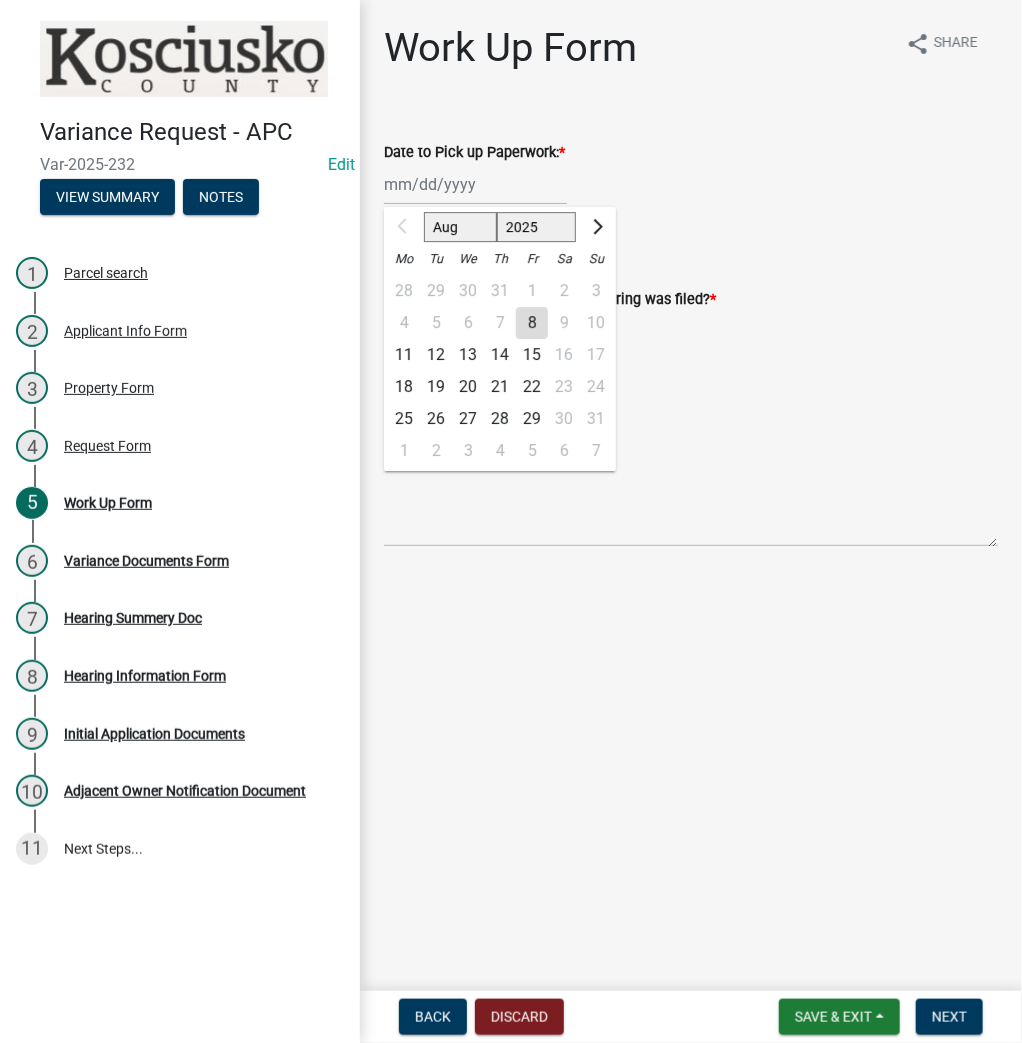 click on "18" 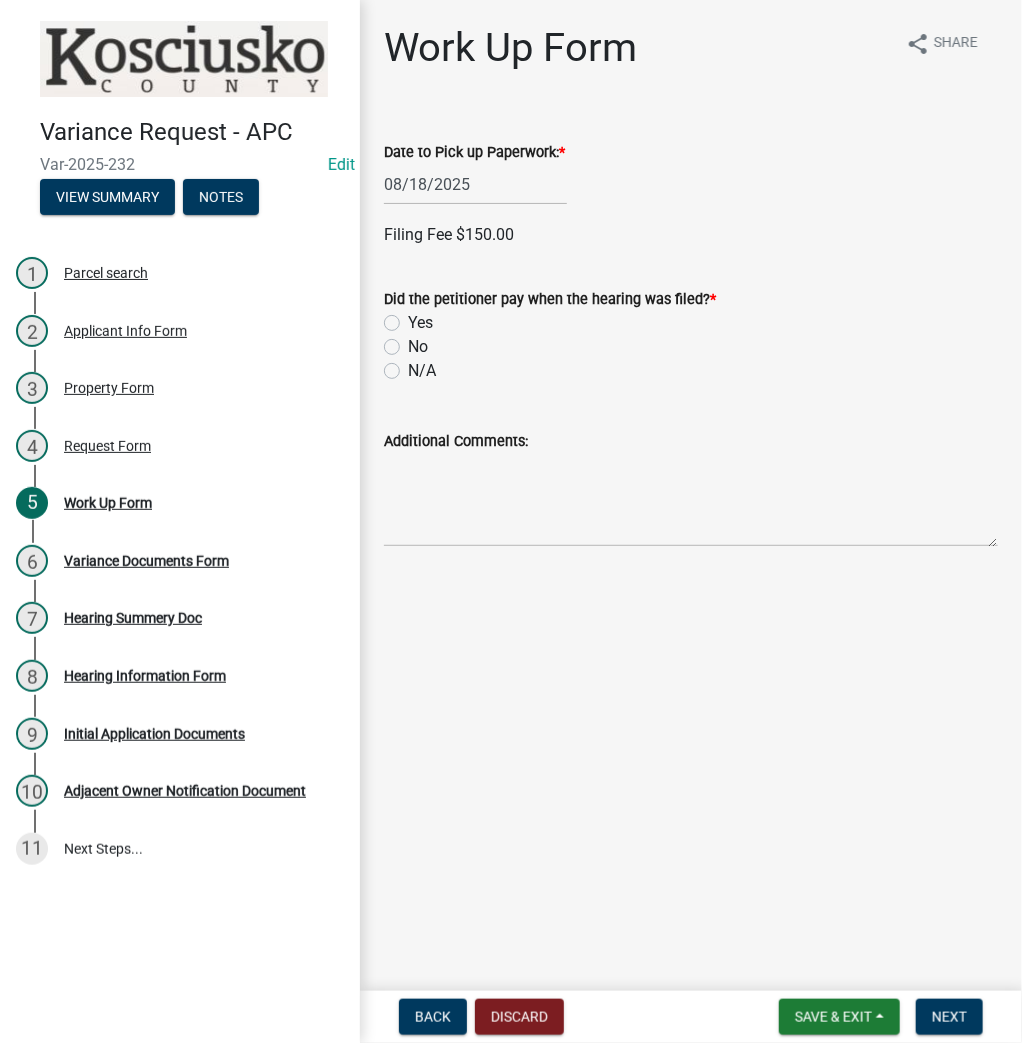 click on "Yes" 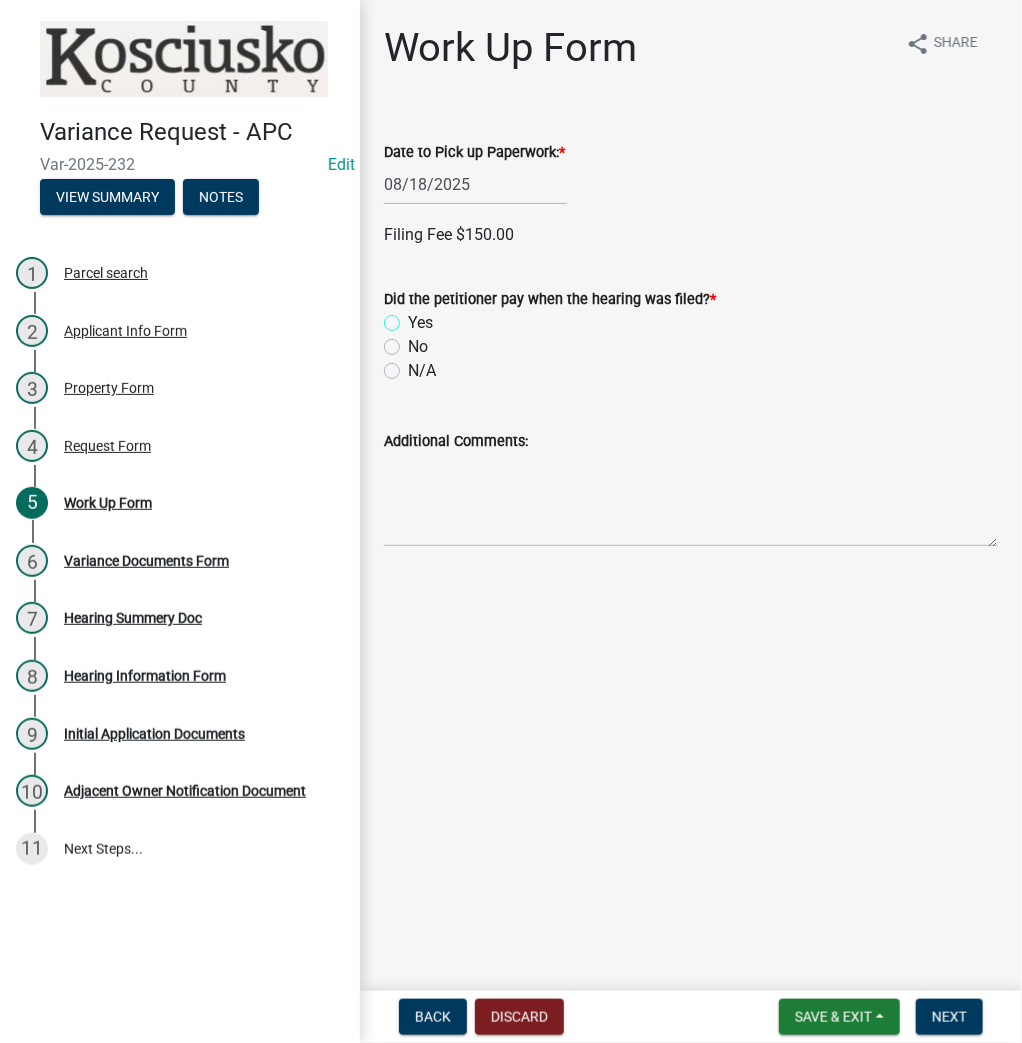 click on "Yes" at bounding box center (414, 317) 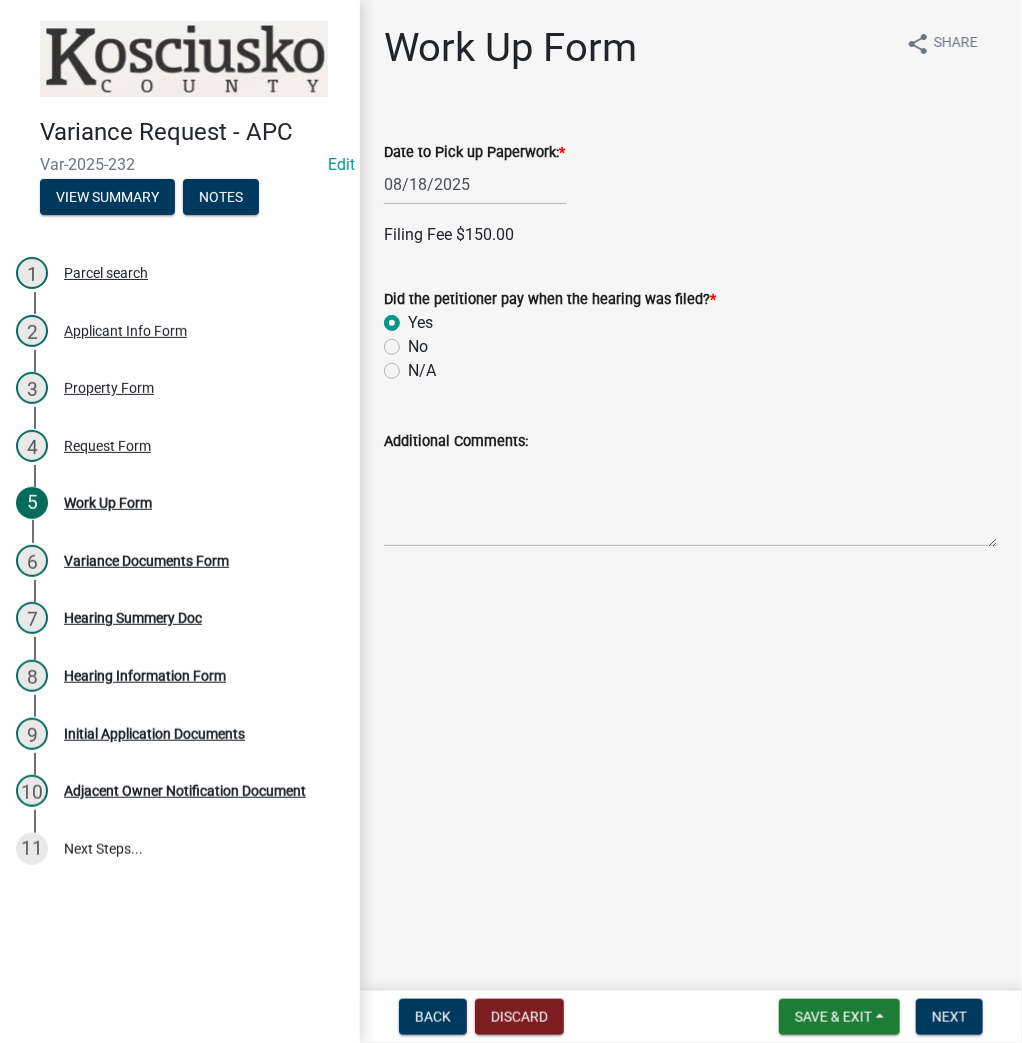 radio on "true" 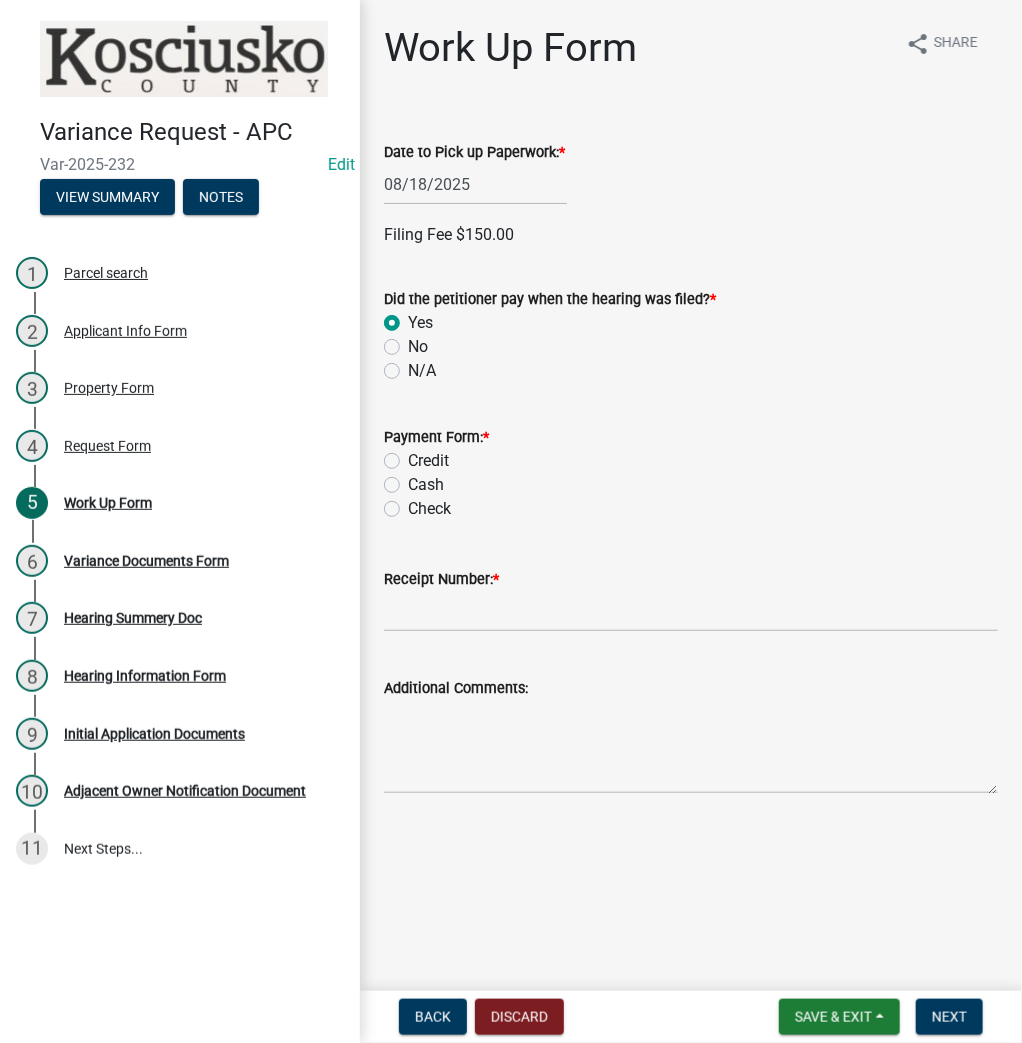 click on "Check" 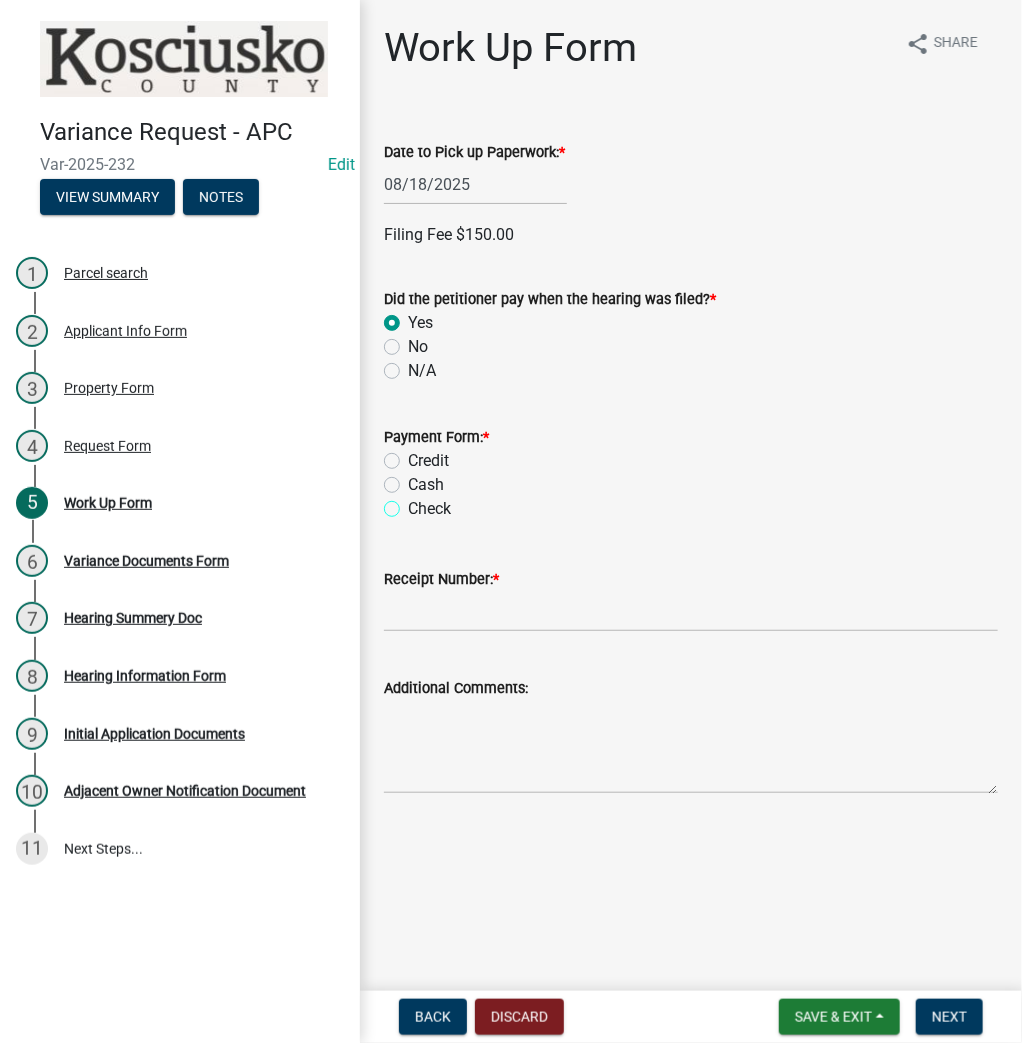 click on "Check" at bounding box center [414, 503] 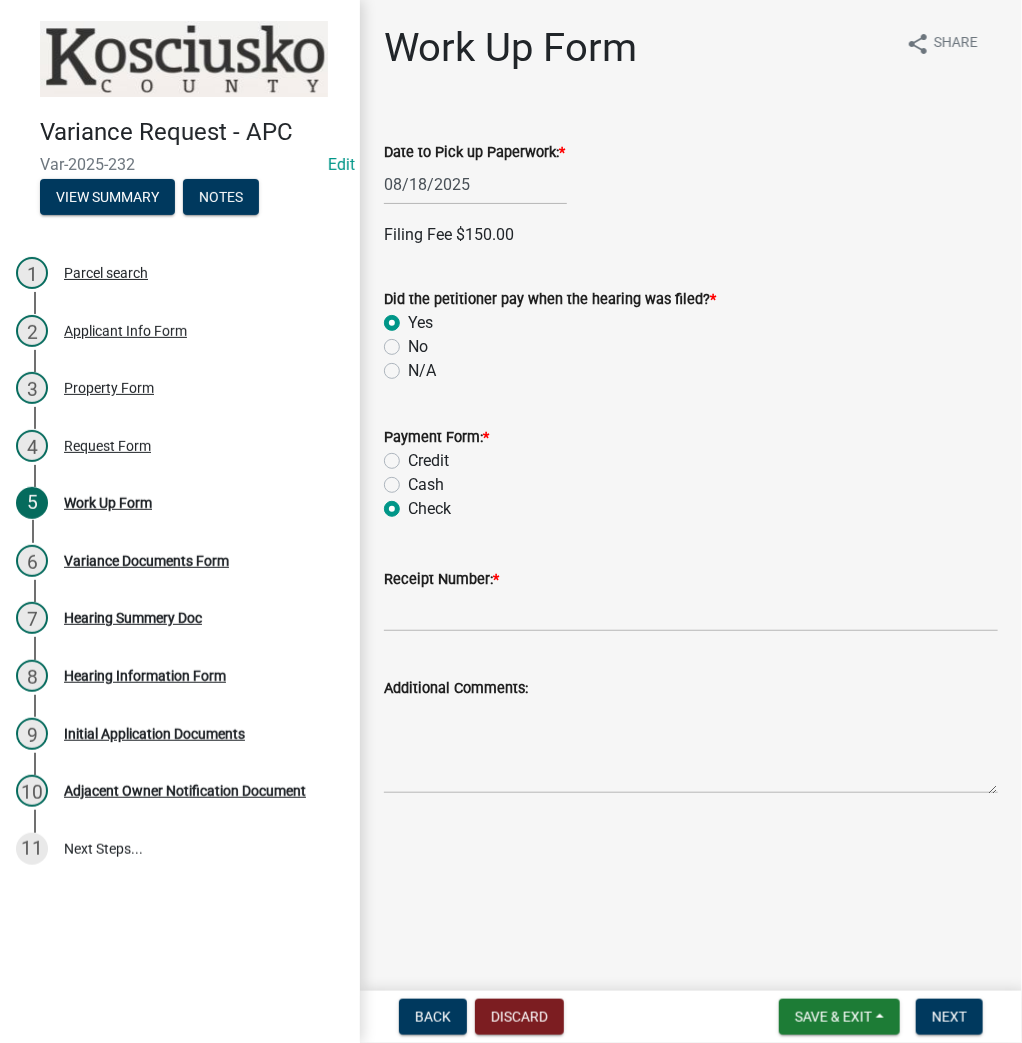 radio on "true" 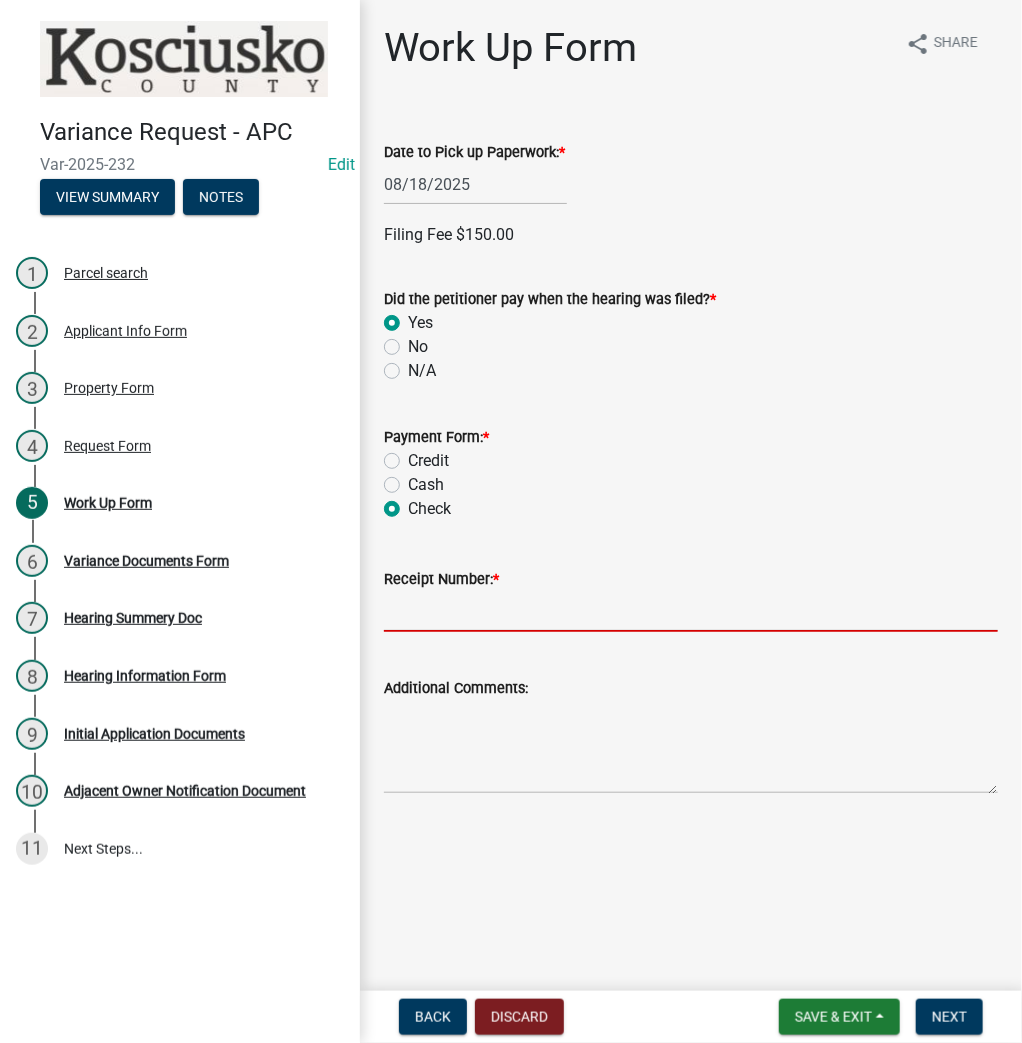 click on "Receipt Number:  *" at bounding box center (691, 611) 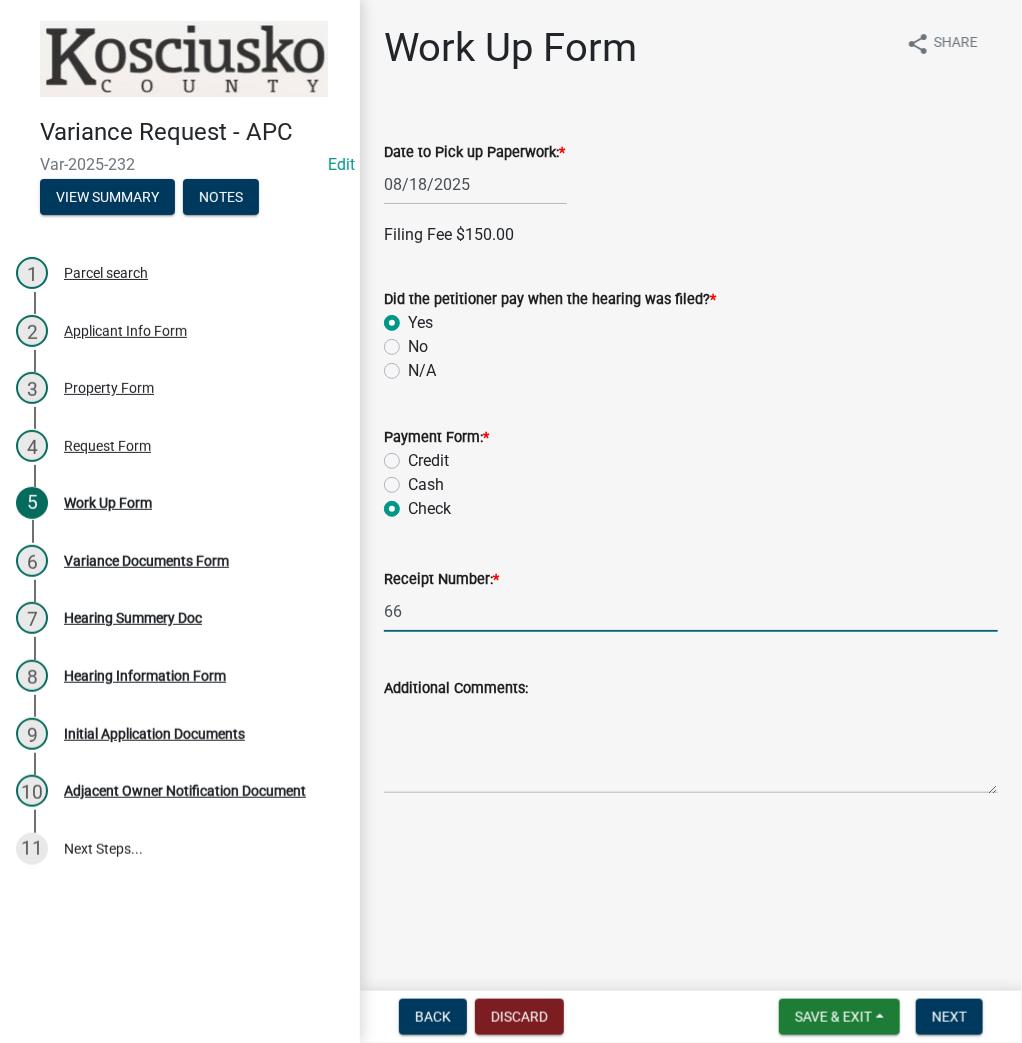 type on "6" 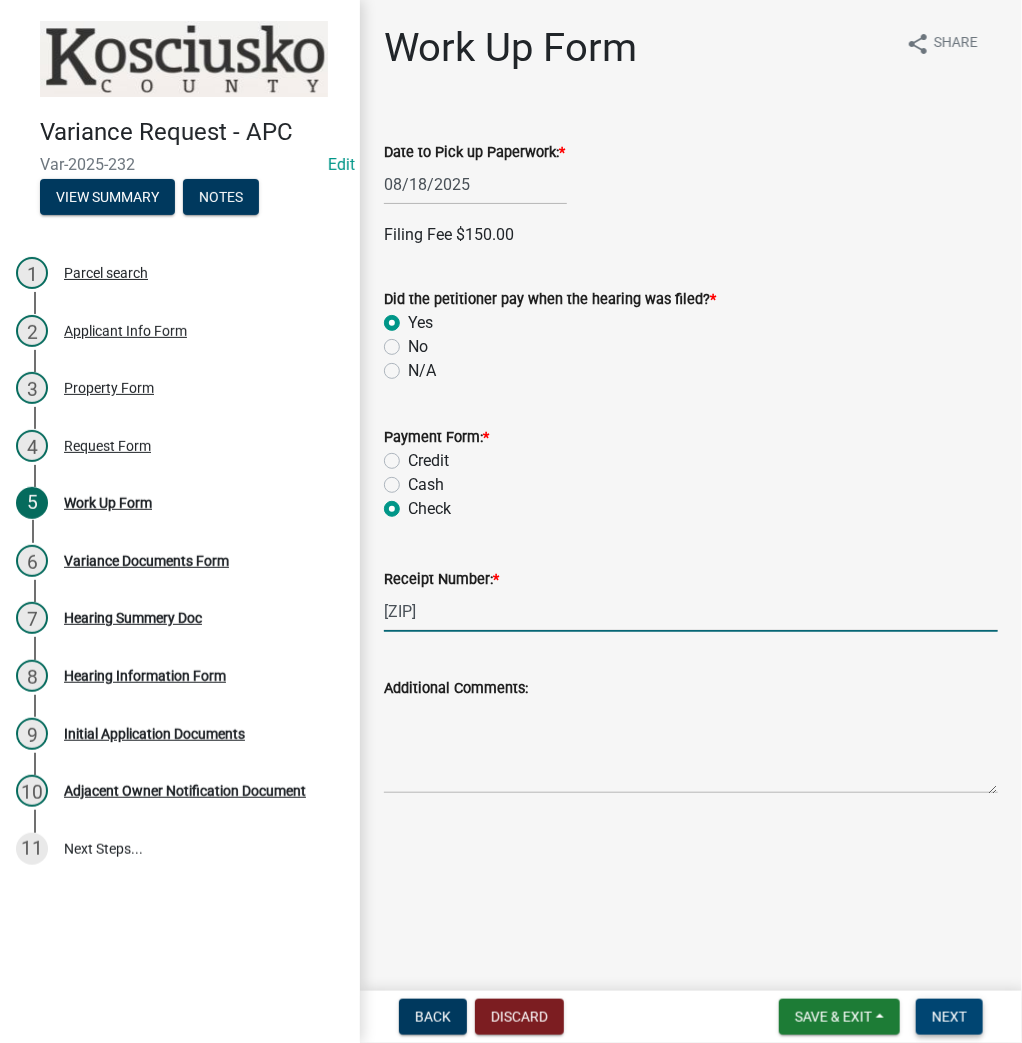 type on "[NUMBER]" 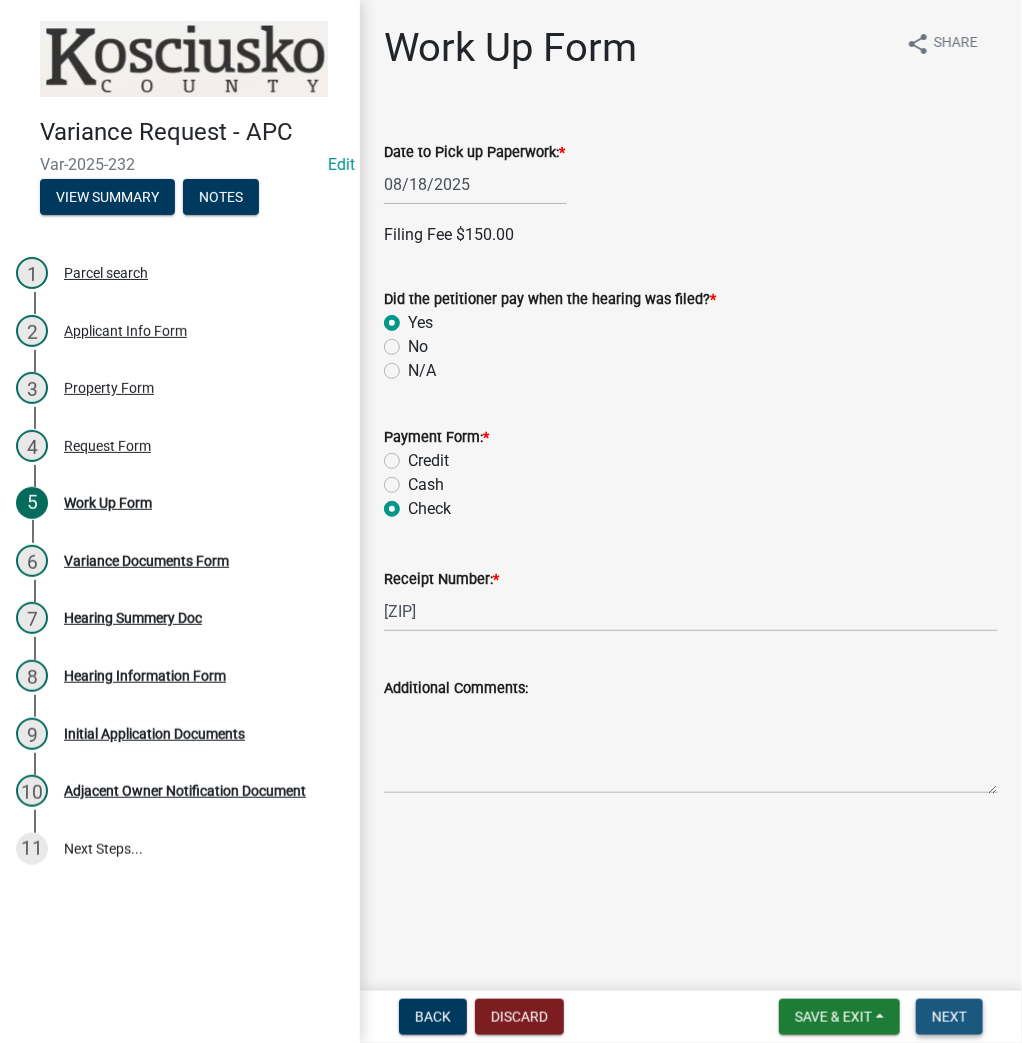 click on "Next" at bounding box center [949, 1017] 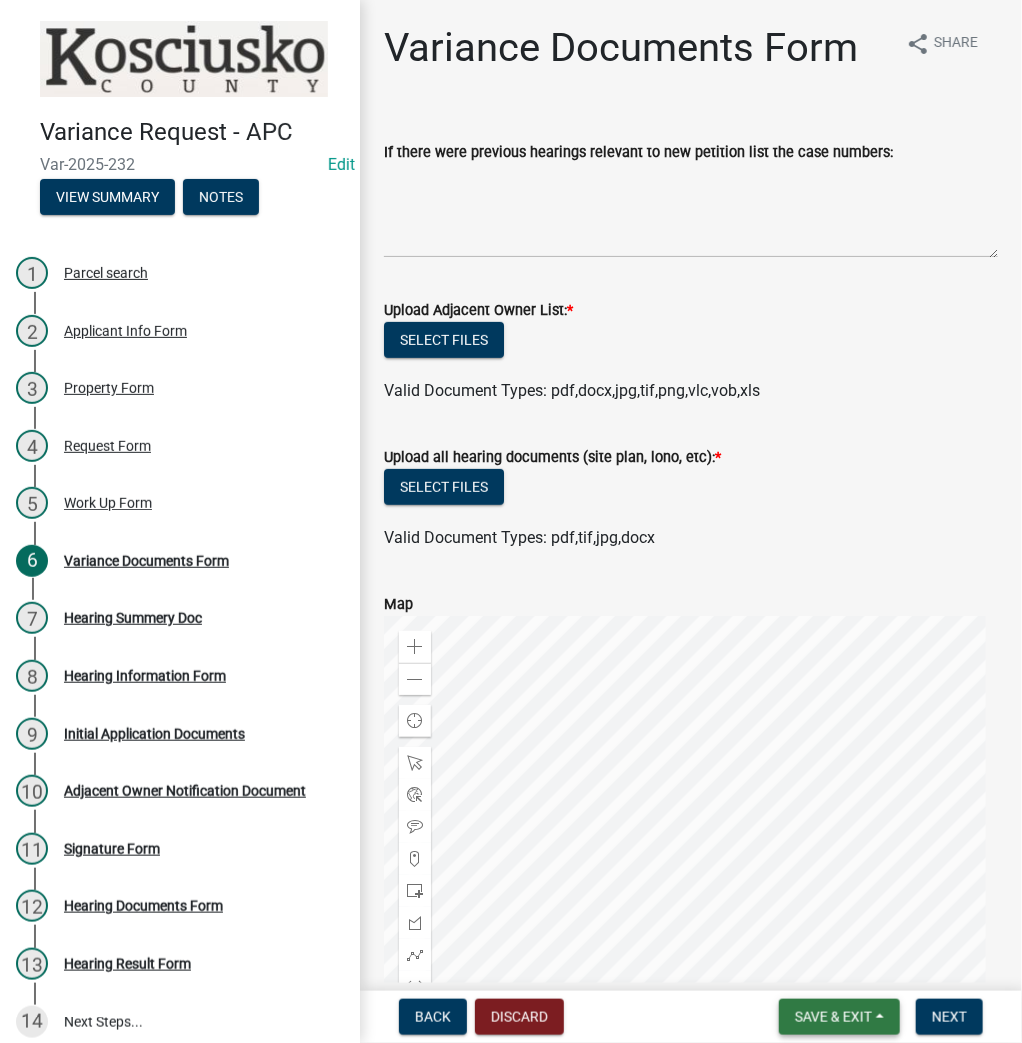 click on "Save & Exit" at bounding box center [839, 1017] 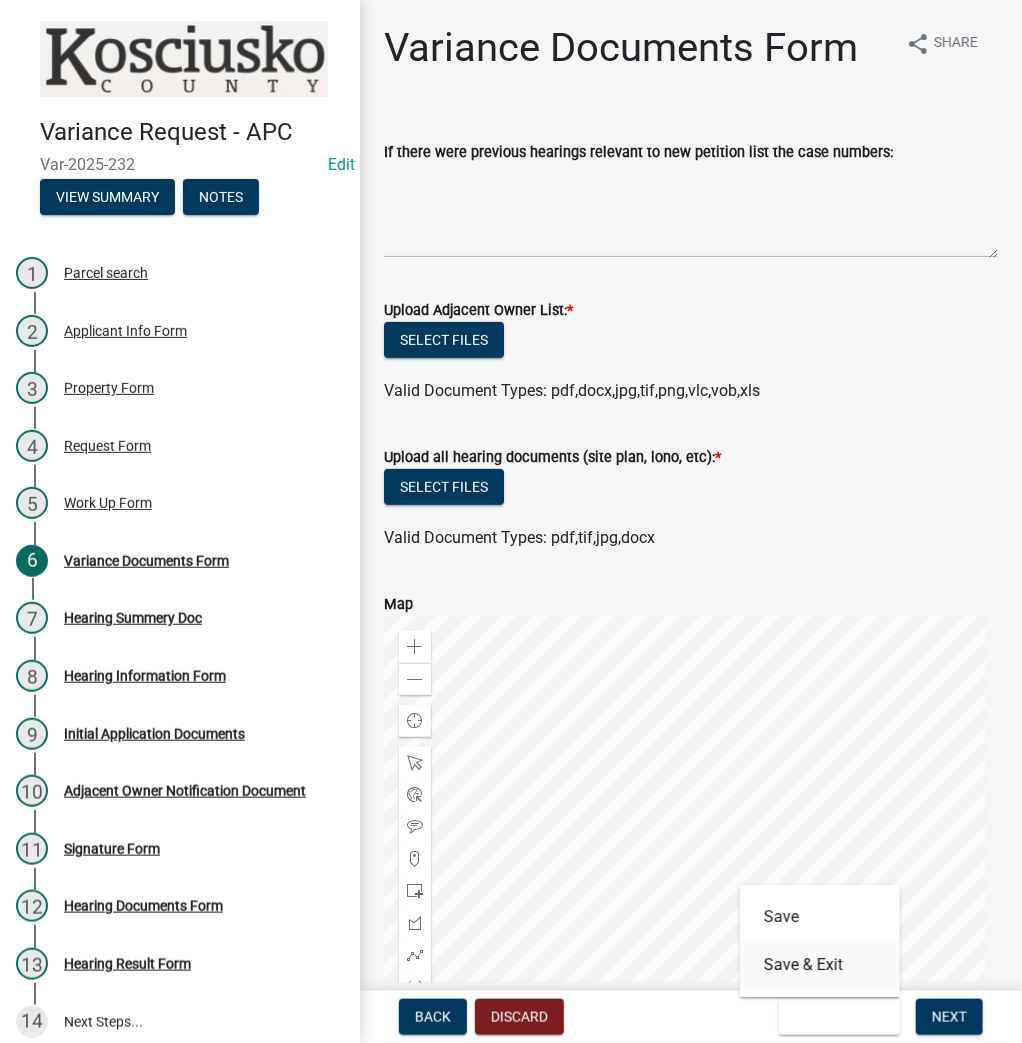 click on "Save & Exit" at bounding box center [820, 965] 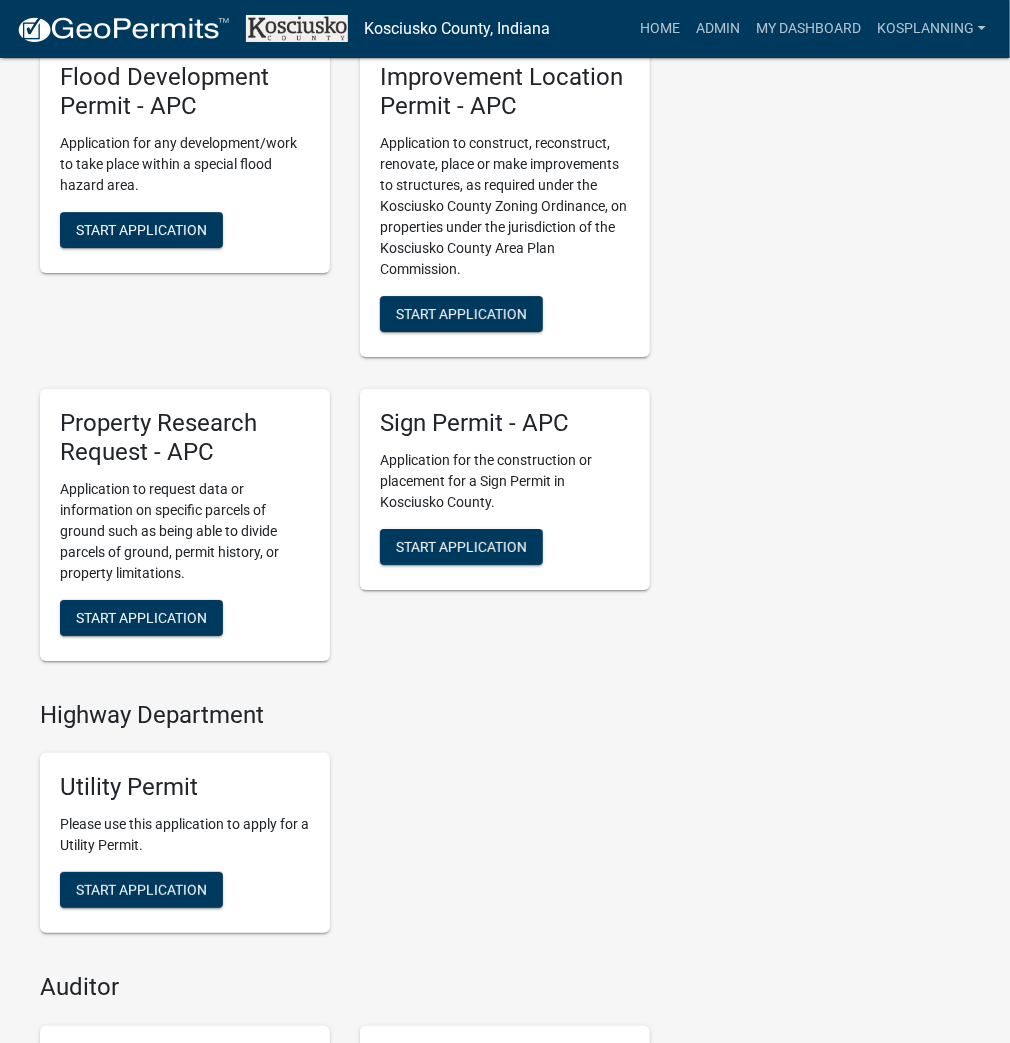 scroll, scrollTop: 2160, scrollLeft: 0, axis: vertical 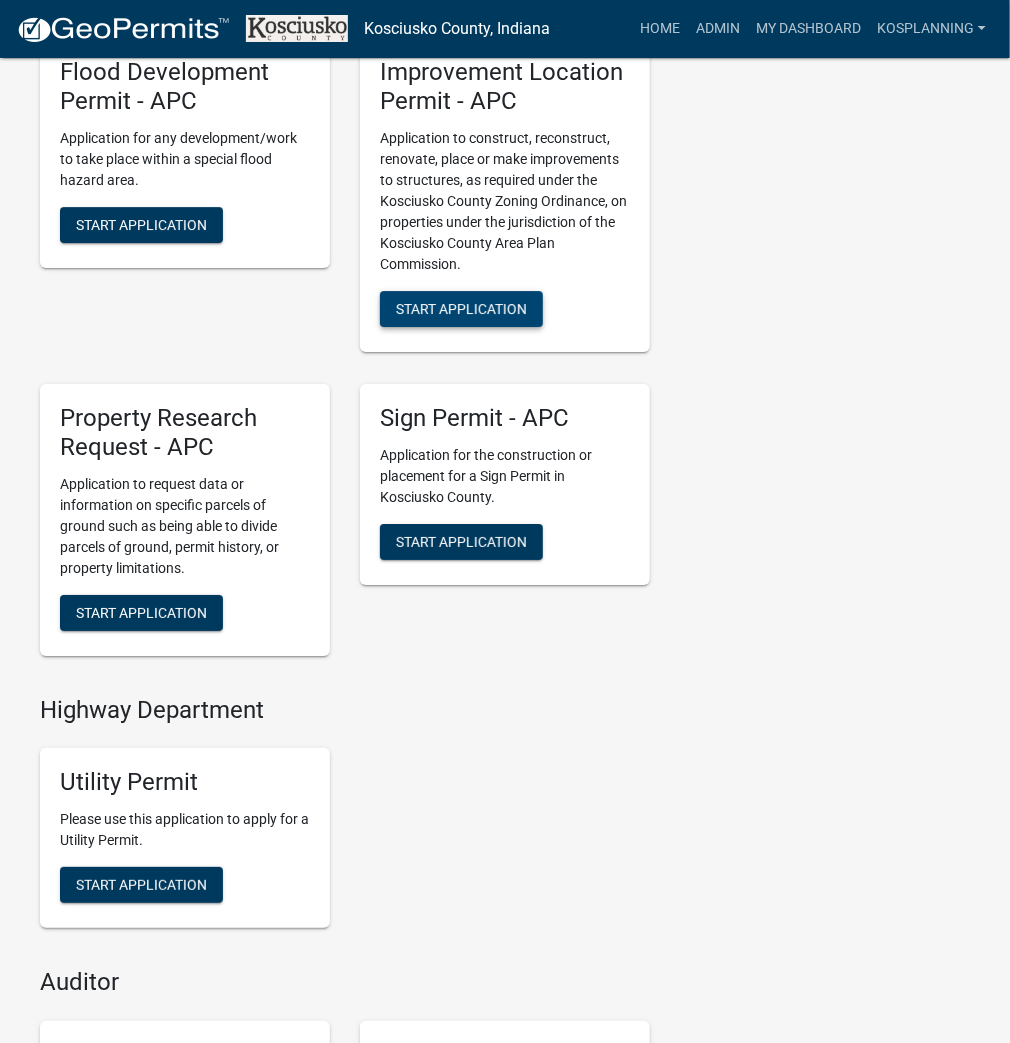 click on "Start Application" at bounding box center (461, 309) 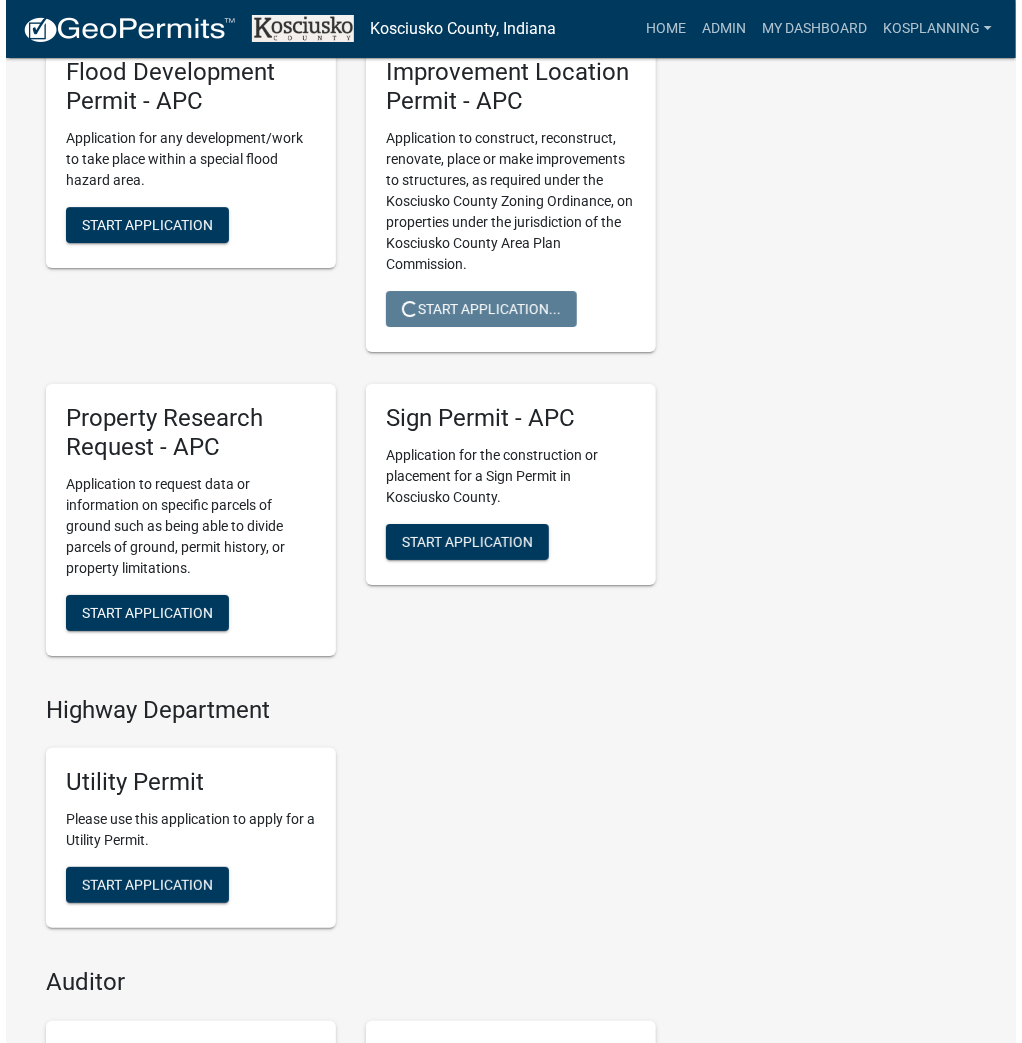 scroll, scrollTop: 0, scrollLeft: 0, axis: both 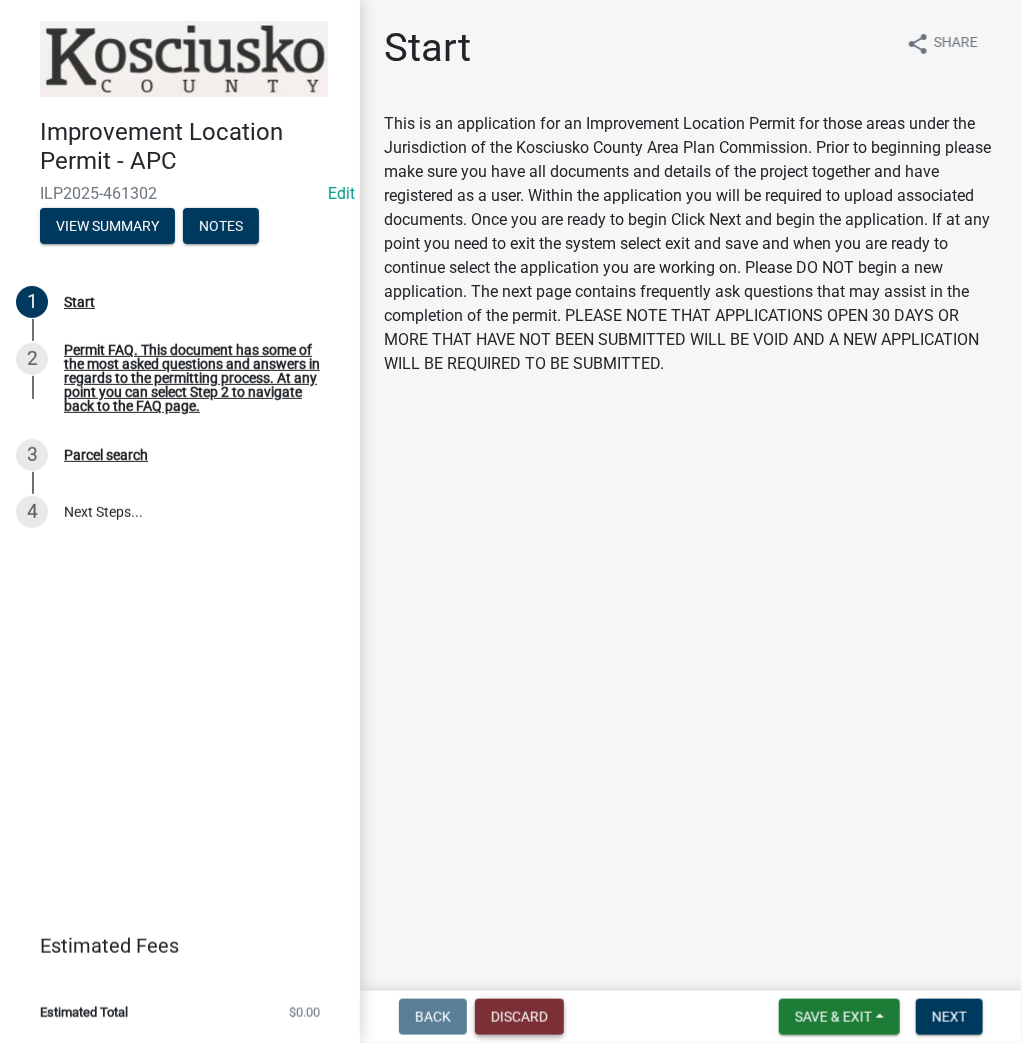 click on "Discard" at bounding box center [519, 1017] 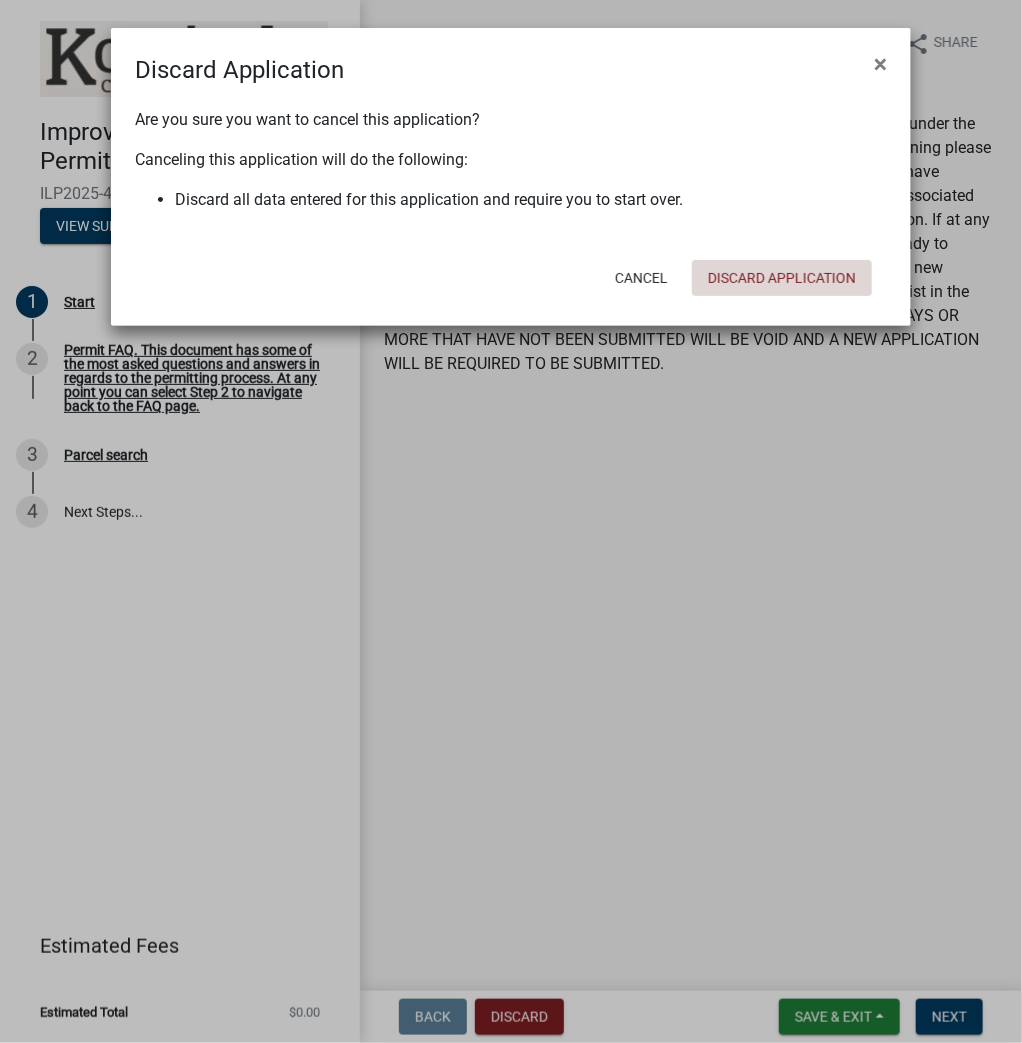 click on "Discard Application" 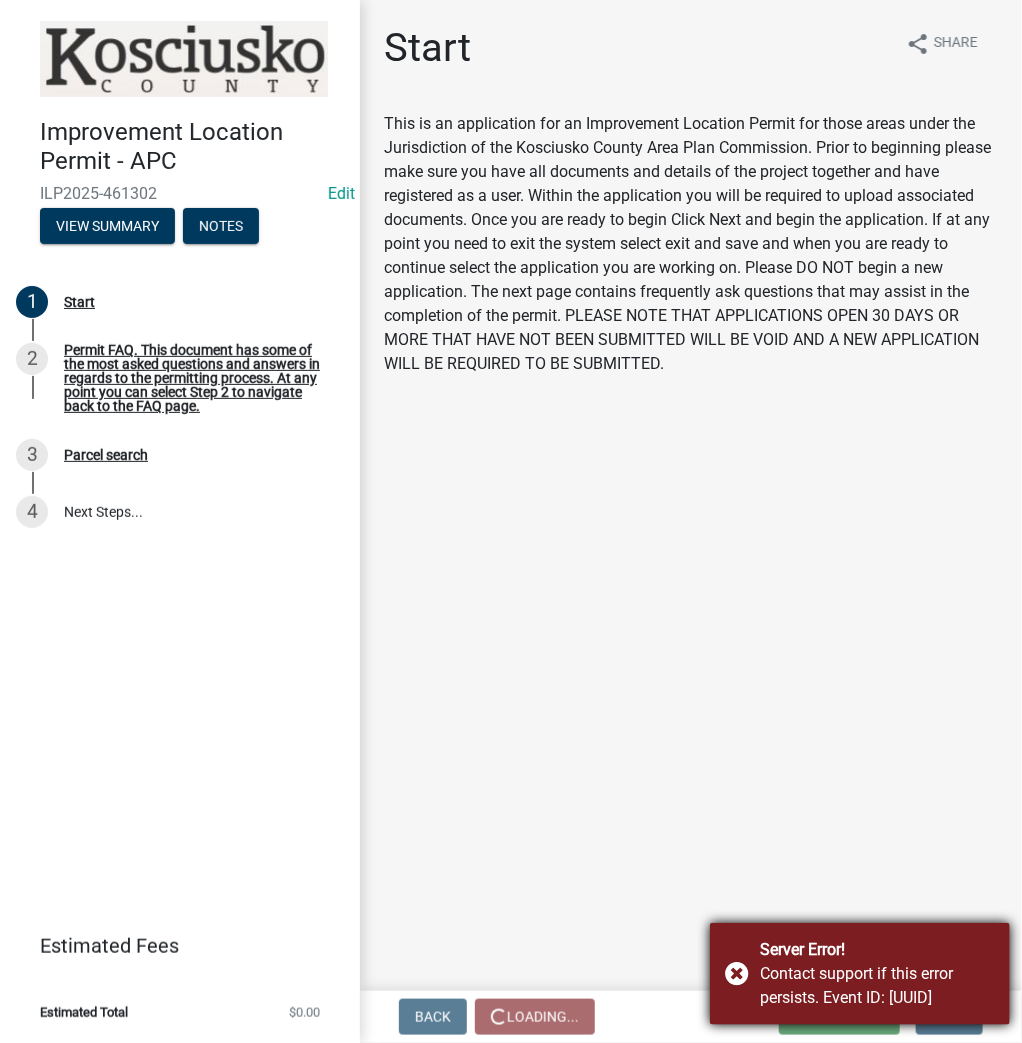 click on "Server Error!   Contact support if this error persists. Event ID: cc76dec31f2d42f7ab3079e93ca45cbb" at bounding box center (860, 974) 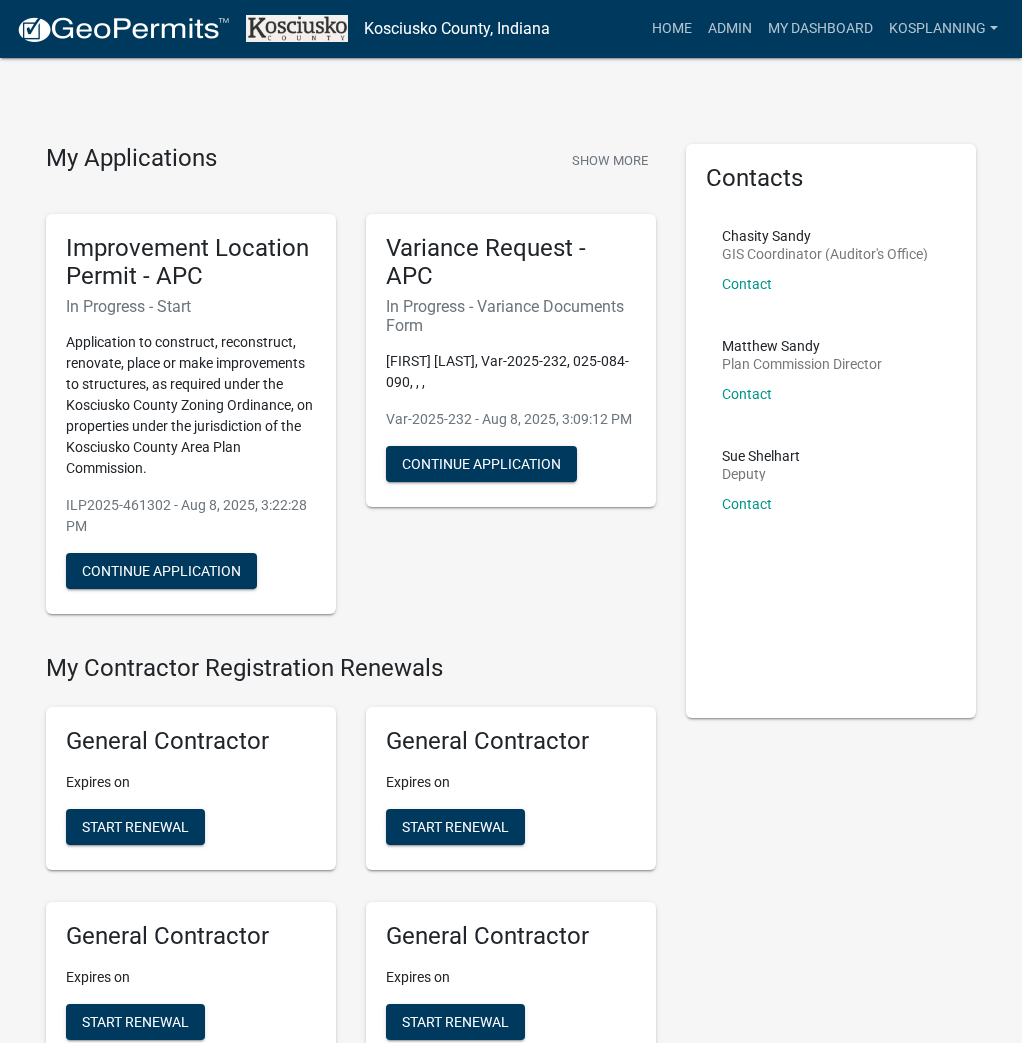 scroll, scrollTop: 0, scrollLeft: 0, axis: both 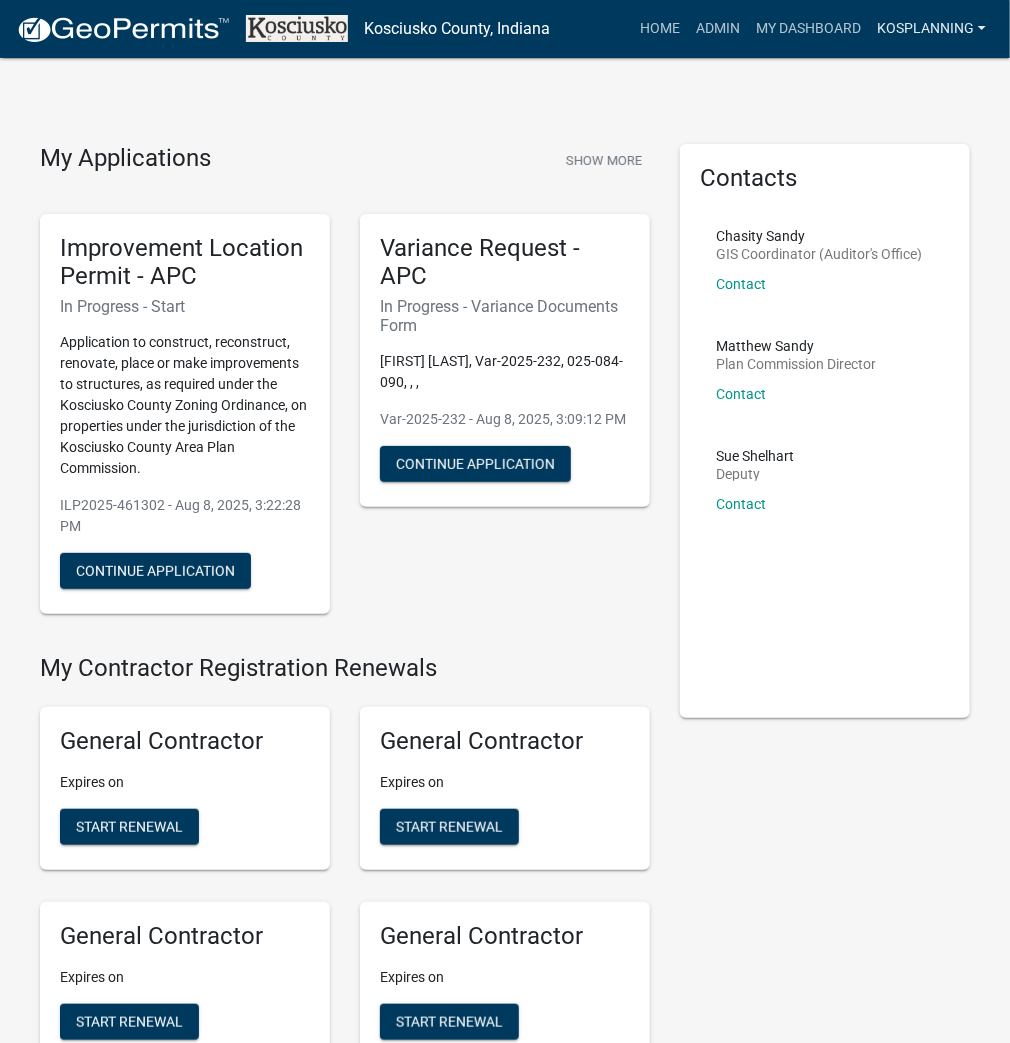 click on "kosplanning" at bounding box center [931, 29] 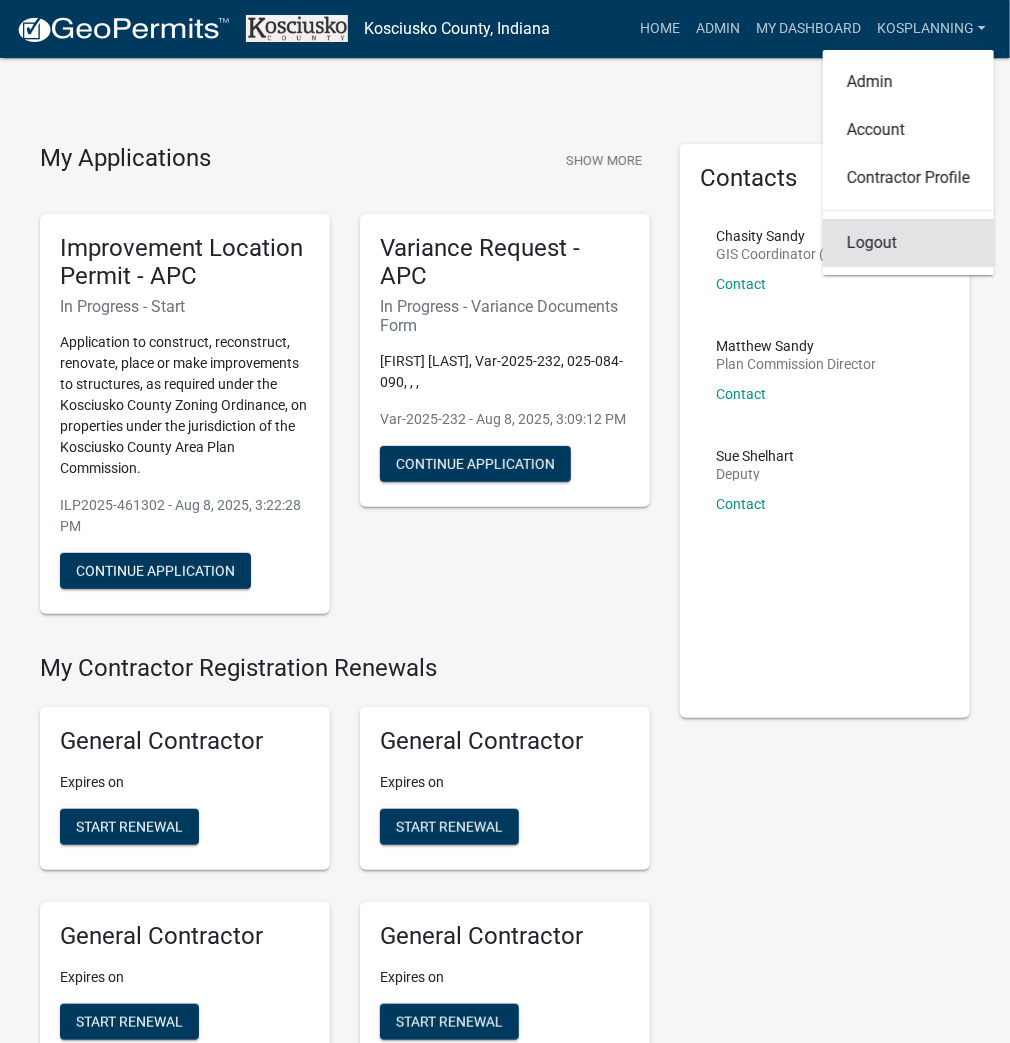 click on "Logout" at bounding box center (908, 243) 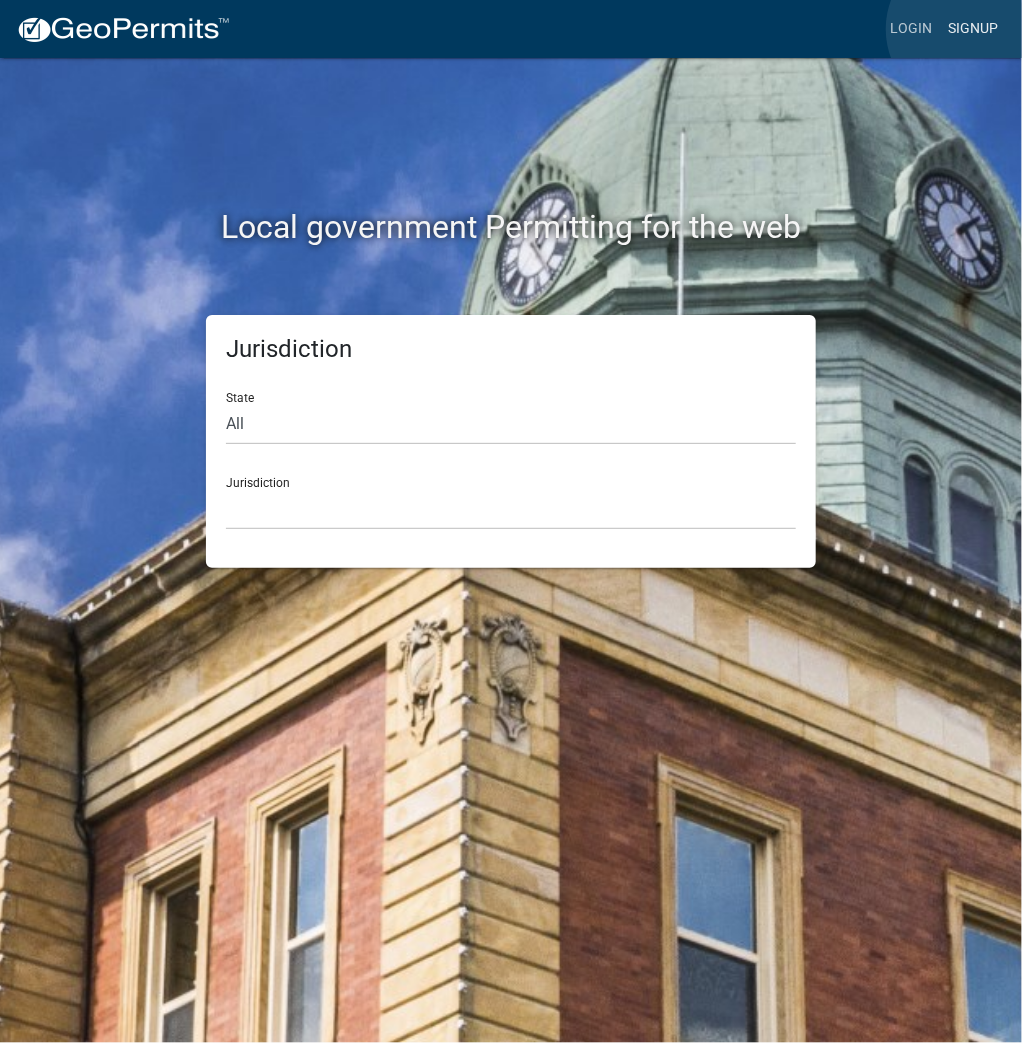click on "Signup" at bounding box center (973, 29) 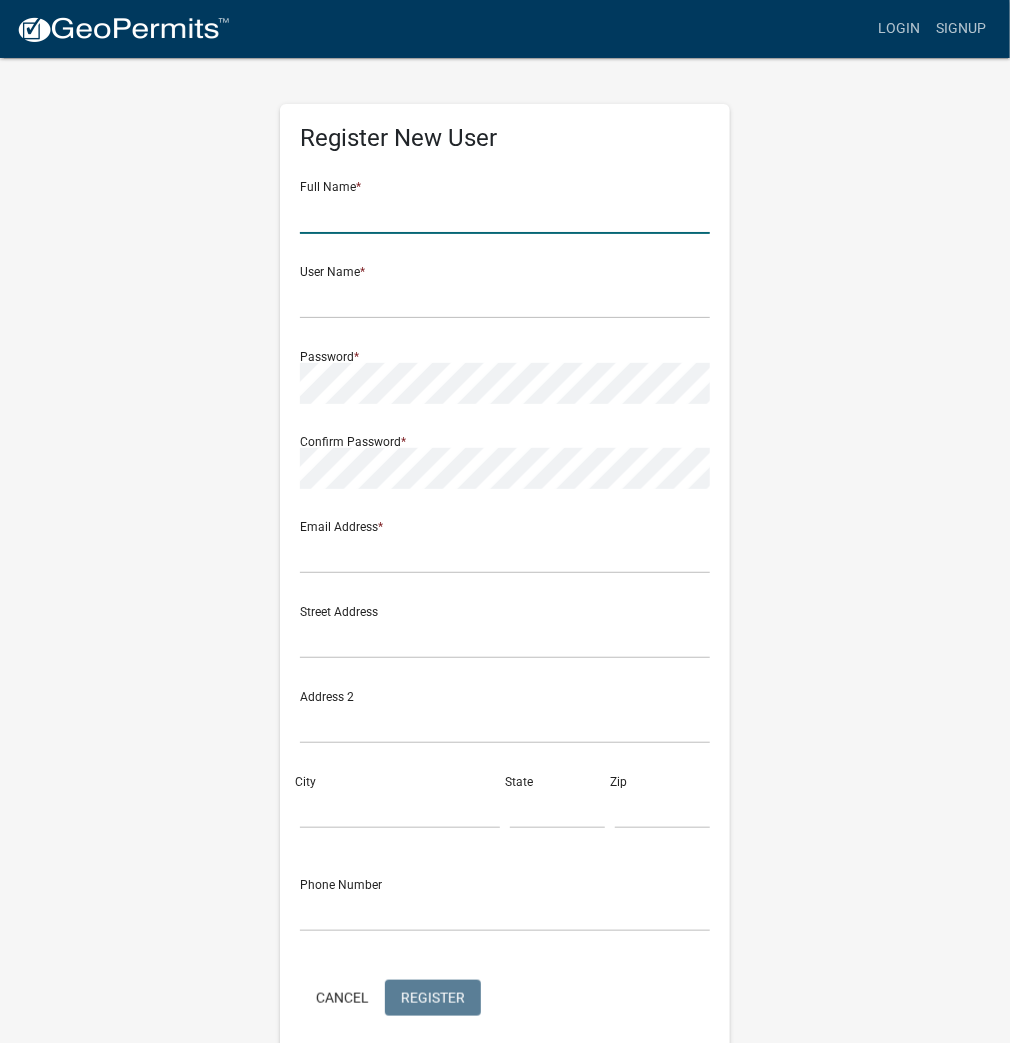 click 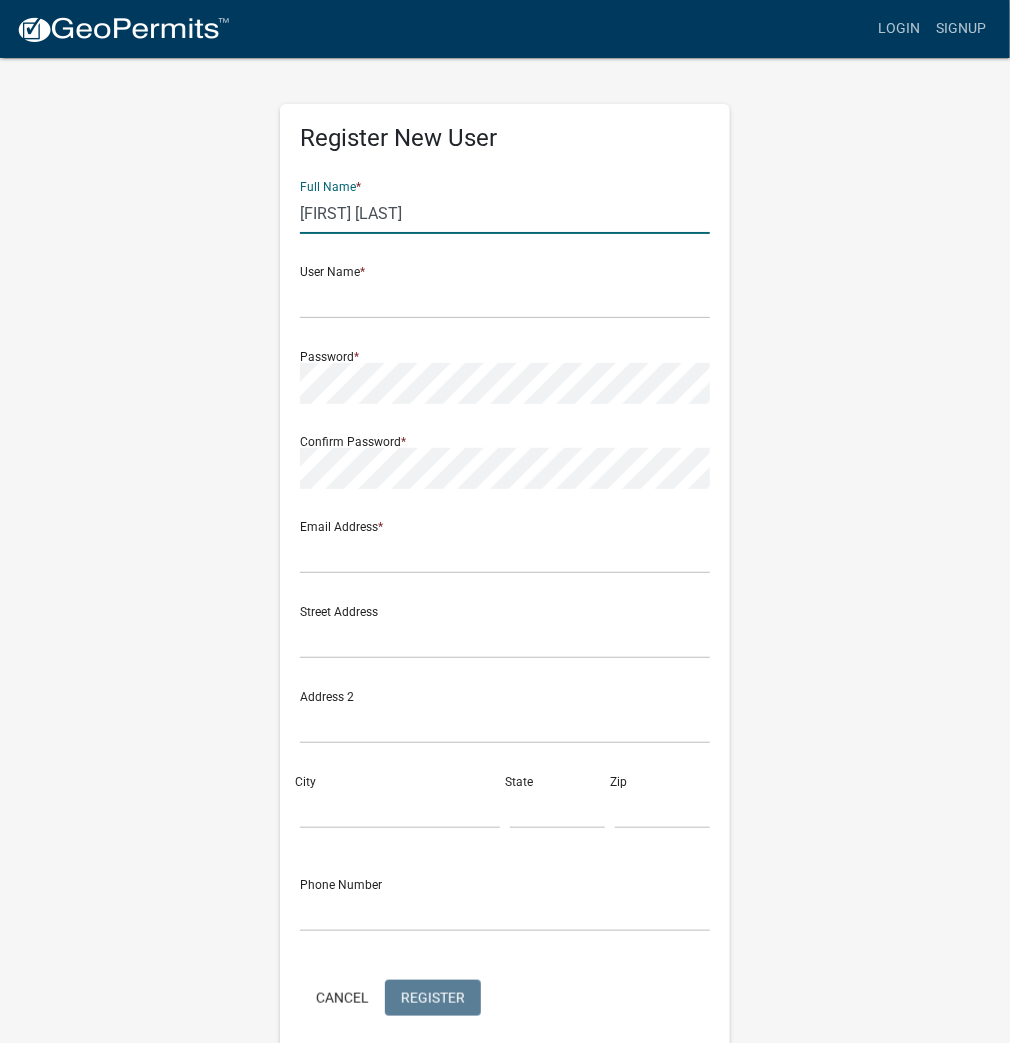 type on "[FIRST] [LAST]" 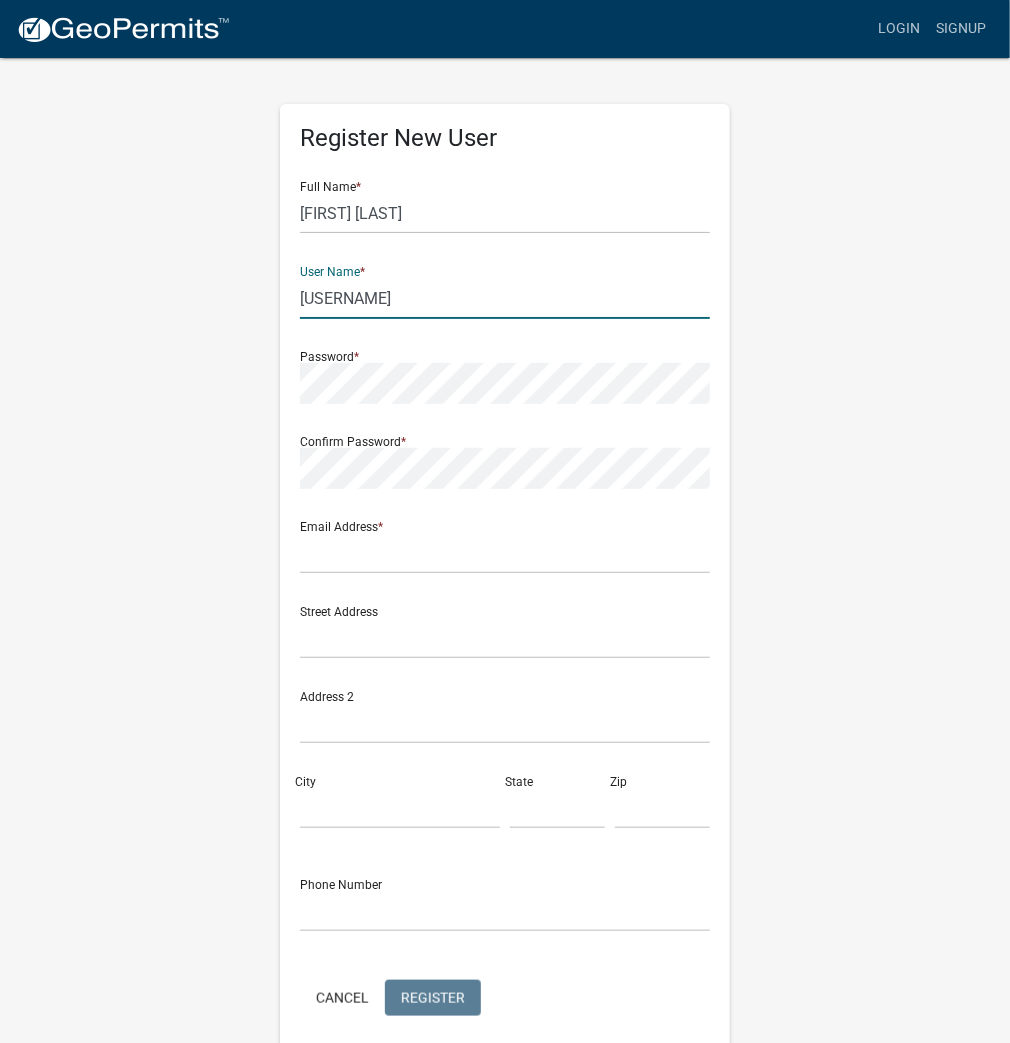 type on "[USERNAME]" 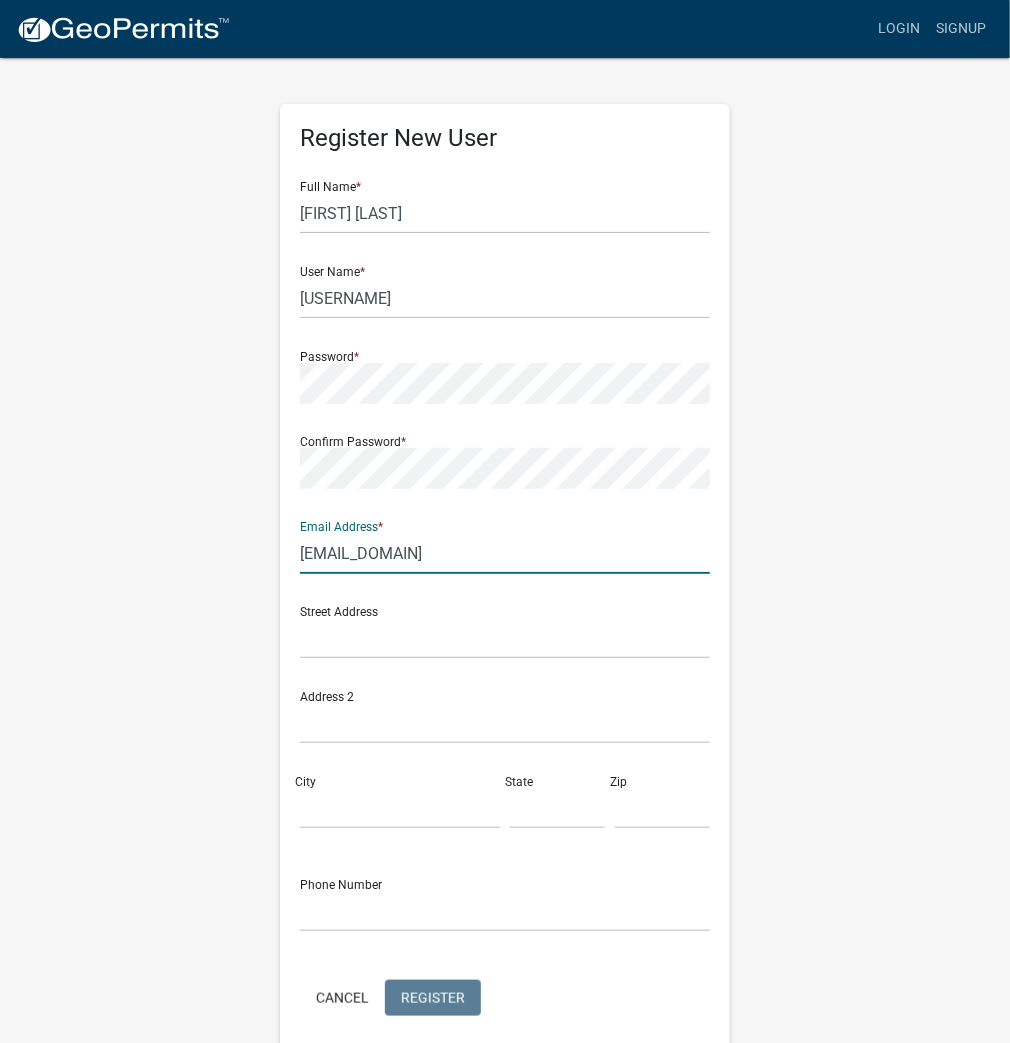 type on "[EMAIL]" 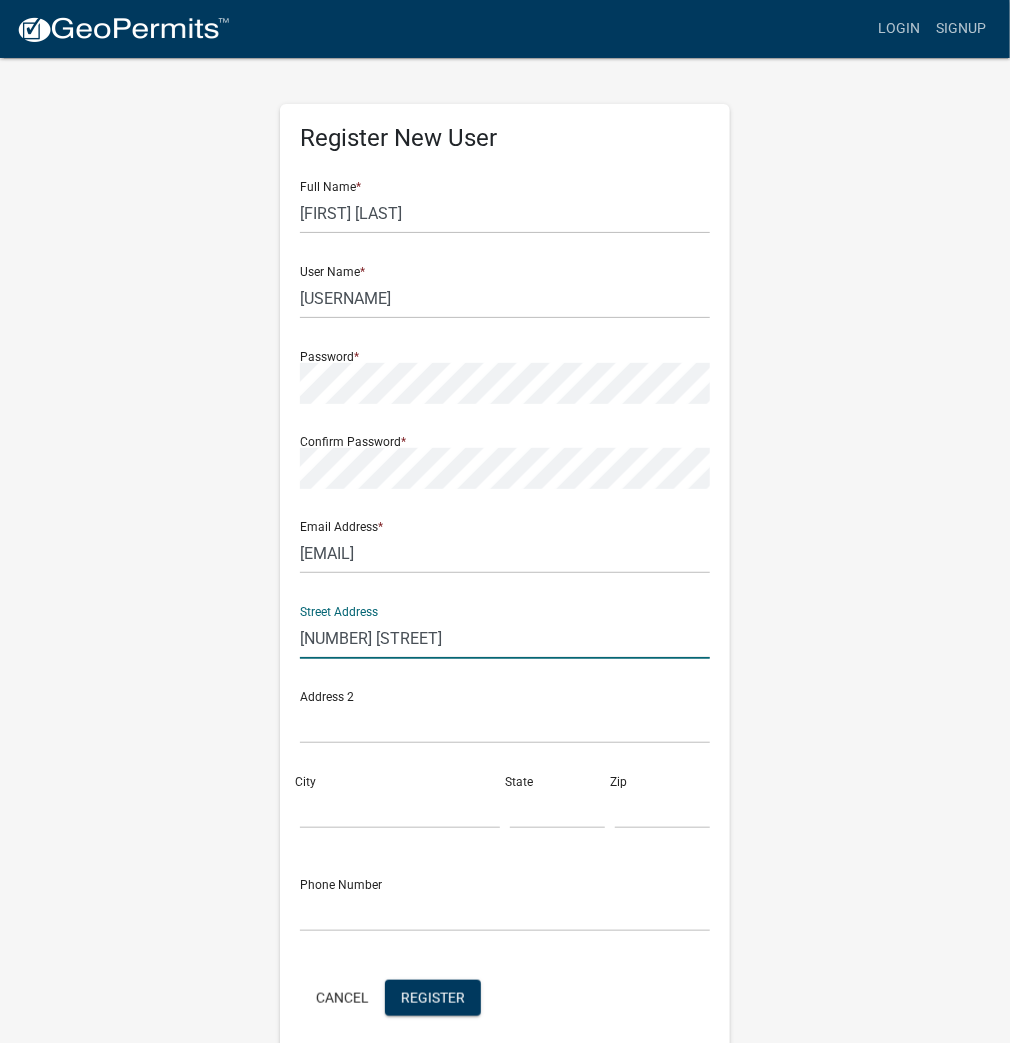 type on "1400 N Long Dr" 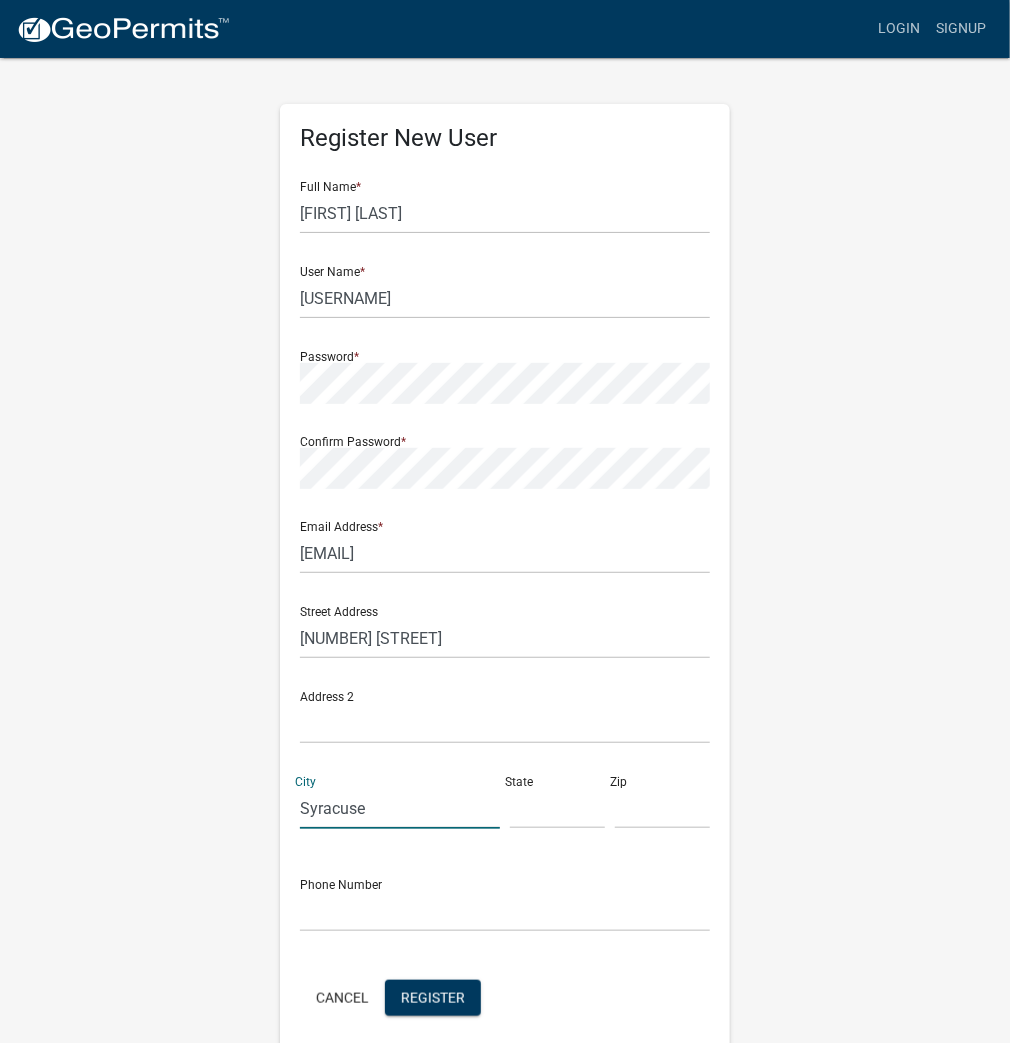 type on "Syracuse" 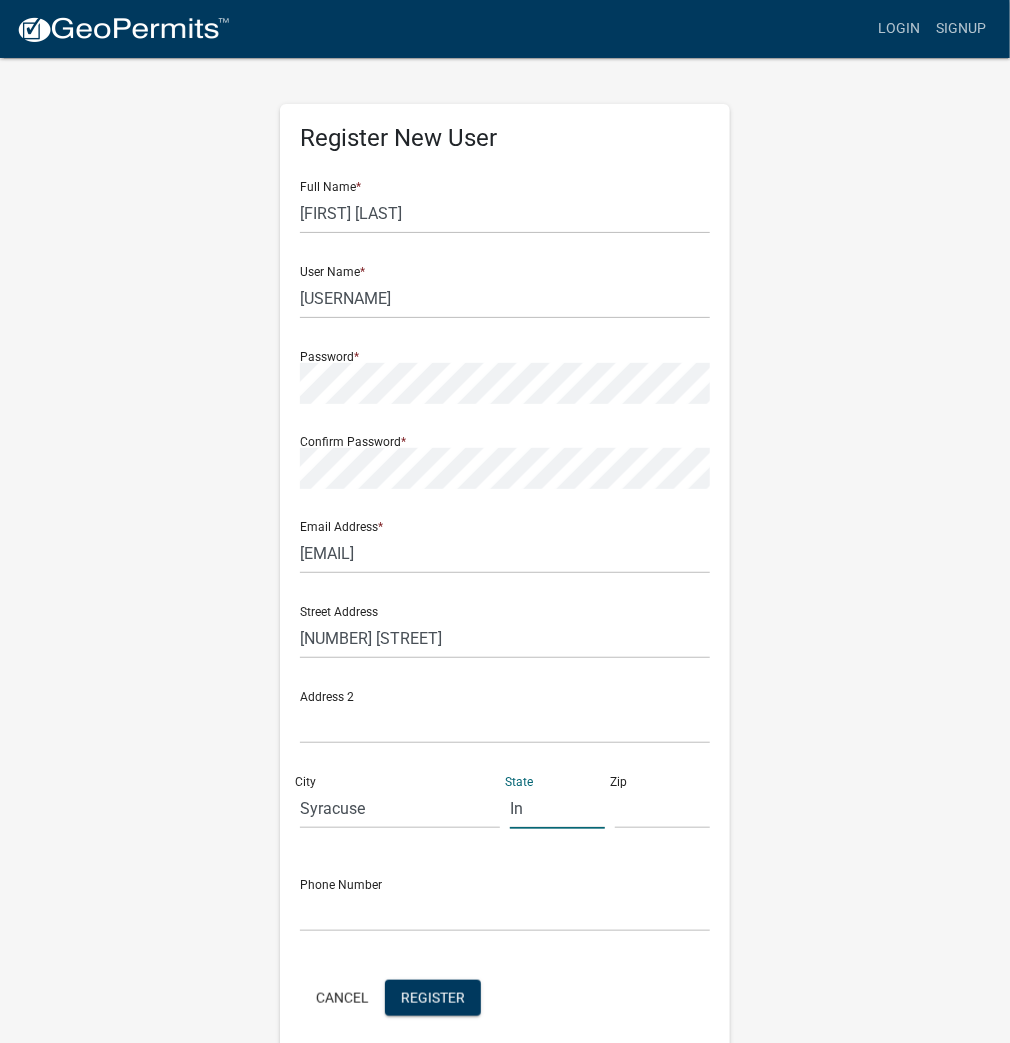 type on "In" 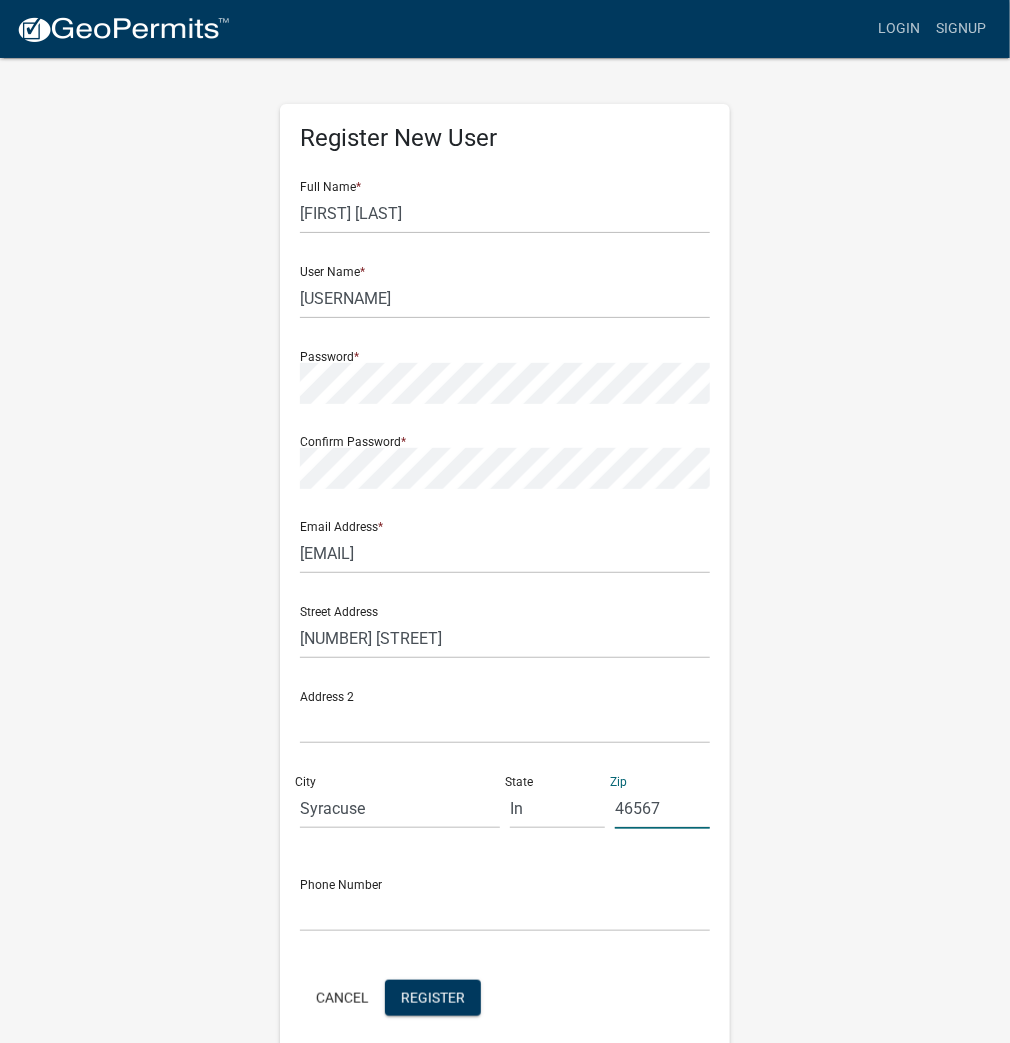 type on "46567" 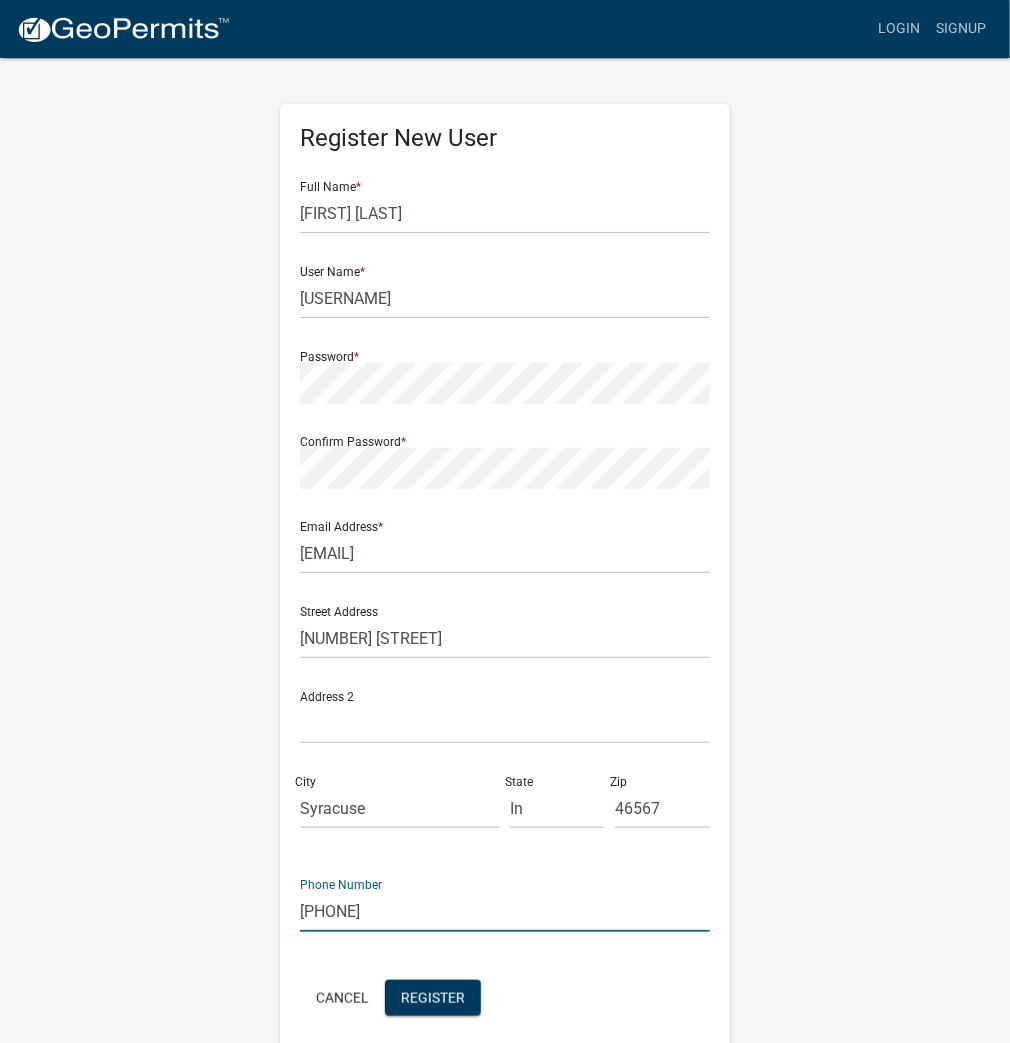 drag, startPoint x: 419, startPoint y: 901, endPoint x: 59, endPoint y: 888, distance: 360.23465 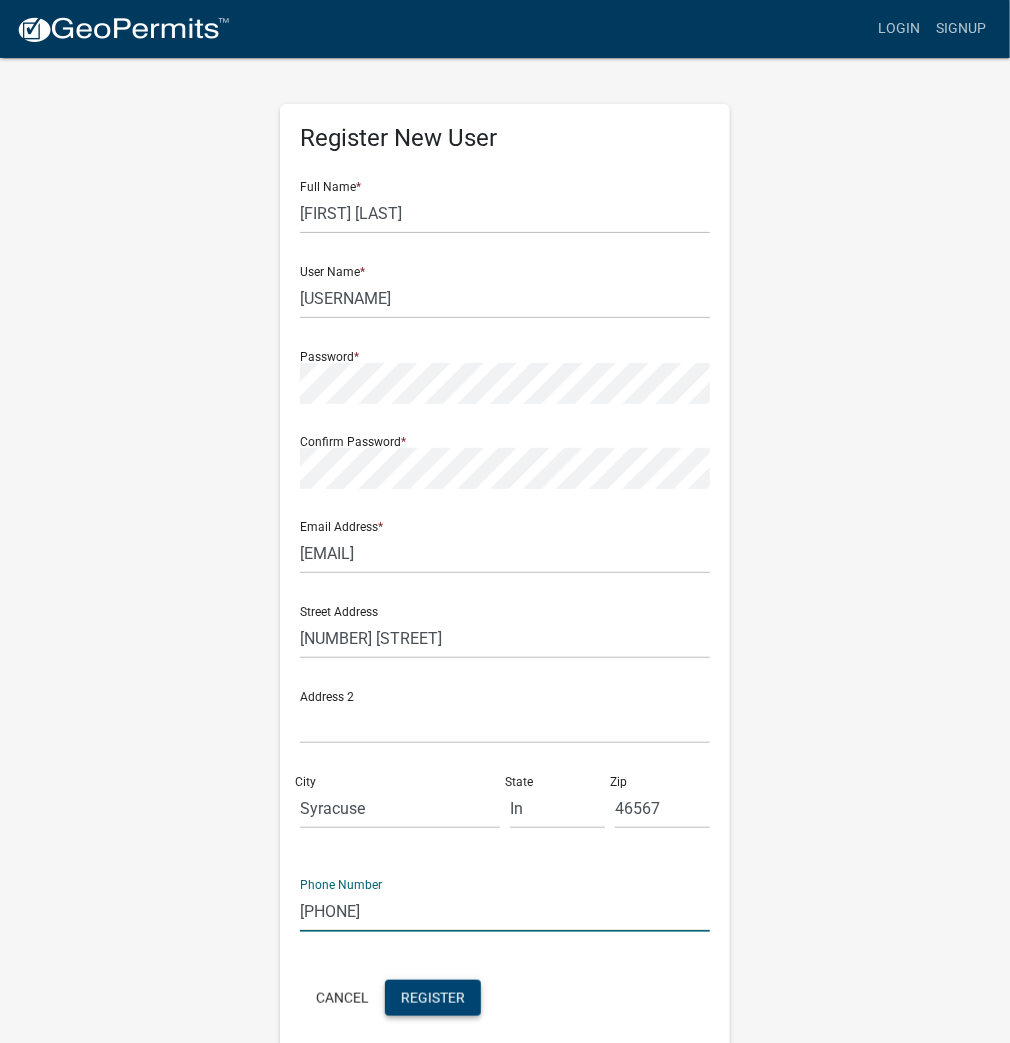 type on "574-606-5962" 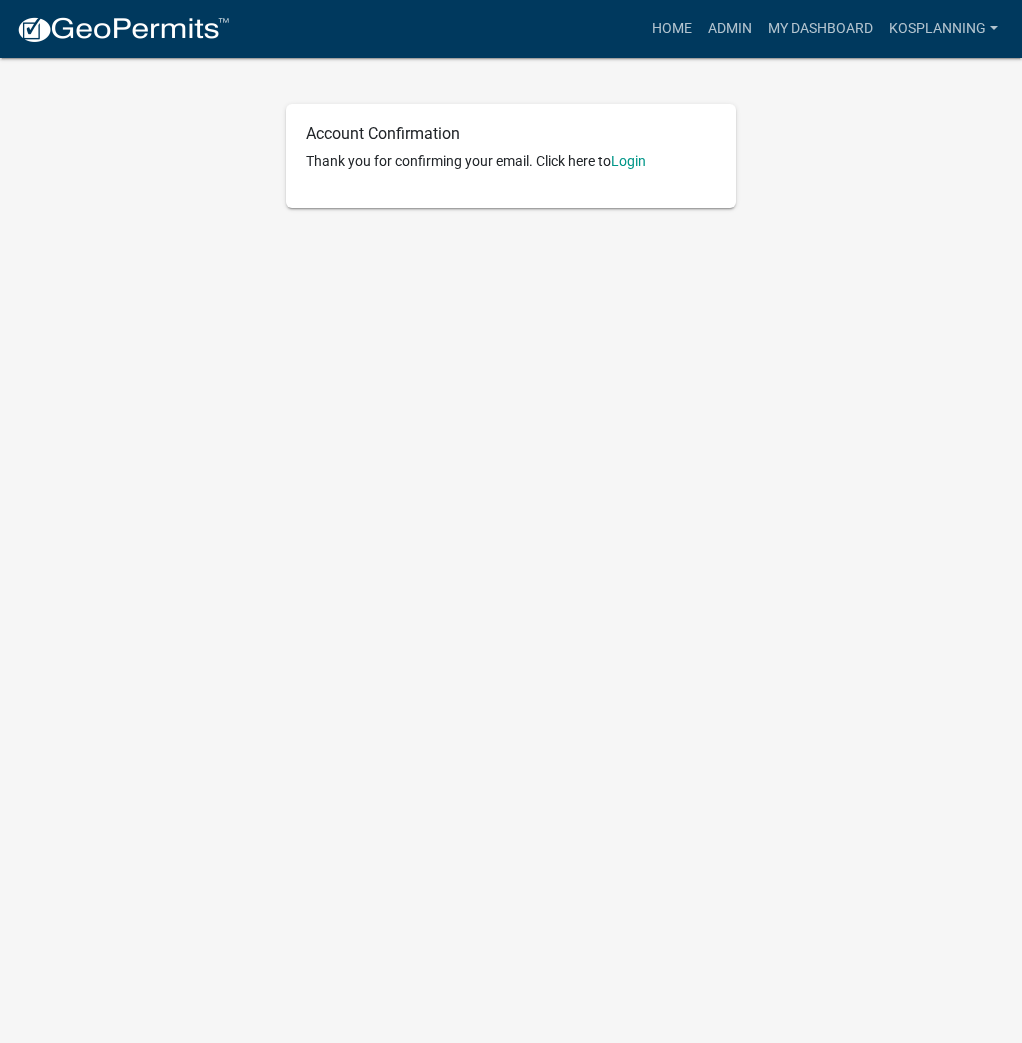 scroll, scrollTop: 0, scrollLeft: 0, axis: both 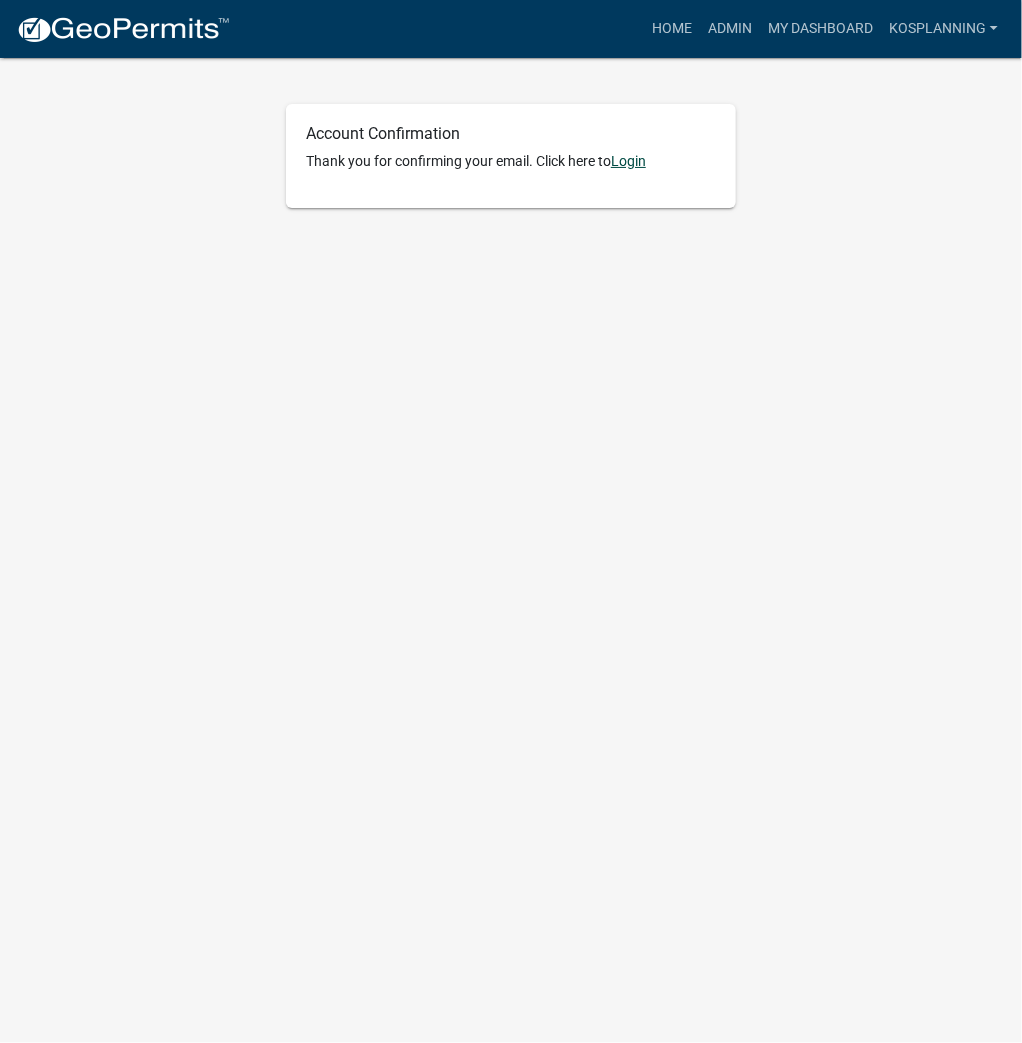 click on "Login" 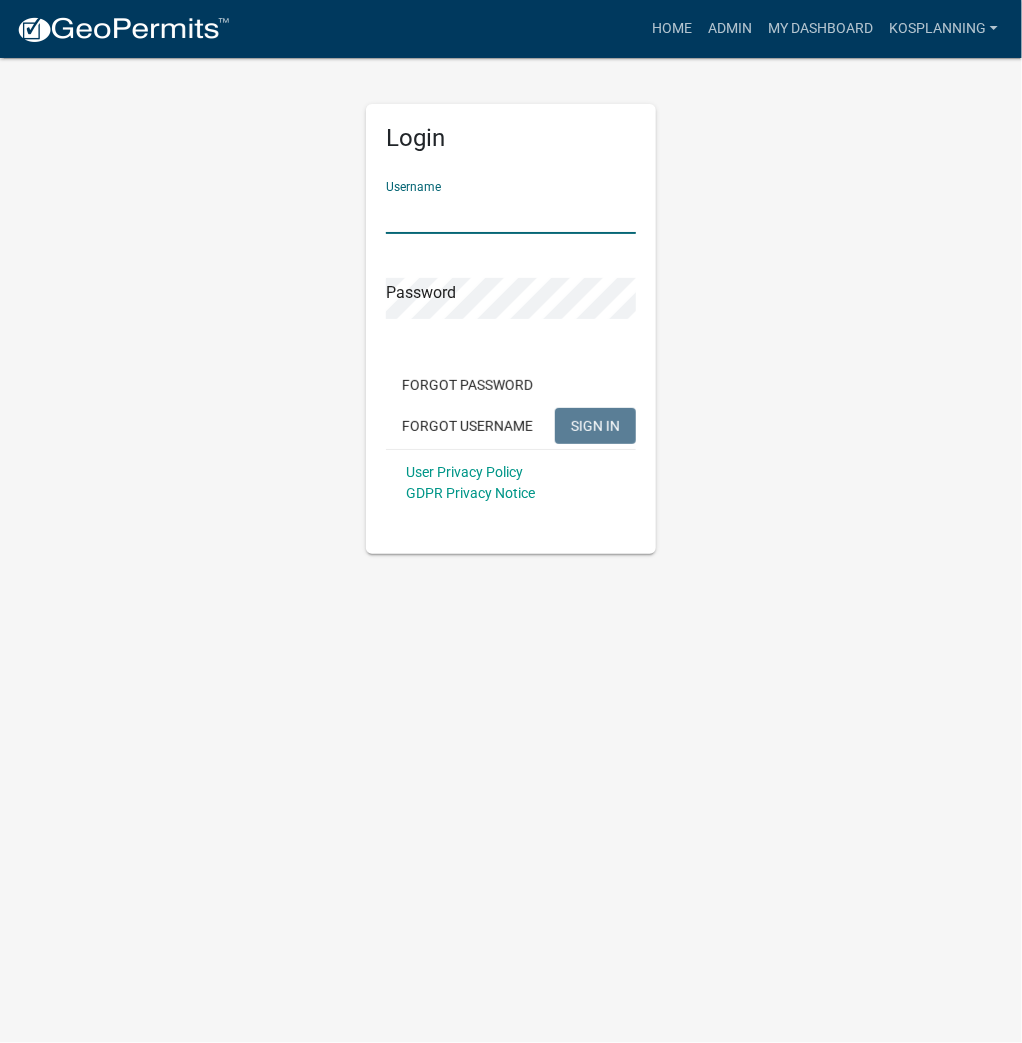 click on "Username" at bounding box center (511, 213) 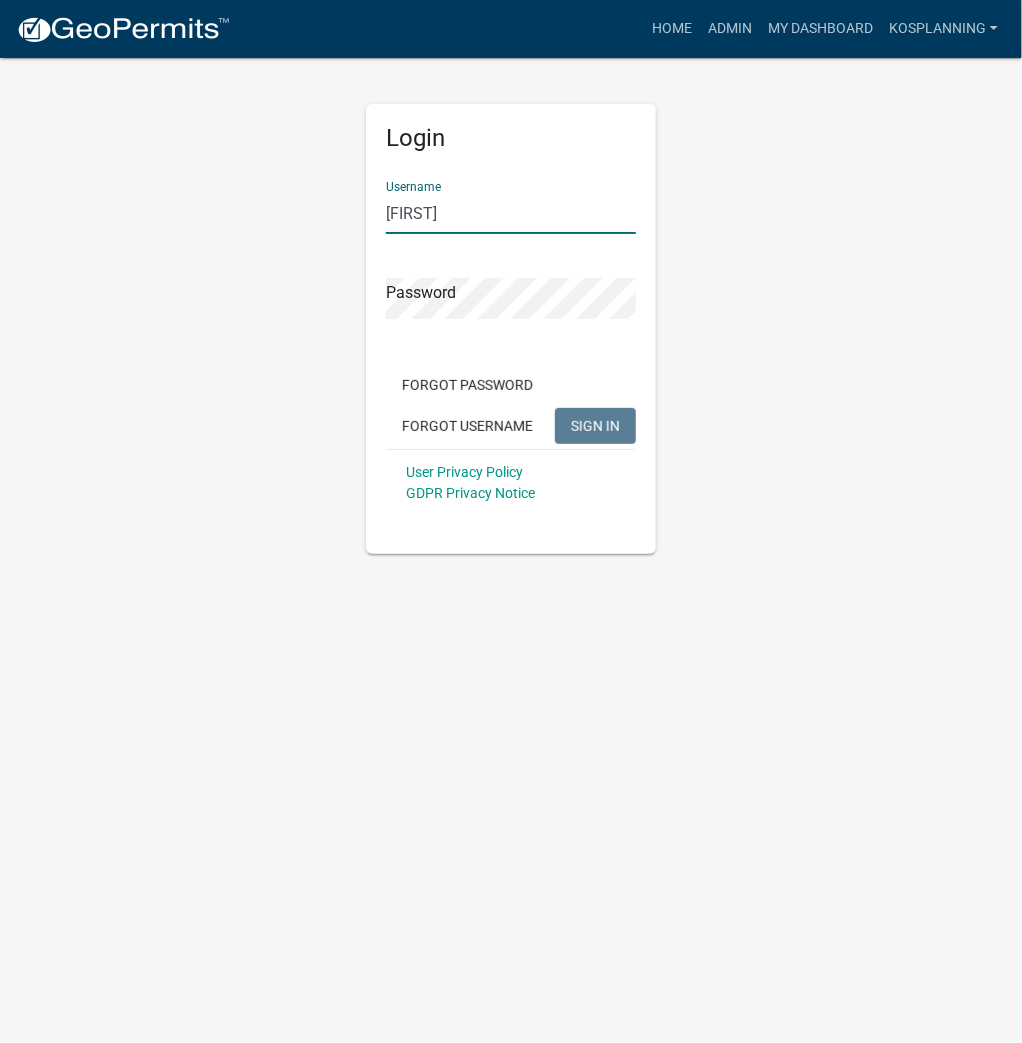 type on "[FIRST]" 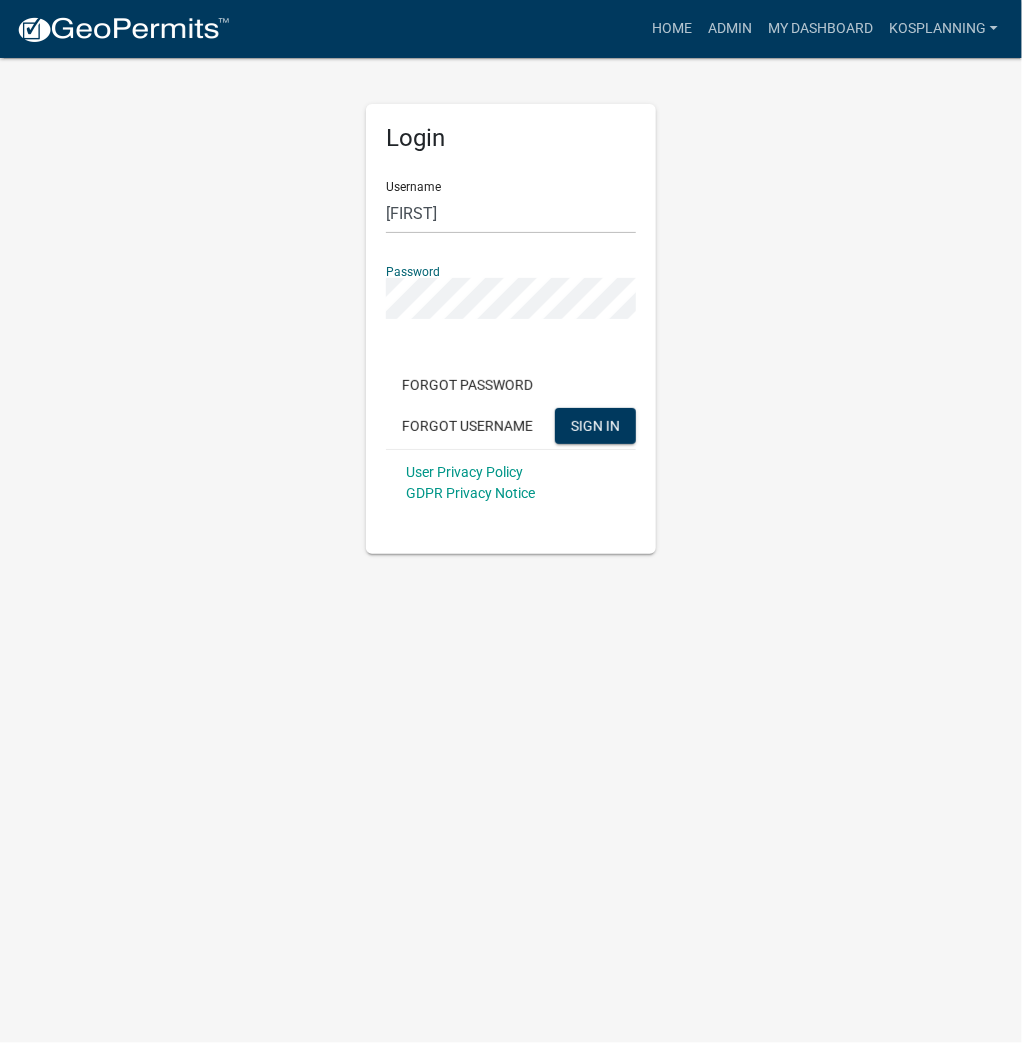 click on "SIGN IN" 